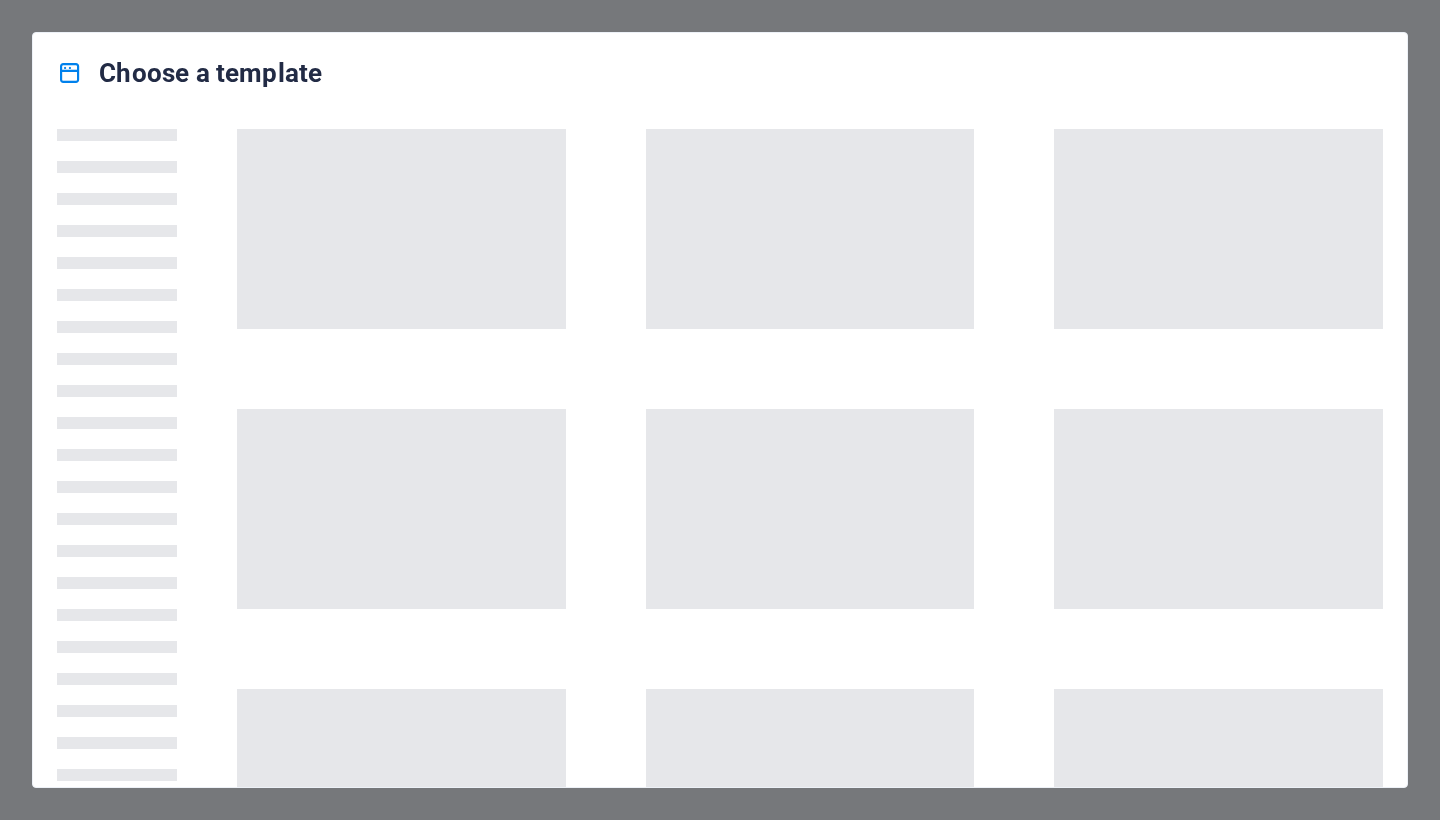 scroll, scrollTop: 0, scrollLeft: 0, axis: both 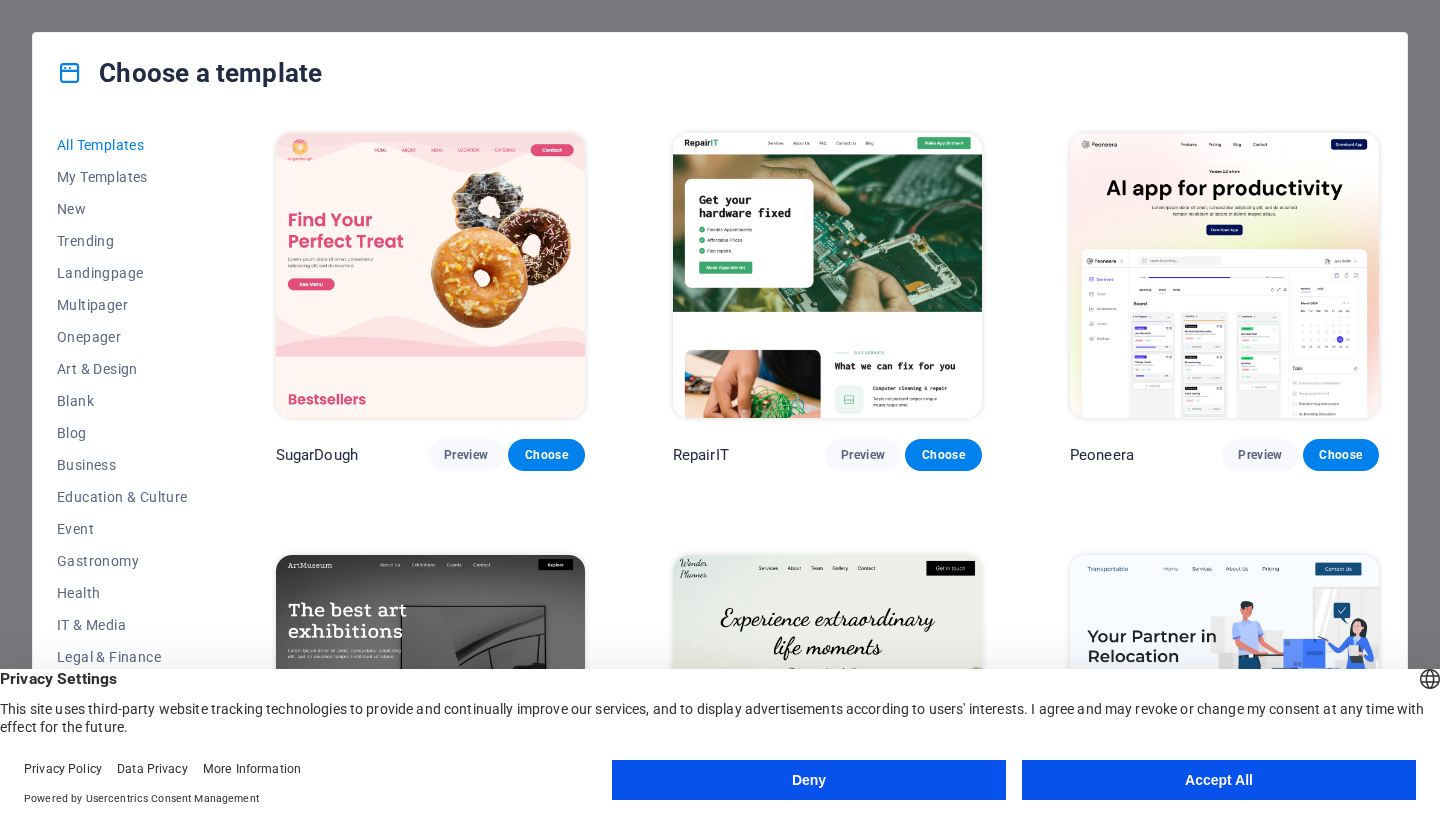 click on "Accept All" at bounding box center [1219, 780] 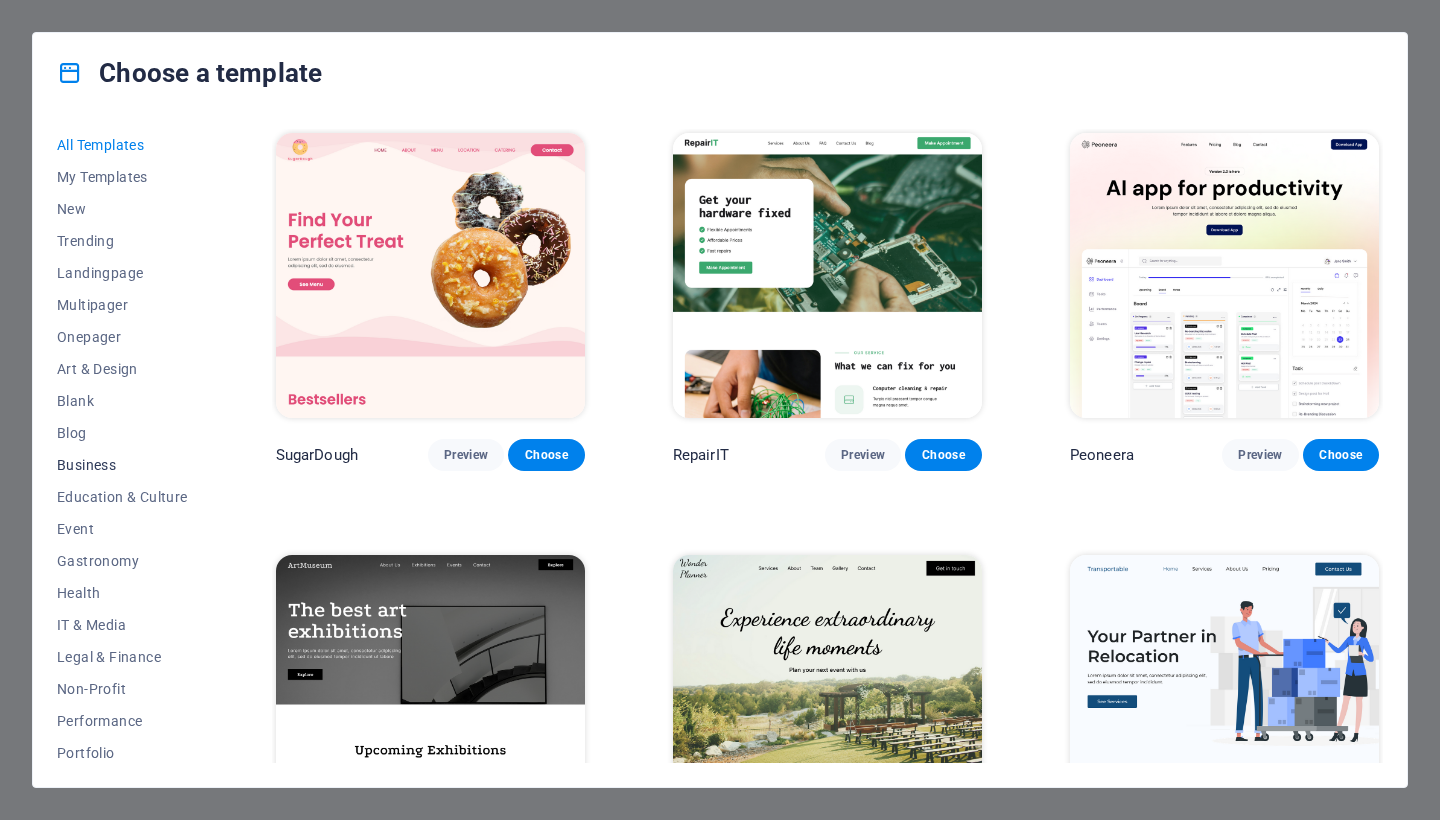 click on "Business" at bounding box center (122, 465) 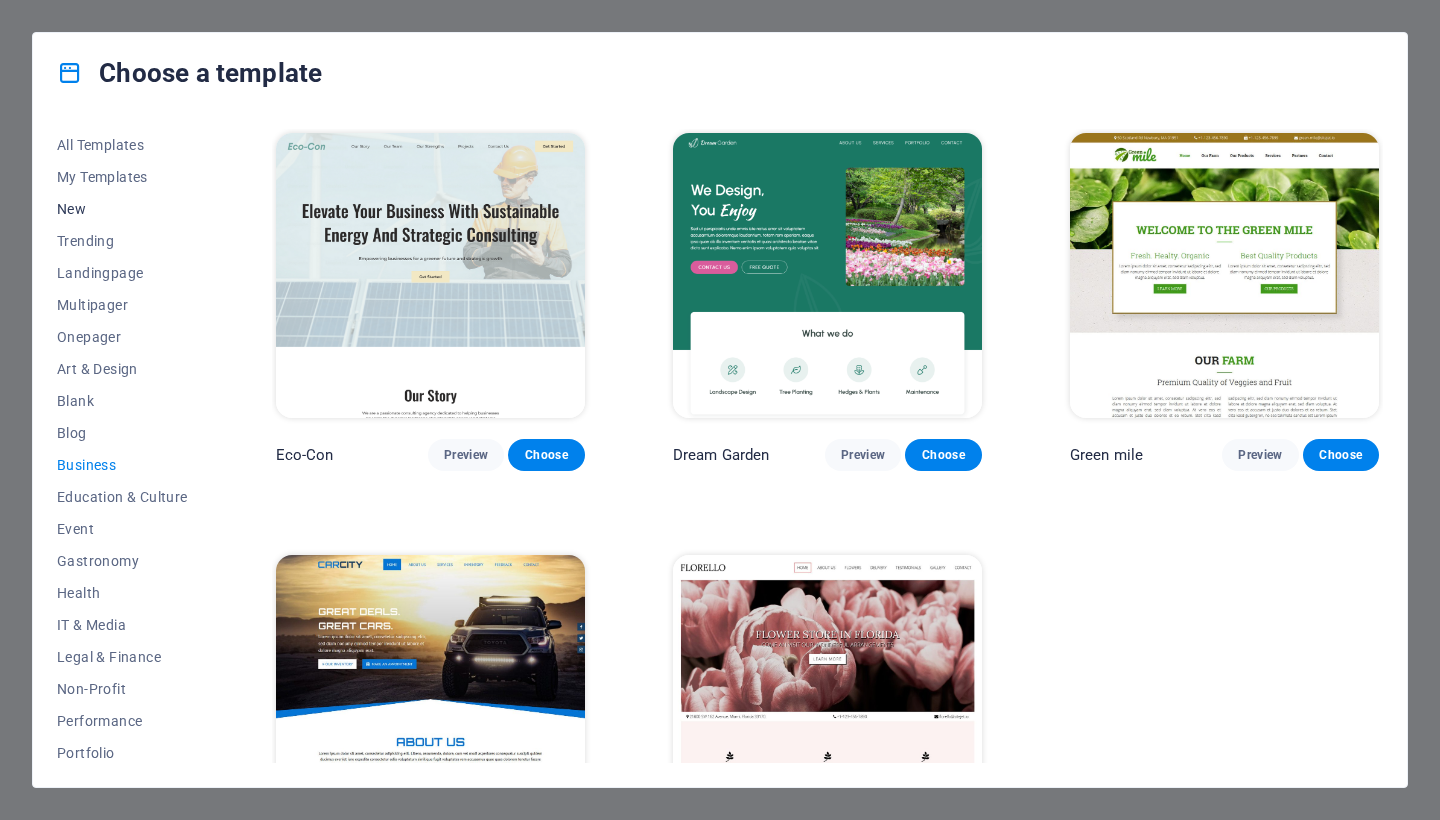 scroll, scrollTop: 0, scrollLeft: 0, axis: both 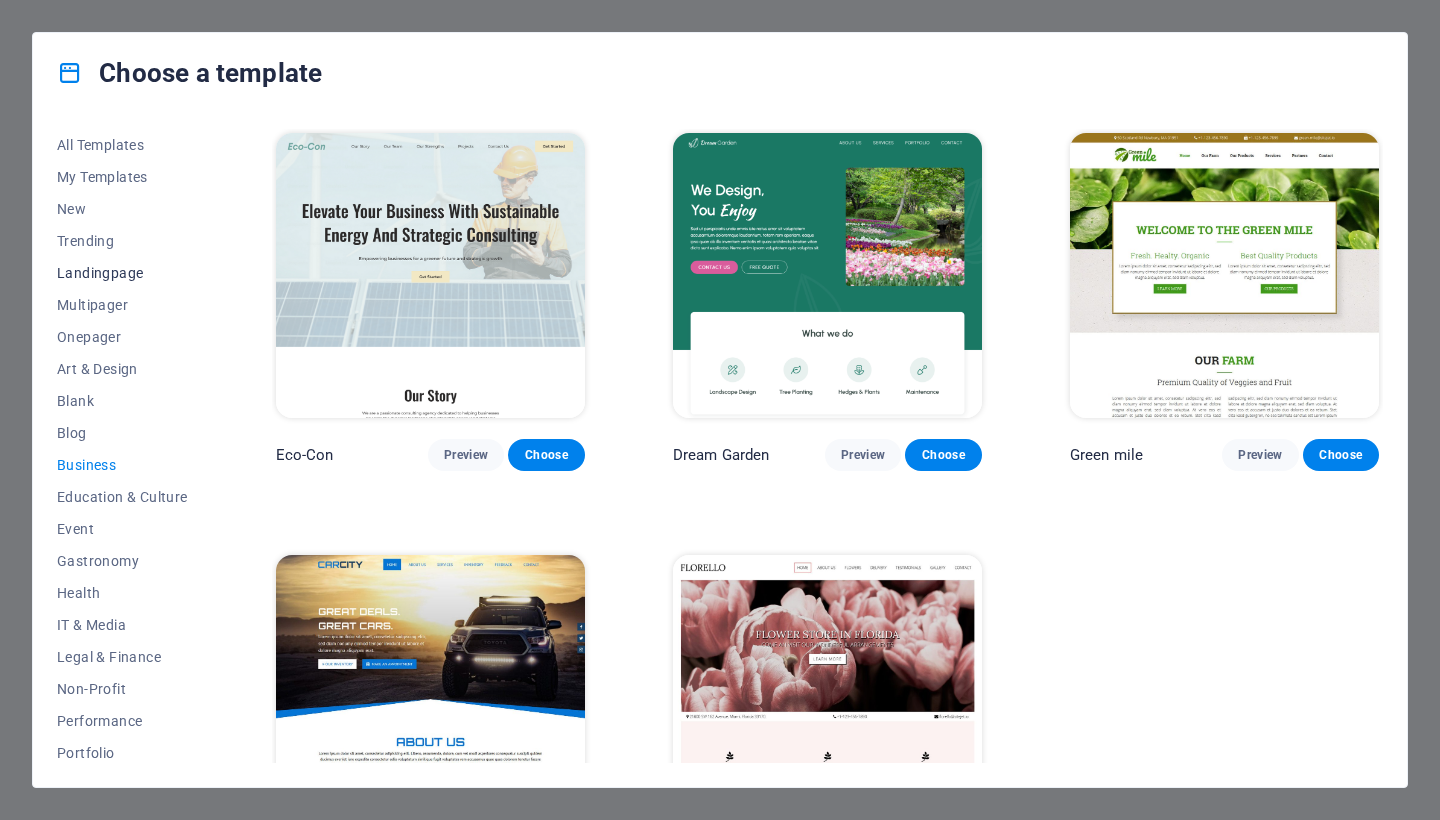 click on "Landingpage" at bounding box center [122, 273] 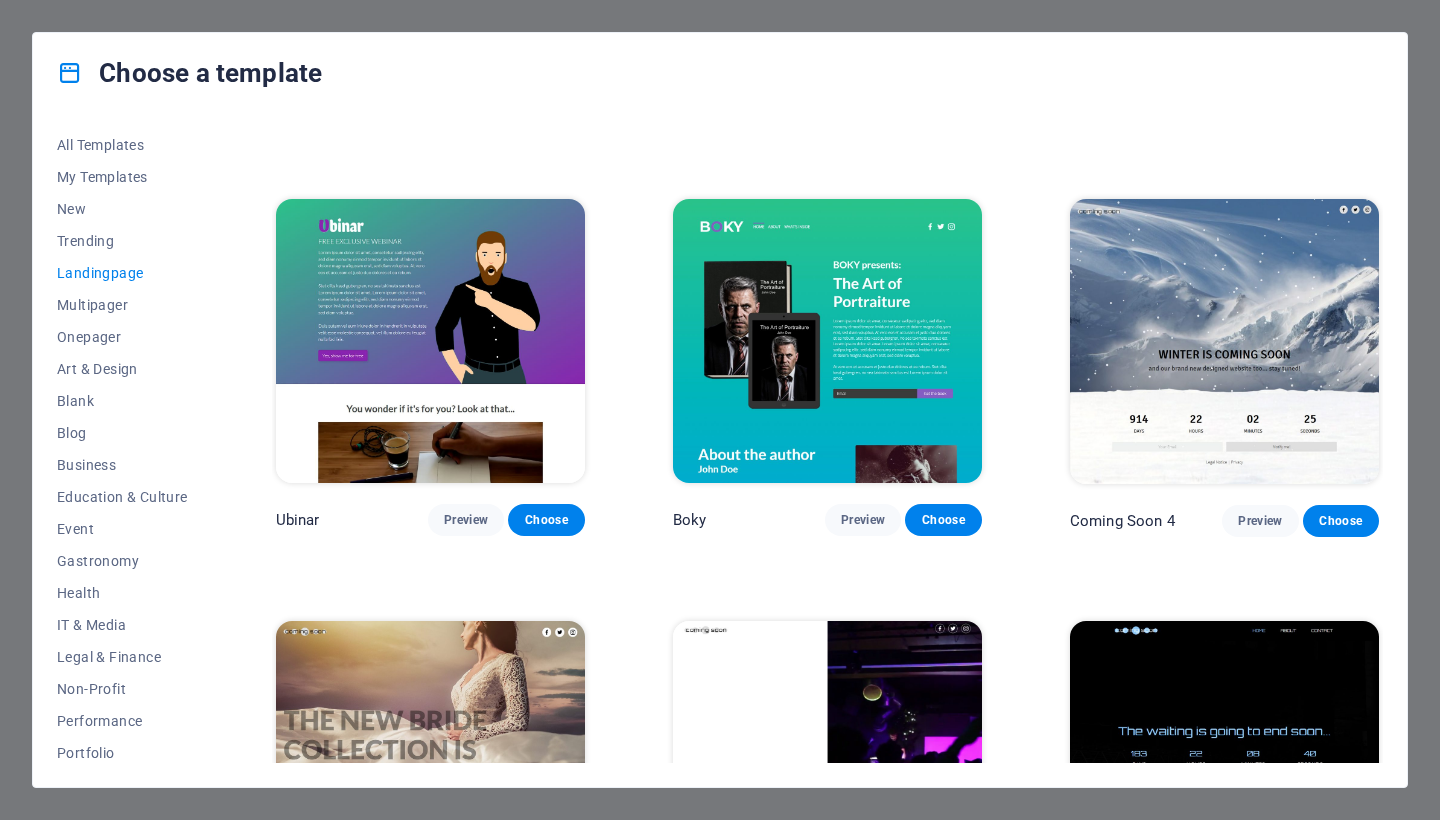scroll, scrollTop: 2939, scrollLeft: 0, axis: vertical 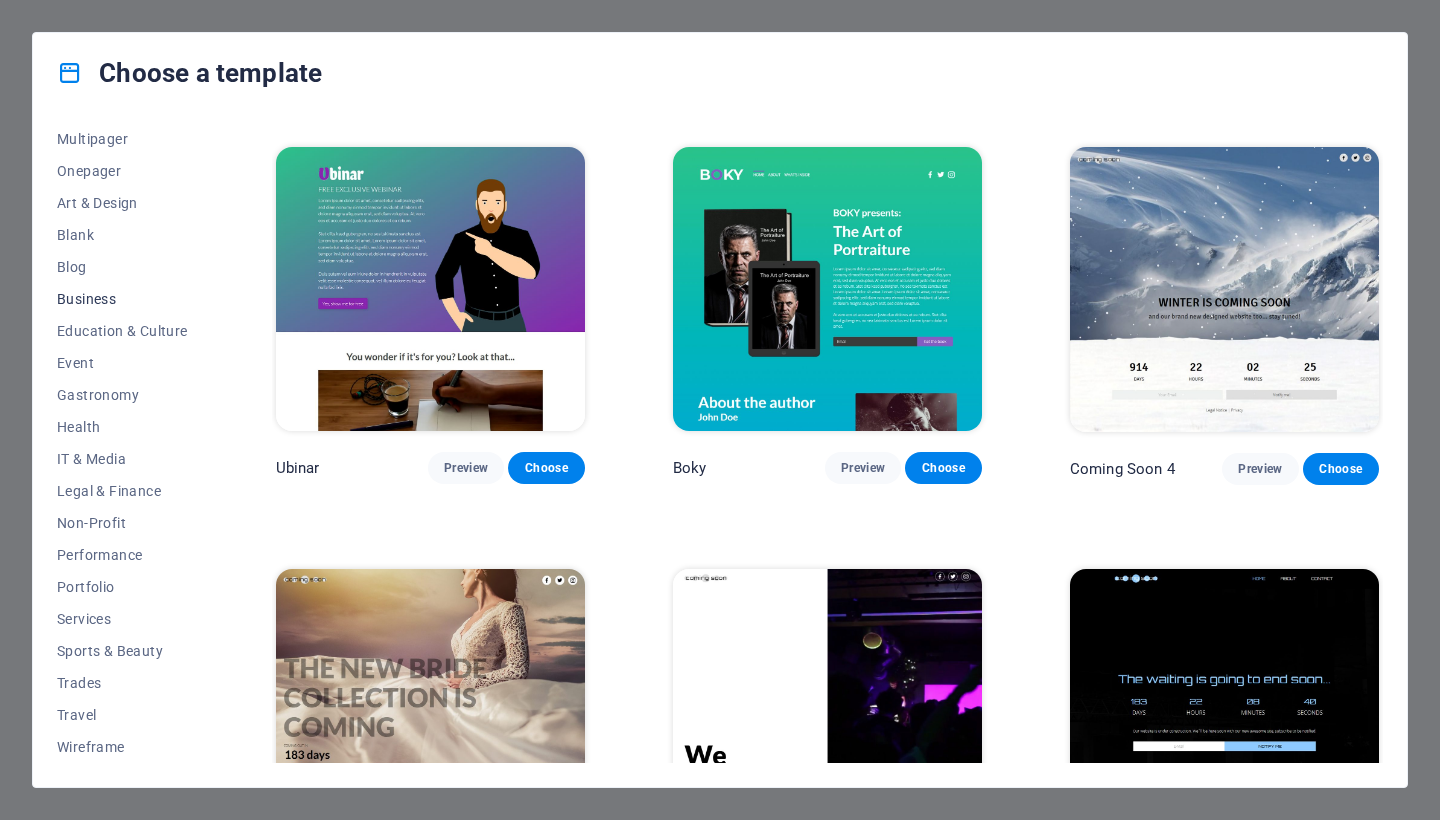 click on "Business" at bounding box center [122, 299] 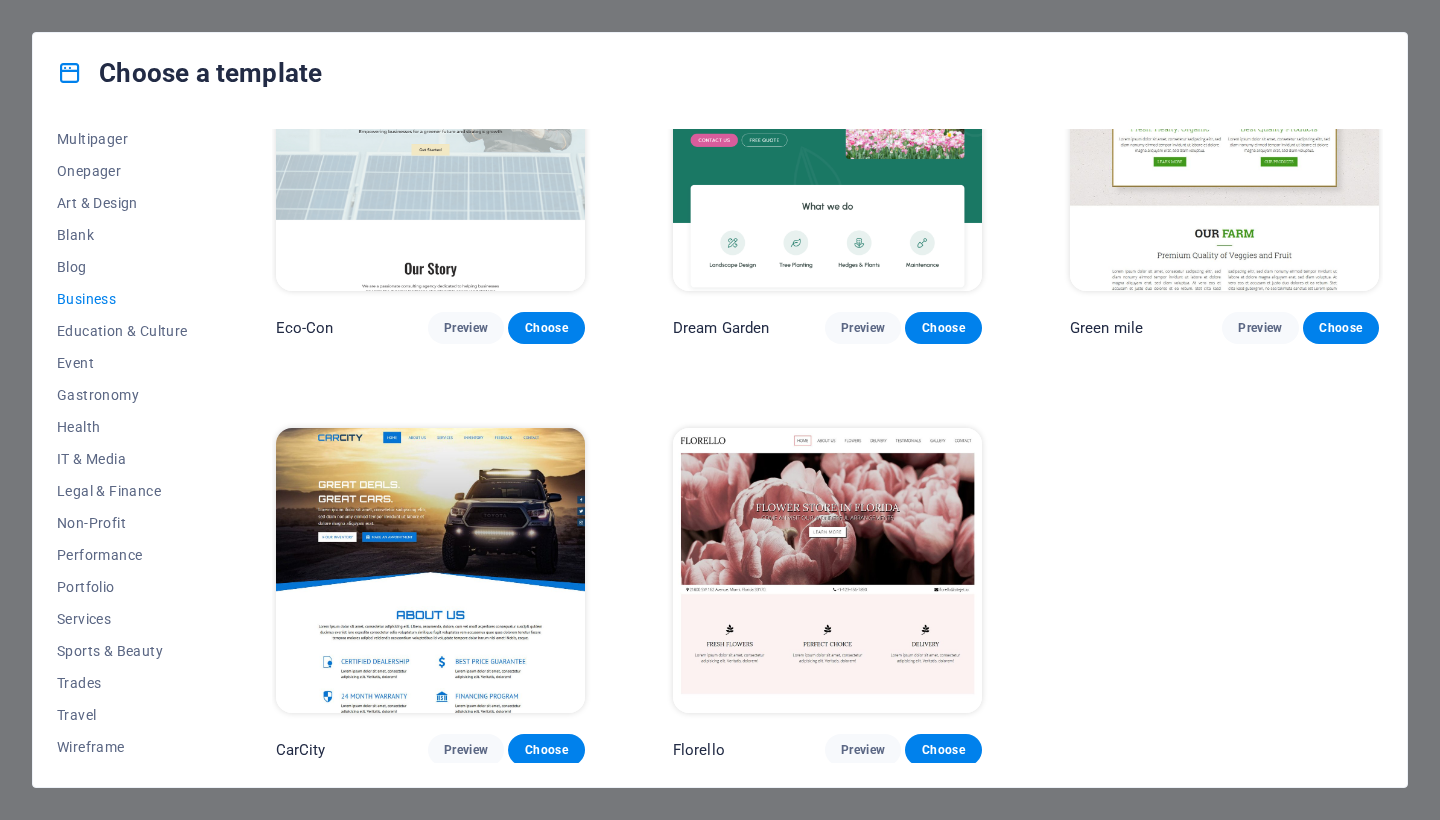 scroll, scrollTop: 126, scrollLeft: 0, axis: vertical 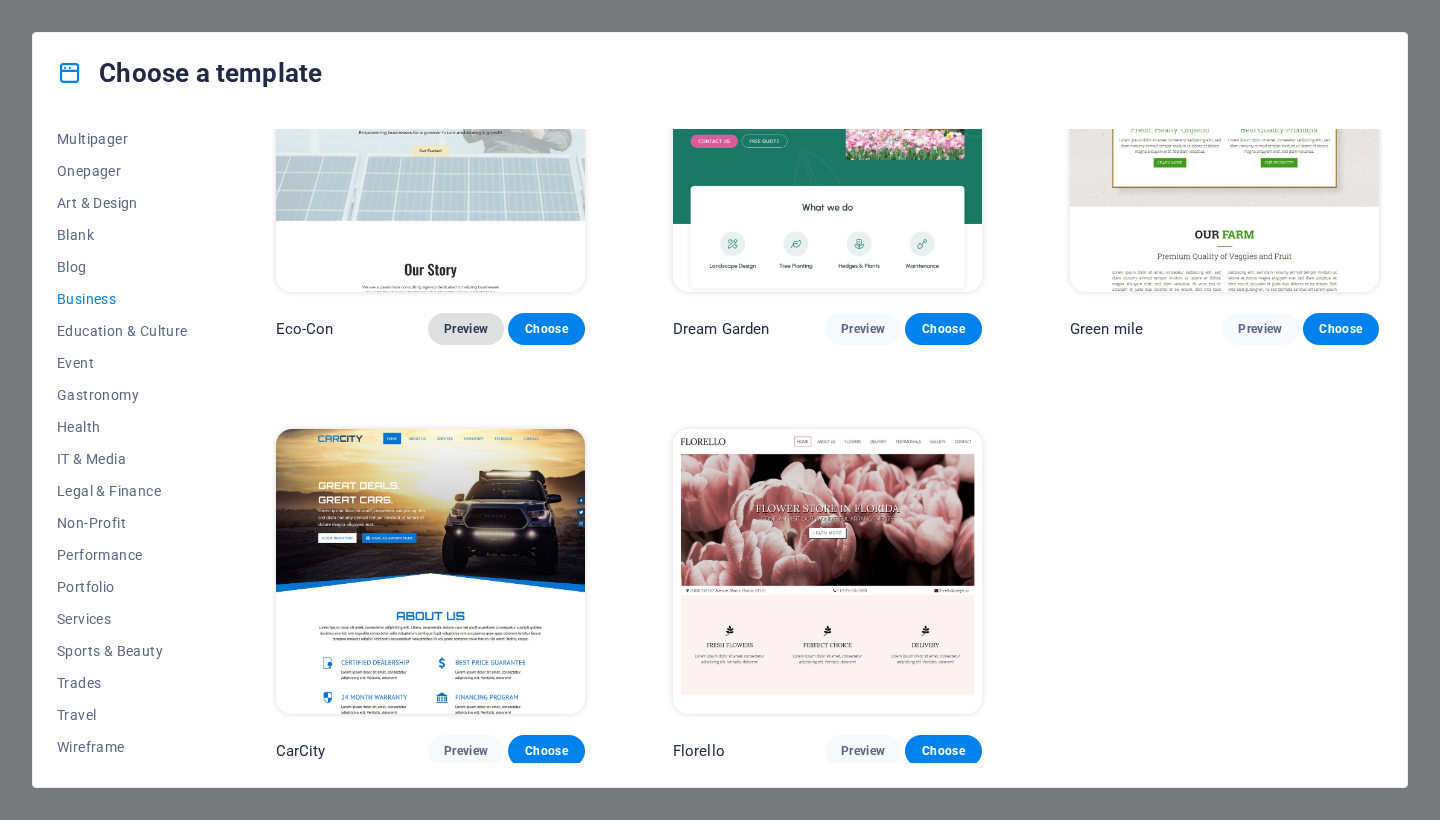 click on "Preview" at bounding box center [466, 329] 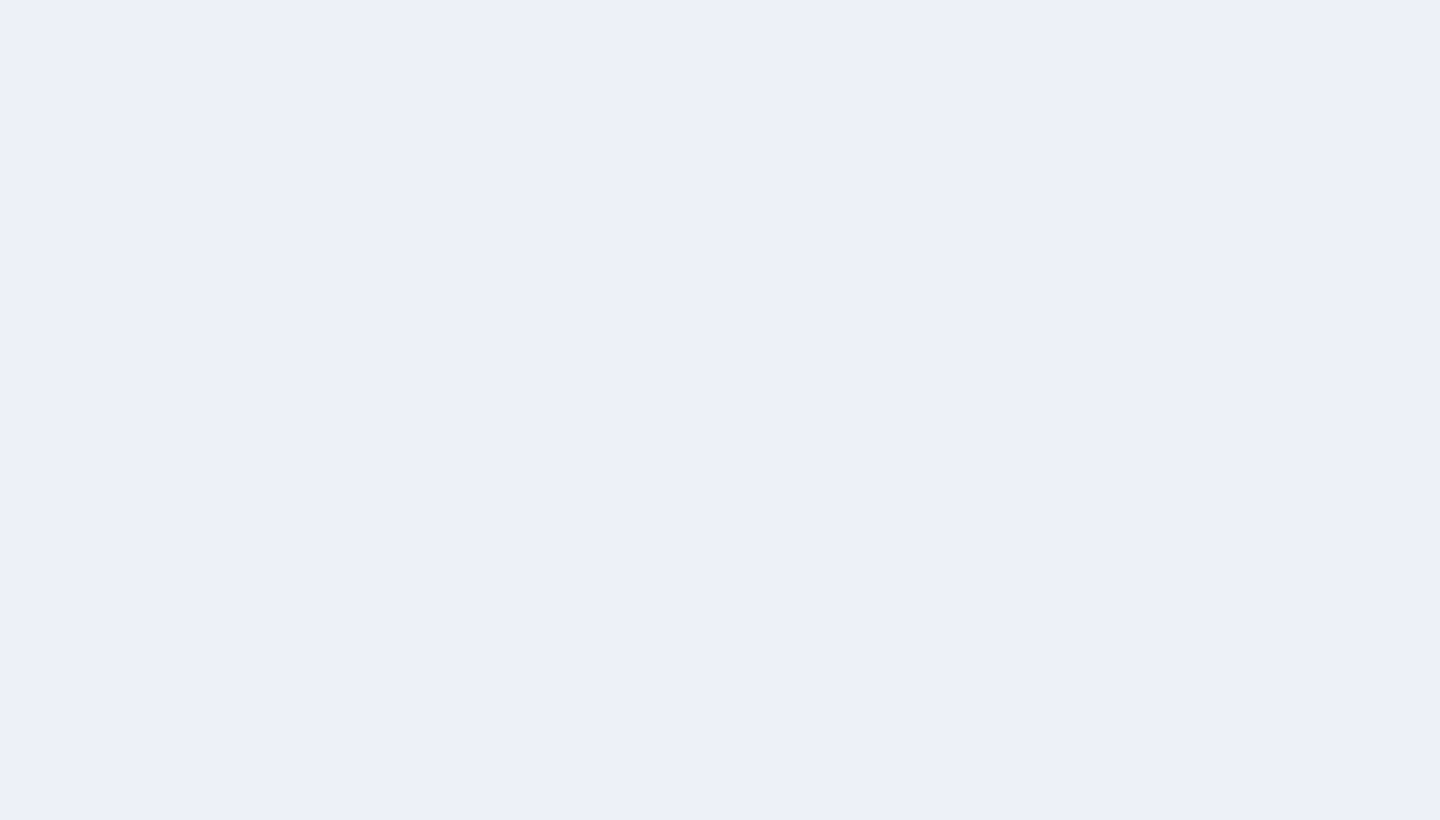 scroll, scrollTop: 0, scrollLeft: 0, axis: both 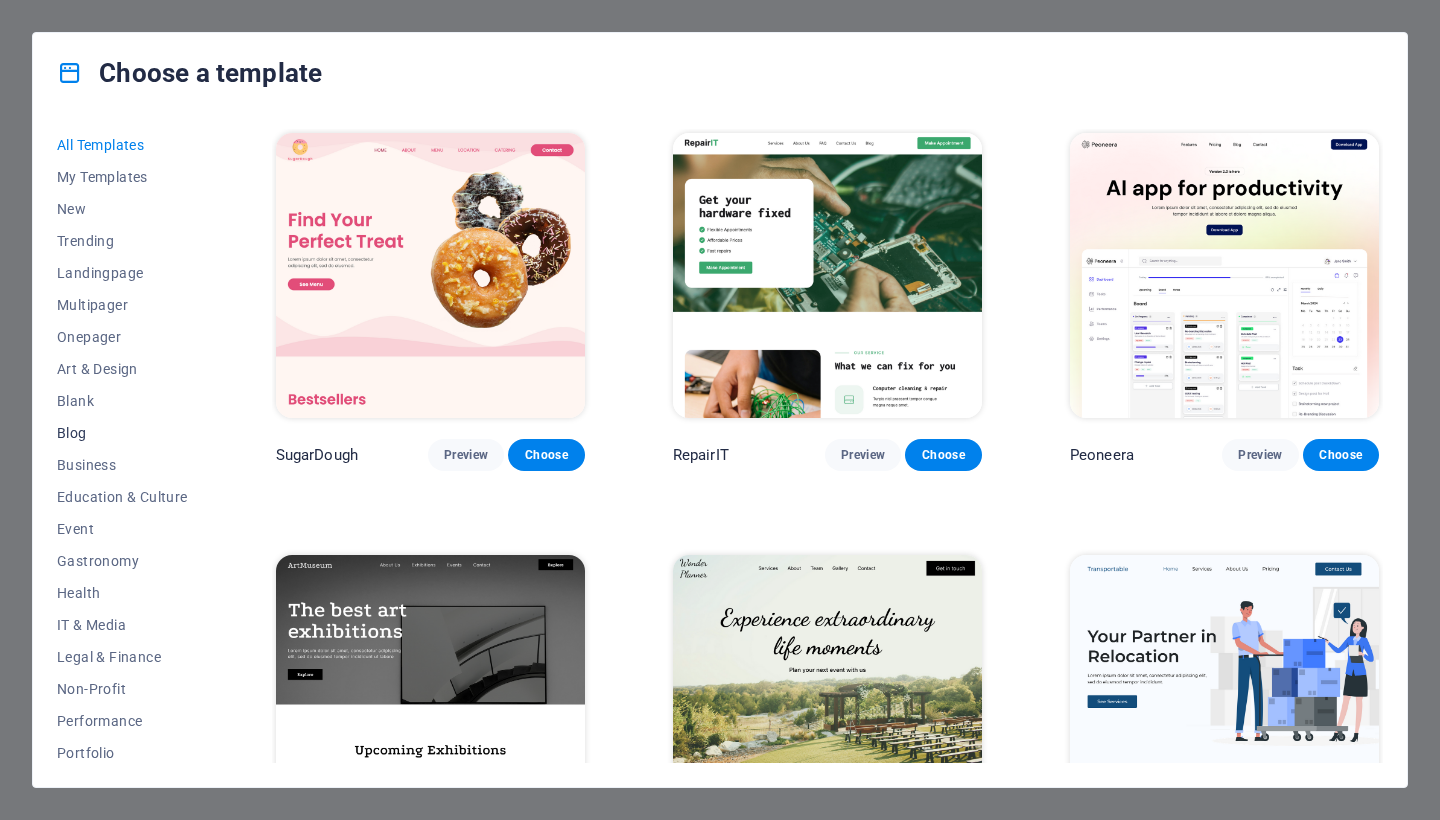 click on "Blog" at bounding box center (122, 433) 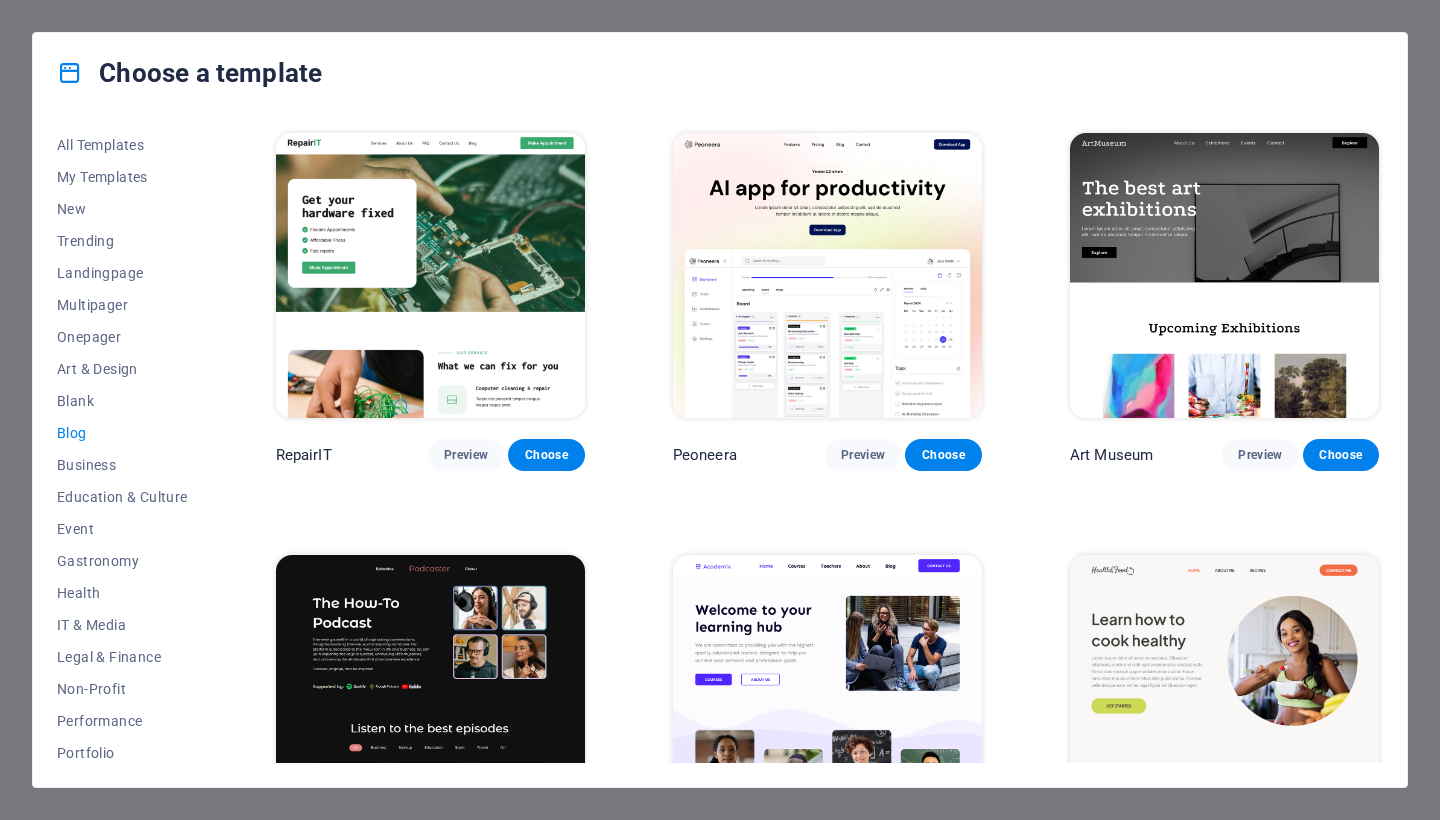 scroll, scrollTop: 0, scrollLeft: 0, axis: both 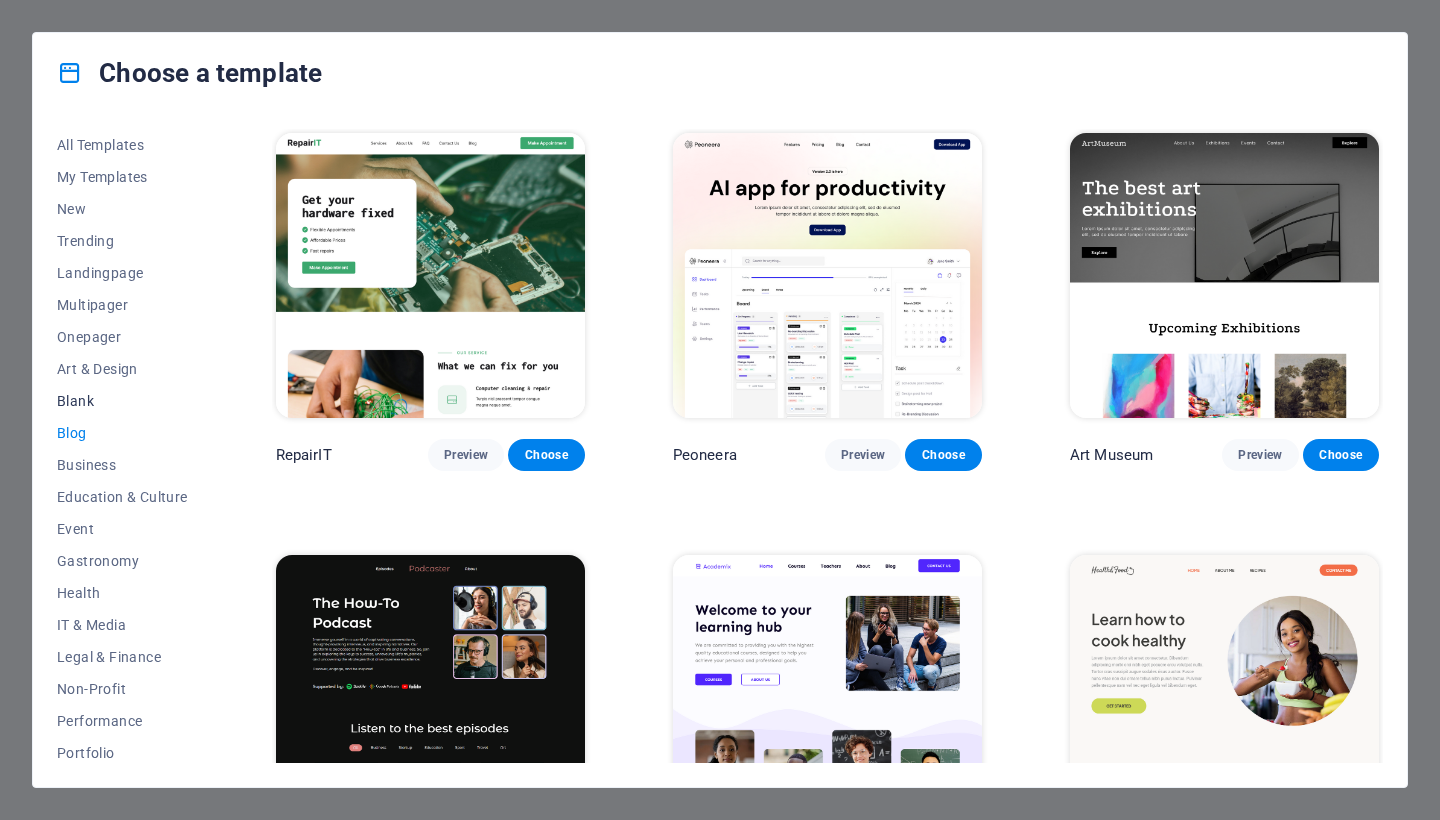 click on "Blank" at bounding box center [122, 401] 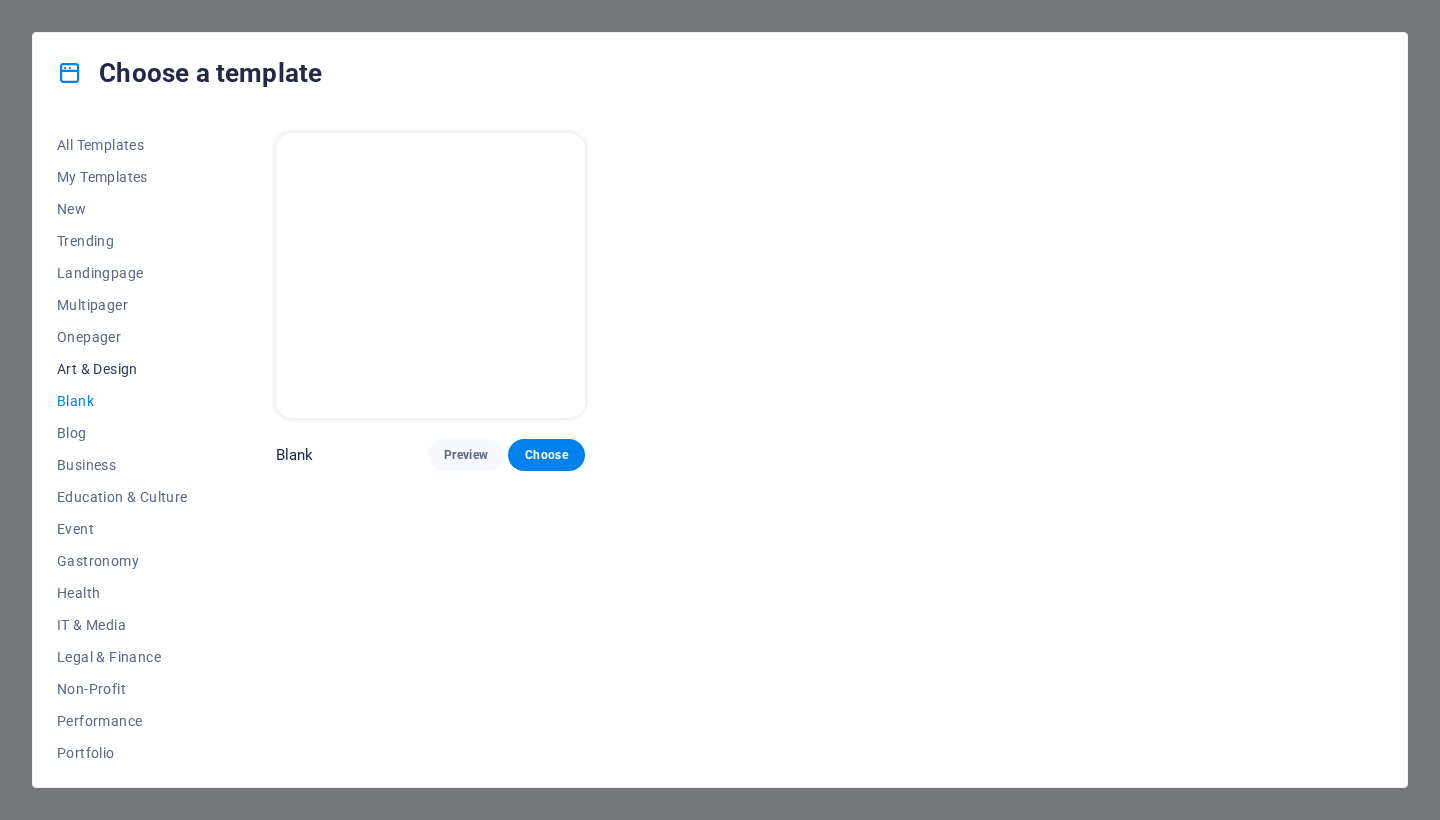 click on "Art & Design" at bounding box center [122, 369] 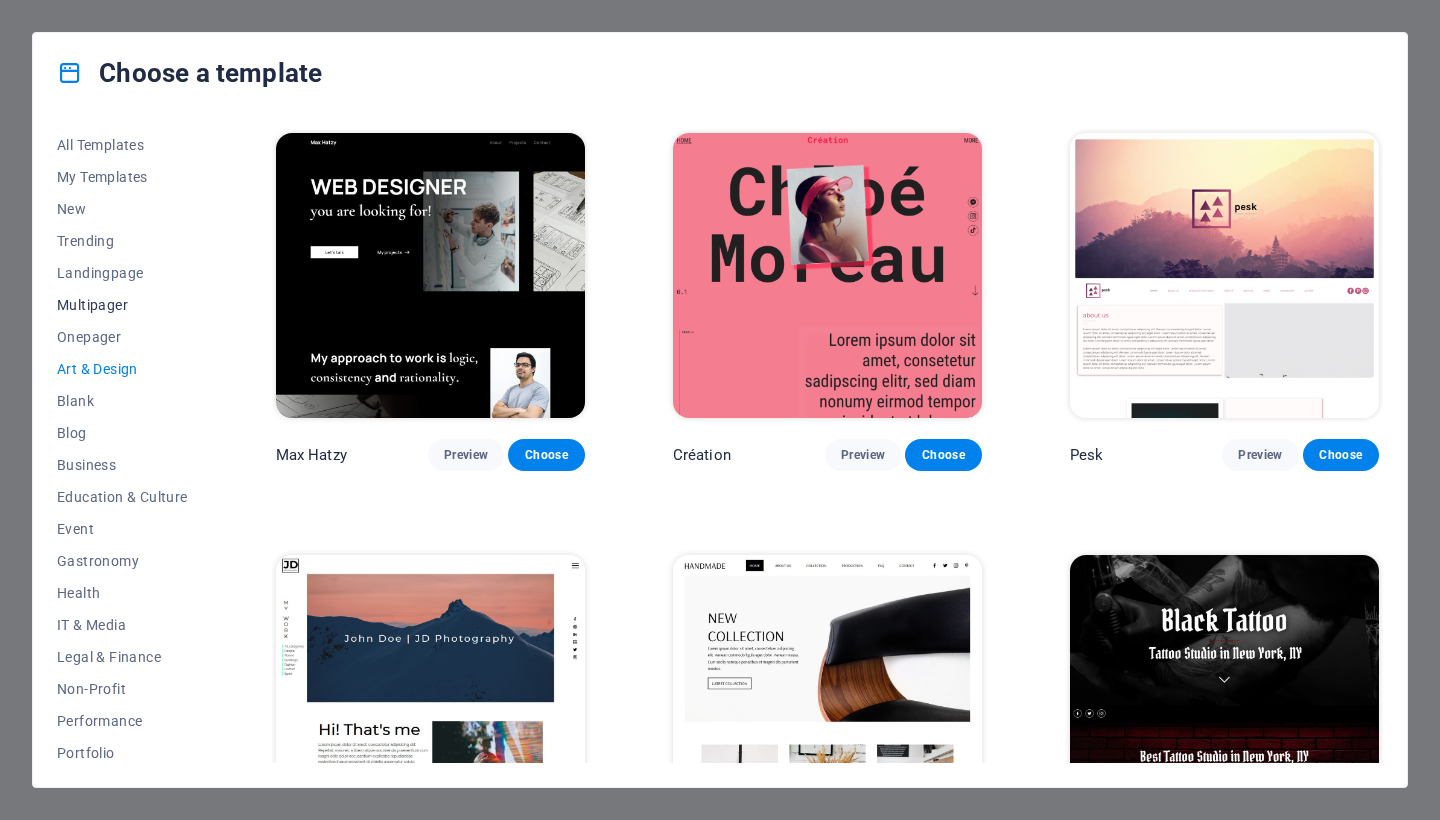 click on "Multipager" at bounding box center [122, 305] 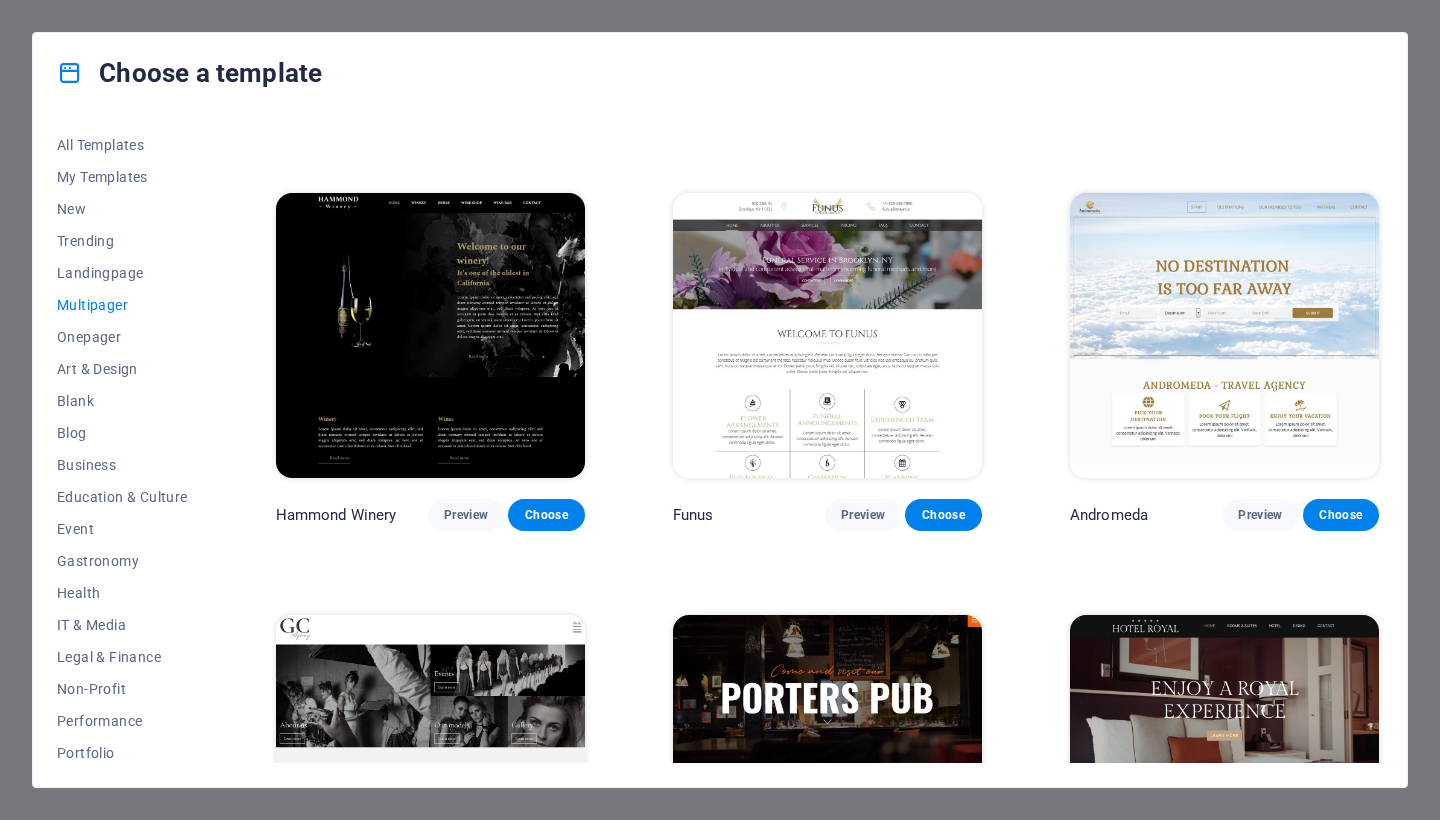 scroll, scrollTop: 7087, scrollLeft: 0, axis: vertical 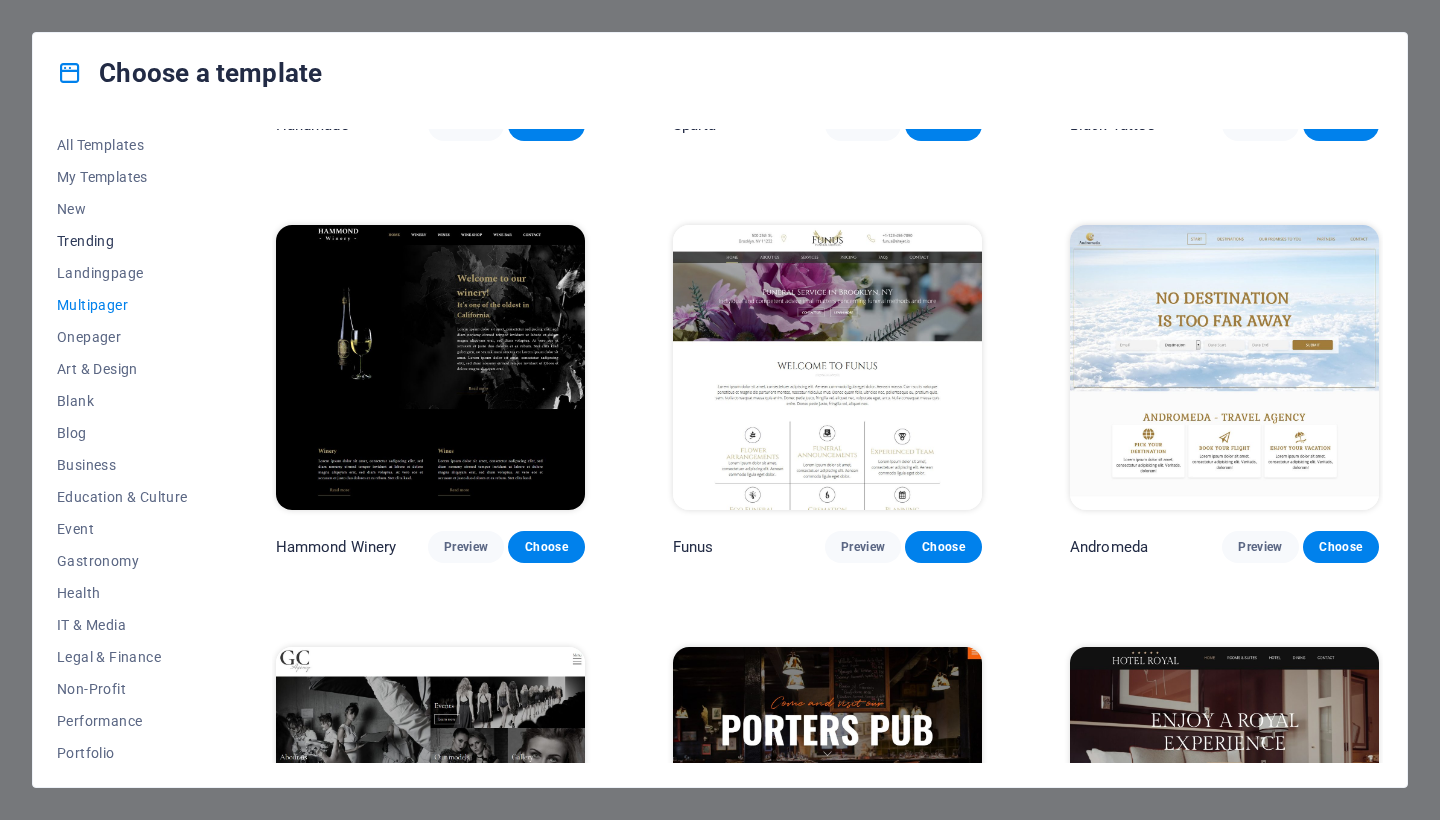 click on "Trending" at bounding box center [122, 241] 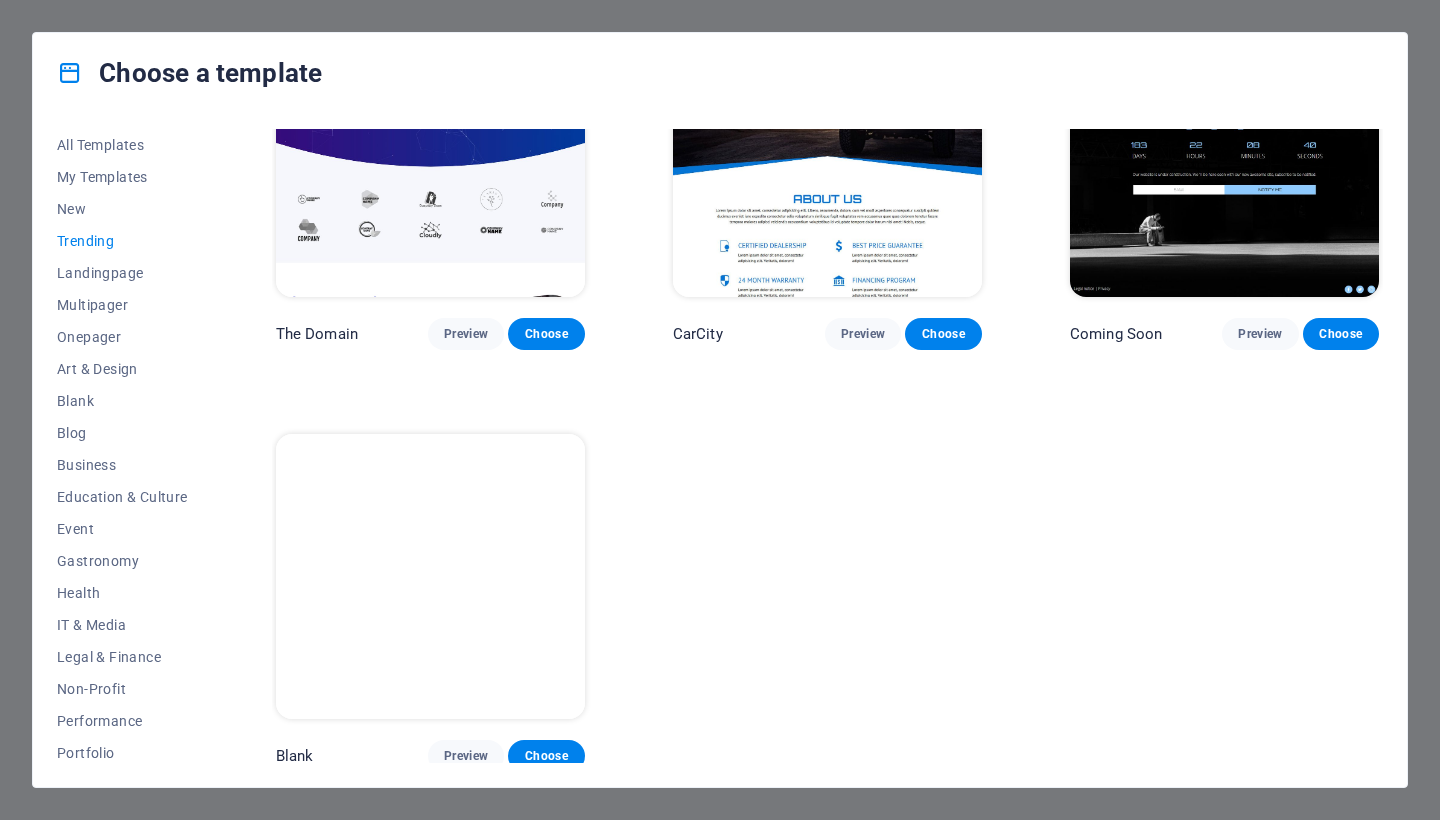 scroll, scrollTop: 1806, scrollLeft: 0, axis: vertical 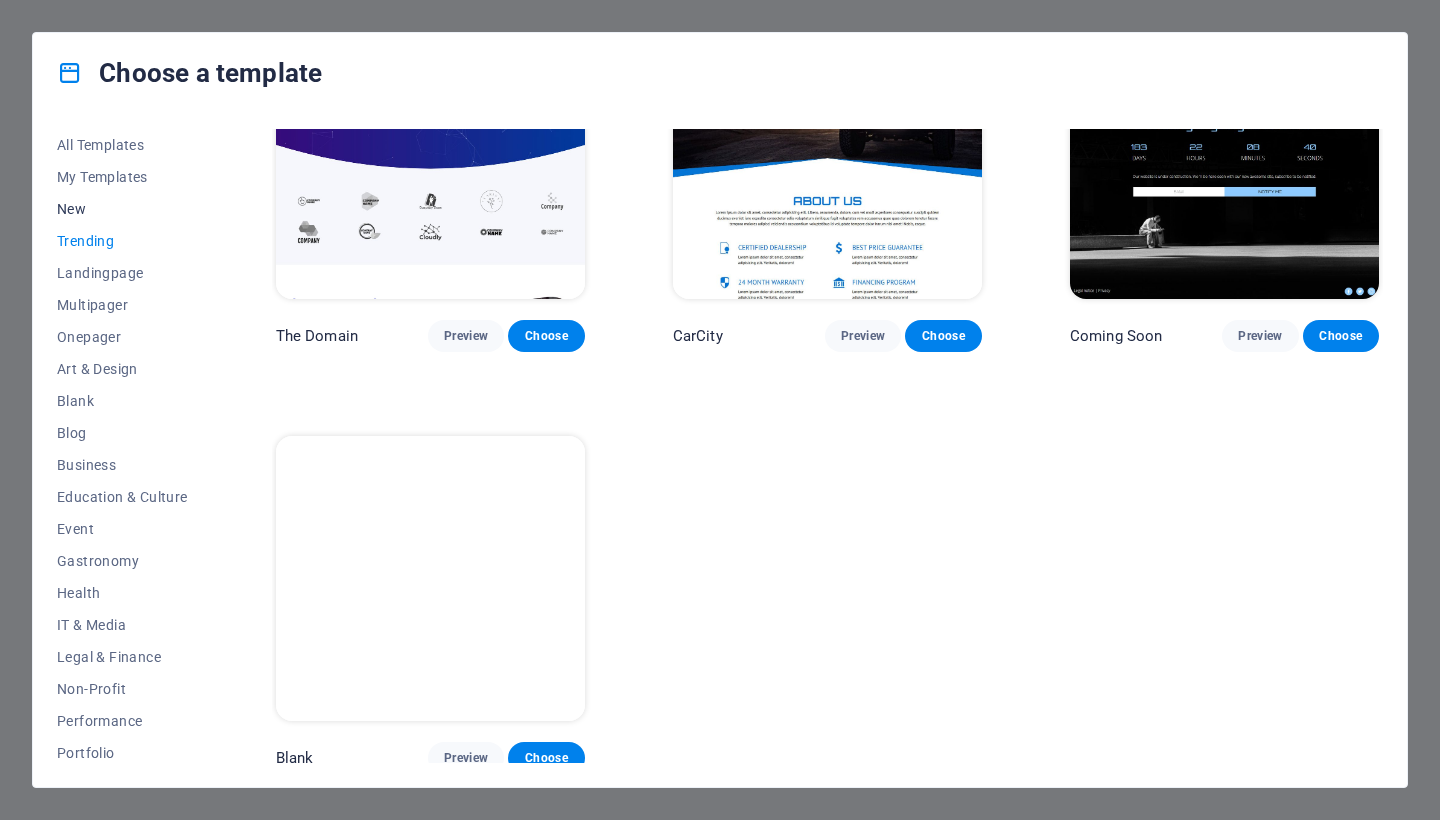 click on "New" at bounding box center (122, 209) 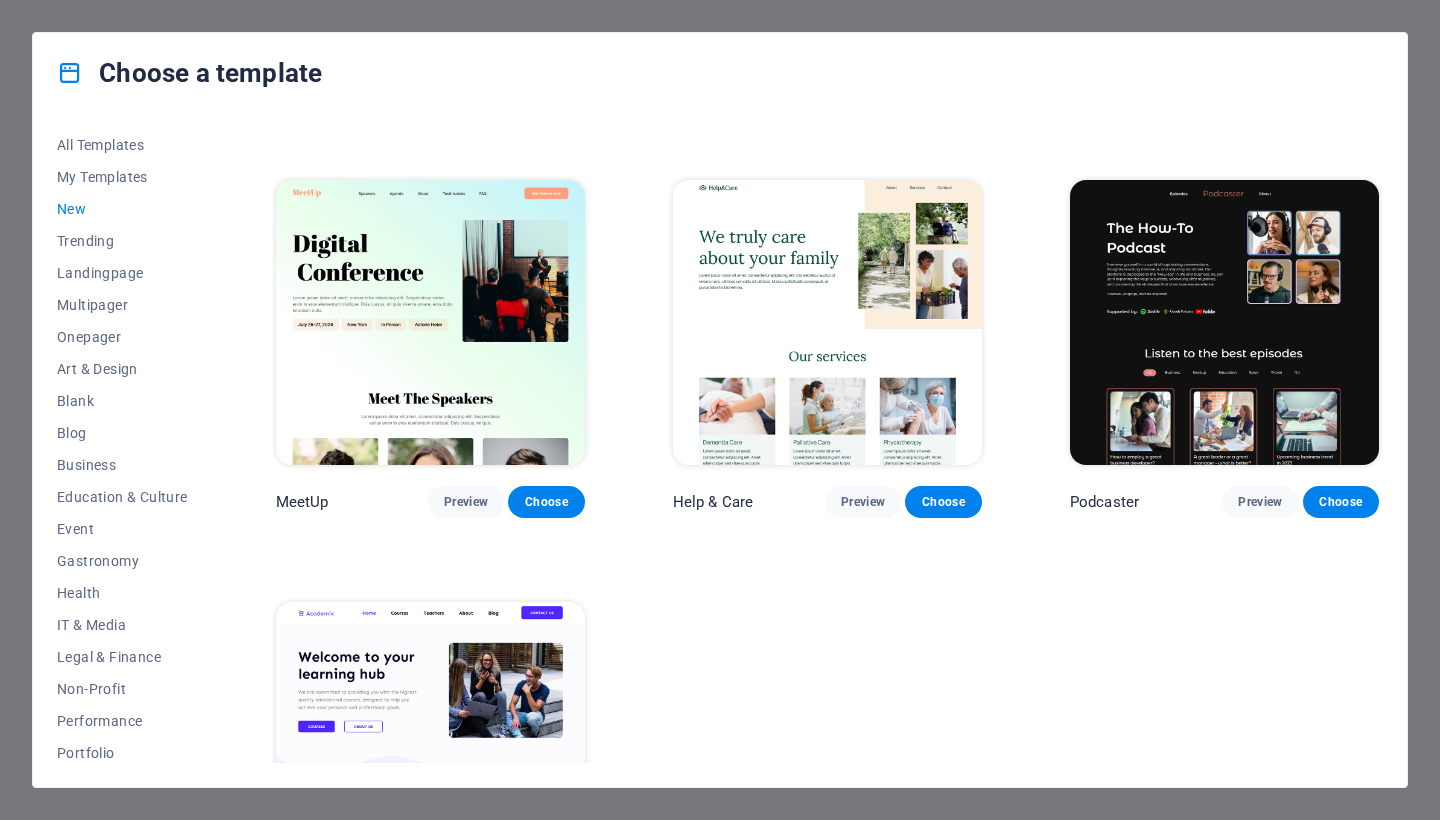 scroll, scrollTop: 1223, scrollLeft: 0, axis: vertical 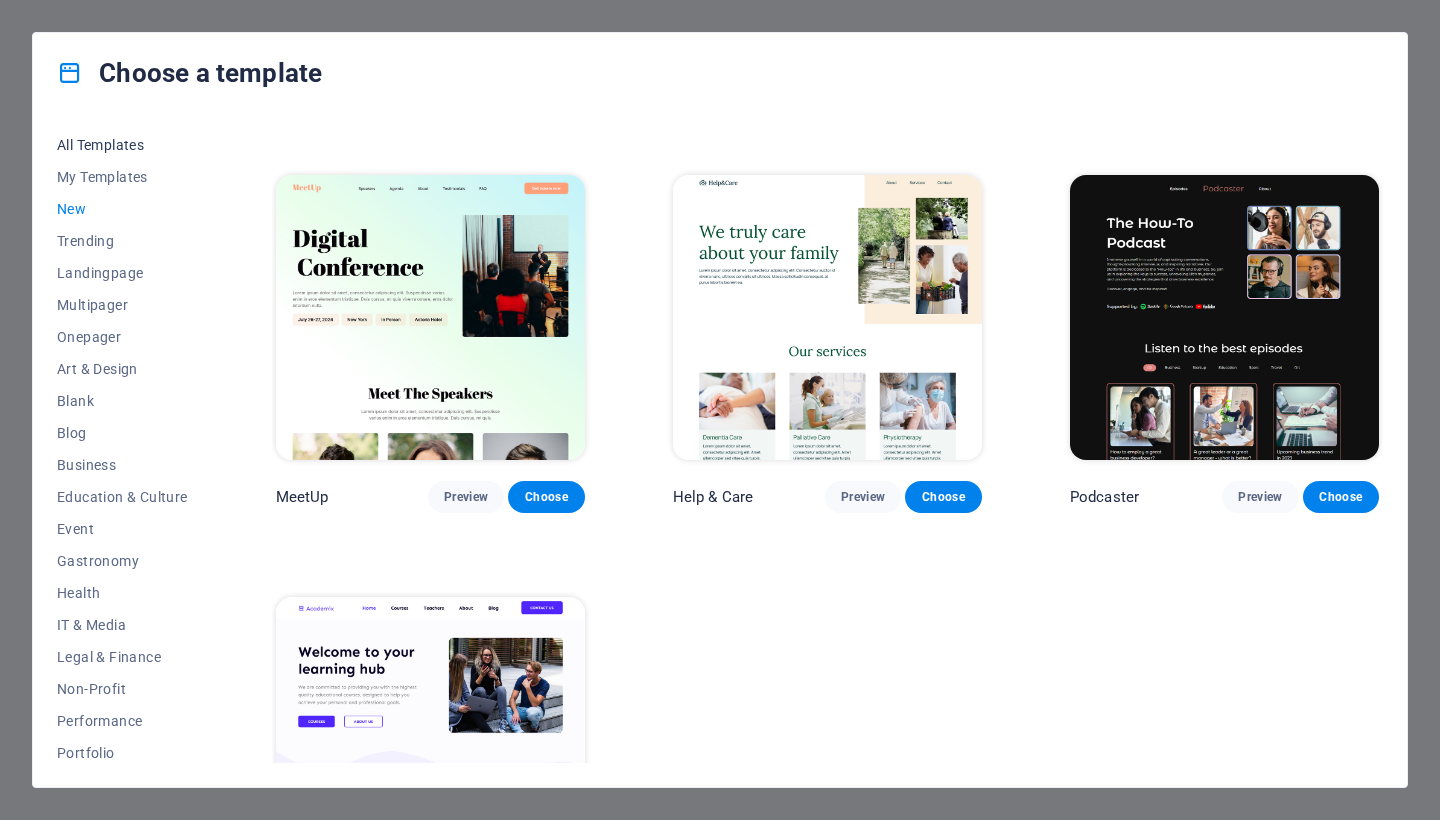 click on "All Templates" at bounding box center (122, 145) 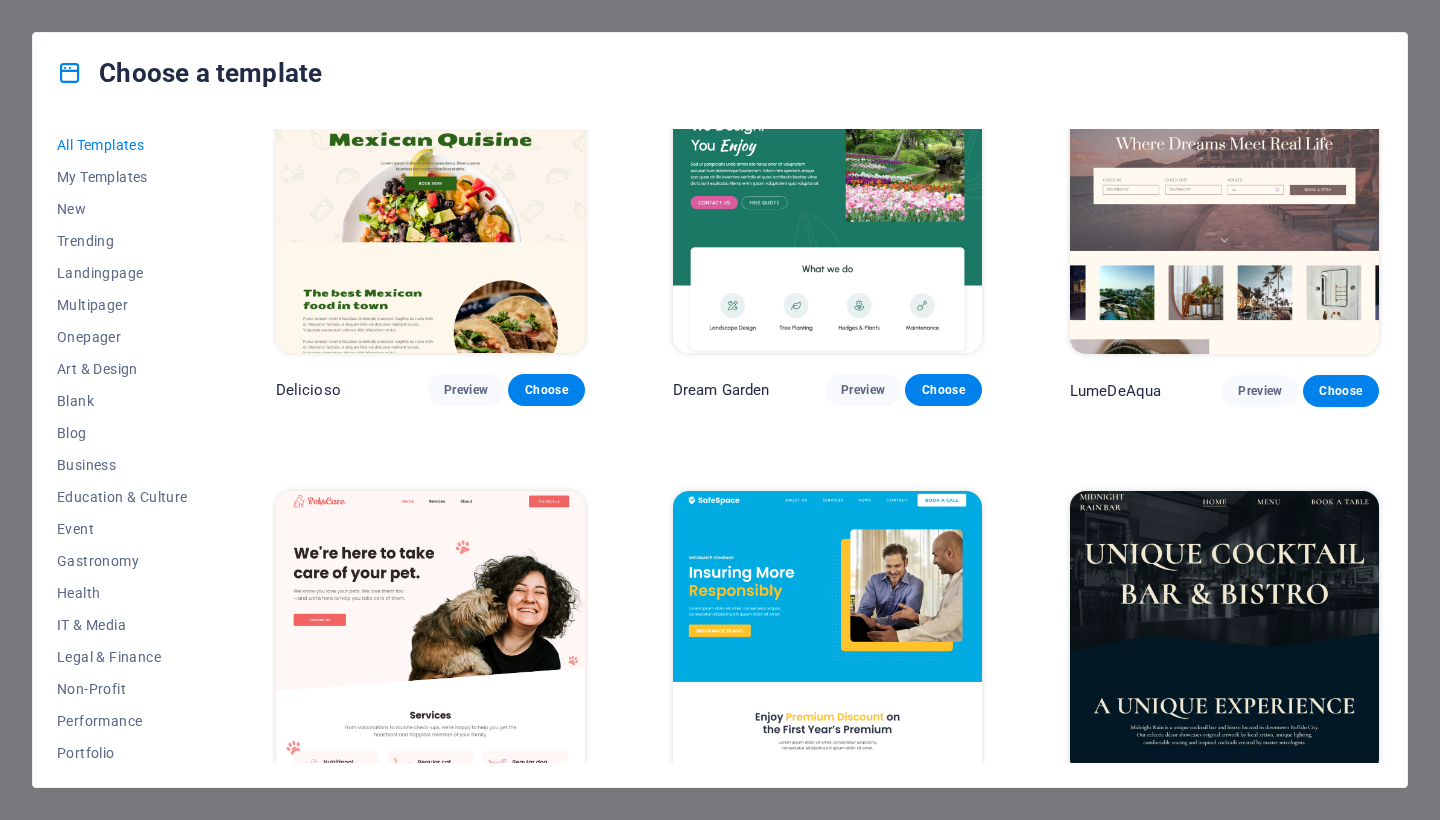 scroll, scrollTop: 3015, scrollLeft: 0, axis: vertical 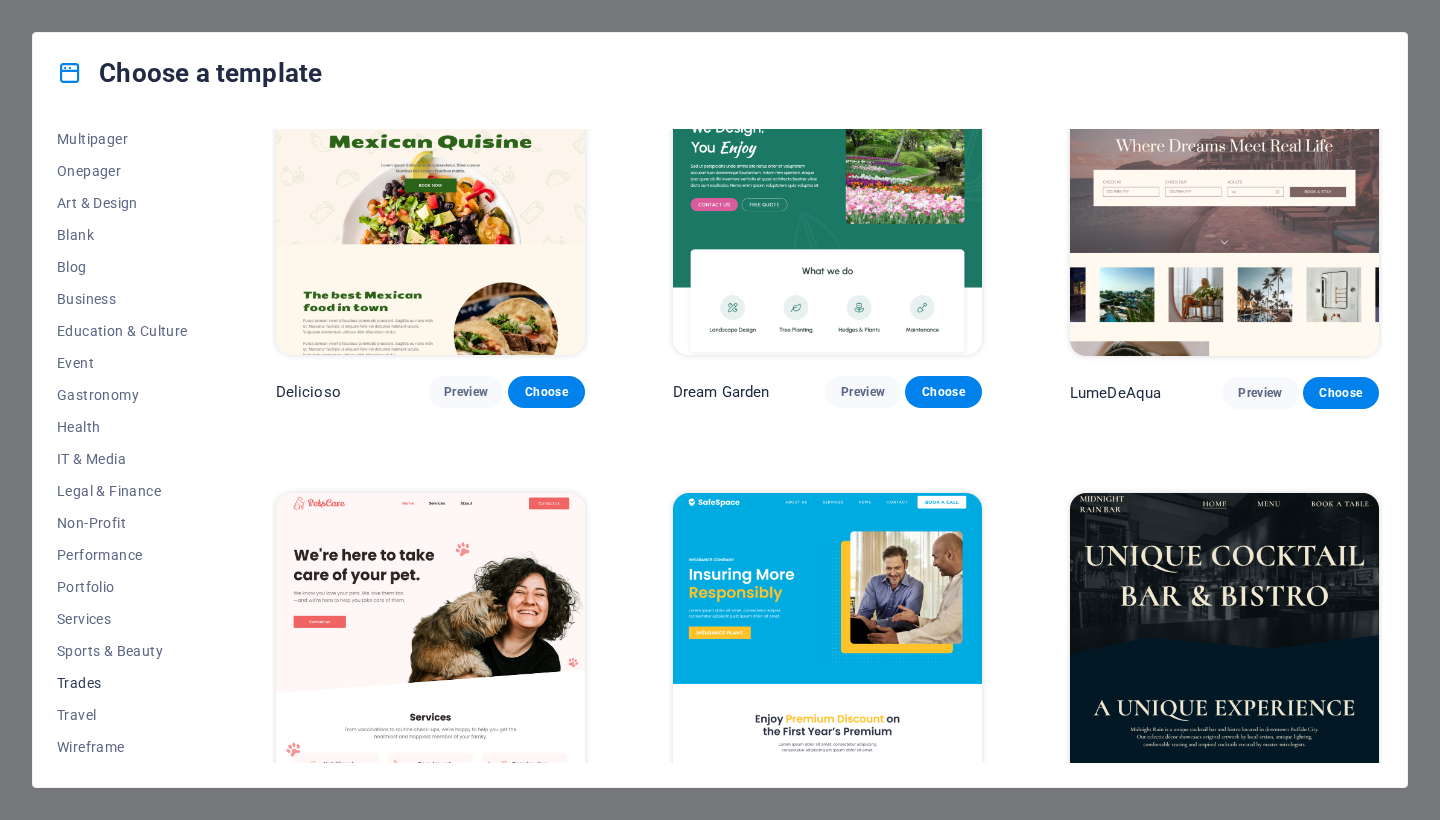 click on "Trades" at bounding box center (122, 683) 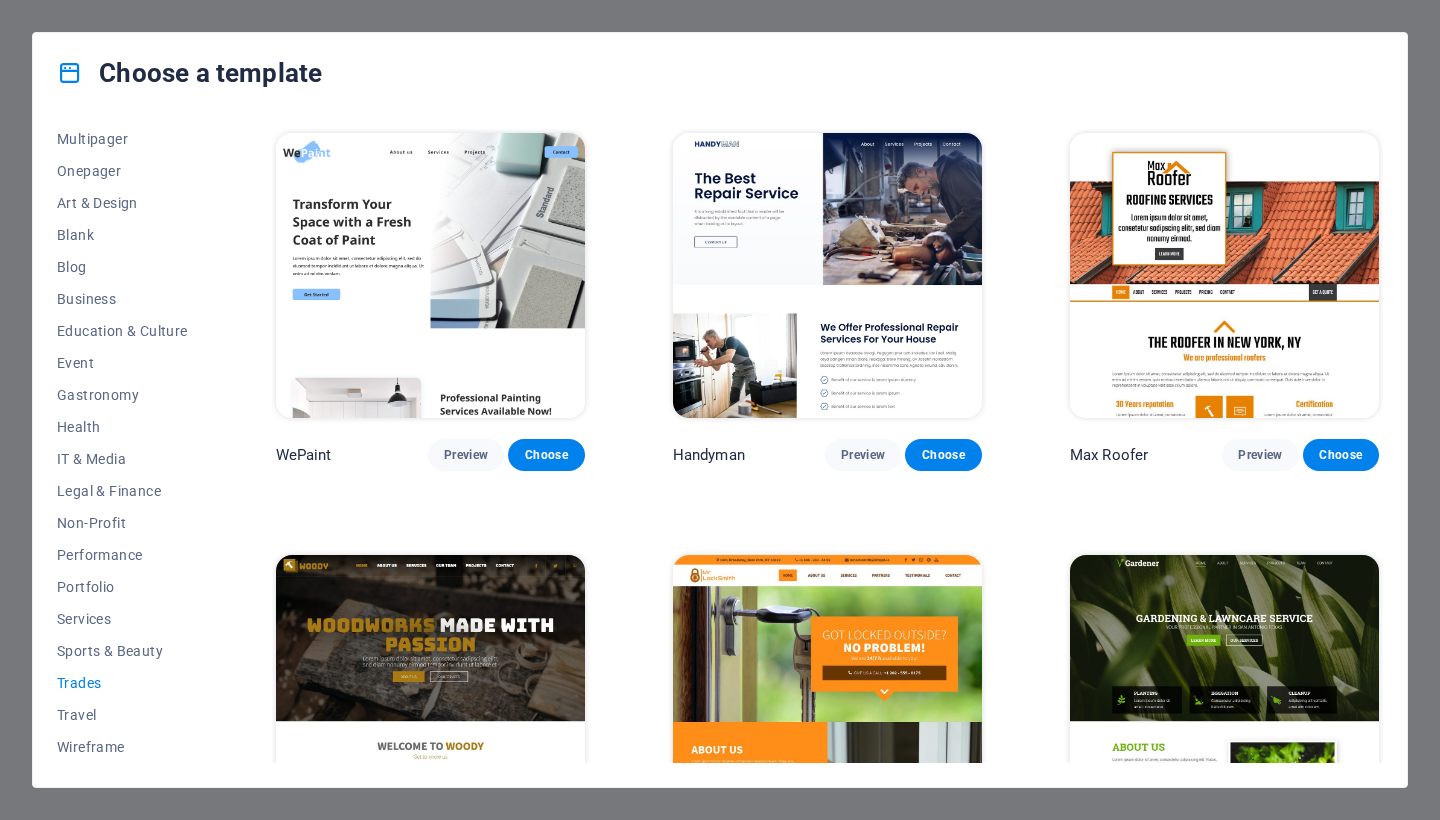 scroll, scrollTop: 0, scrollLeft: 0, axis: both 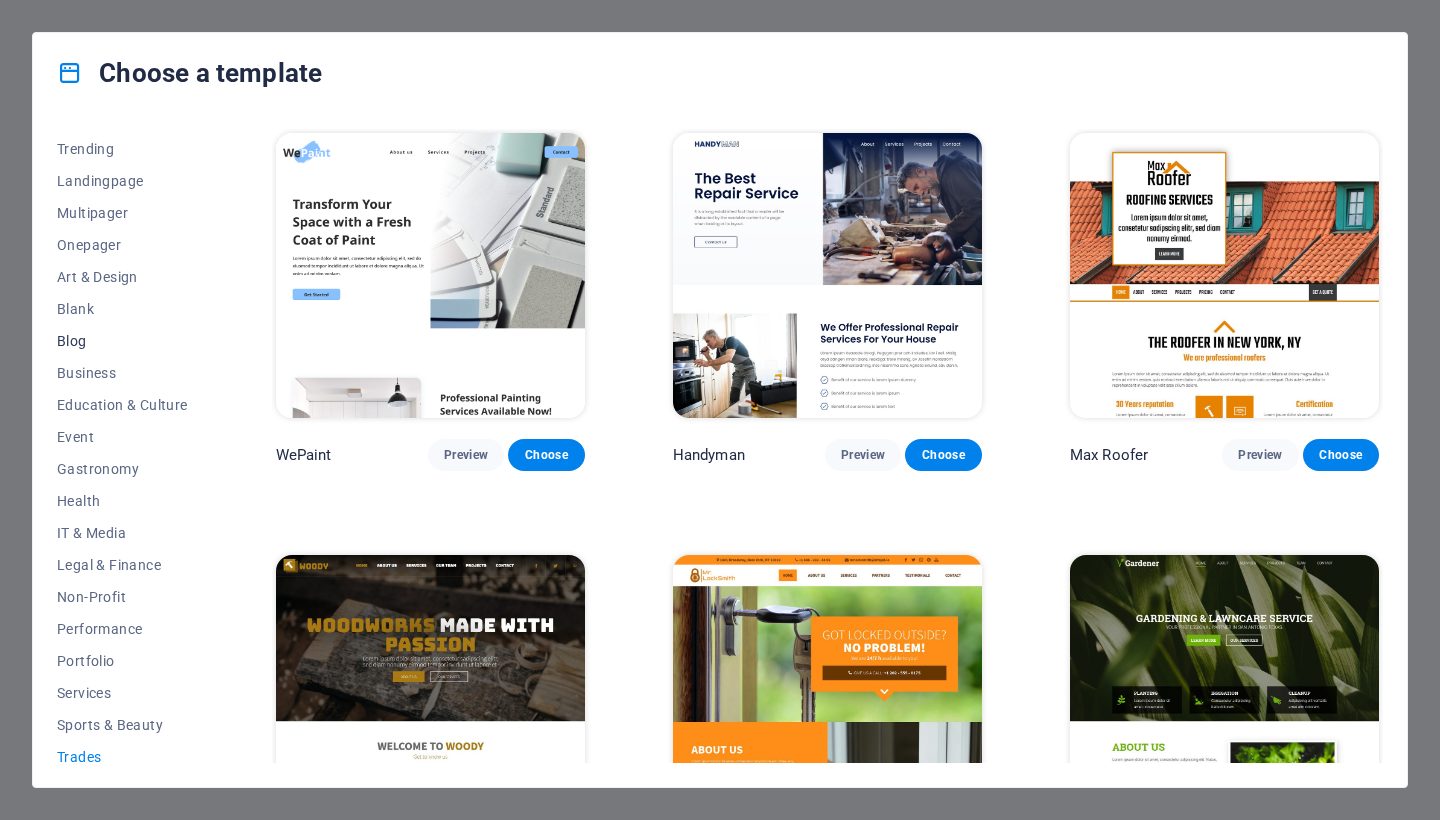 click on "Blog" at bounding box center [122, 341] 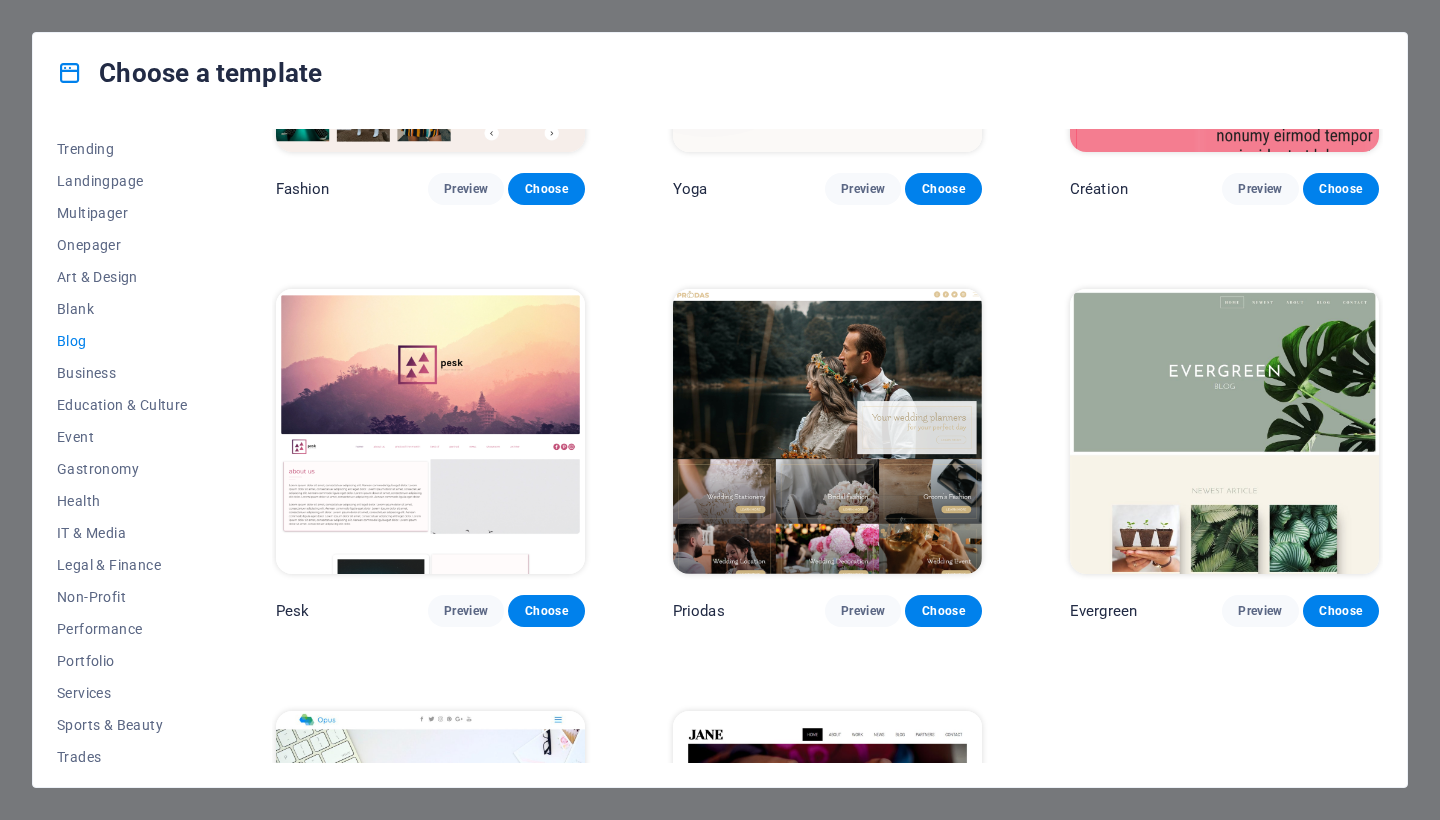 scroll, scrollTop: 2371, scrollLeft: 0, axis: vertical 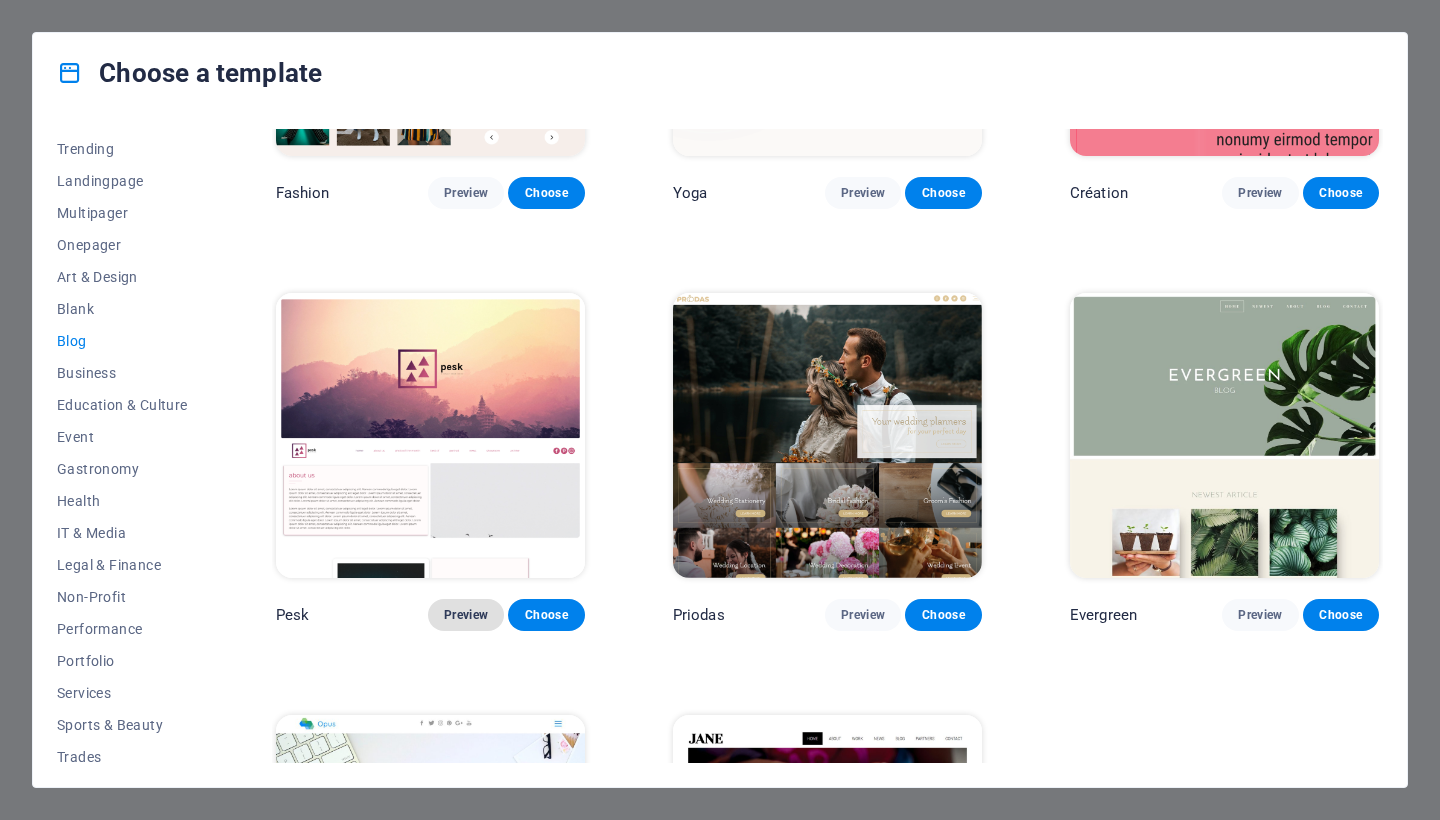 click on "Preview" at bounding box center [466, 615] 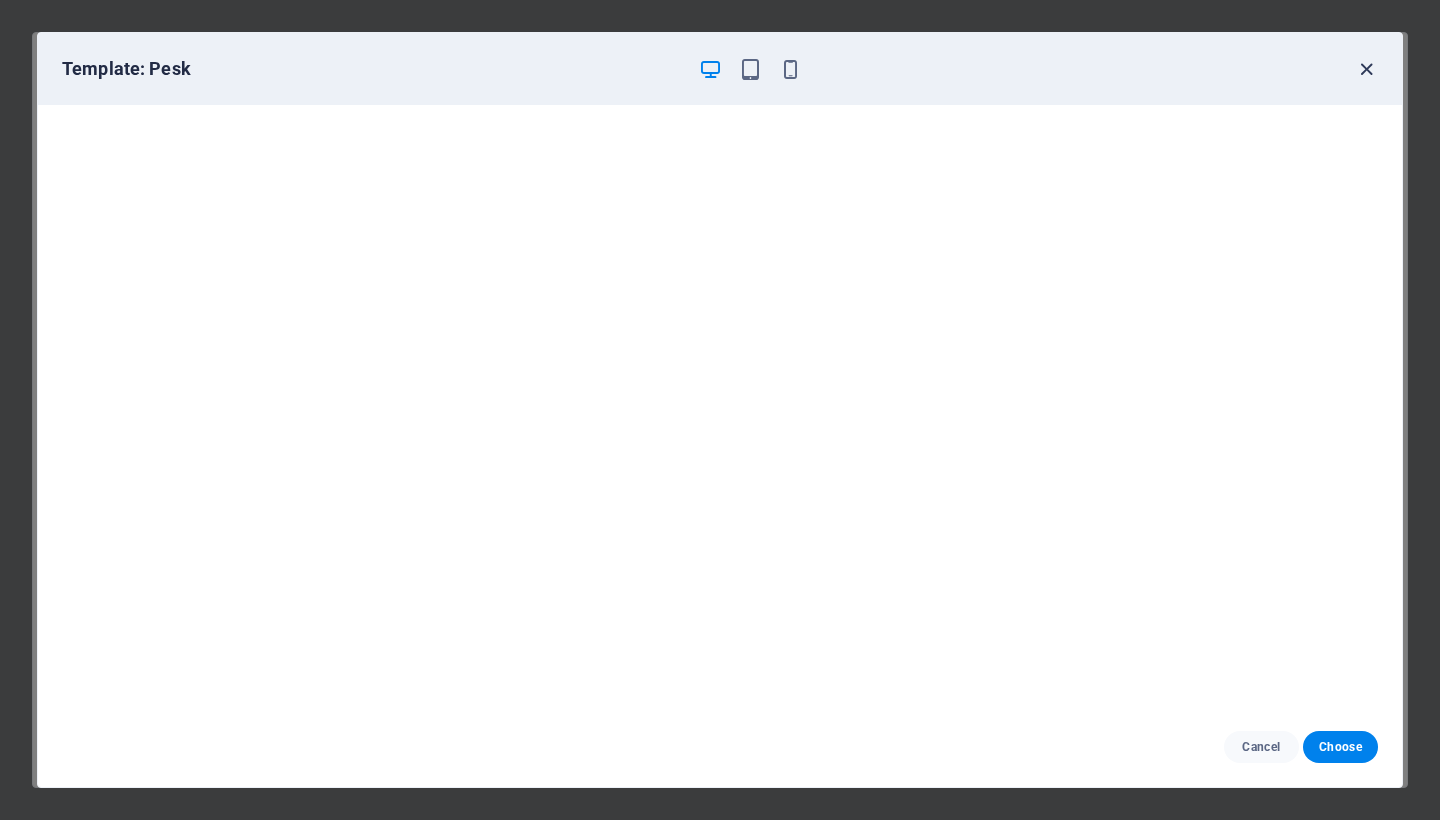 click at bounding box center (1366, 69) 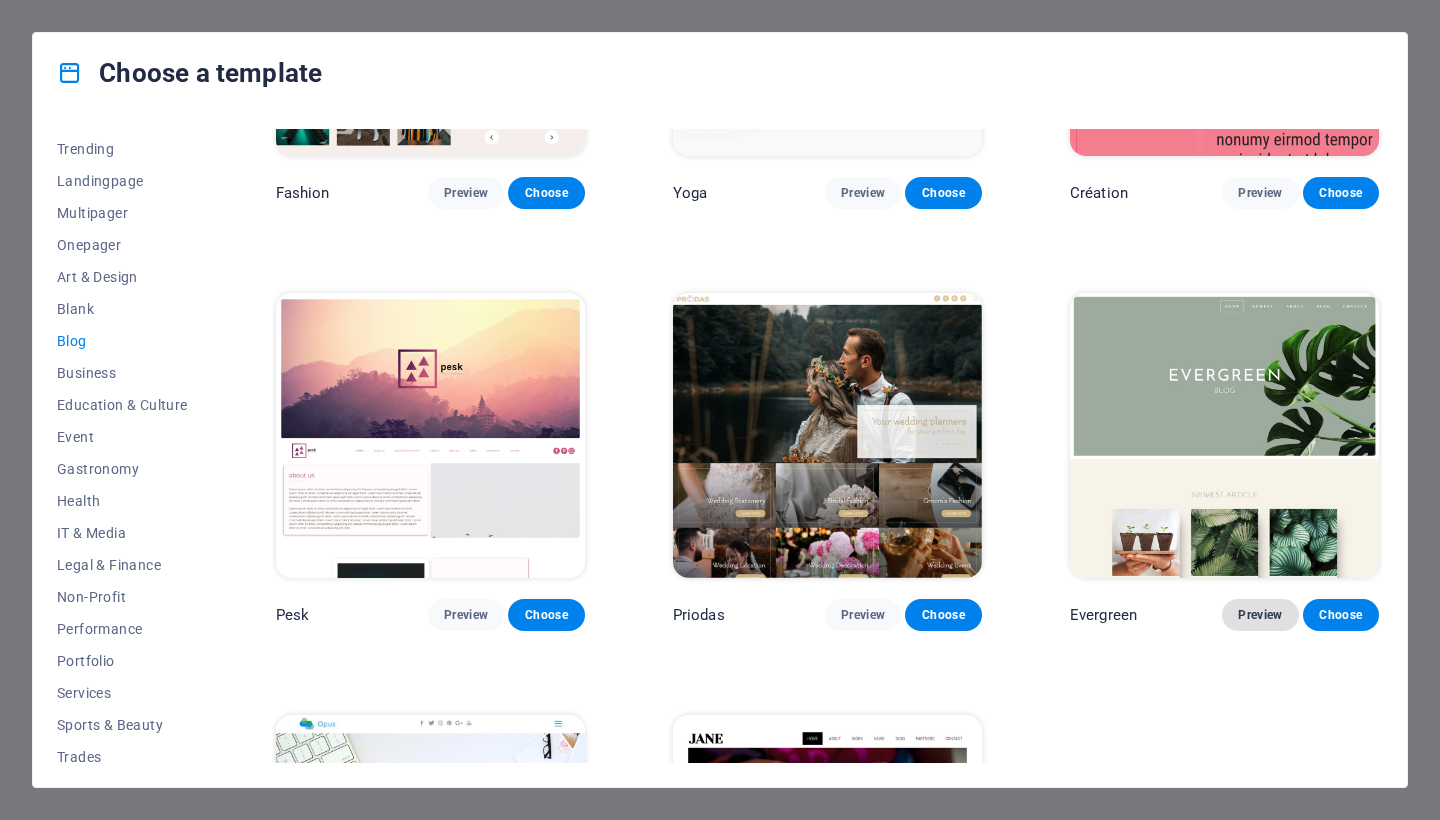 click on "Preview" at bounding box center [1260, 615] 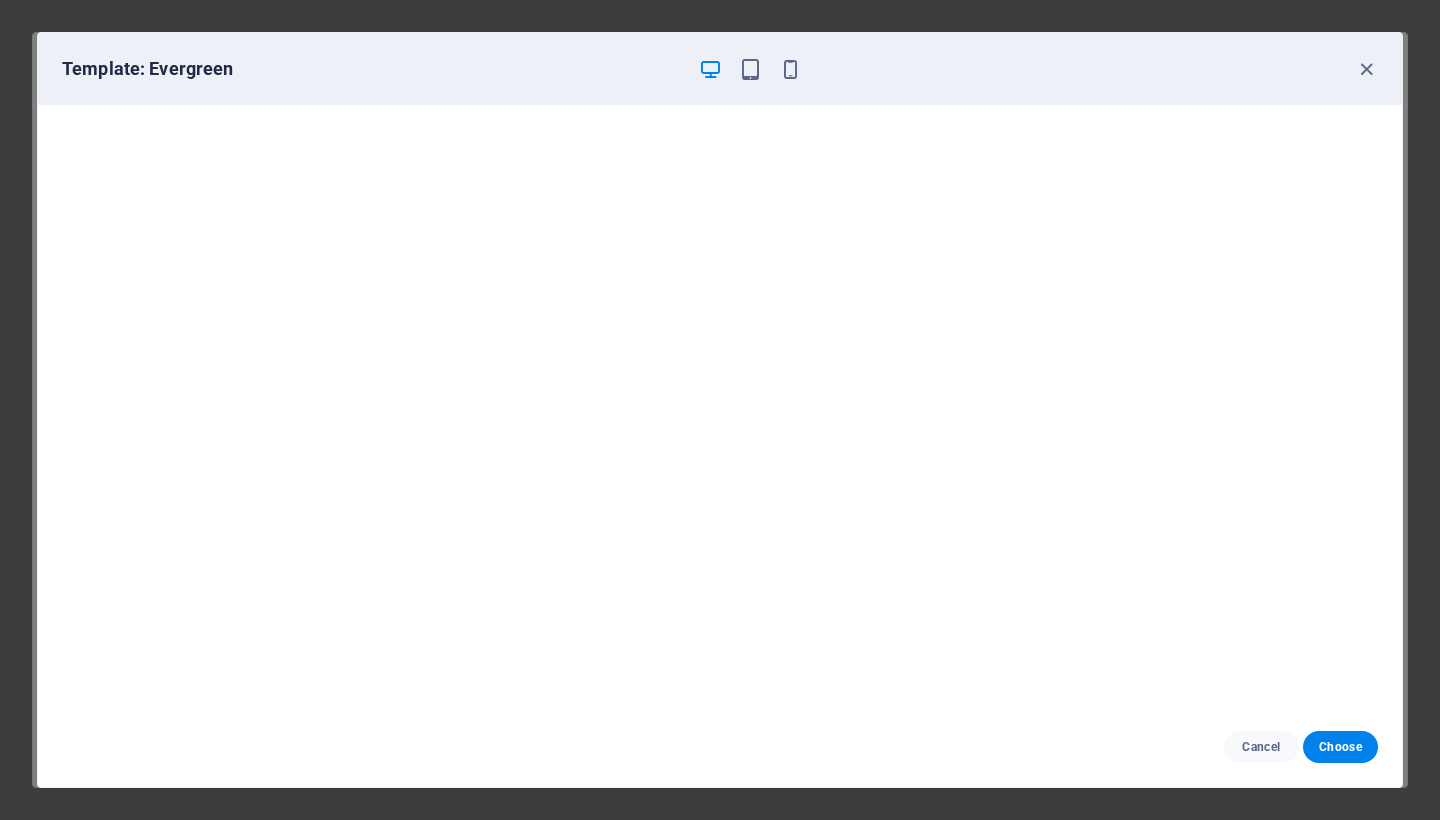 scroll, scrollTop: 5, scrollLeft: 0, axis: vertical 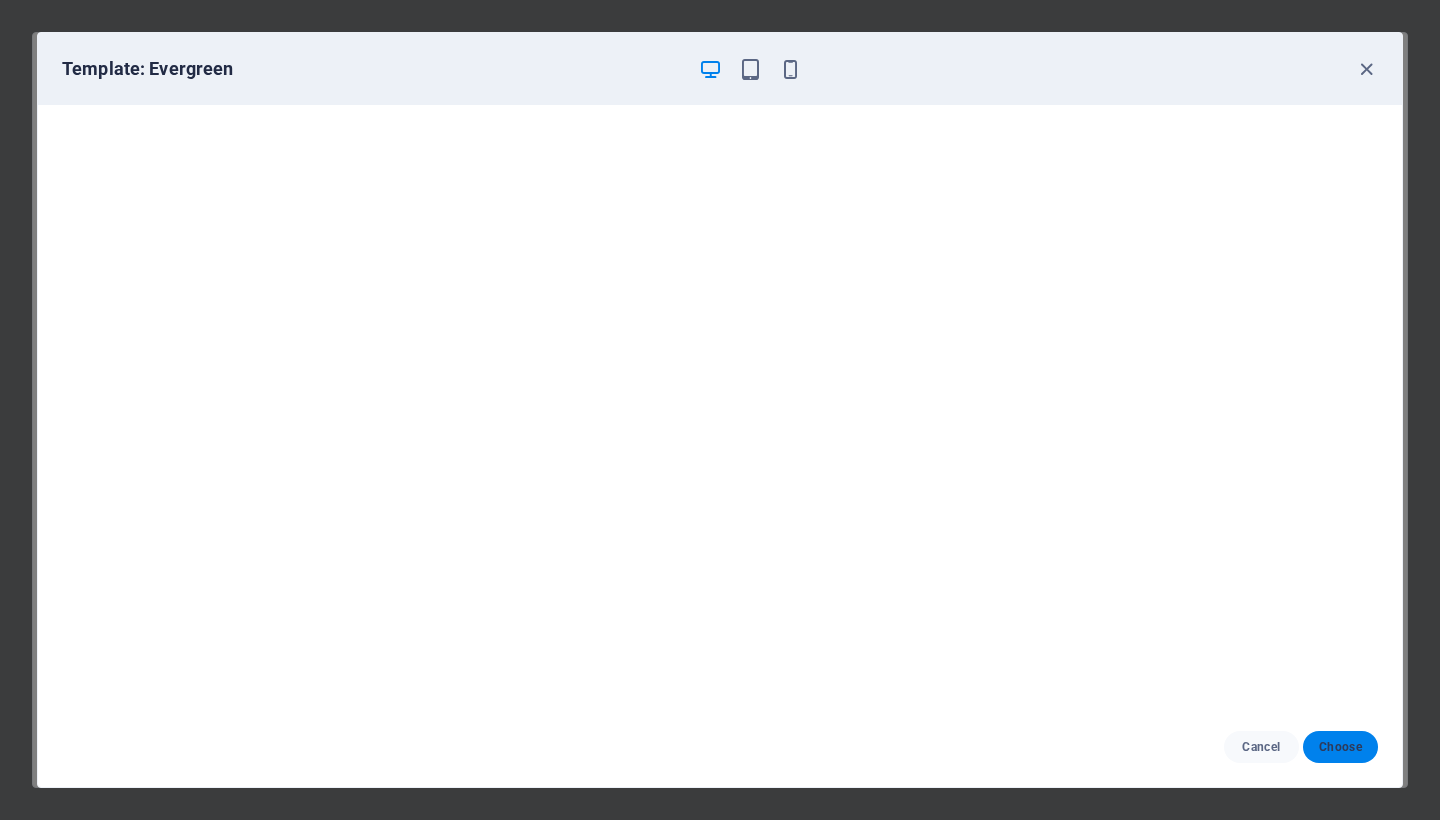 click on "Choose" at bounding box center (1340, 747) 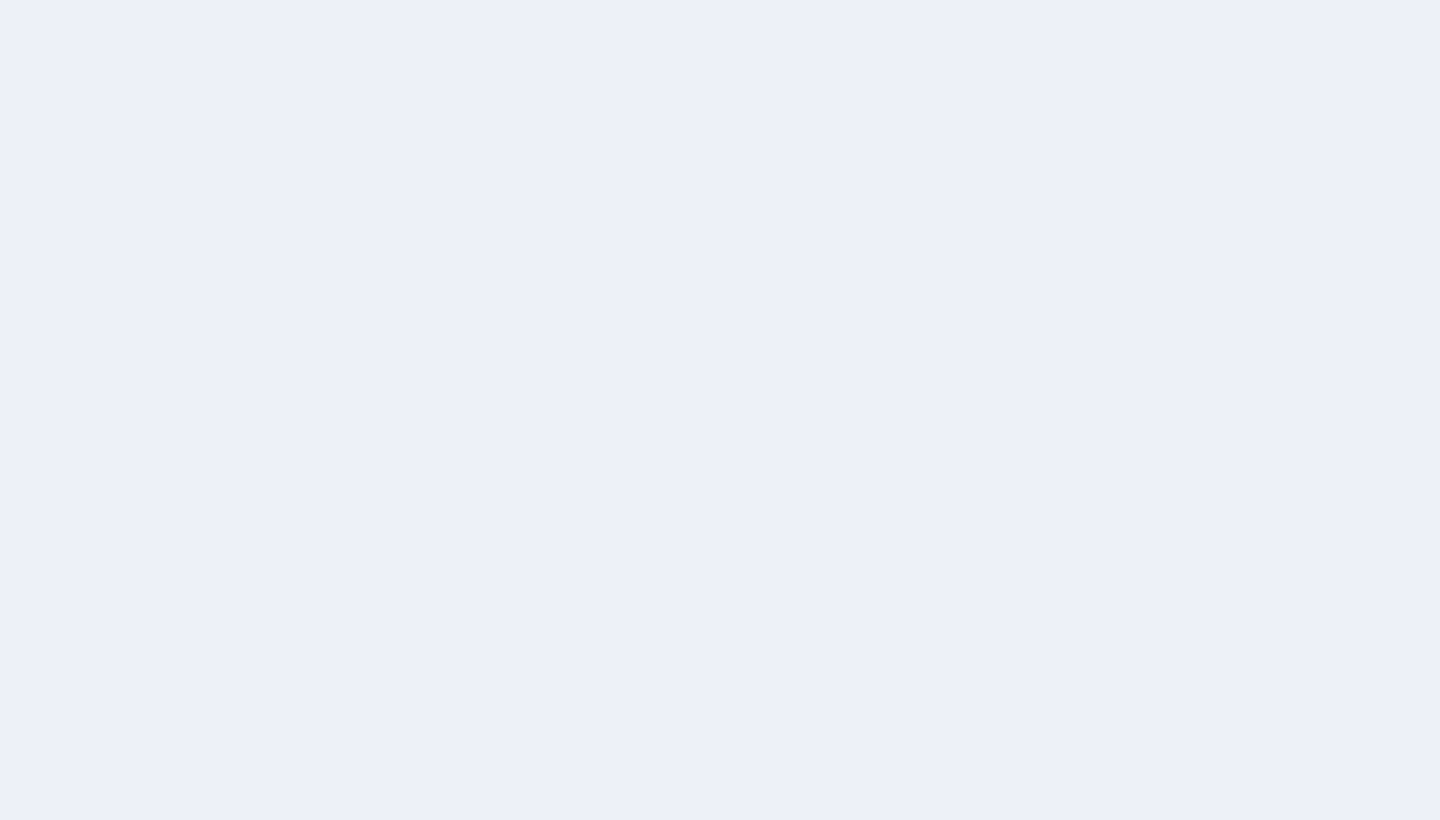 scroll, scrollTop: 0, scrollLeft: 0, axis: both 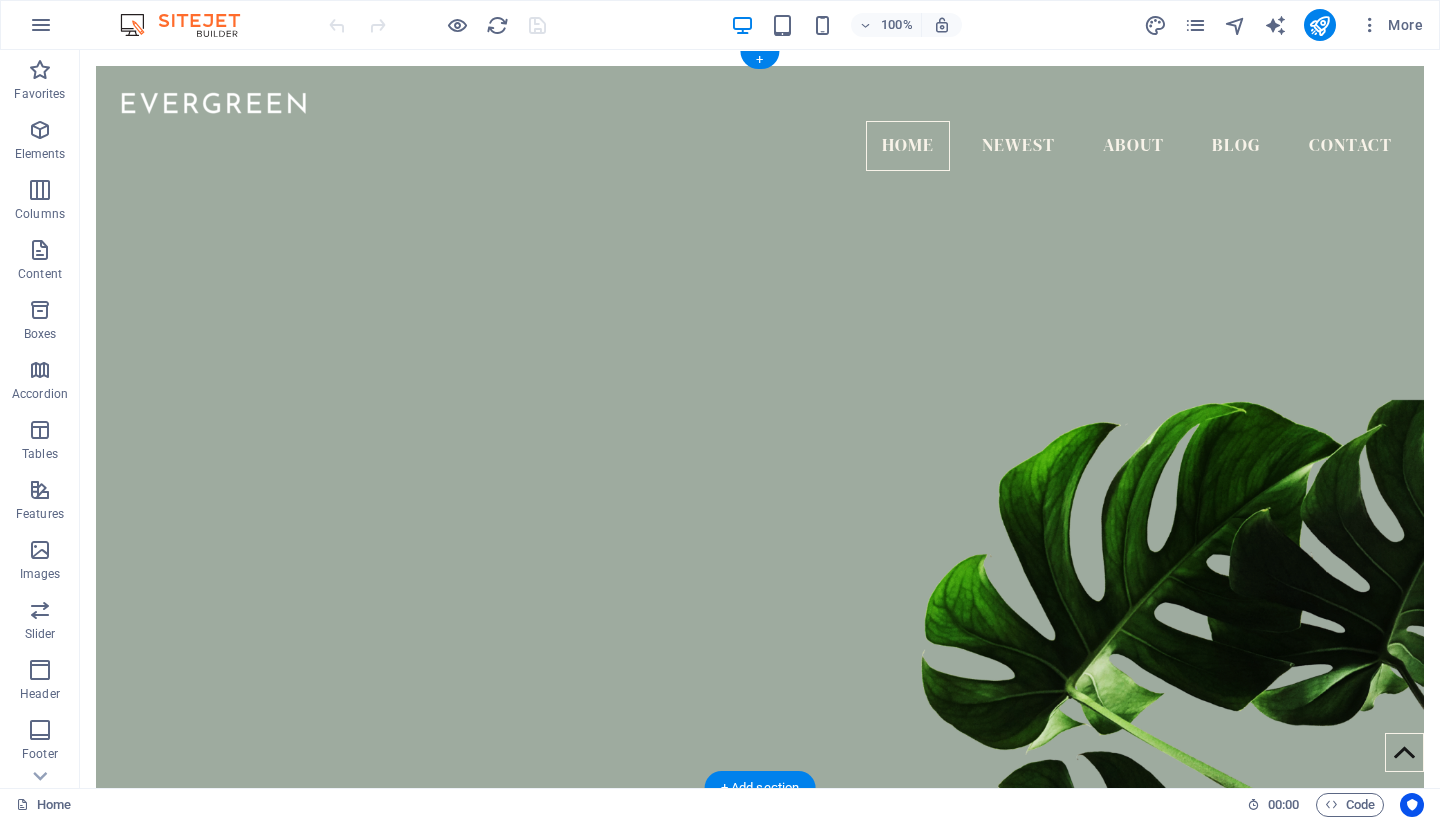 click at bounding box center [760, 539] 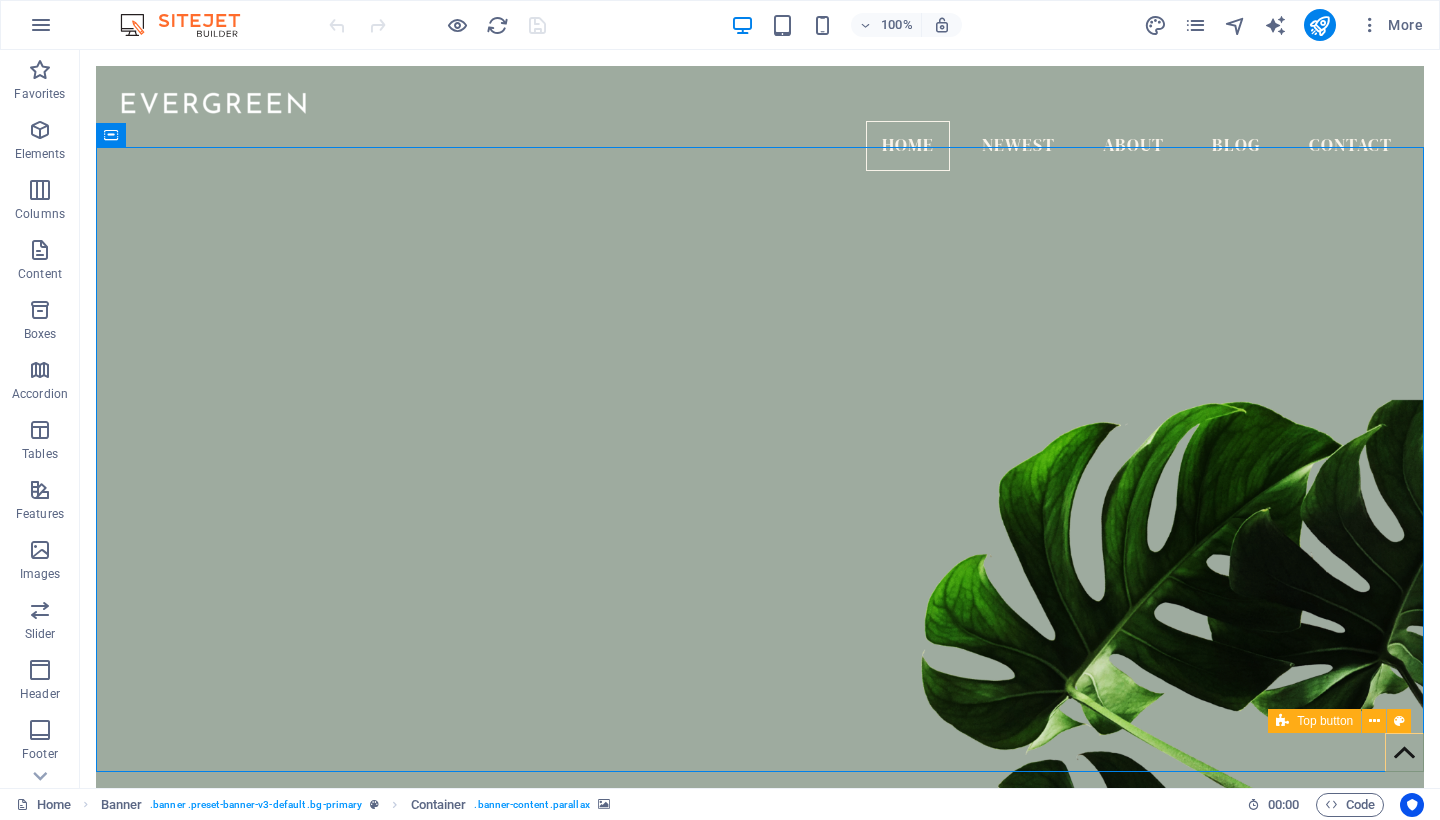 click at bounding box center (1404, 752) 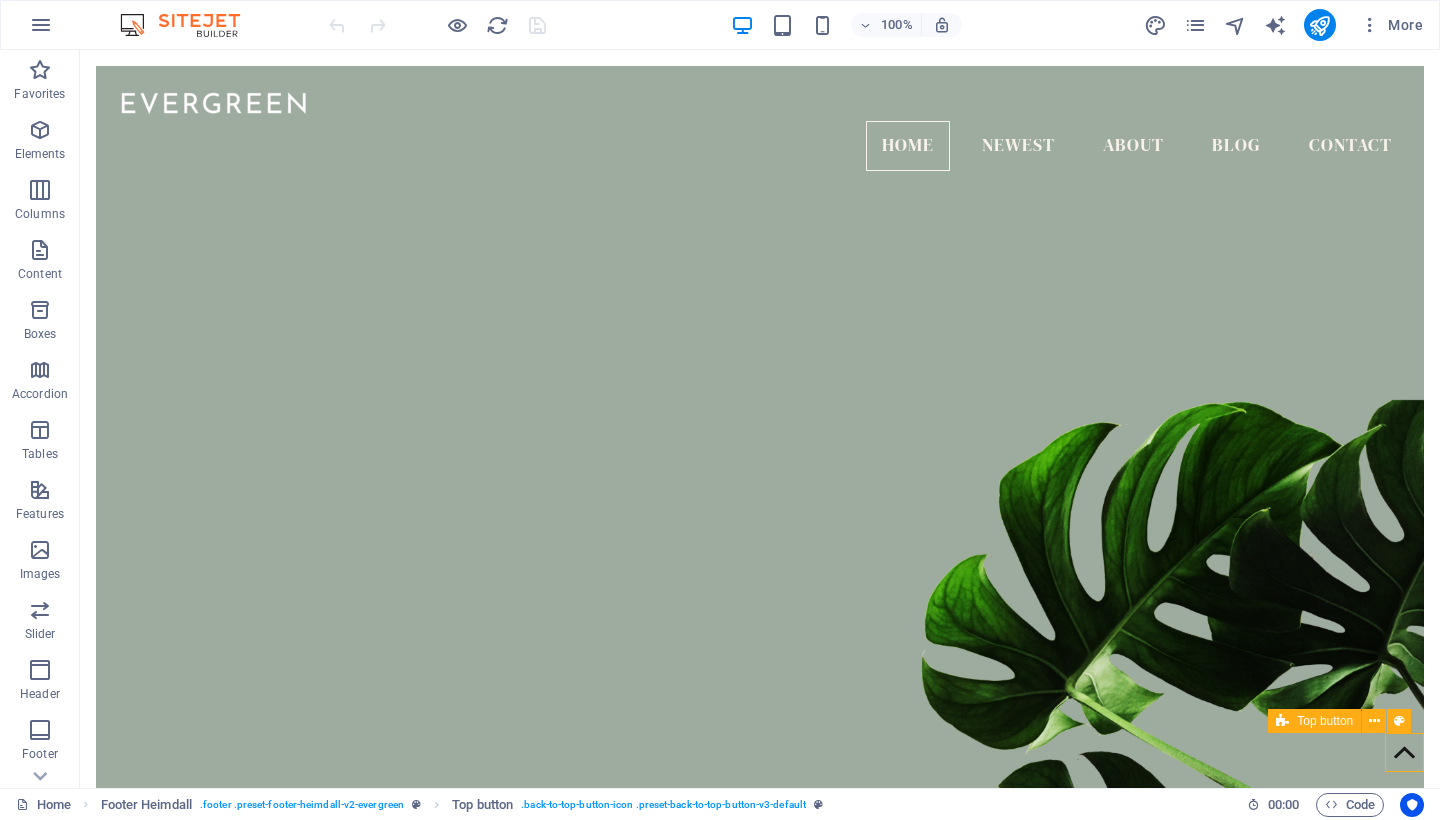 click at bounding box center [1404, 752] 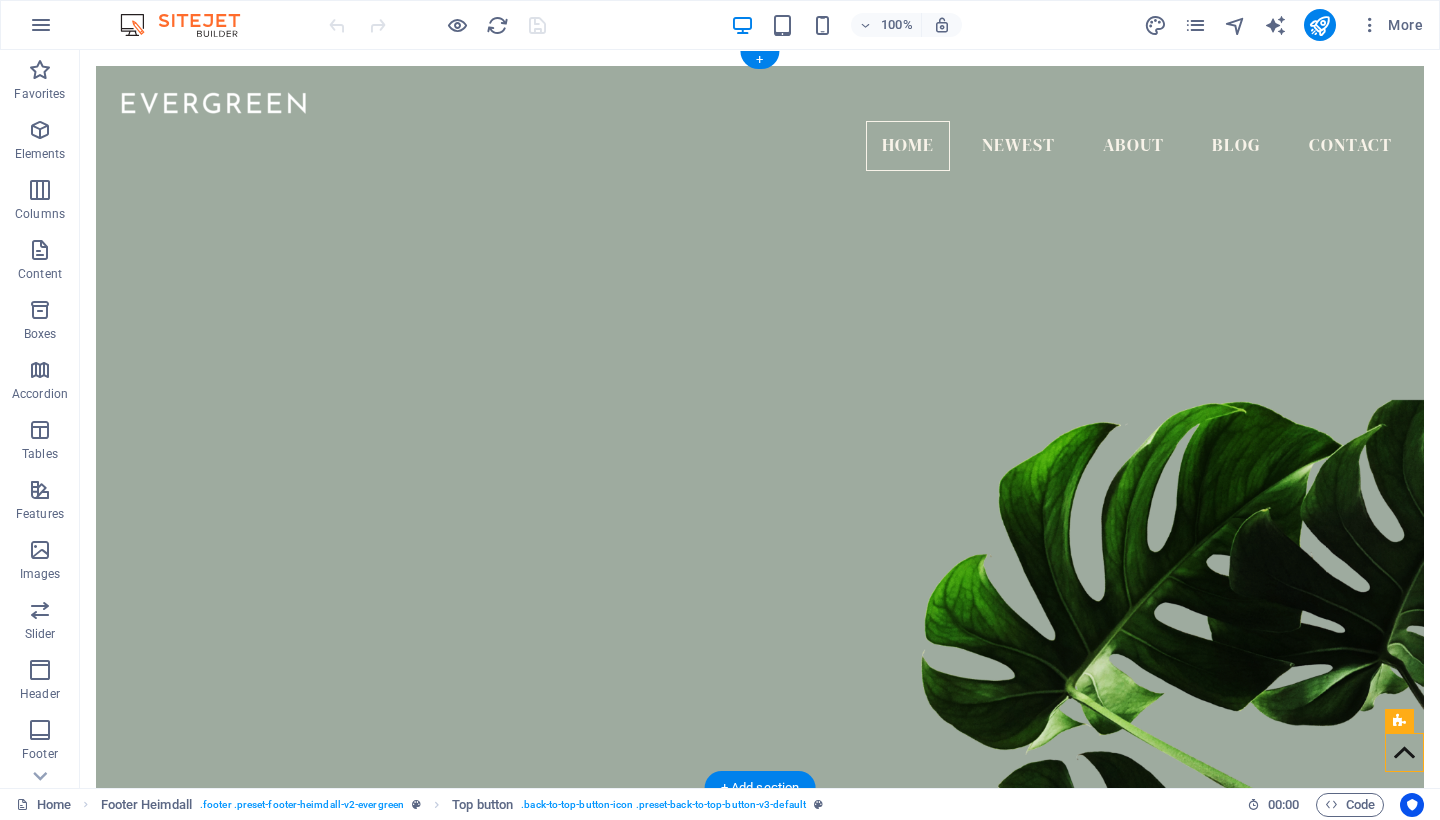 click at bounding box center (760, 539) 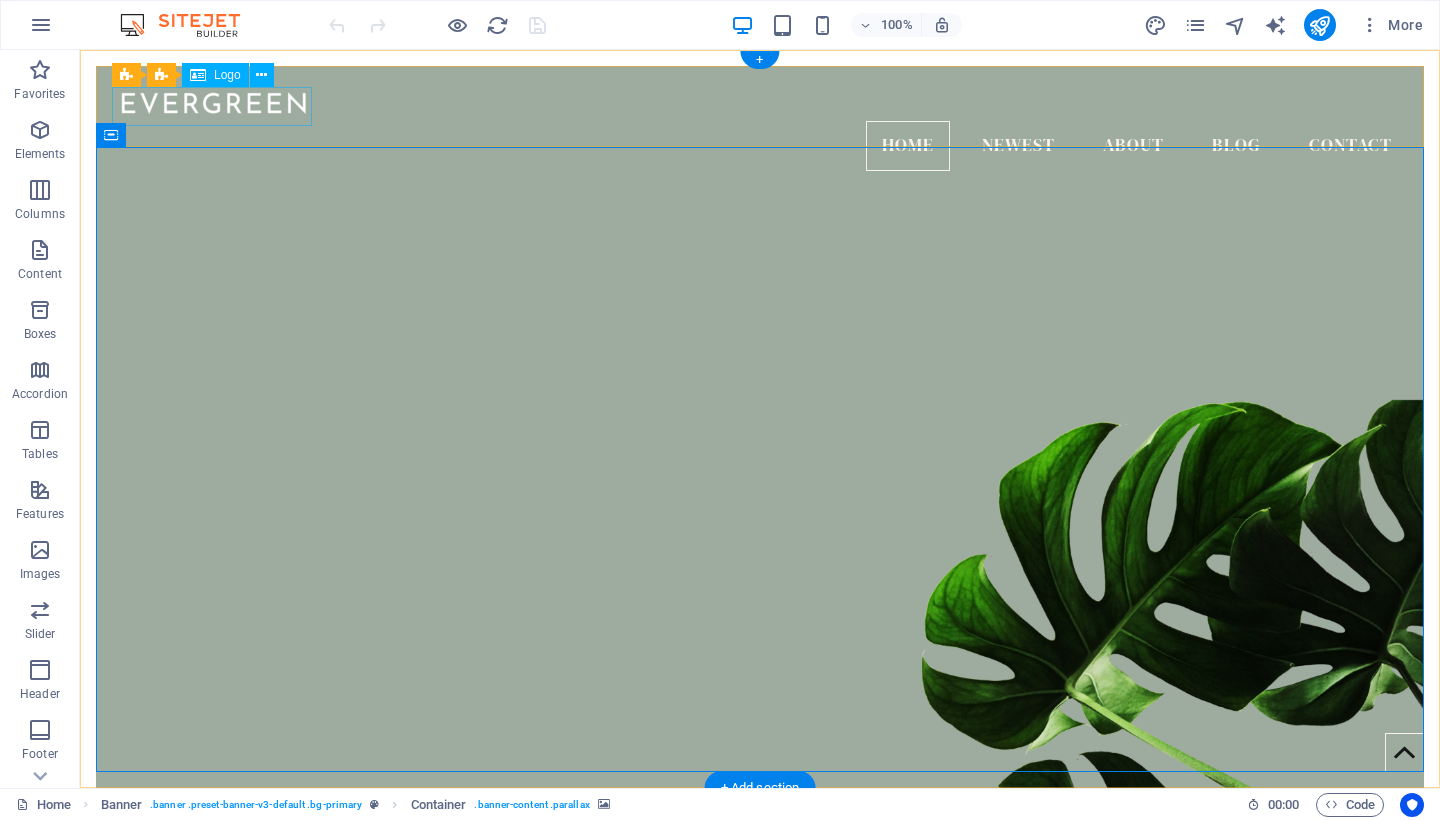 click at bounding box center (760, 101) 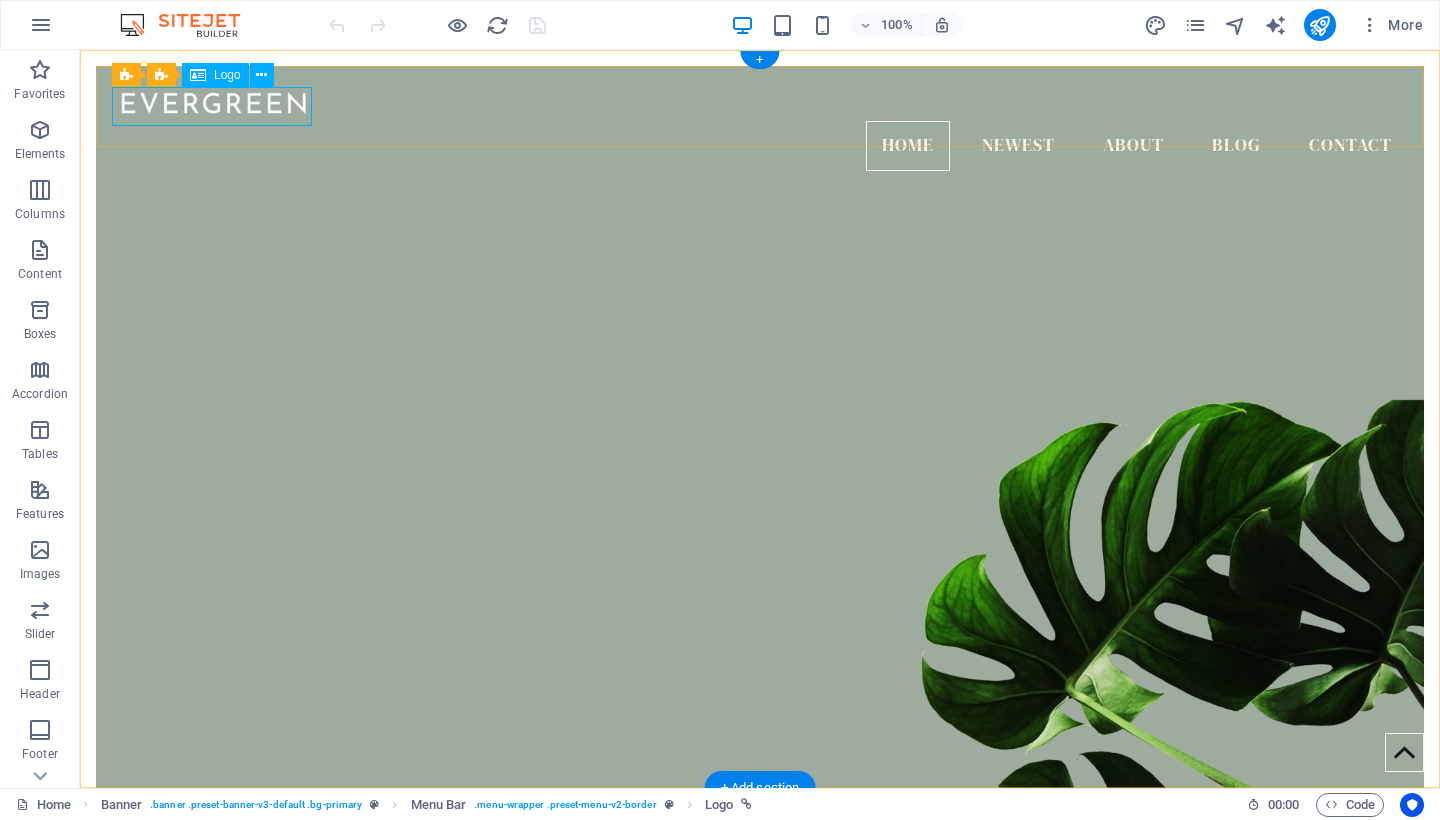 click on "Logo" at bounding box center [227, 75] 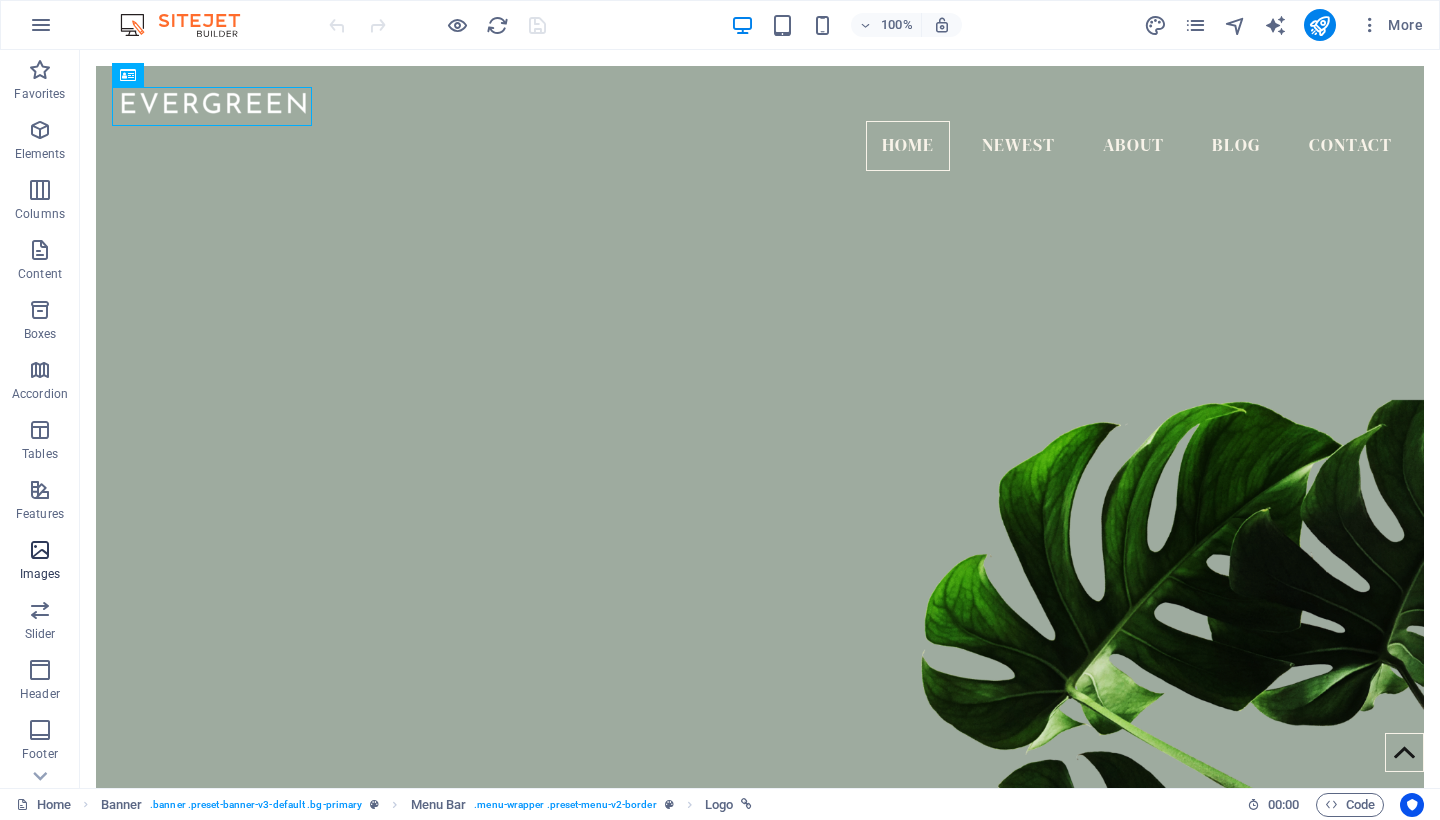 click at bounding box center (40, 550) 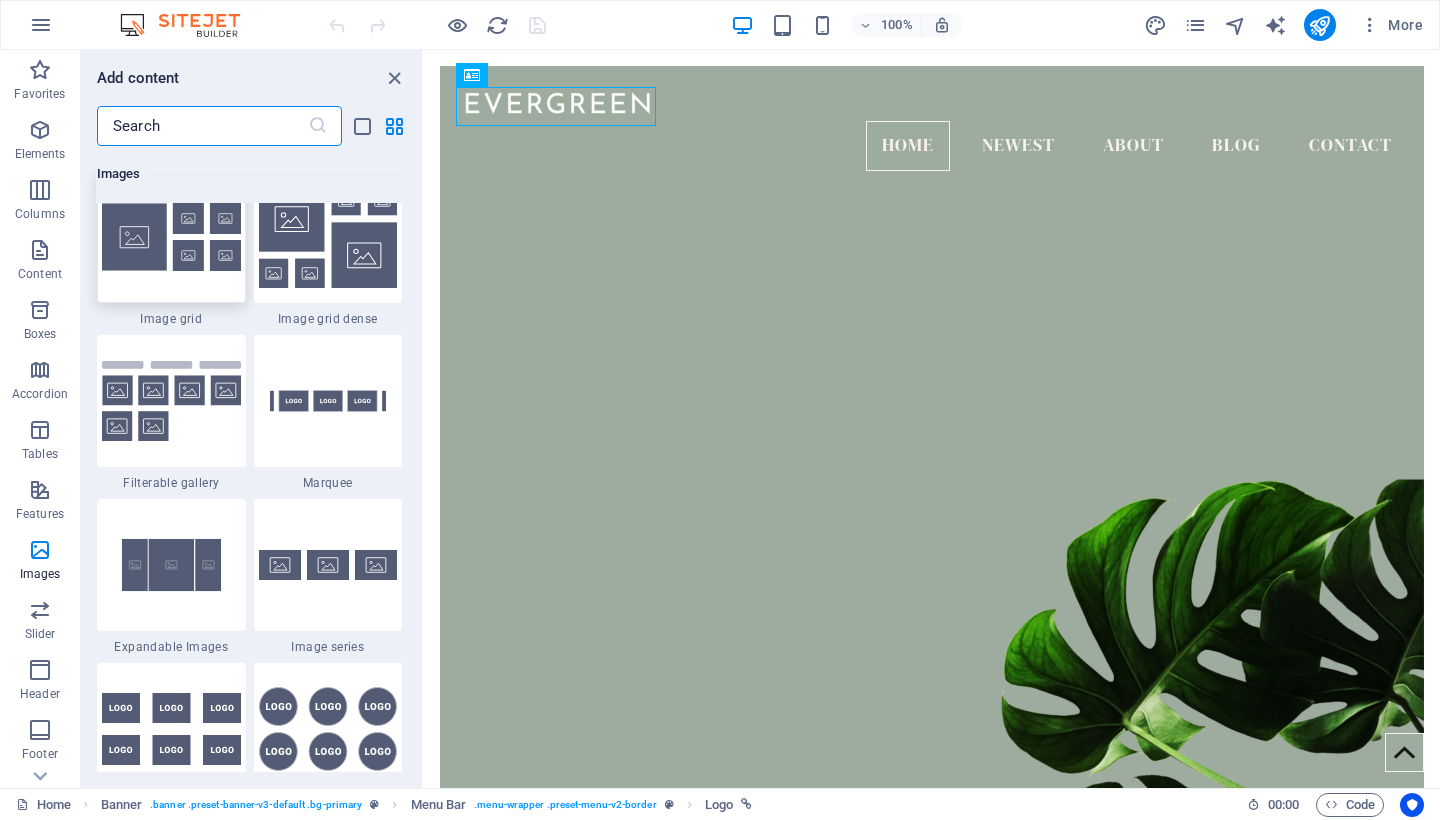 scroll, scrollTop: 10882, scrollLeft: 0, axis: vertical 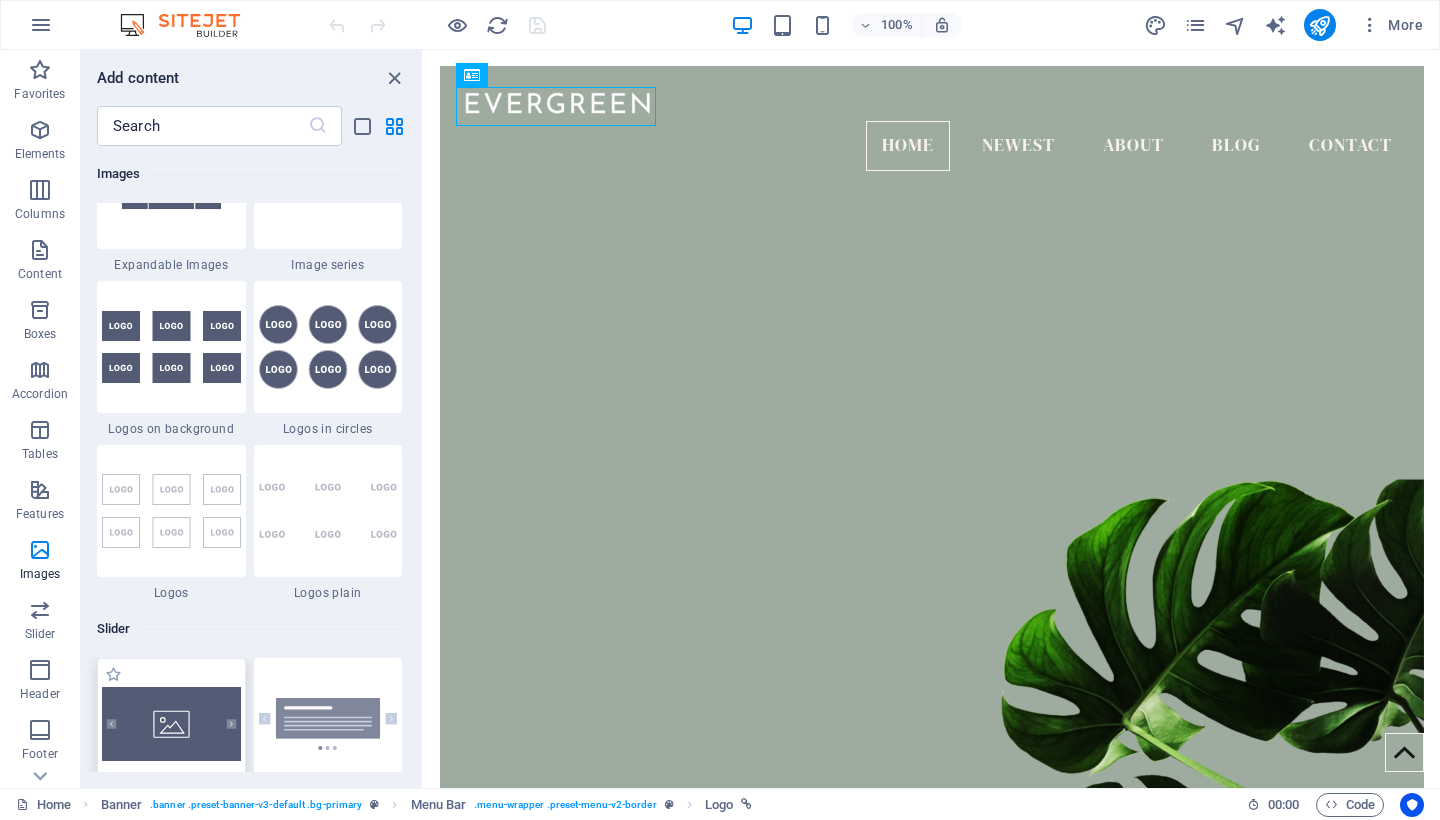 click at bounding box center (171, 724) 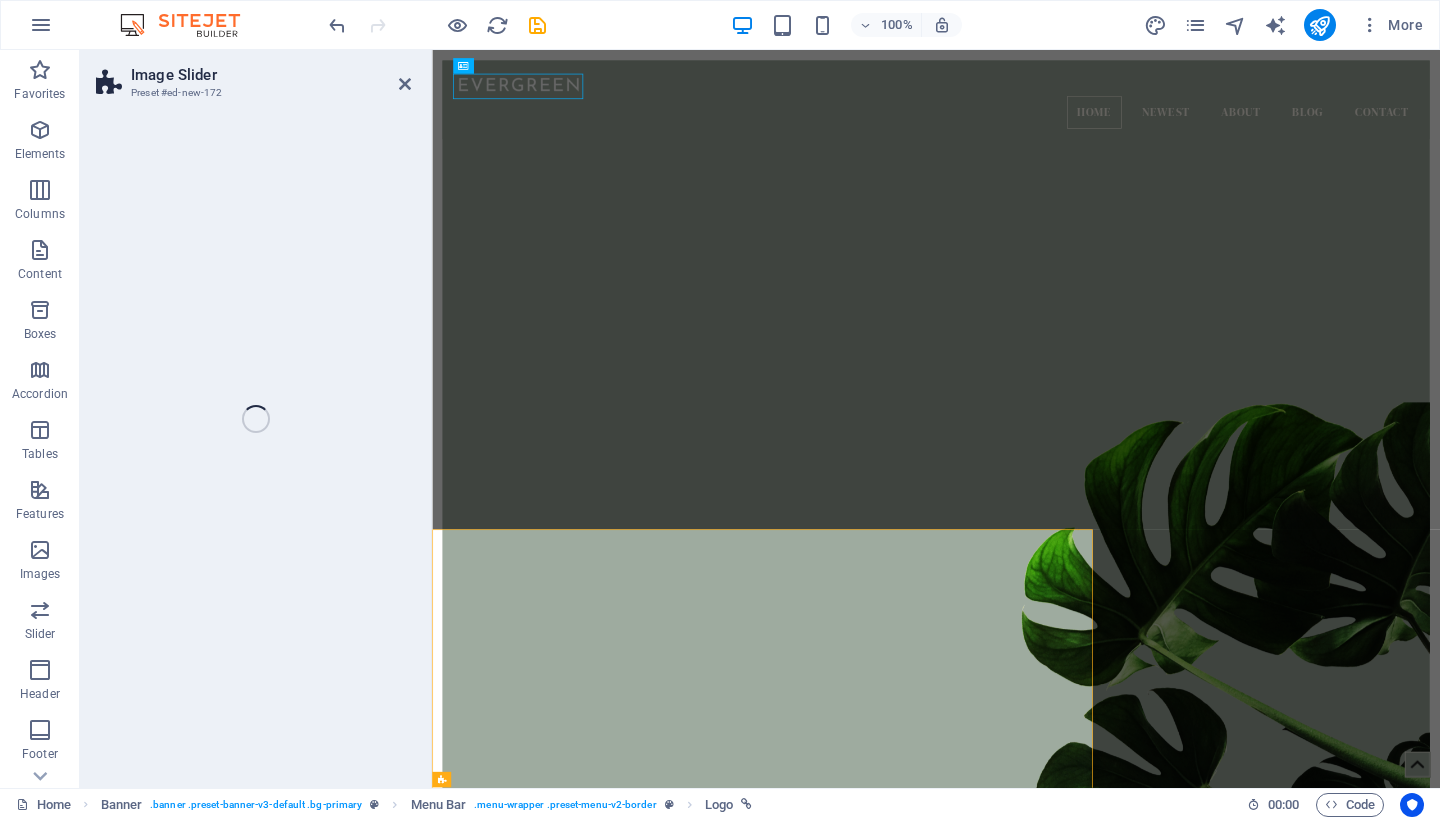 scroll, scrollTop: 709, scrollLeft: 0, axis: vertical 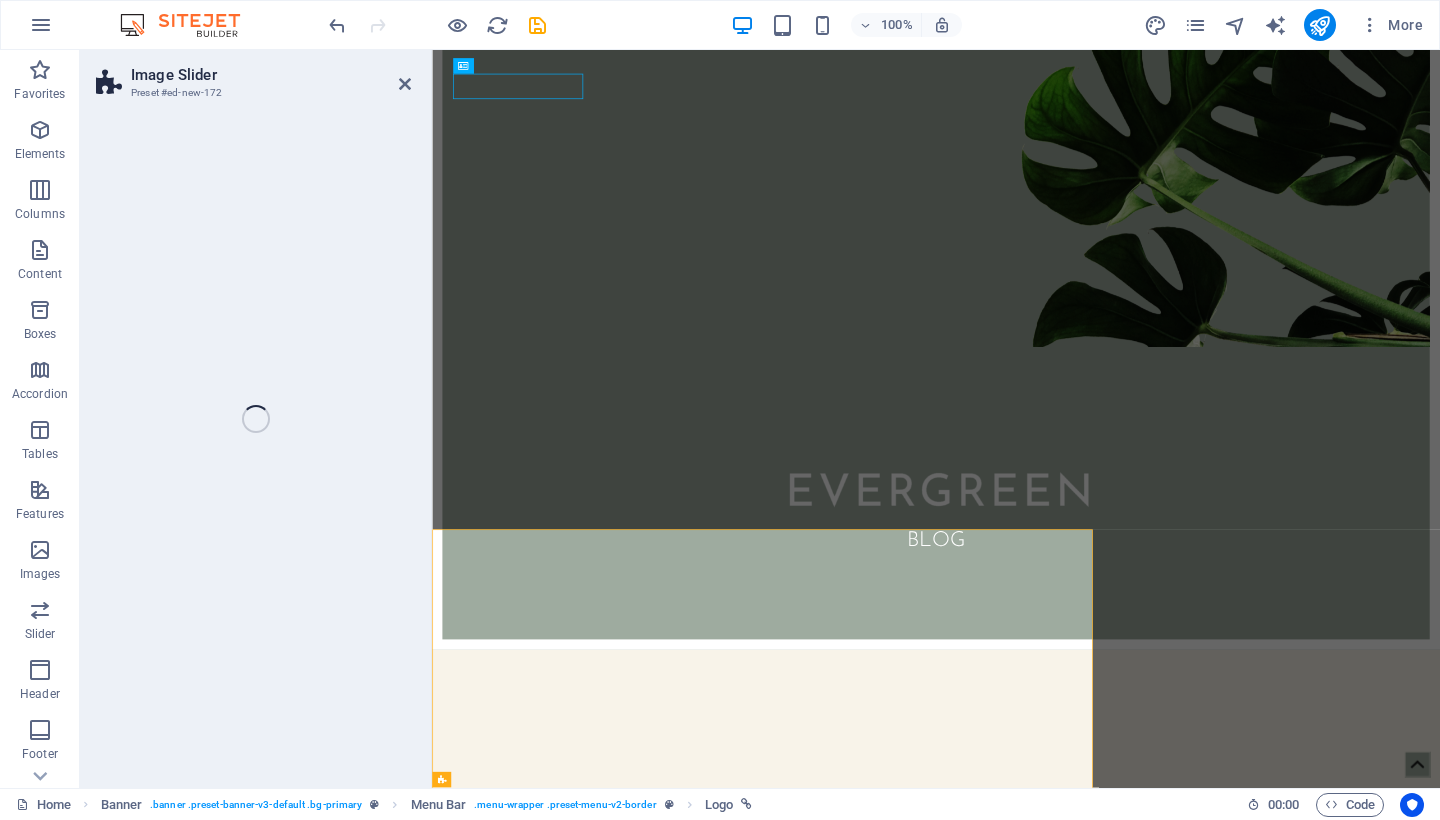 select on "rem" 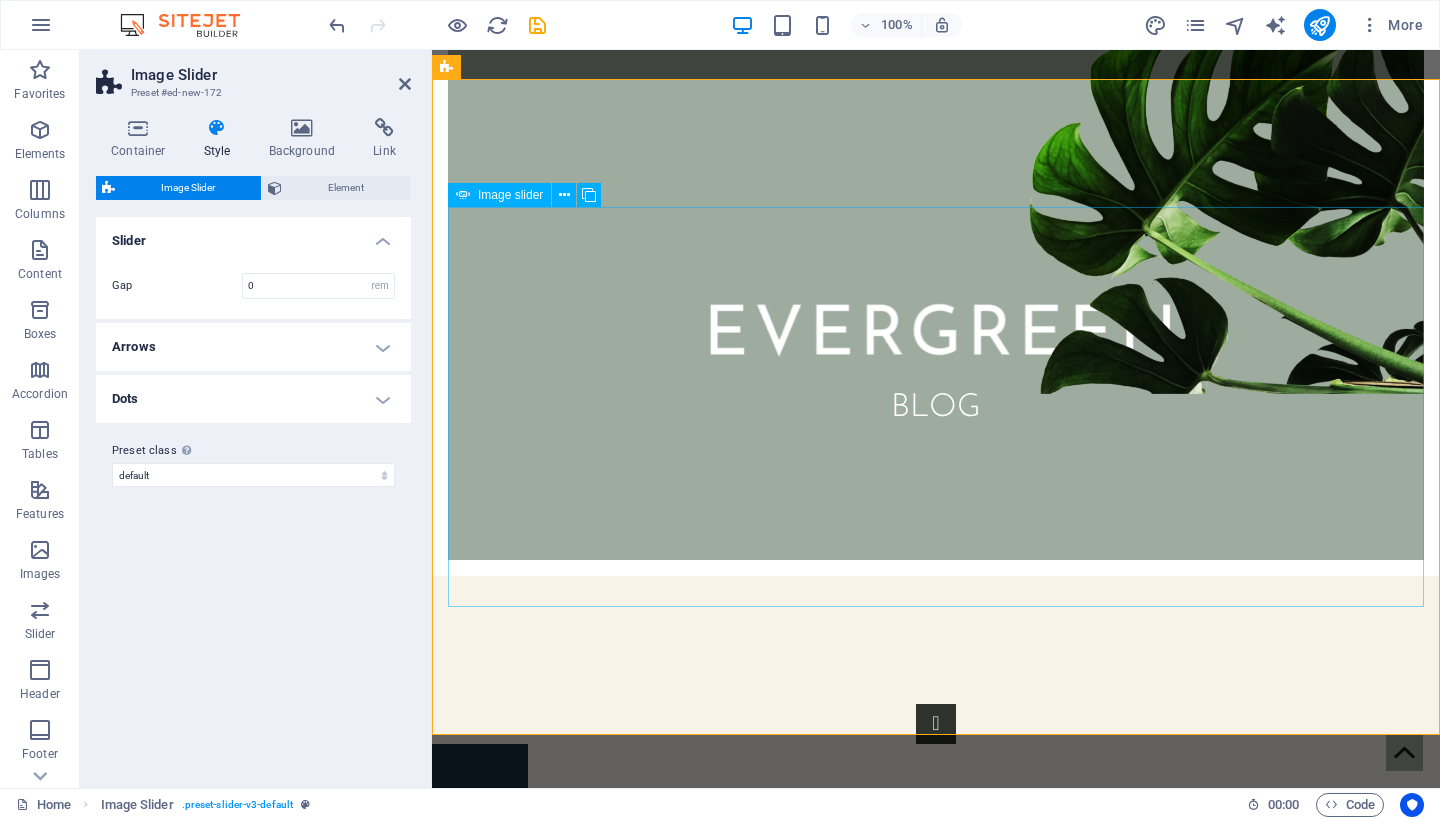 click on "Image slider" at bounding box center (510, 195) 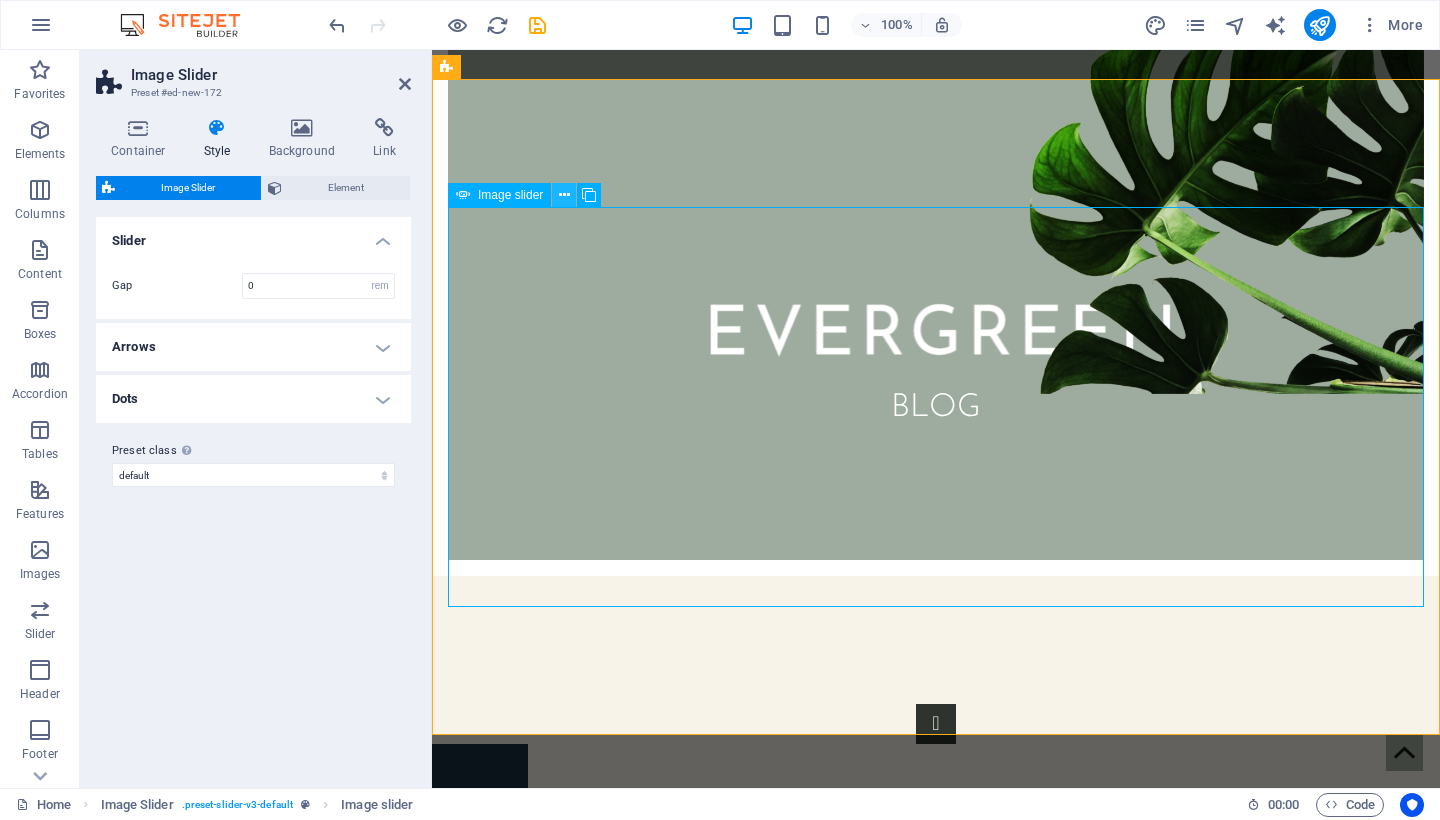 click at bounding box center [564, 195] 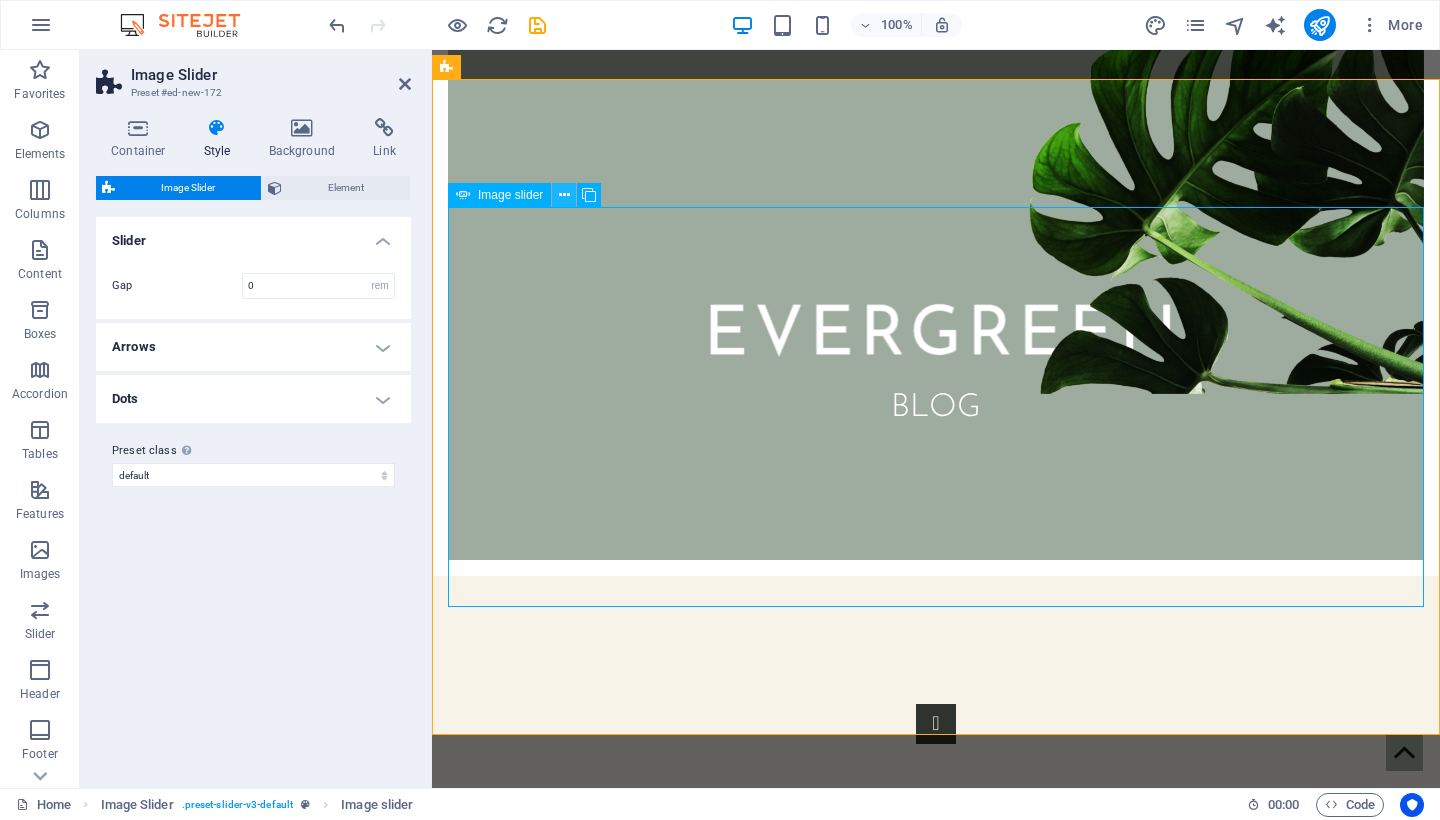 click at bounding box center (564, 195) 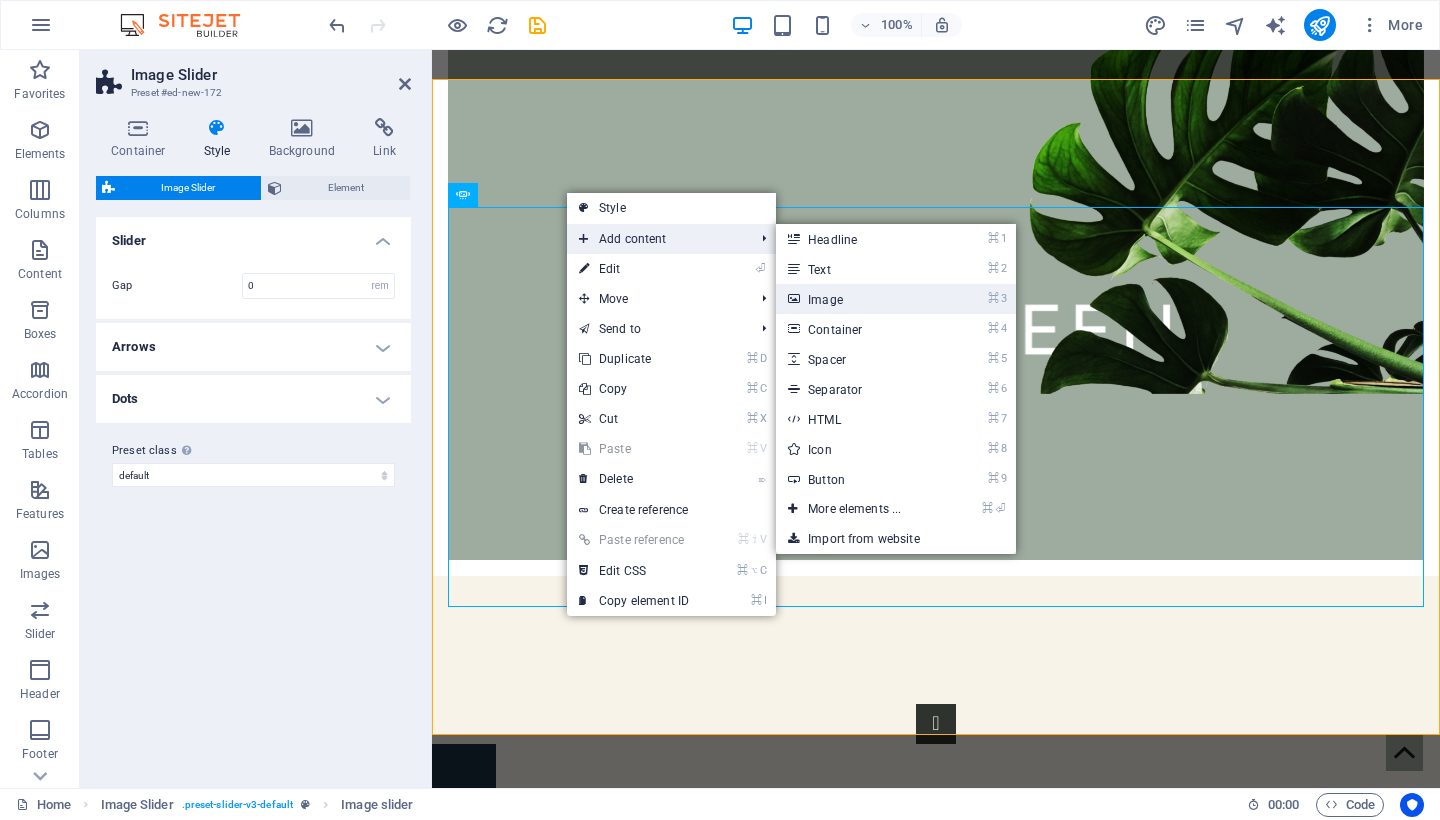click on "⌘ 3  Image" at bounding box center (858, 299) 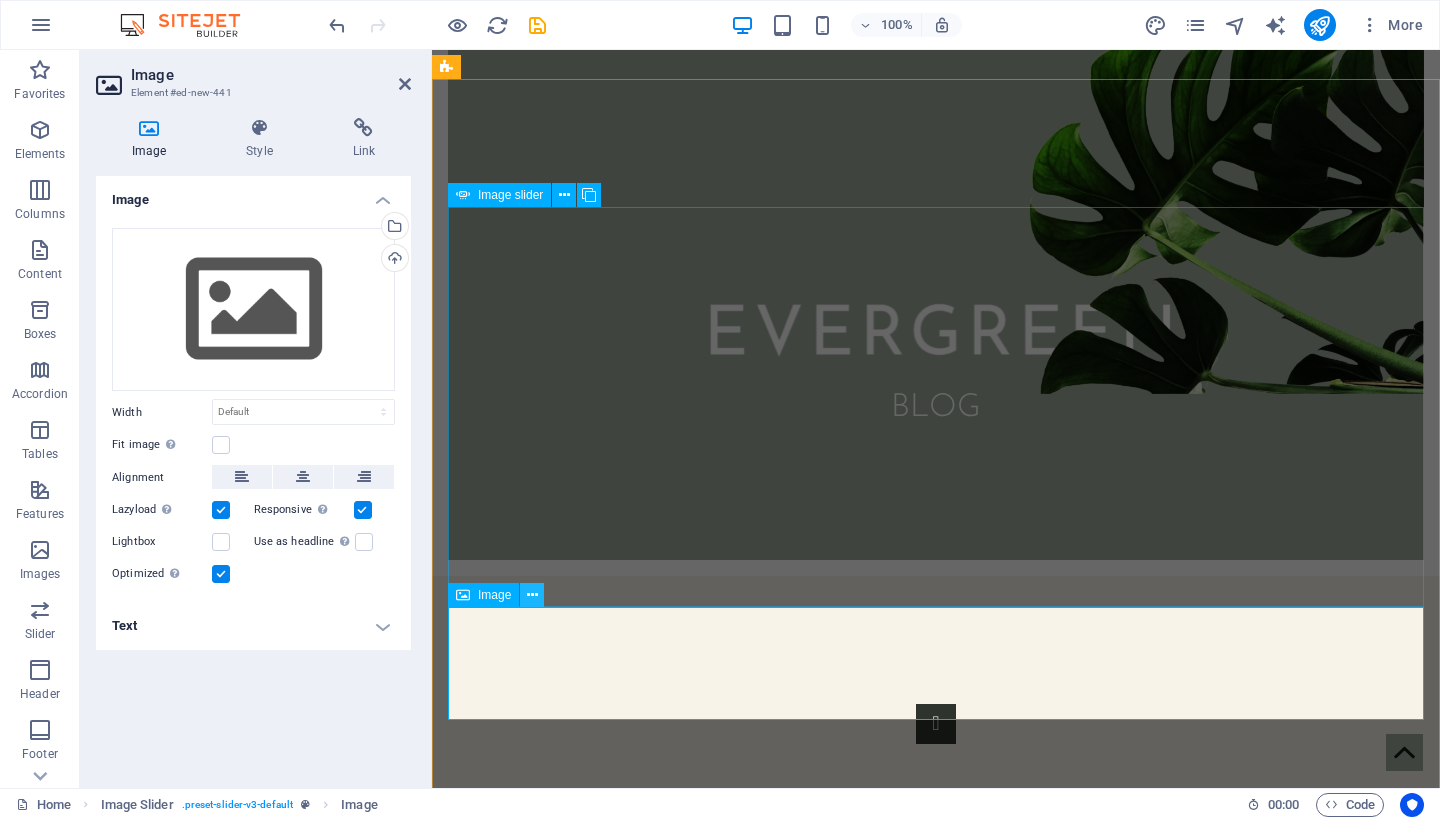 click at bounding box center (532, 595) 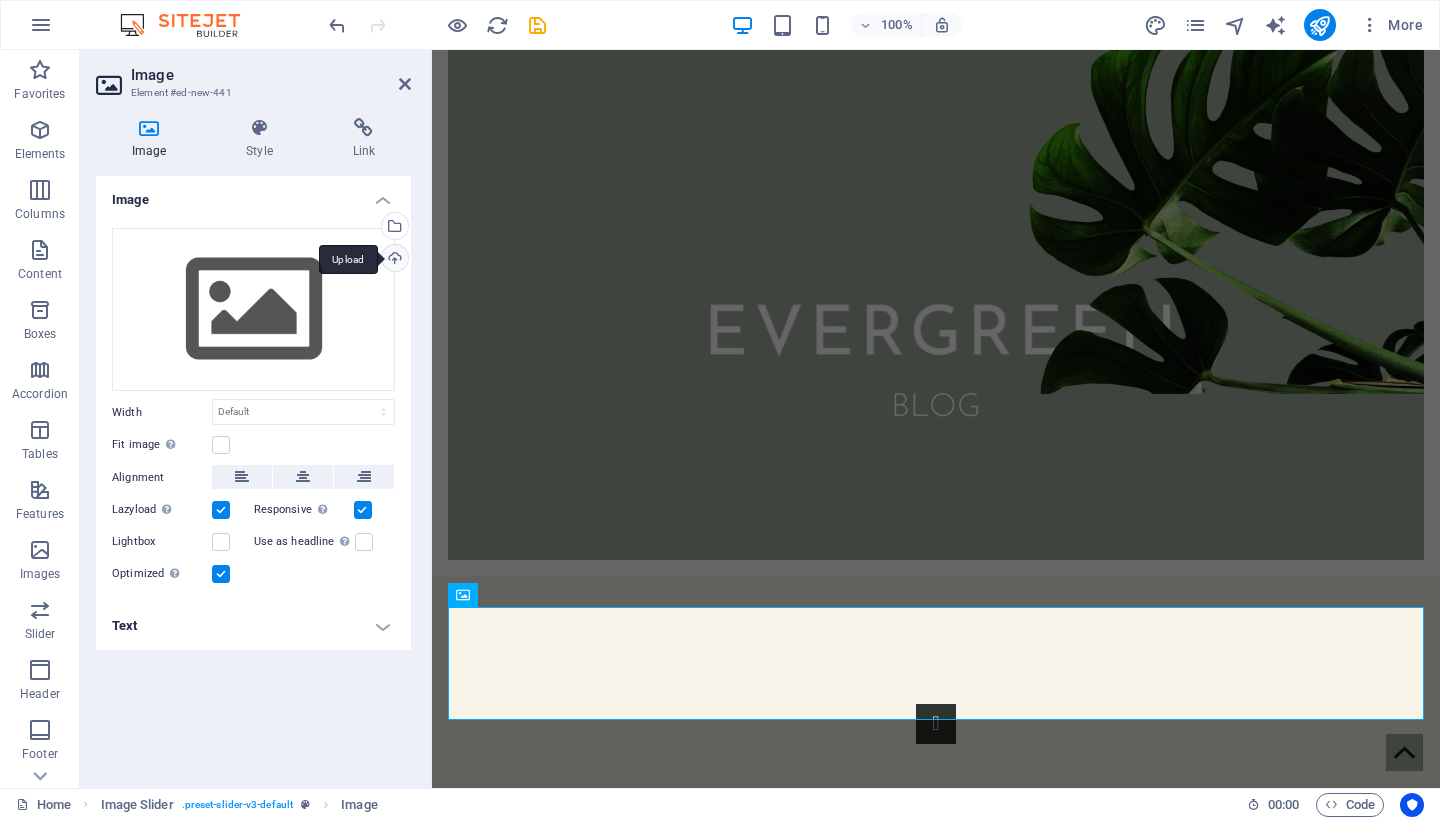 click on "Upload" at bounding box center [393, 260] 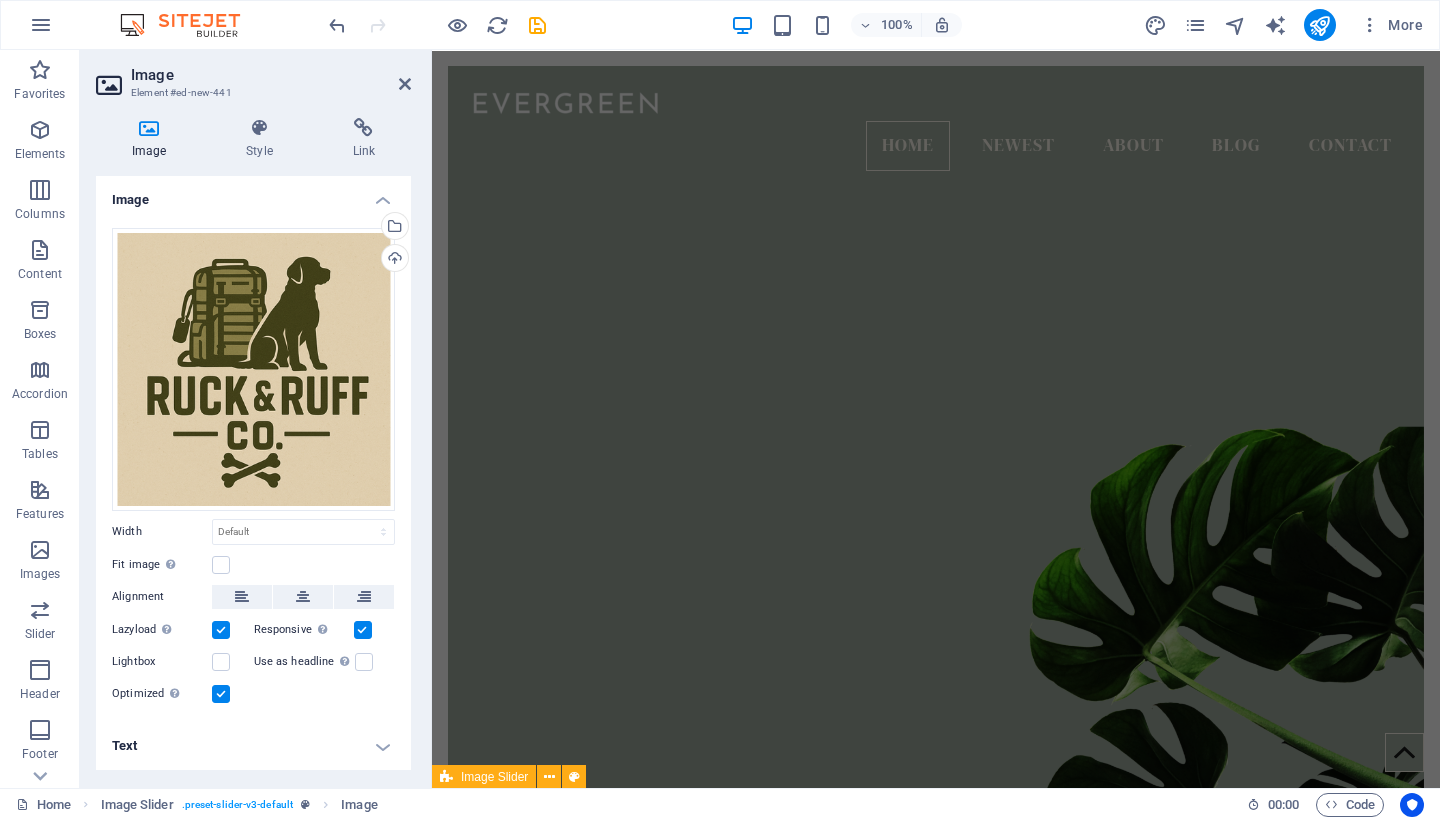 scroll, scrollTop: 0, scrollLeft: 0, axis: both 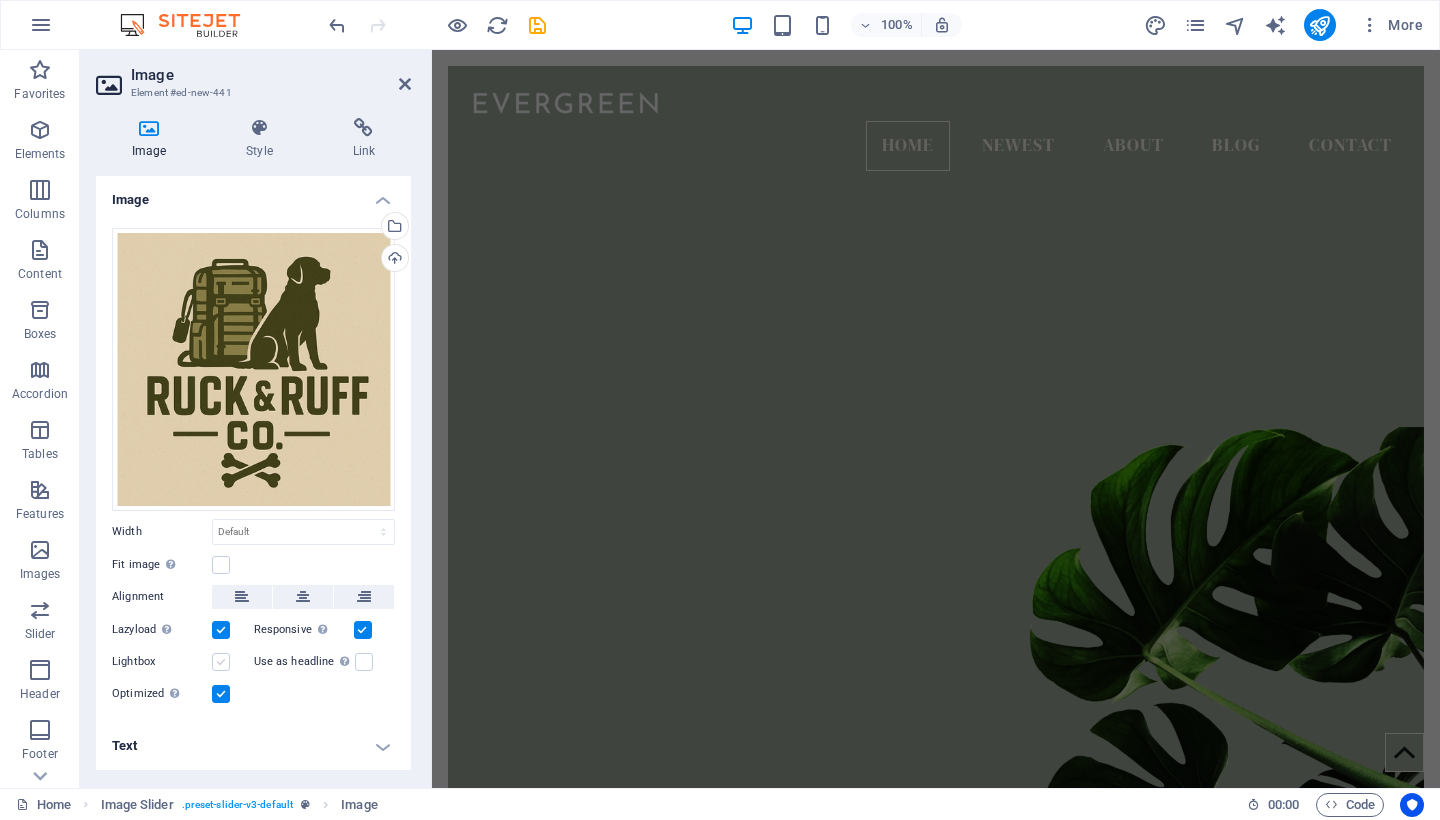 click at bounding box center (221, 662) 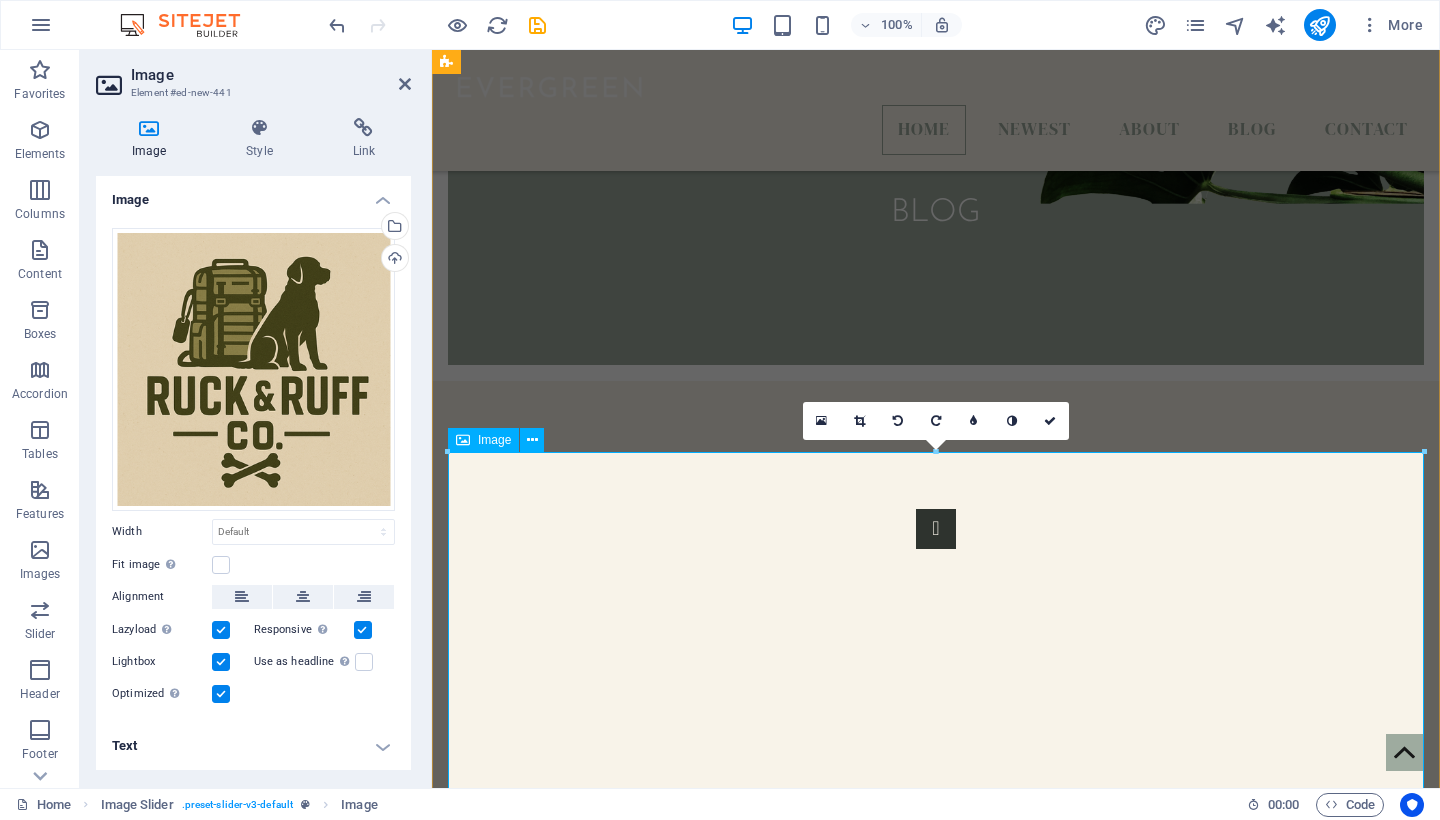 scroll, scrollTop: 871, scrollLeft: 0, axis: vertical 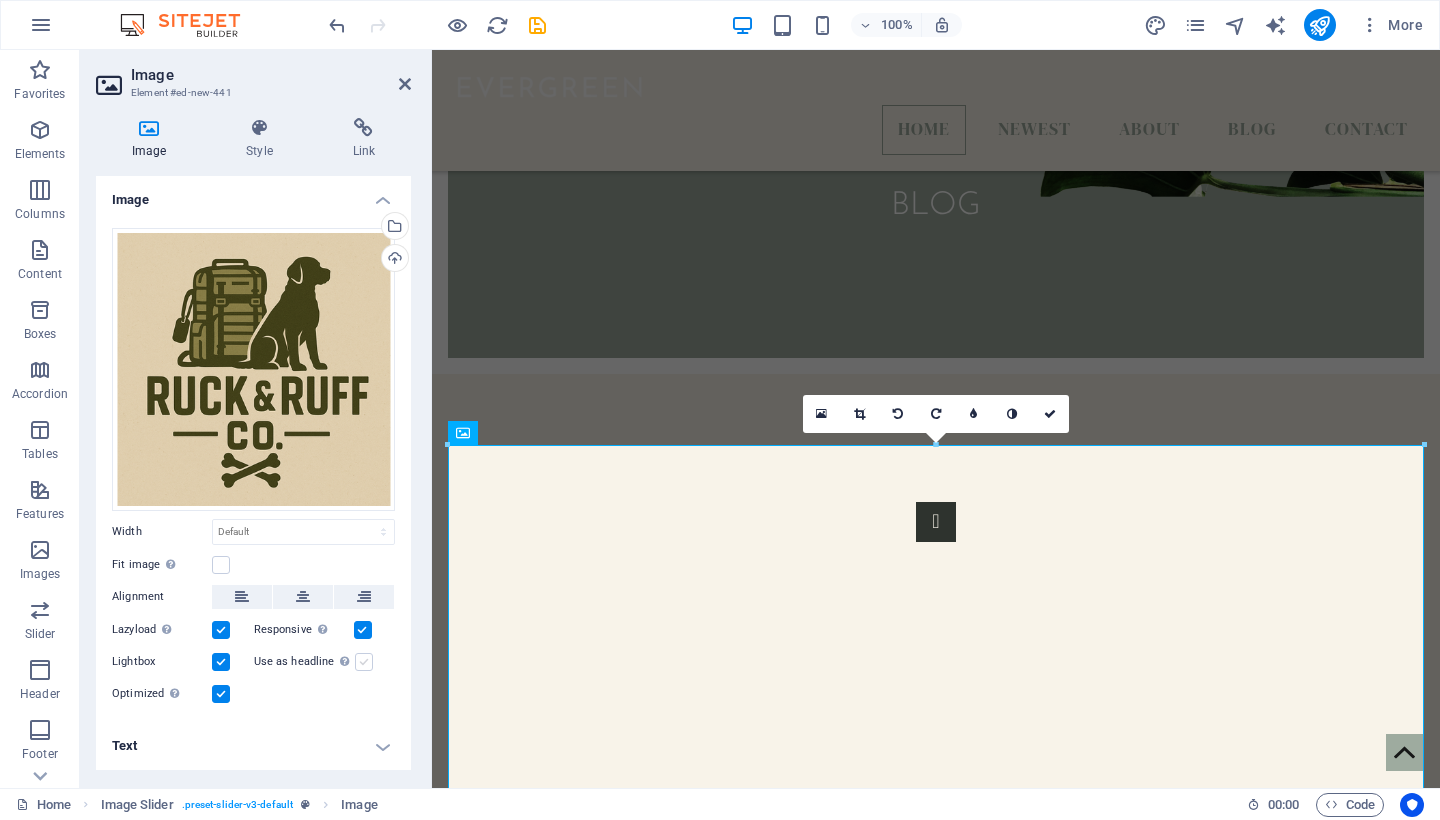 click at bounding box center (364, 662) 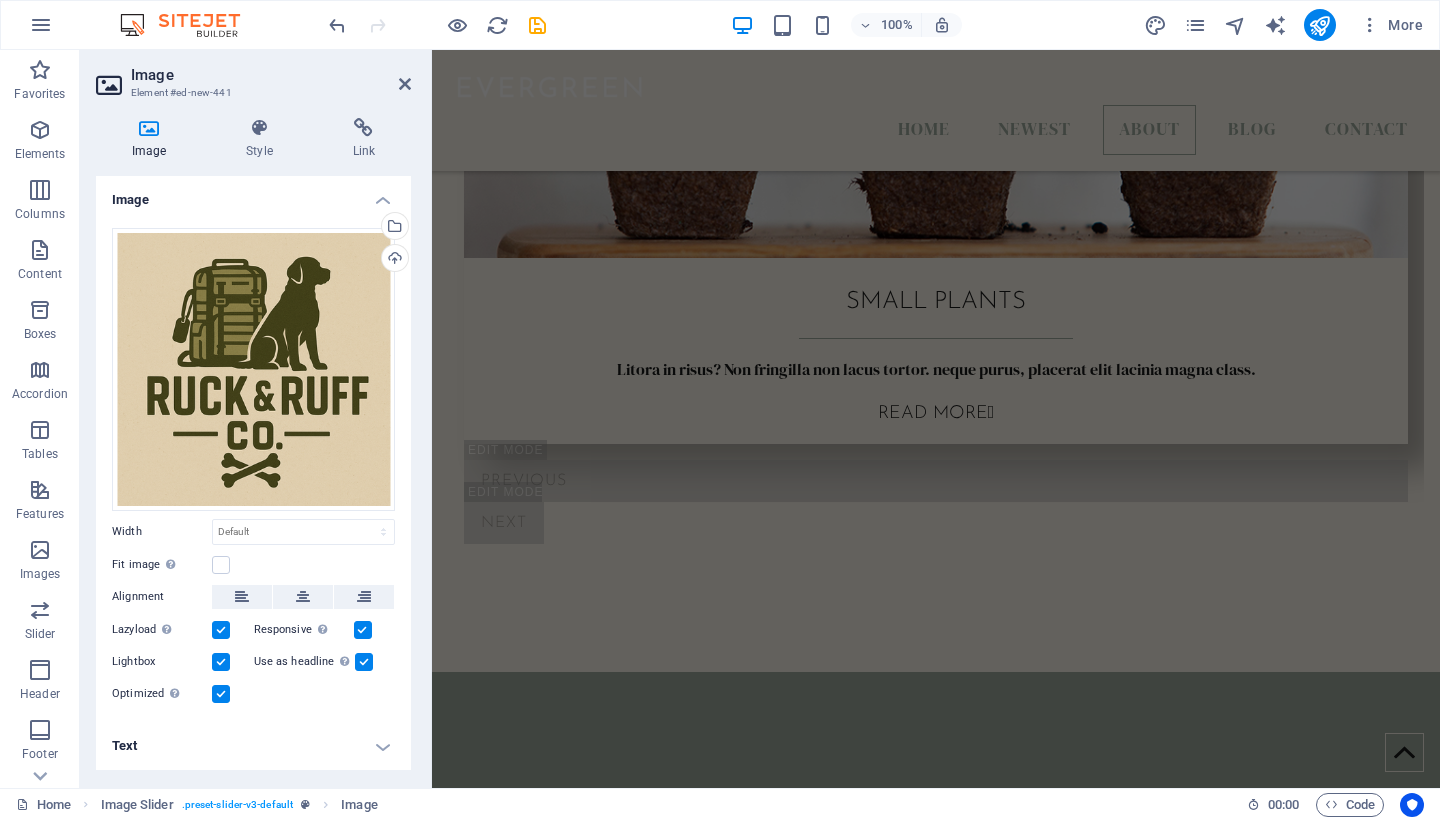 scroll, scrollTop: 4208, scrollLeft: 0, axis: vertical 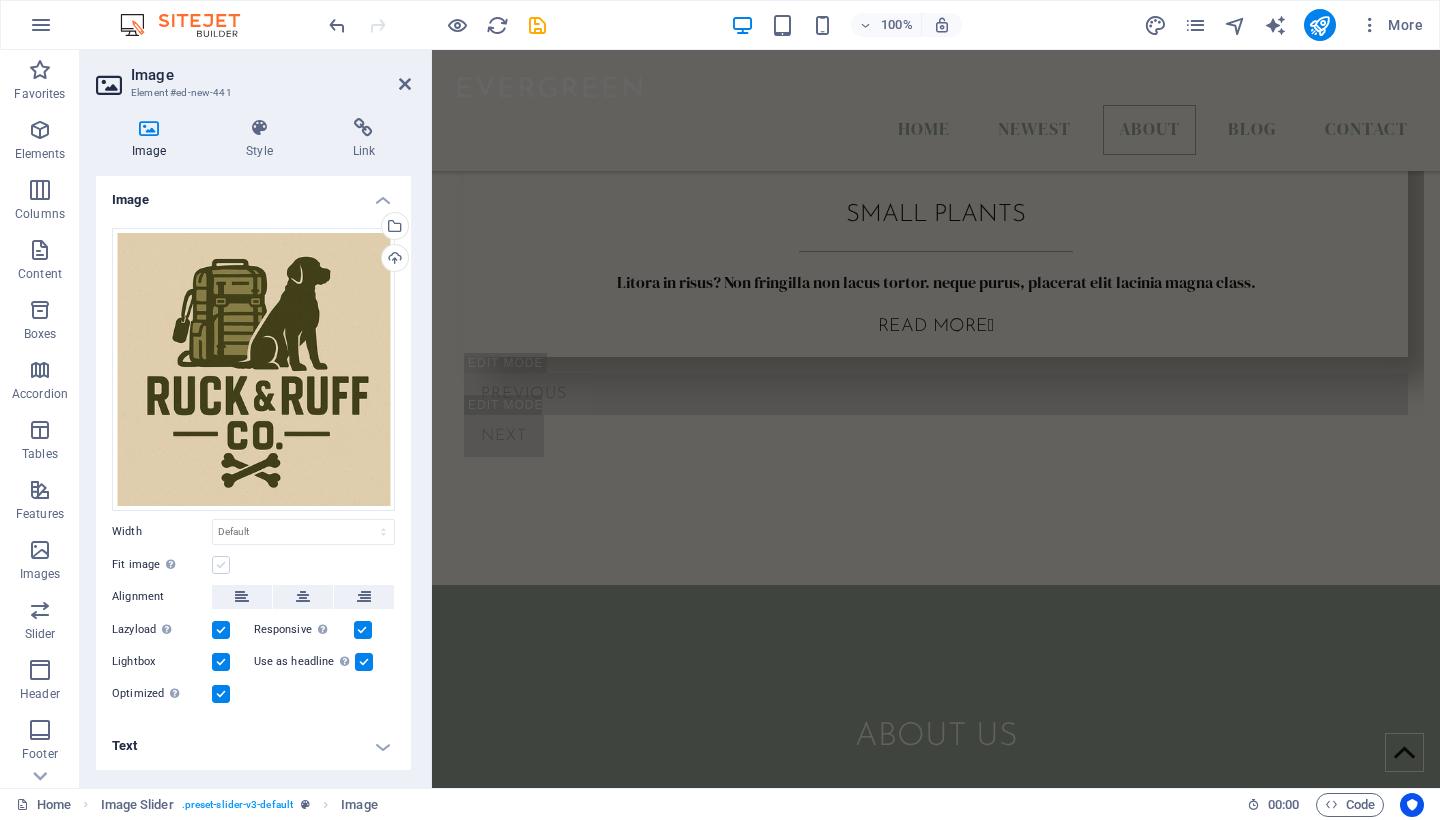 click at bounding box center [221, 565] 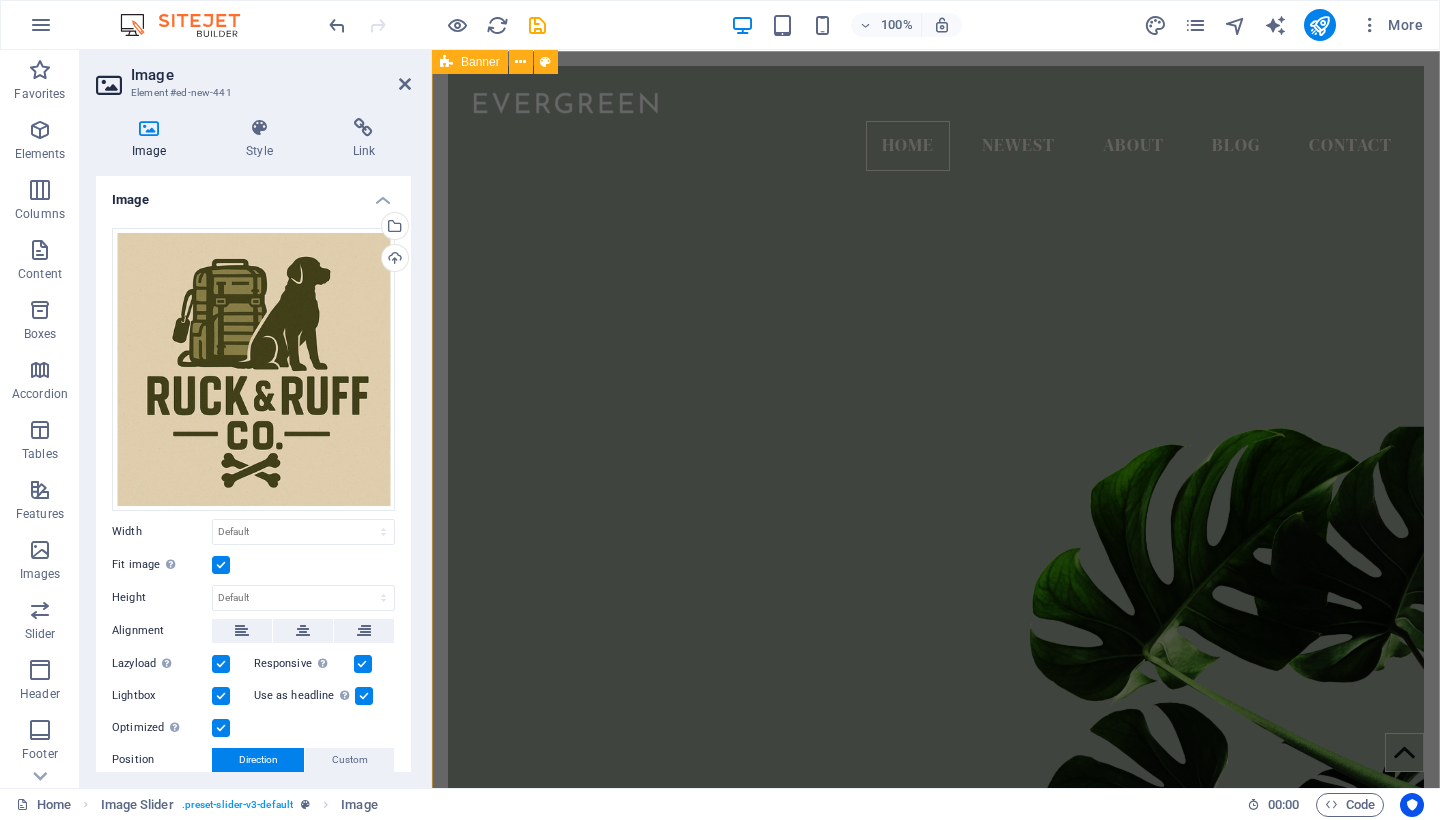 scroll, scrollTop: 0, scrollLeft: 0, axis: both 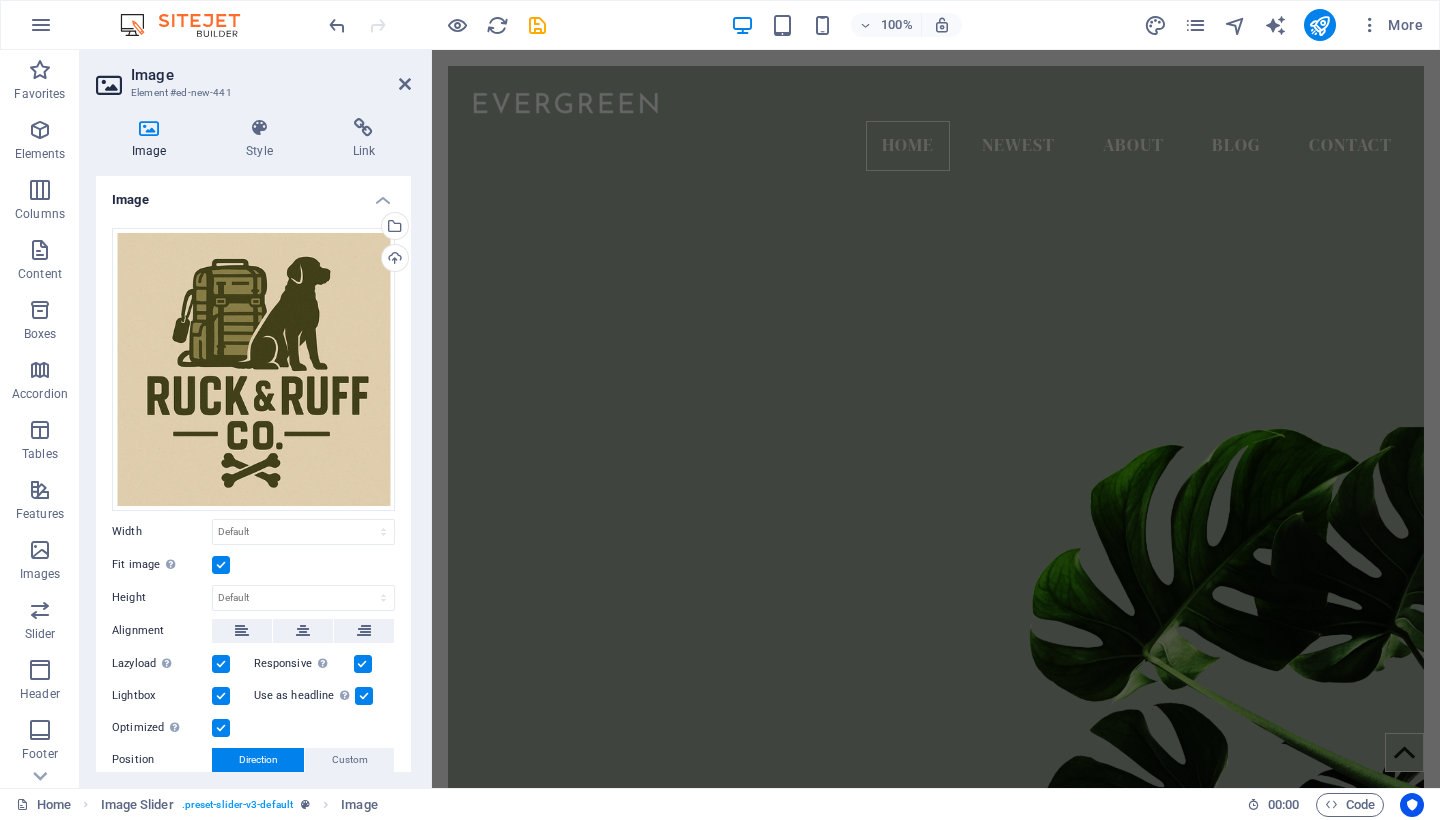 click at bounding box center (936, 483) 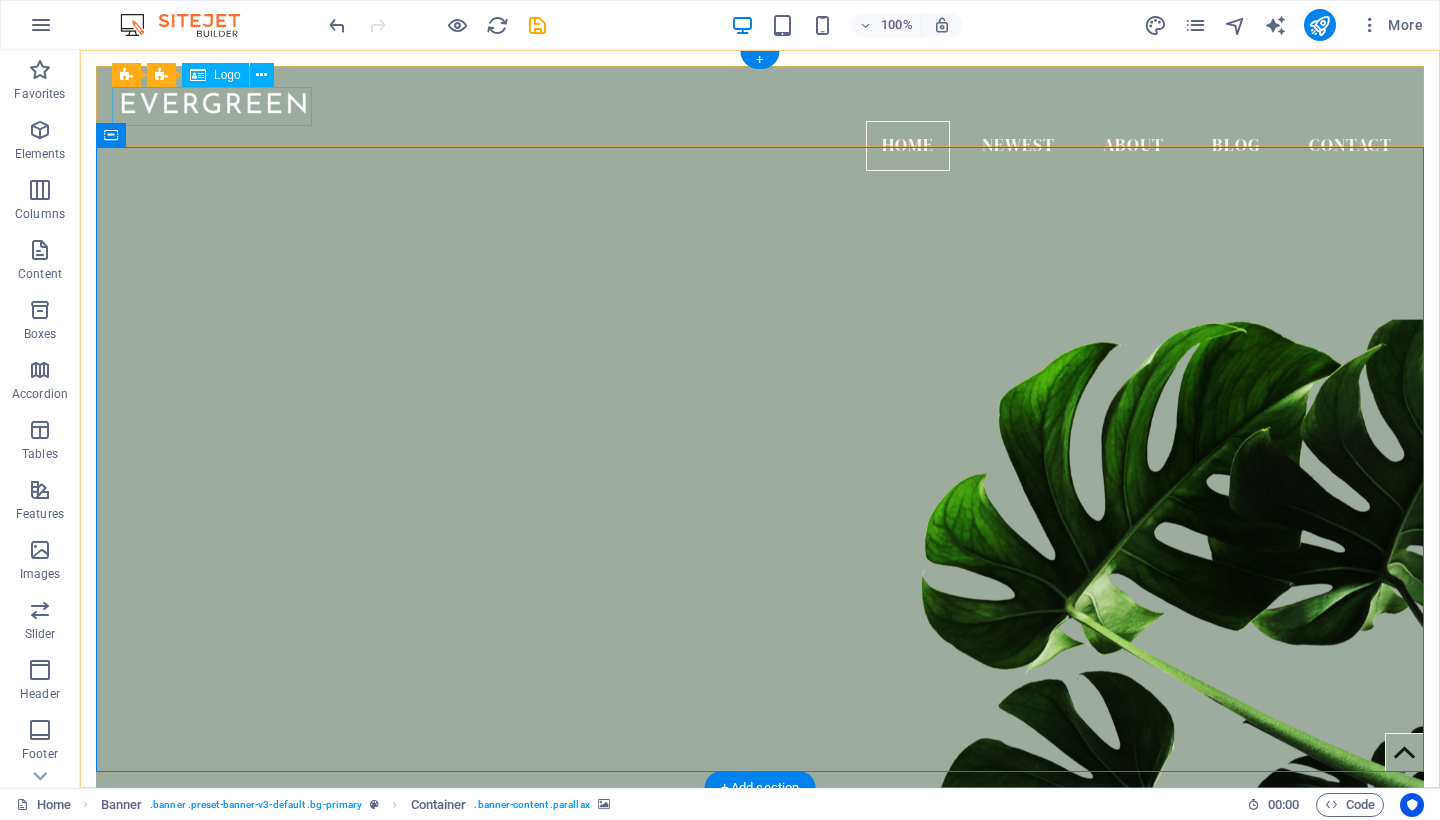 click at bounding box center [760, 101] 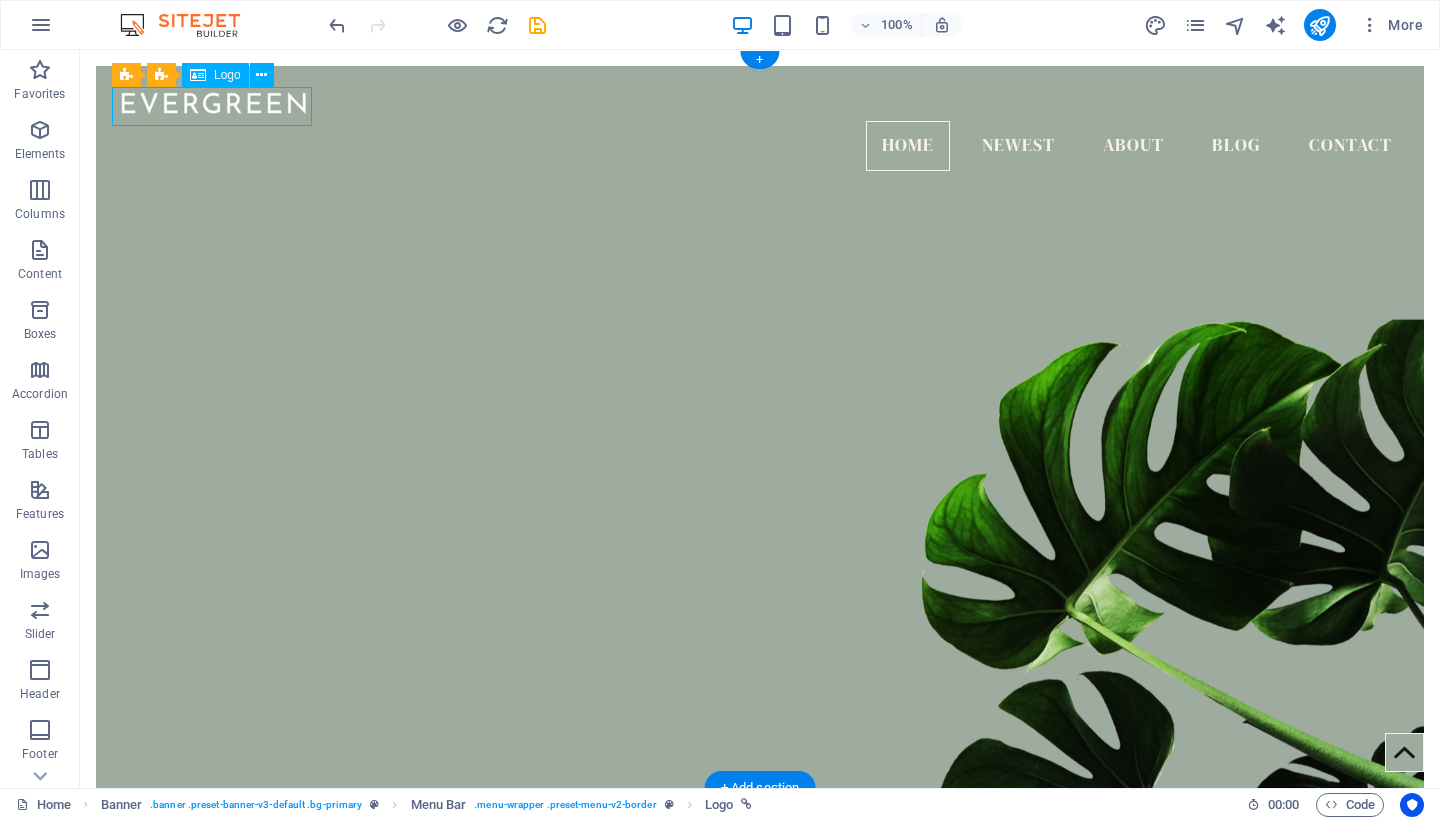 click at bounding box center [760, 101] 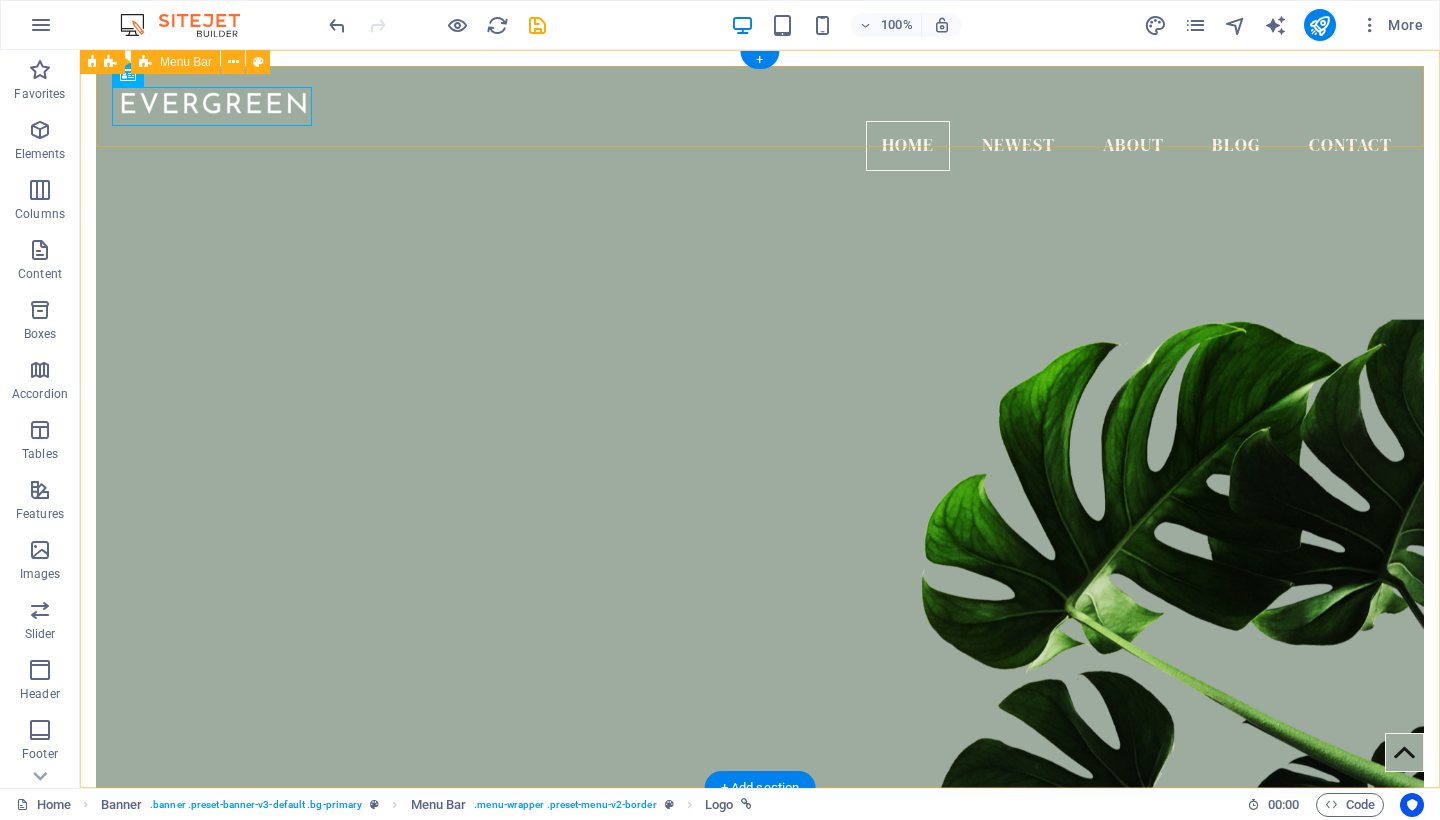 click on "Menu Bar" at bounding box center (186, 62) 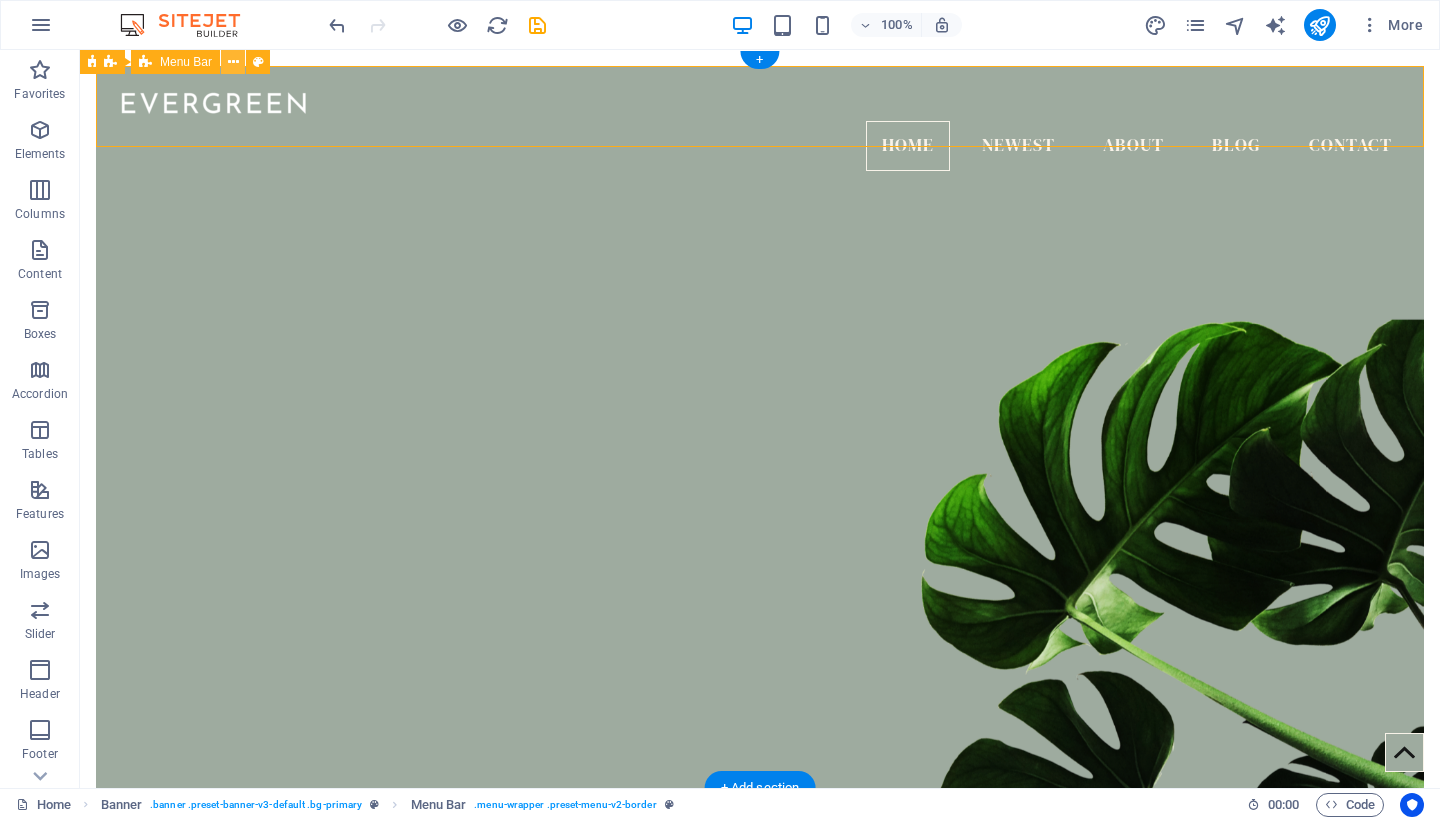 click at bounding box center (233, 62) 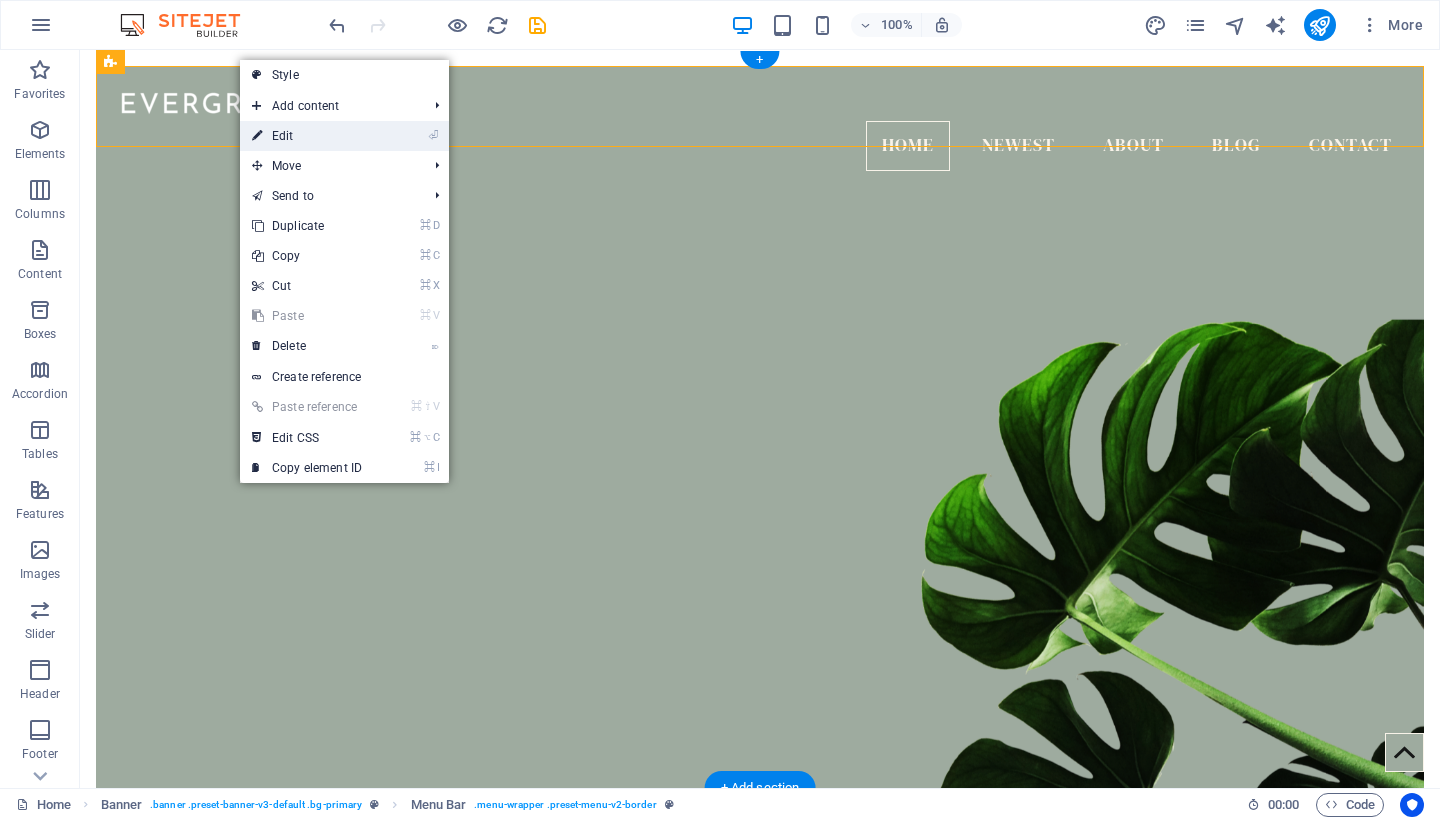 click on "⏎  Edit" at bounding box center [307, 136] 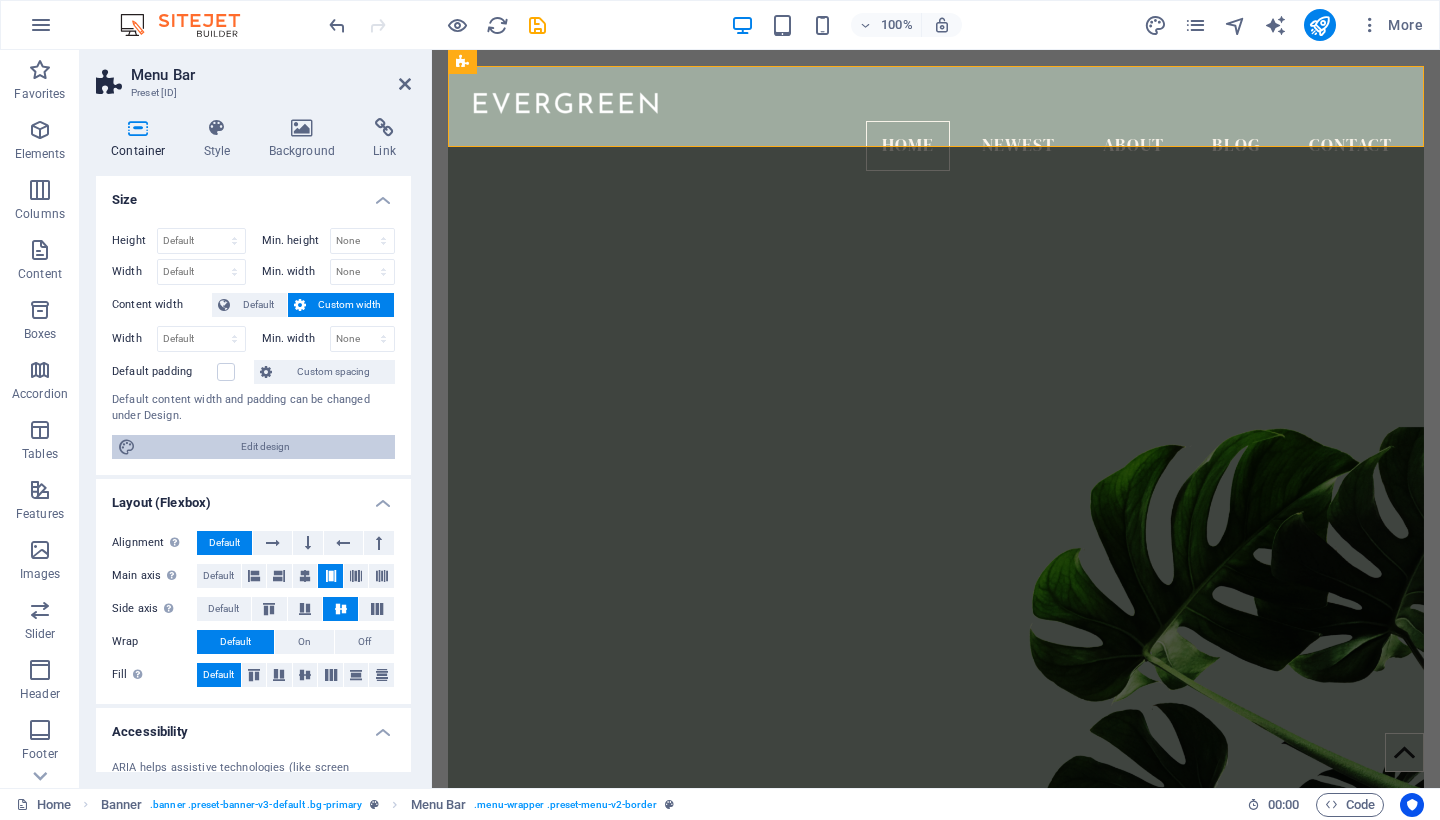 click on "Edit design" at bounding box center [265, 447] 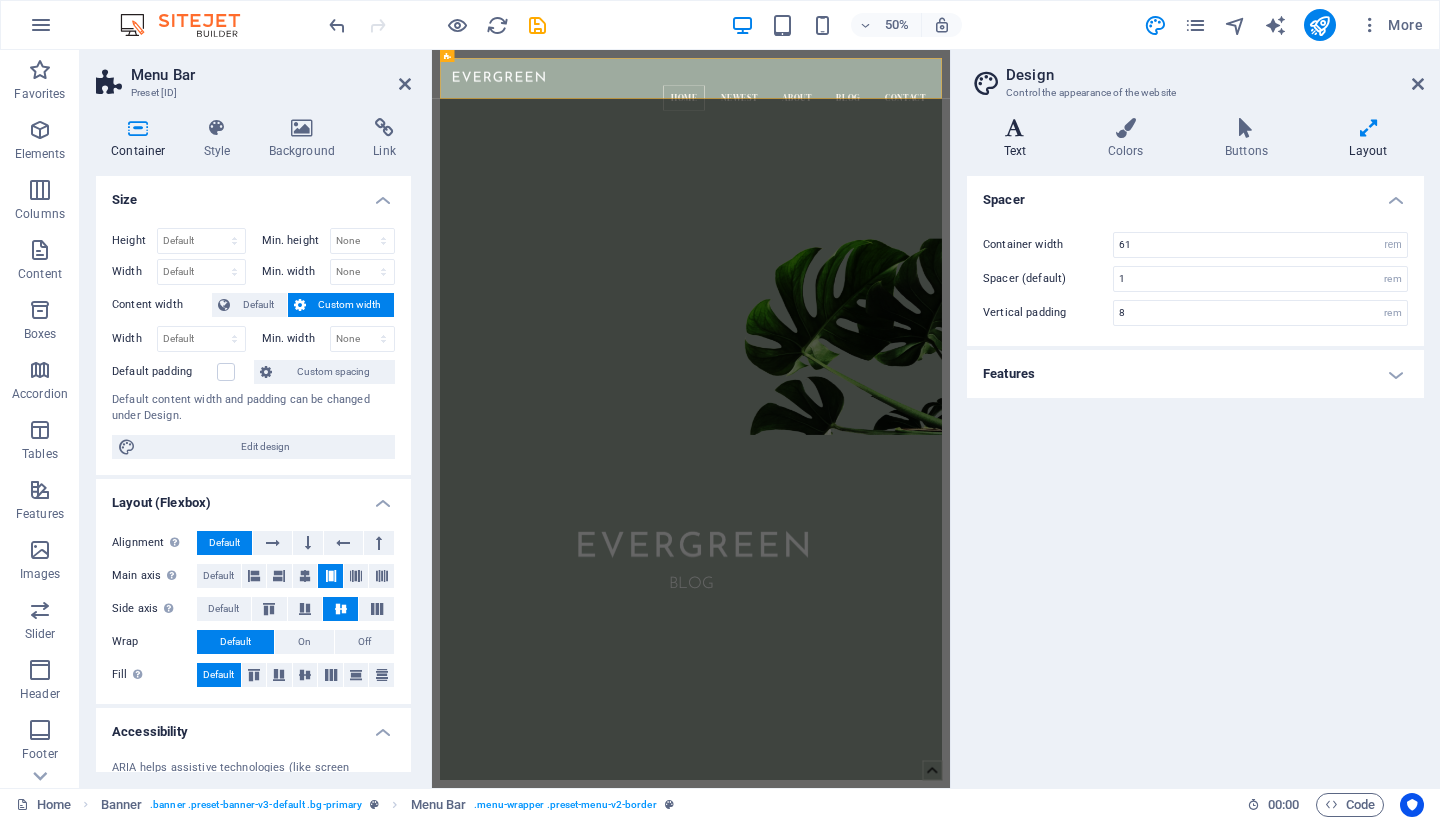 click on "Text" at bounding box center (1019, 139) 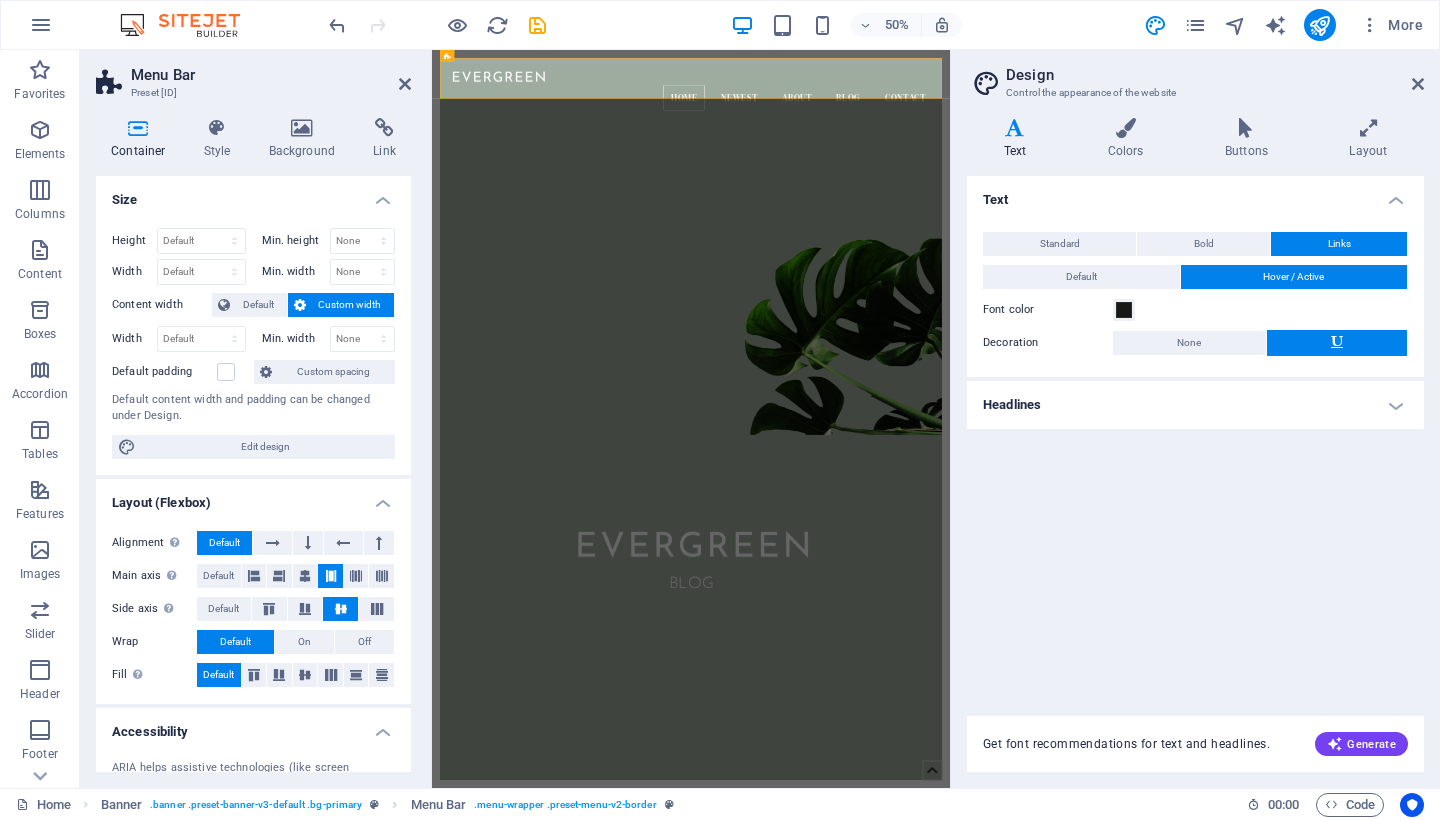 click on "Headlines" at bounding box center (1195, 405) 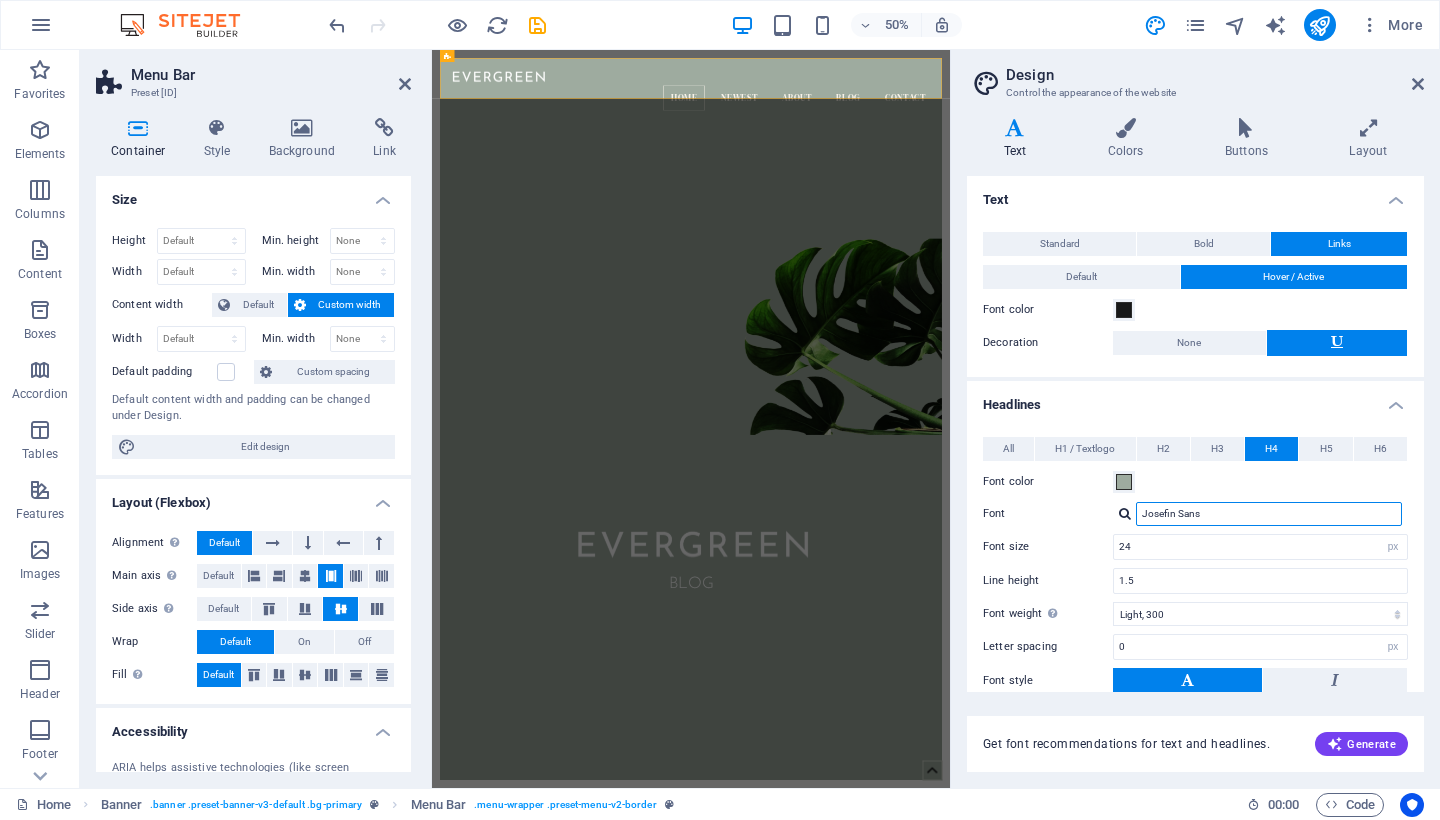click on "Josefin Sans" at bounding box center (1269, 514) 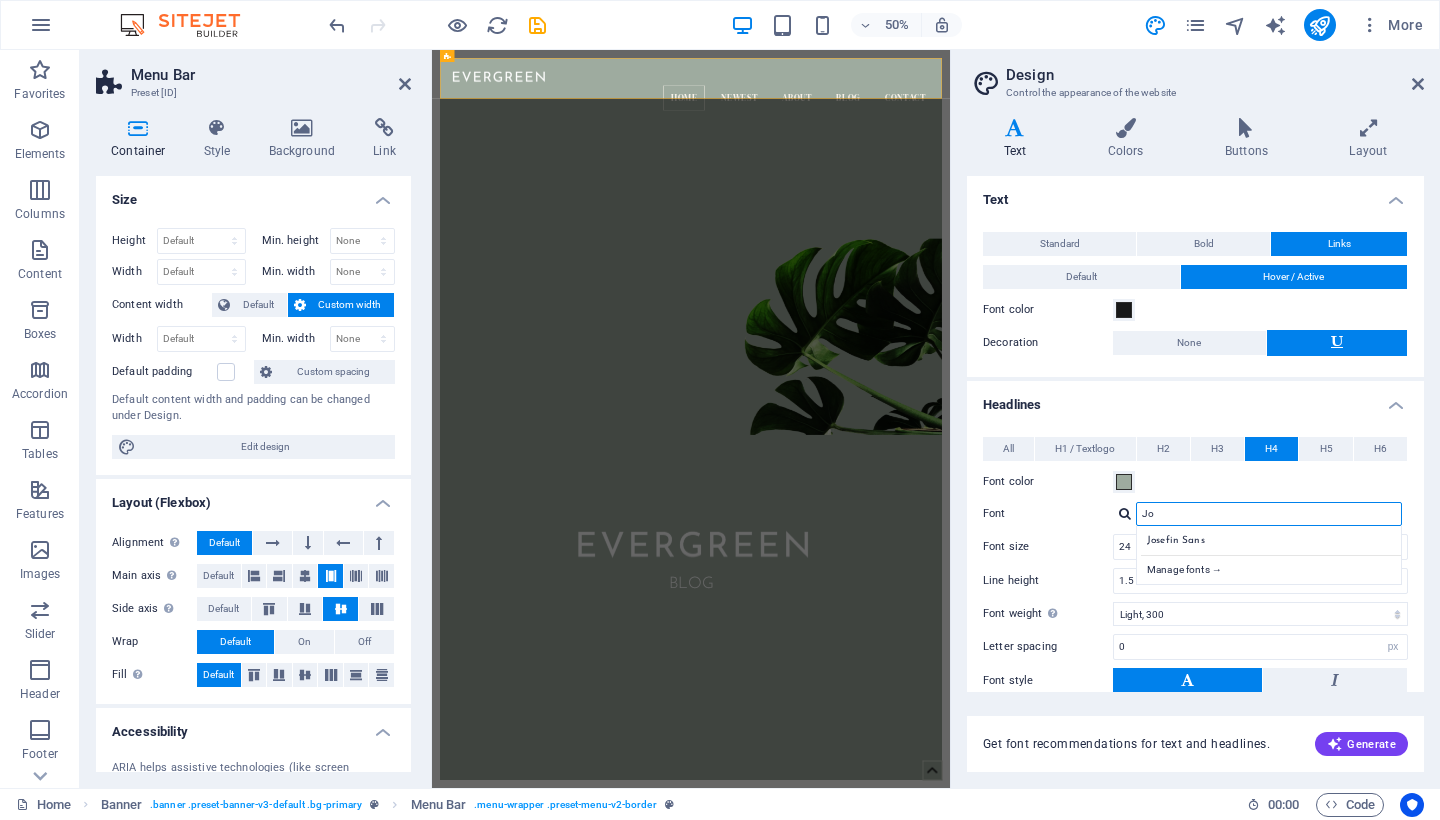 type on "J" 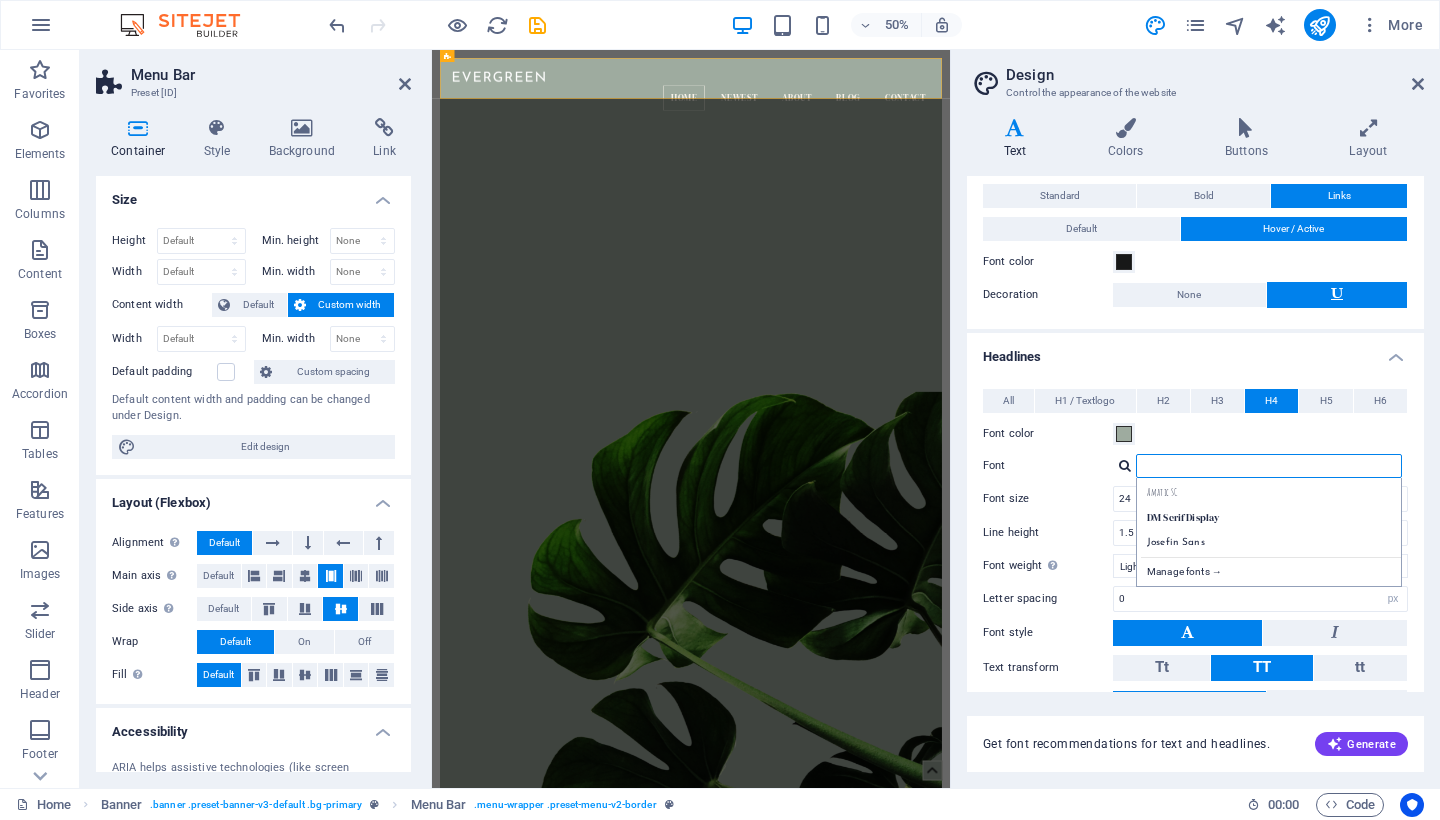 scroll, scrollTop: 54, scrollLeft: 0, axis: vertical 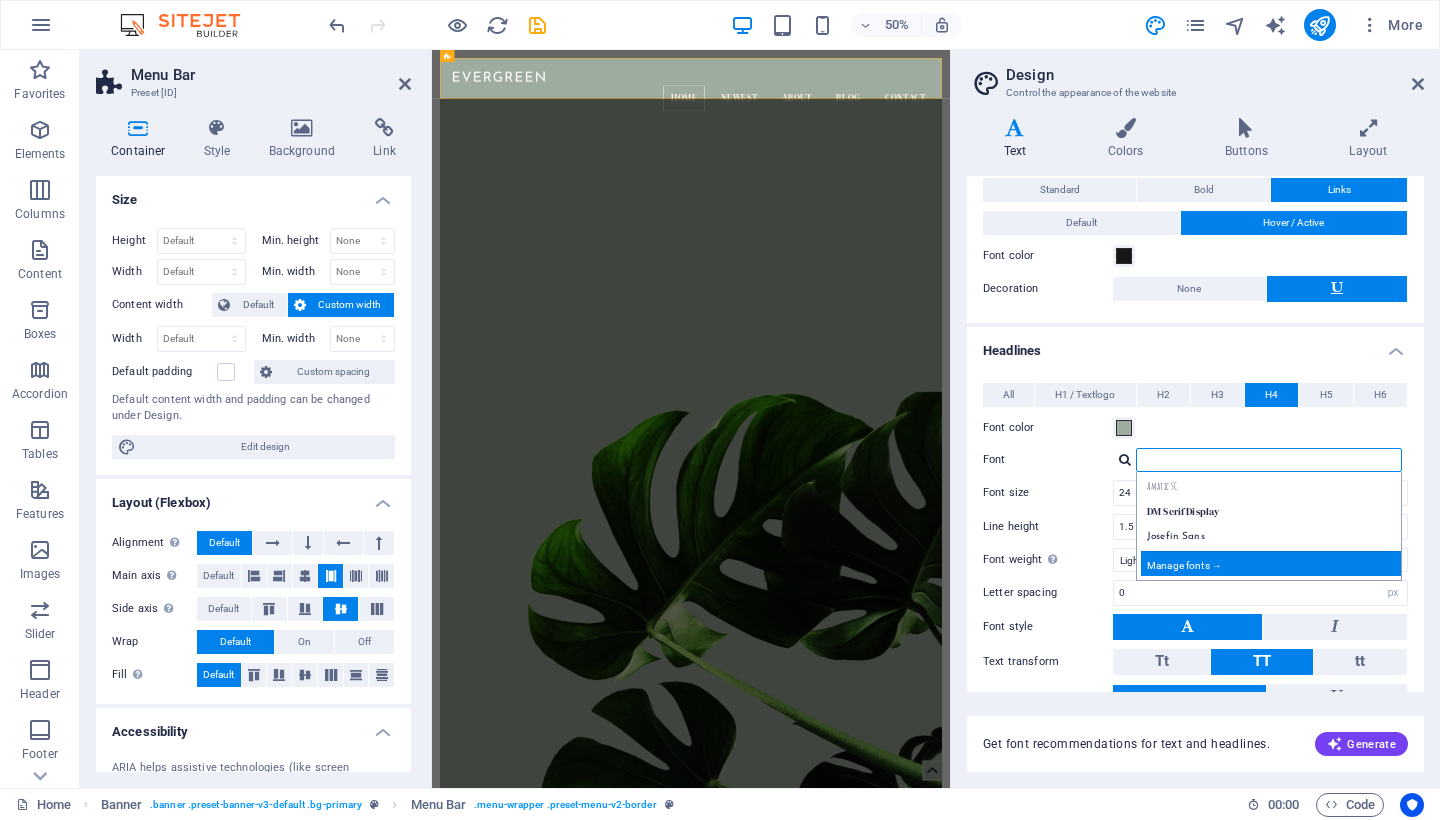 type 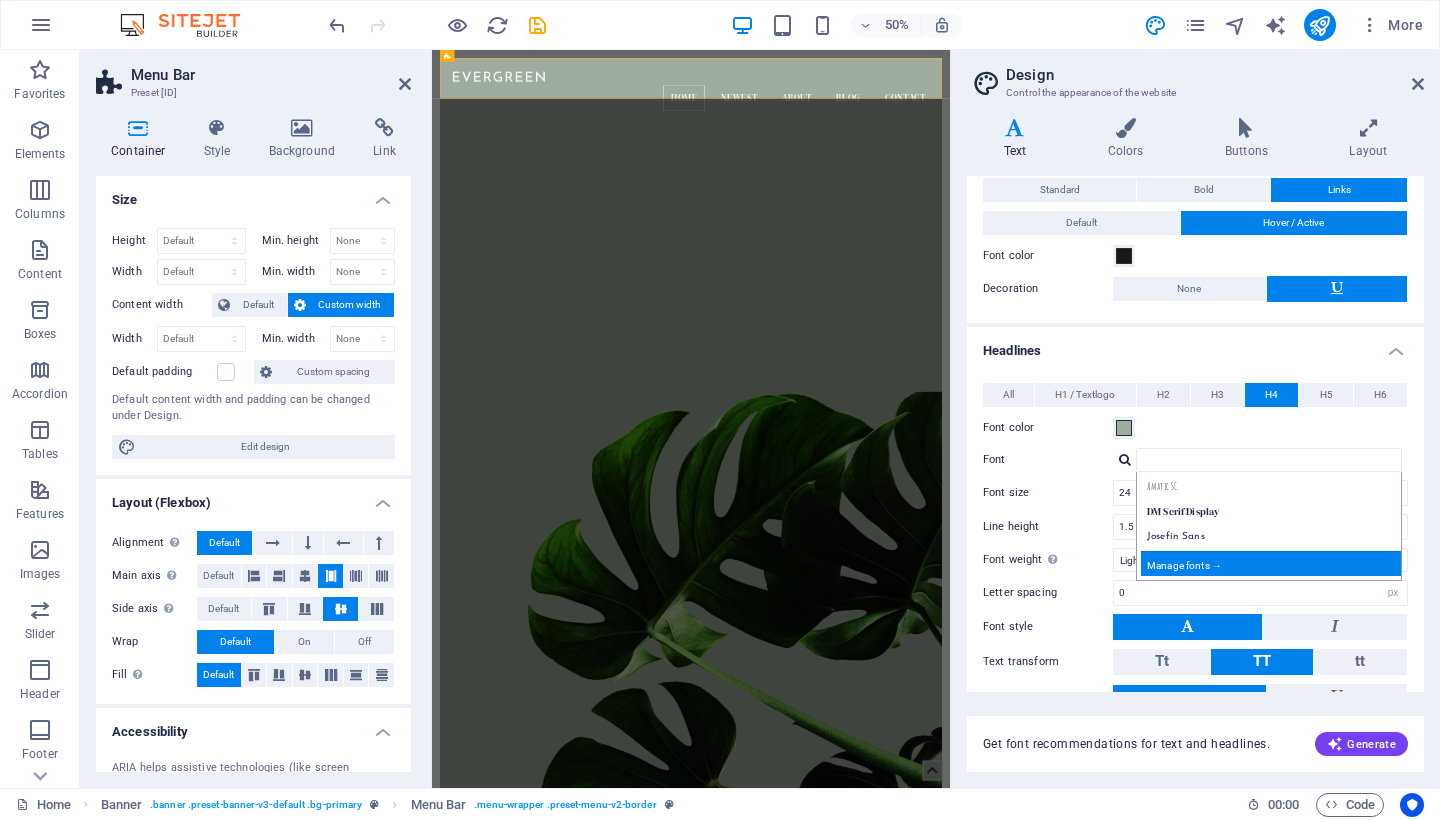 click on "Manage fonts →" at bounding box center (1273, 563) 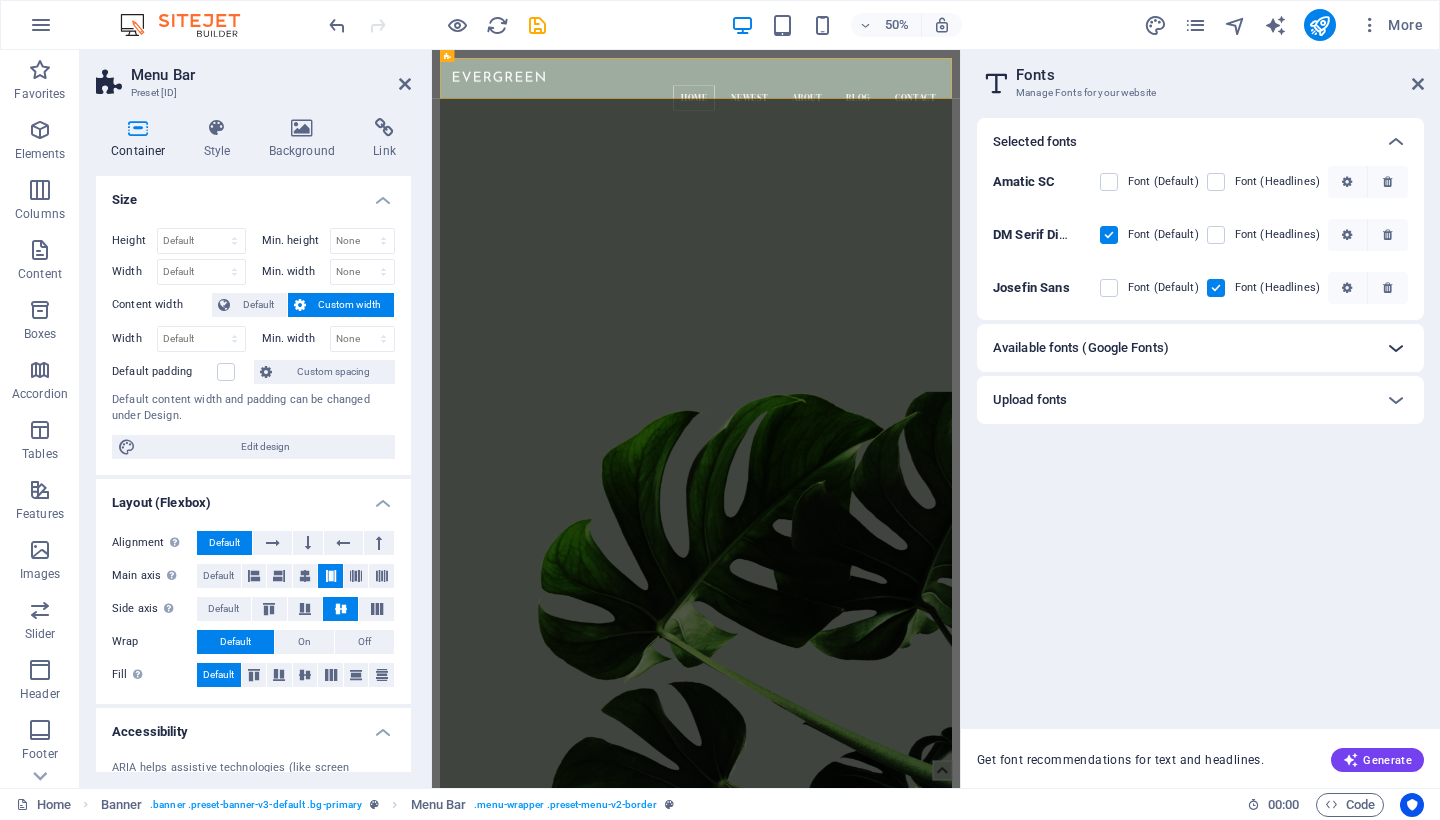 click at bounding box center [1396, 348] 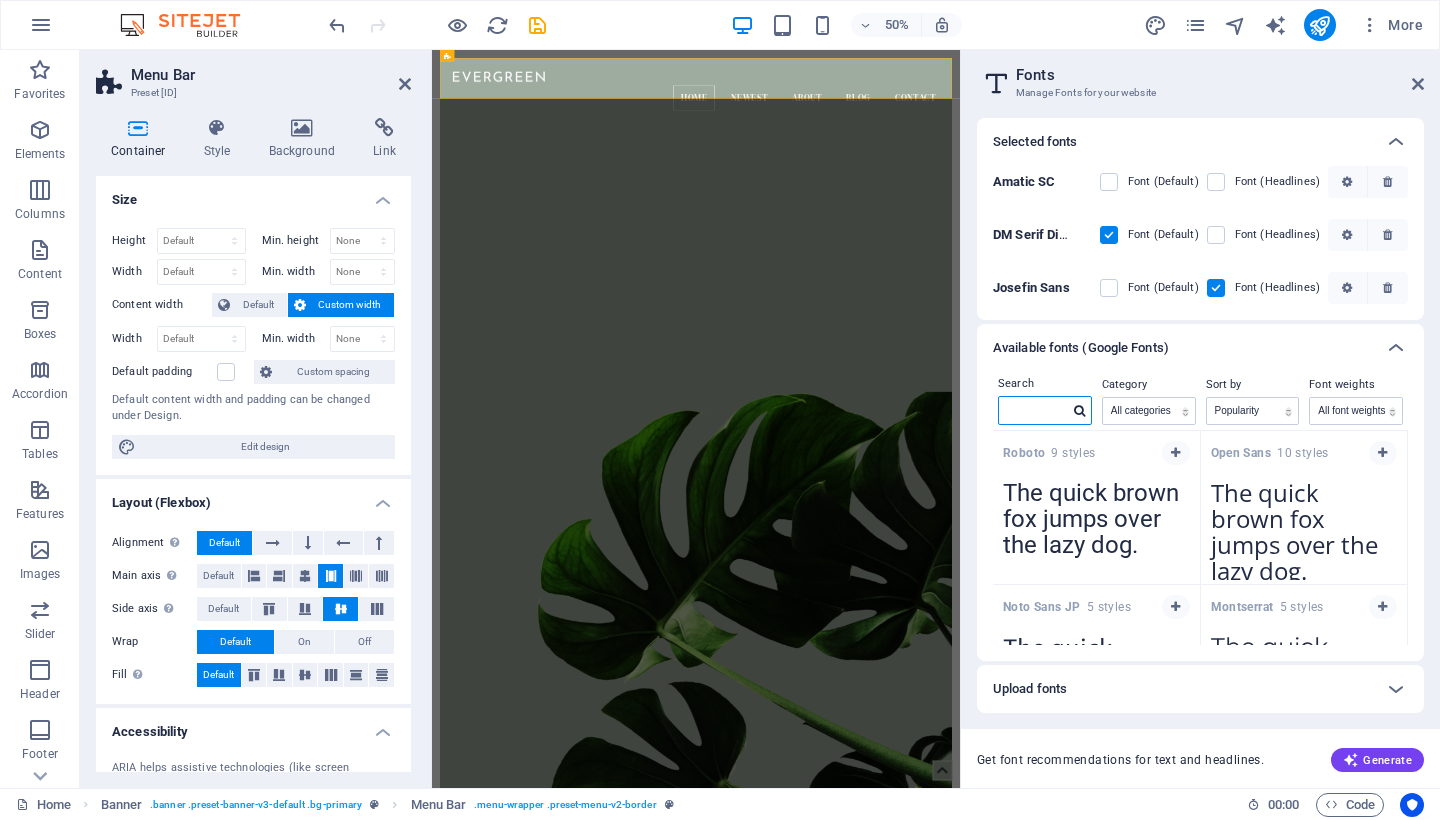 click at bounding box center (1034, 410) 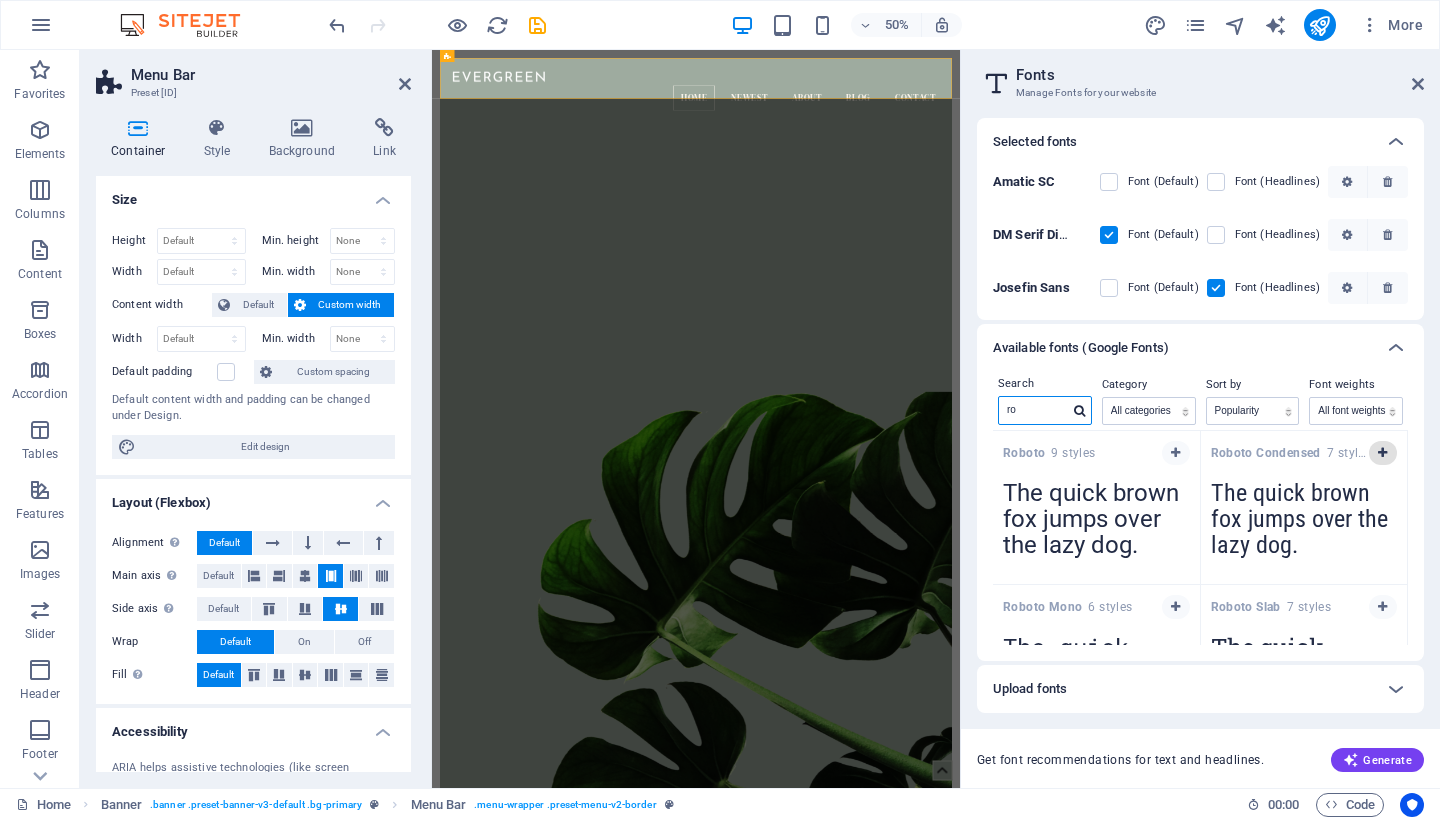 type on "ro" 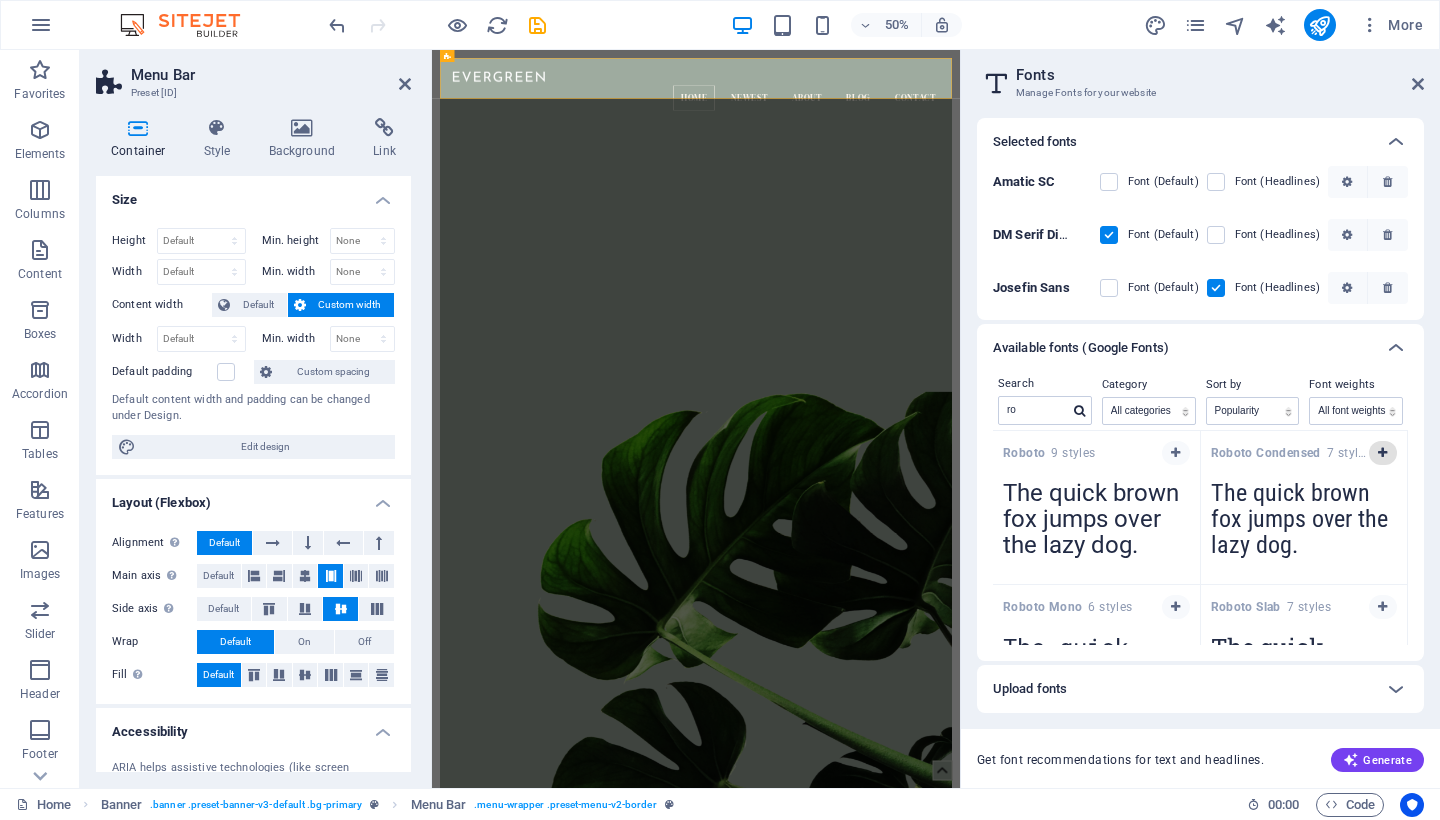 click at bounding box center (1382, 453) 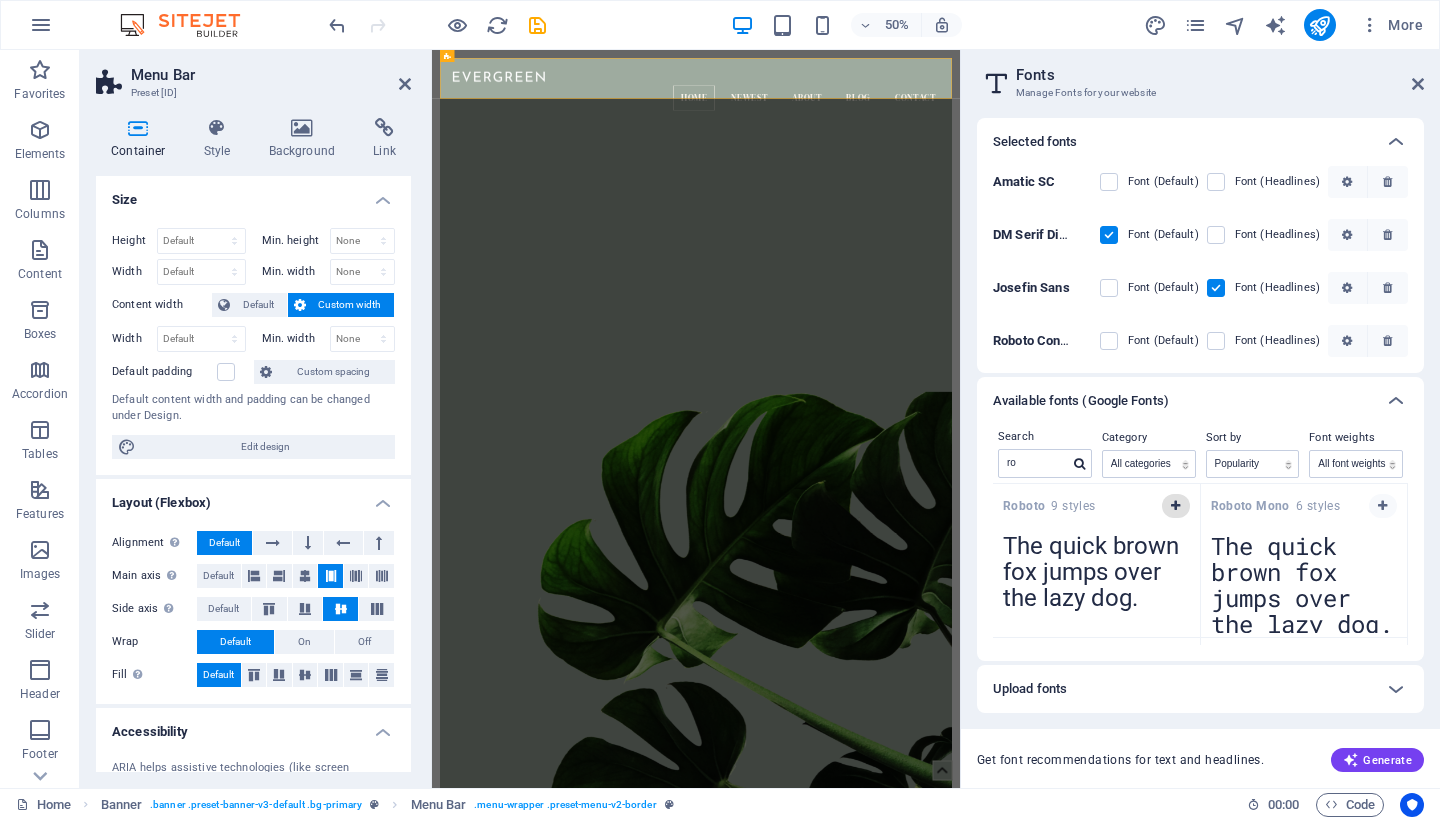 click at bounding box center [1175, 506] 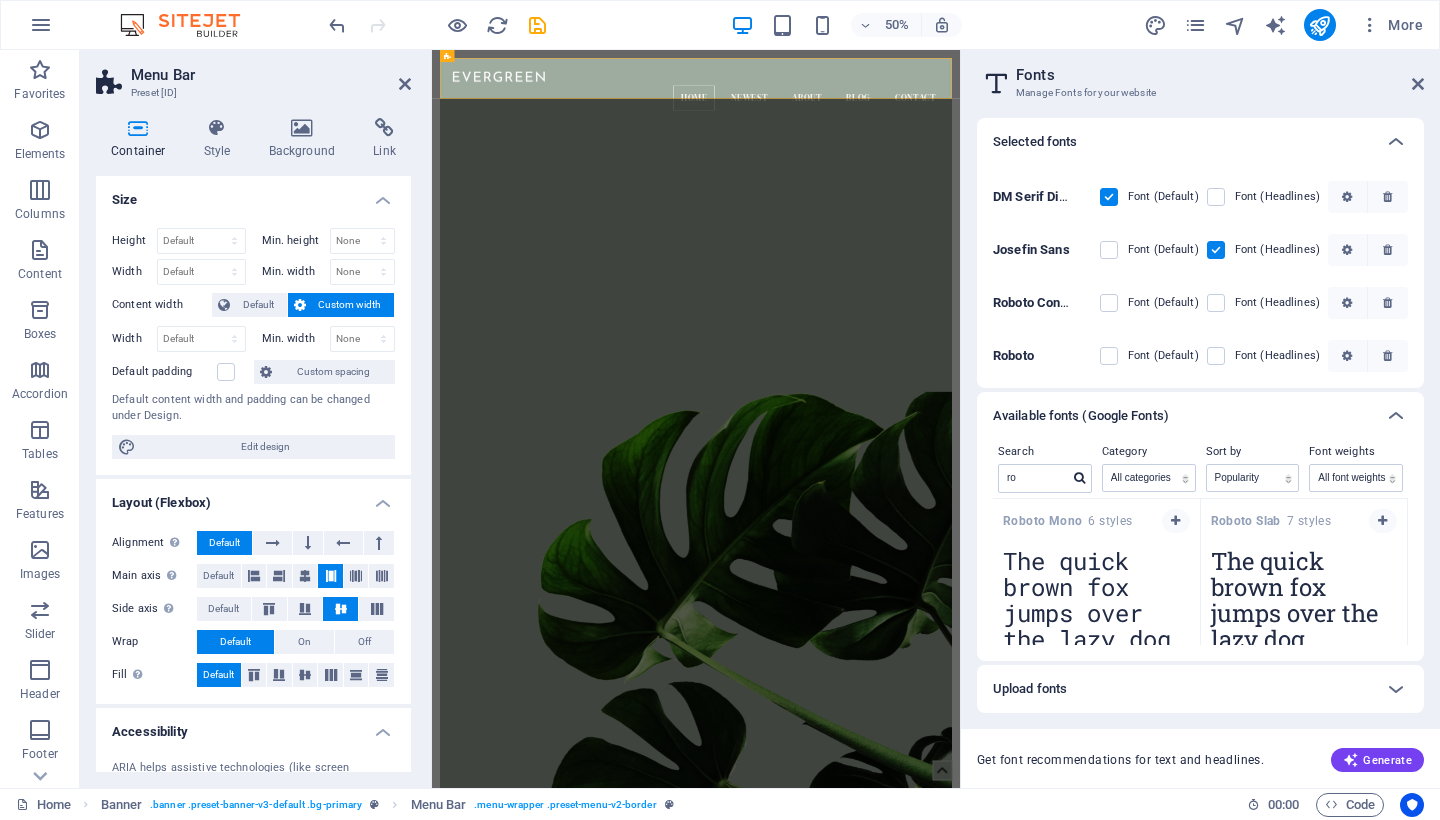 scroll, scrollTop: 38, scrollLeft: 0, axis: vertical 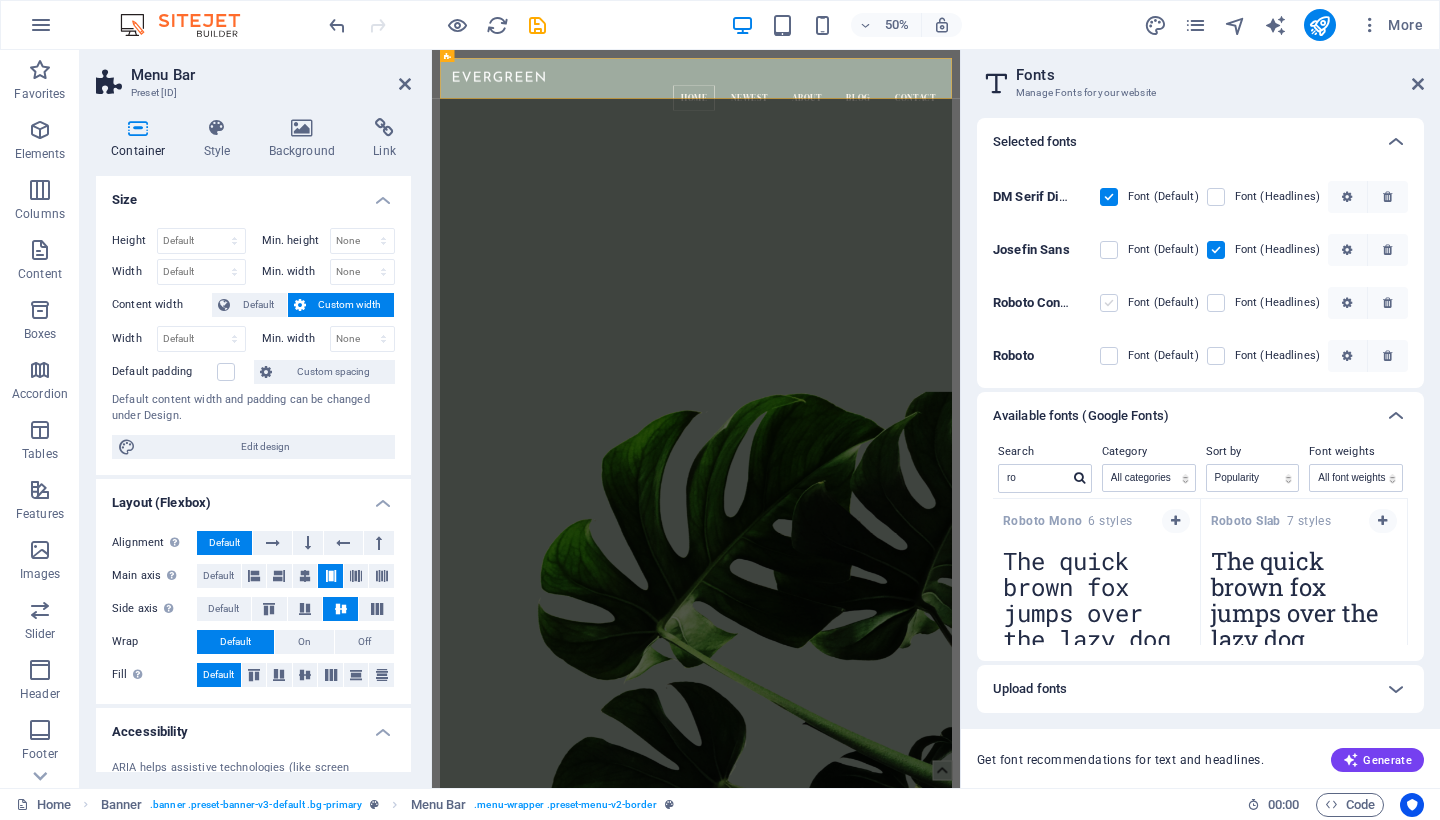 click at bounding box center [1109, 303] 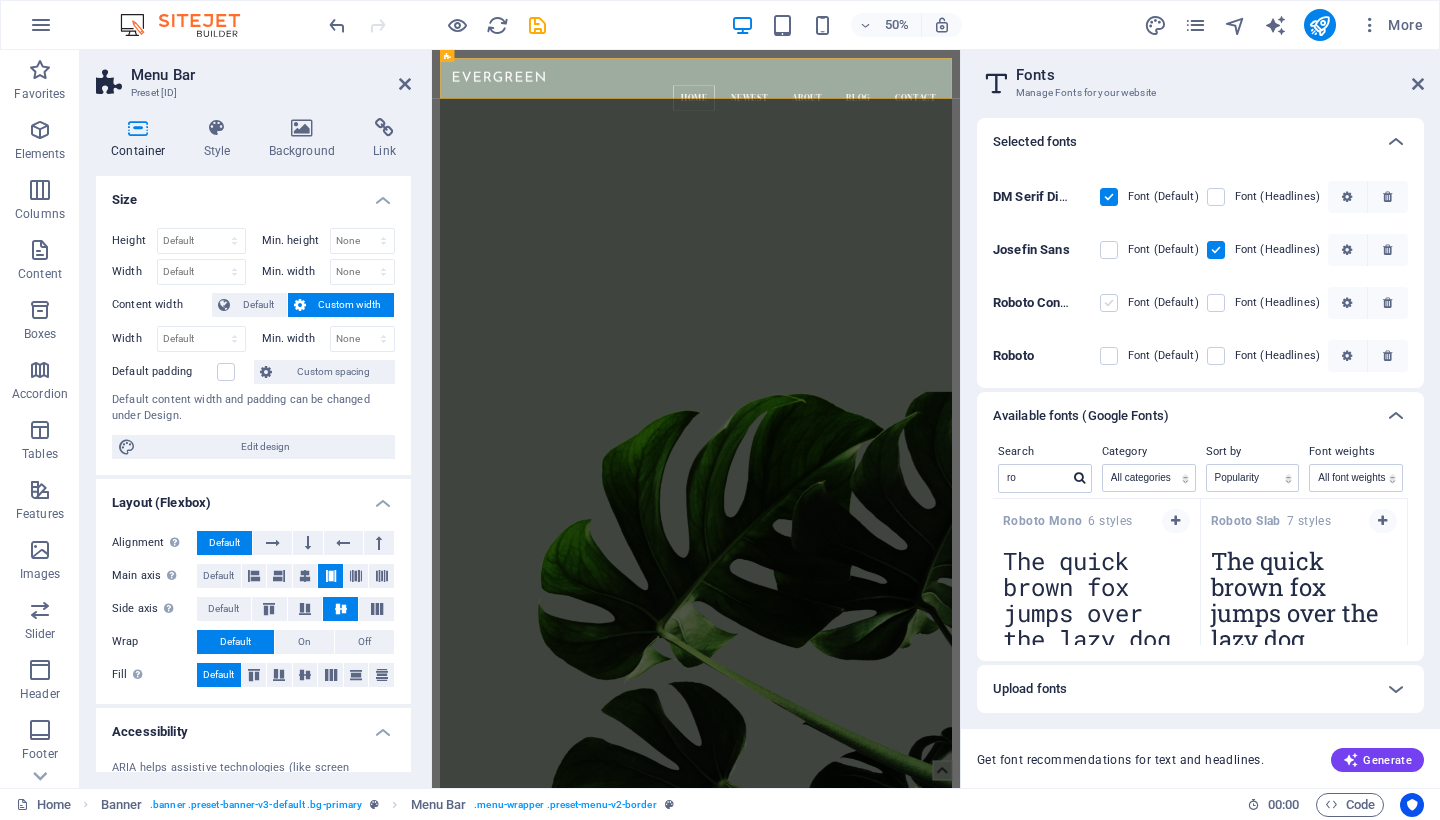click at bounding box center [0, 0] 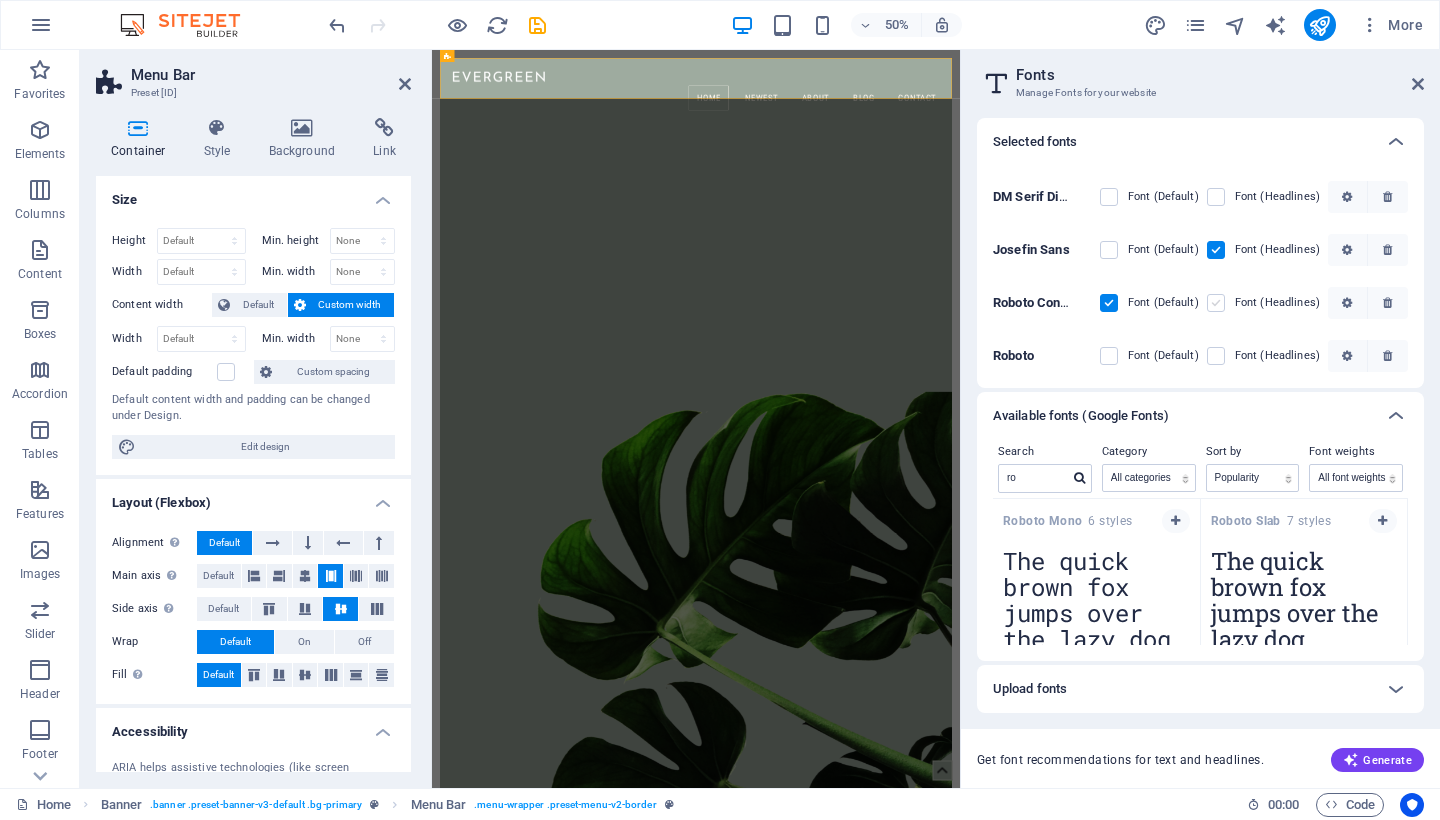 click at bounding box center (1216, 303) 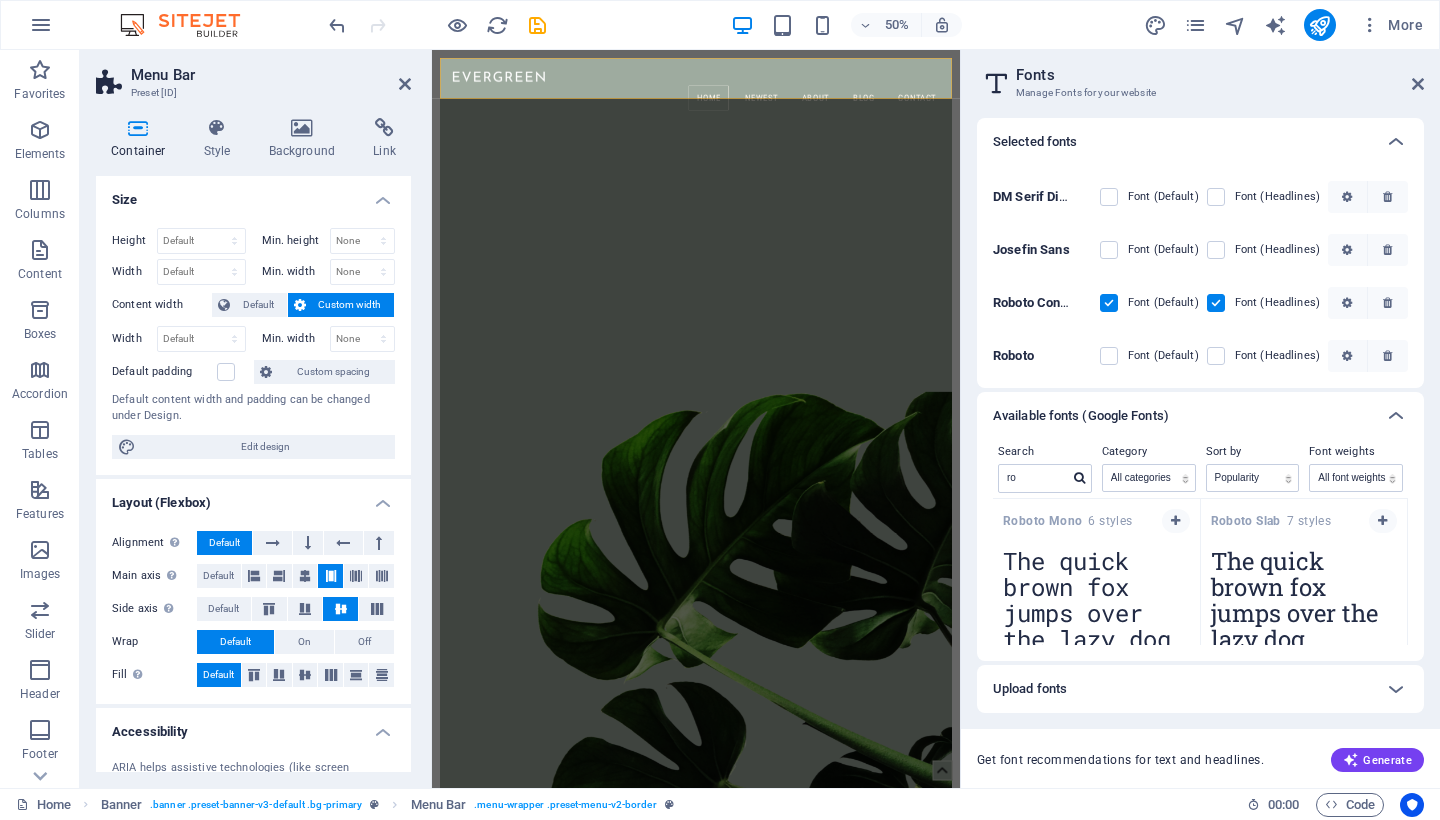 scroll, scrollTop: 0, scrollLeft: 0, axis: both 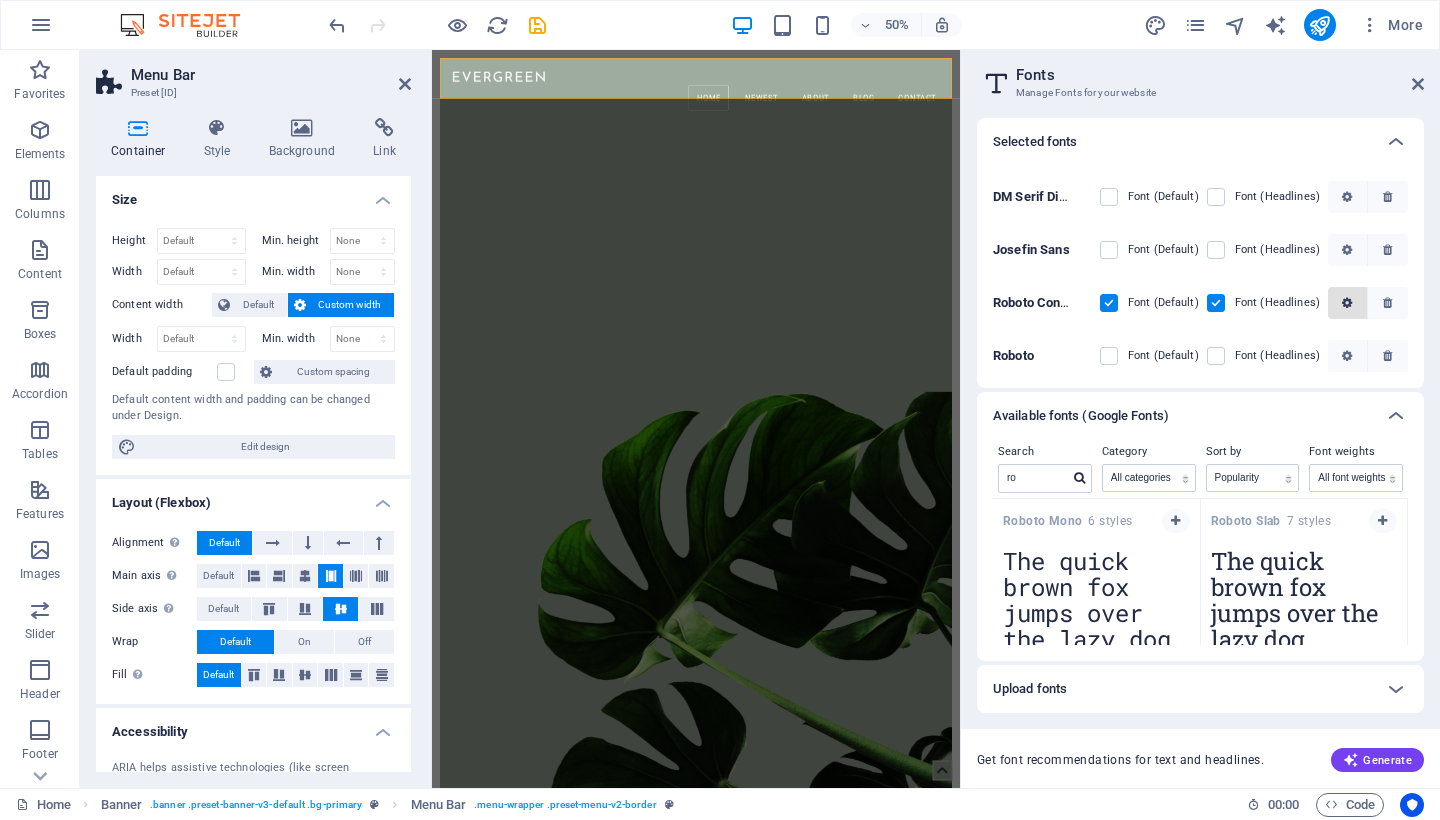 click at bounding box center (1347, 303) 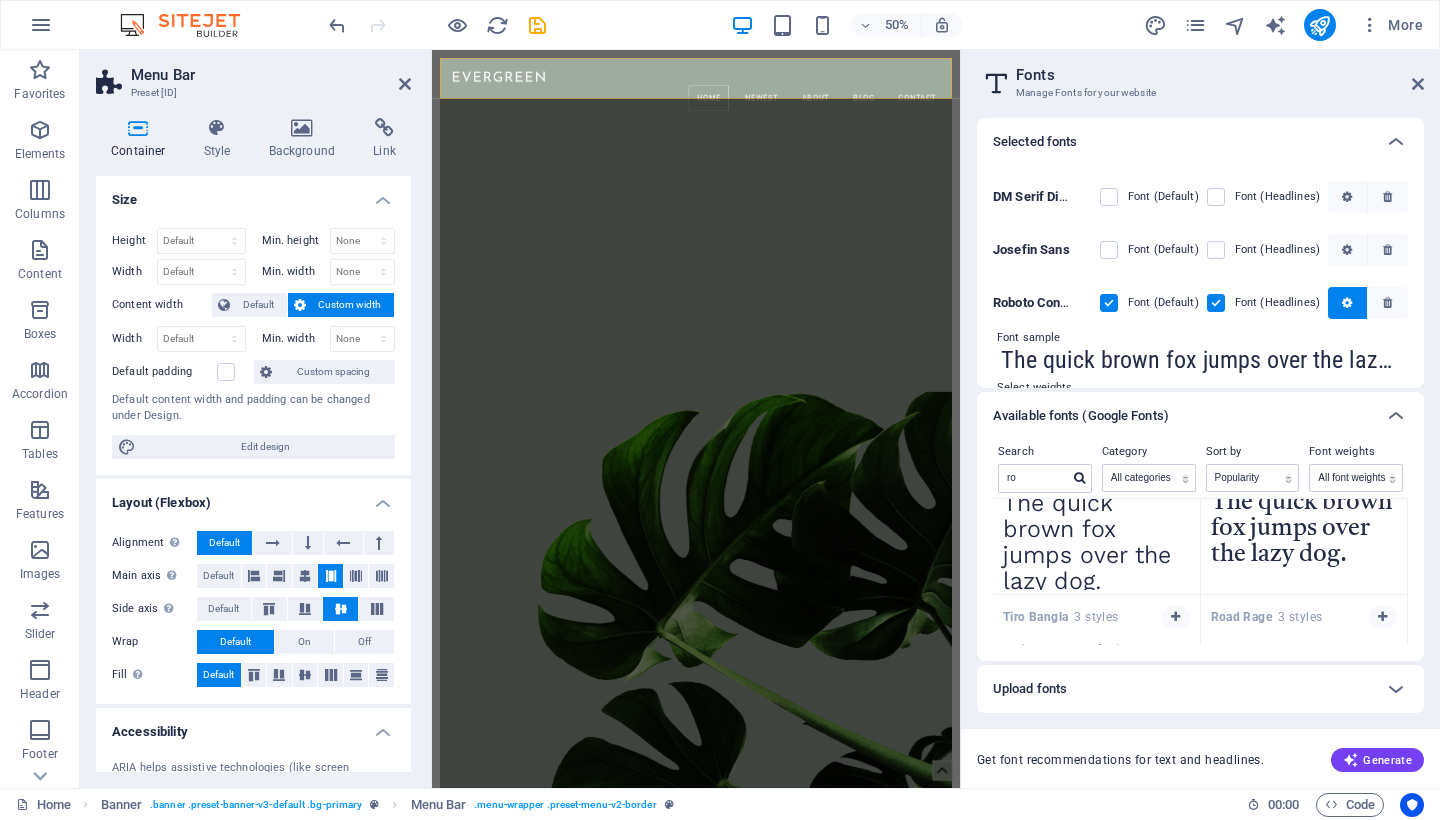 scroll, scrollTop: 5119, scrollLeft: 0, axis: vertical 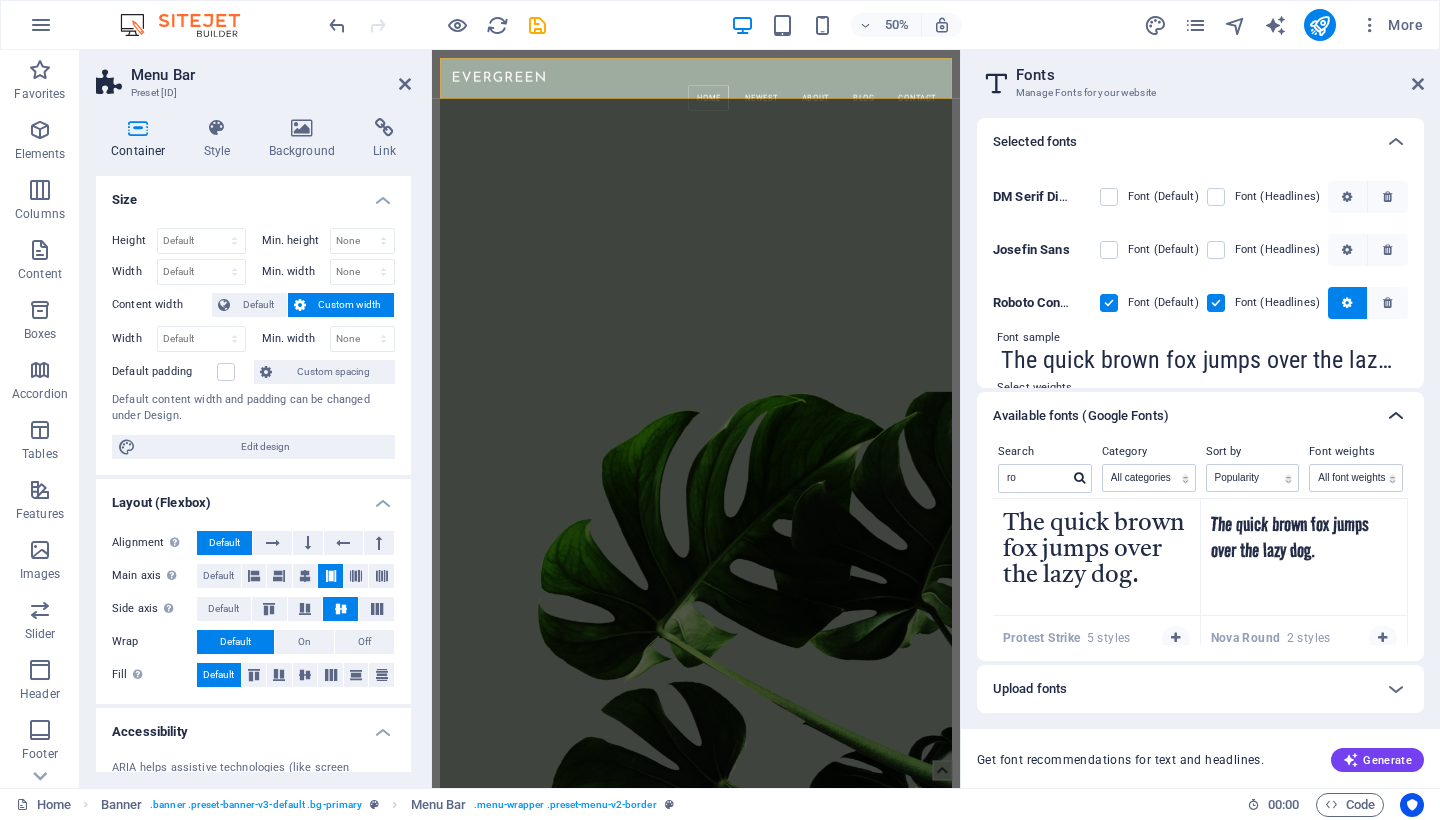 click at bounding box center [1396, 416] 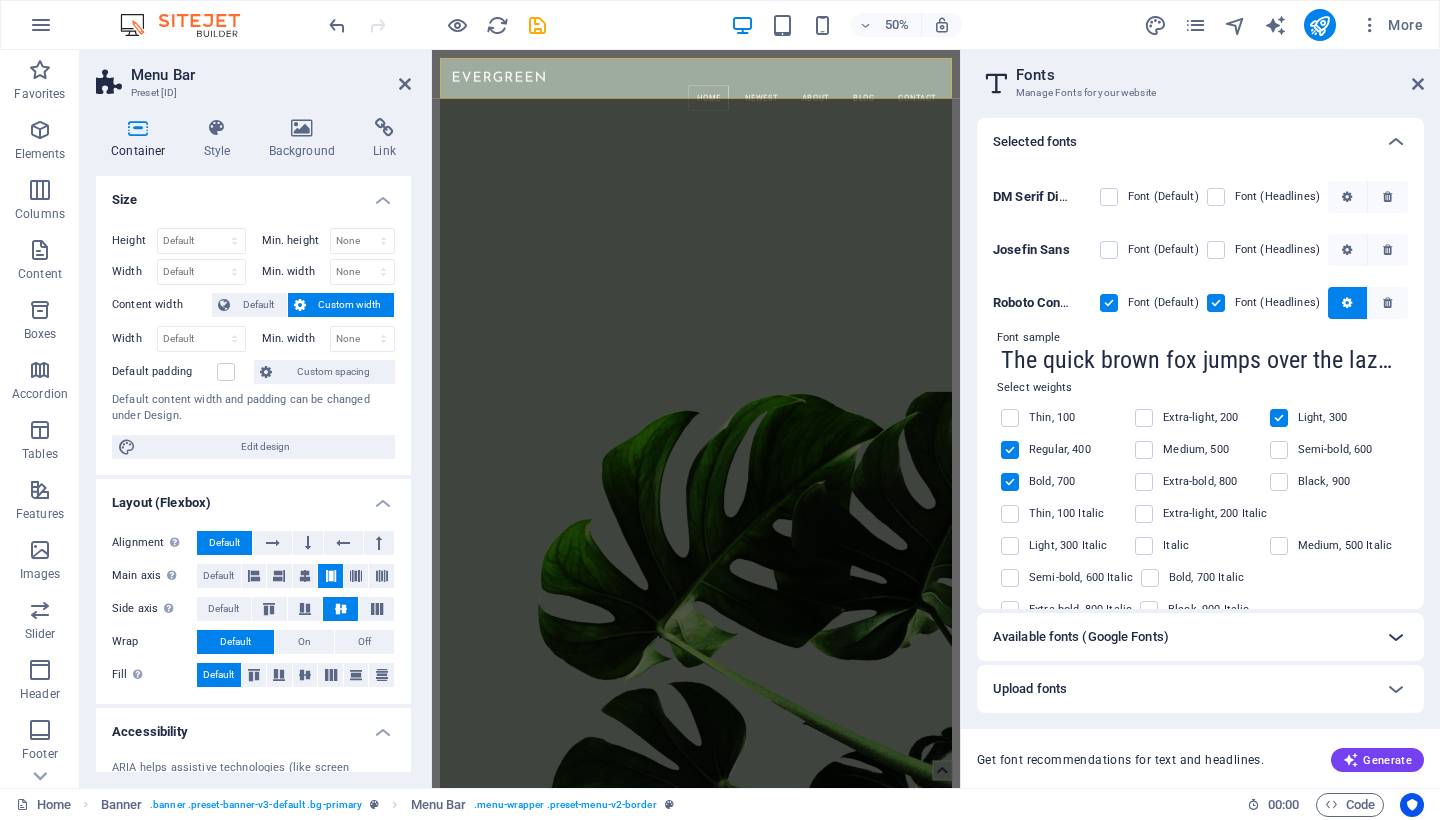 scroll, scrollTop: 0, scrollLeft: 0, axis: both 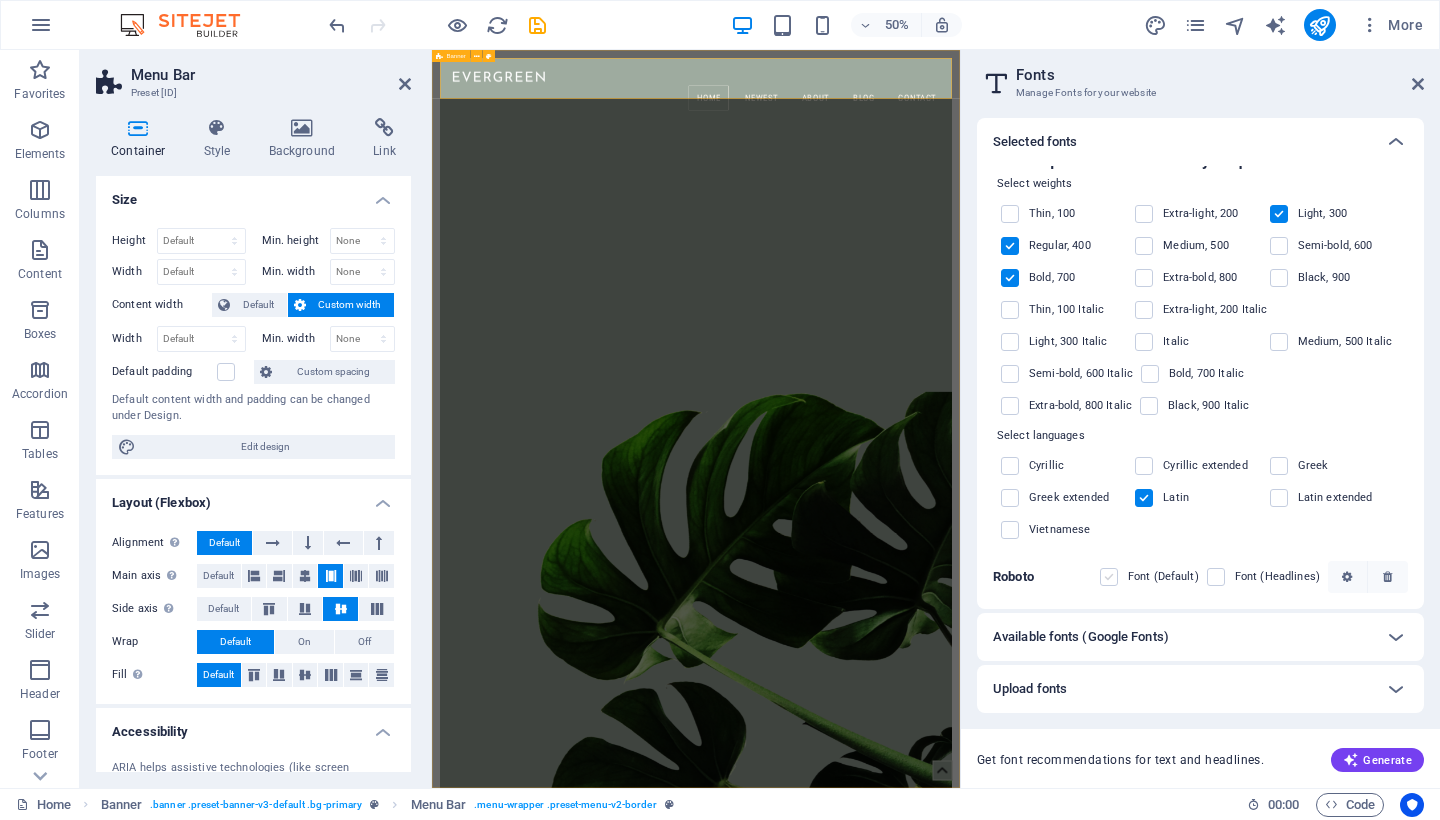 click at bounding box center (1109, 577) 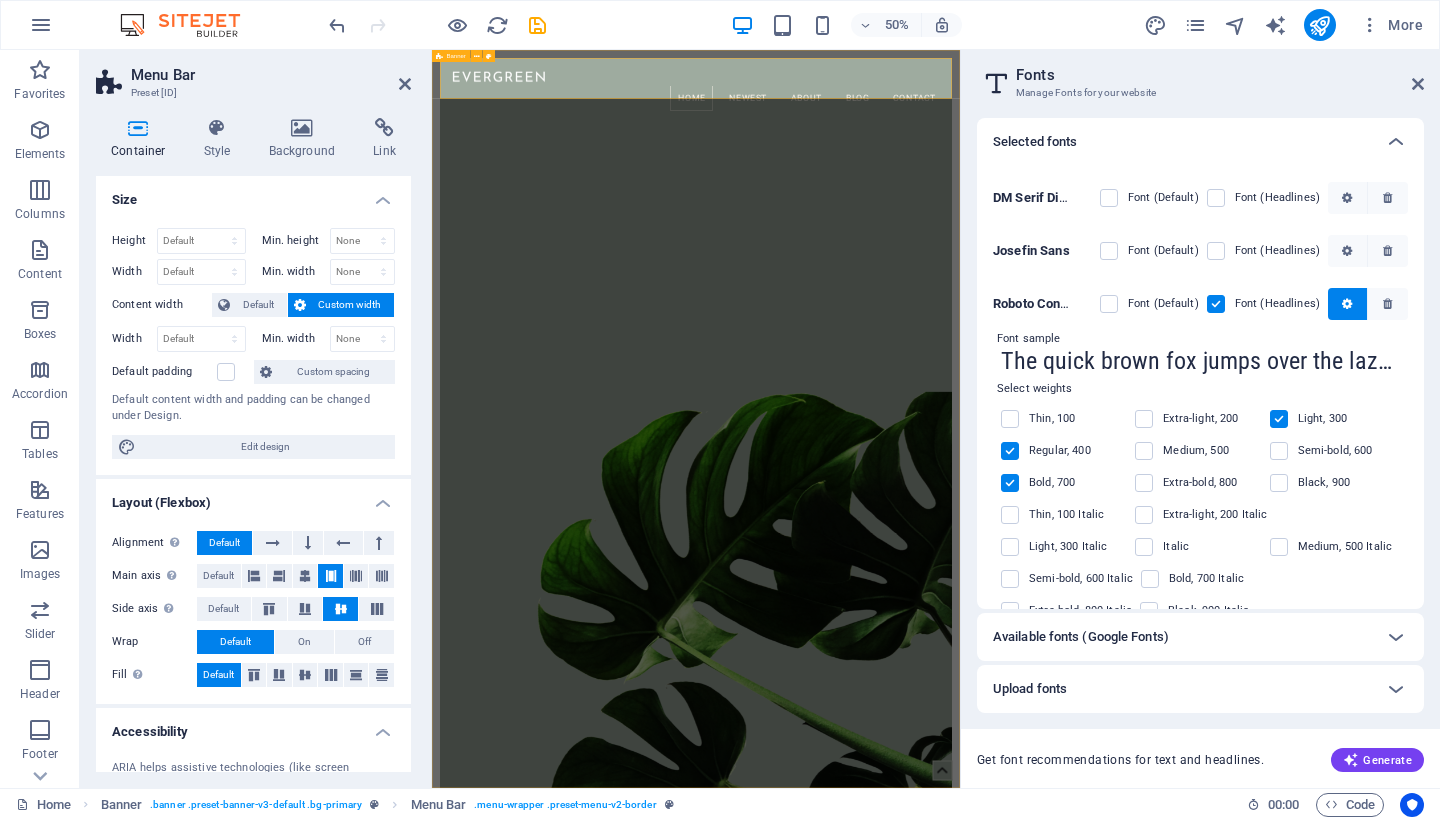 scroll, scrollTop: 36, scrollLeft: 0, axis: vertical 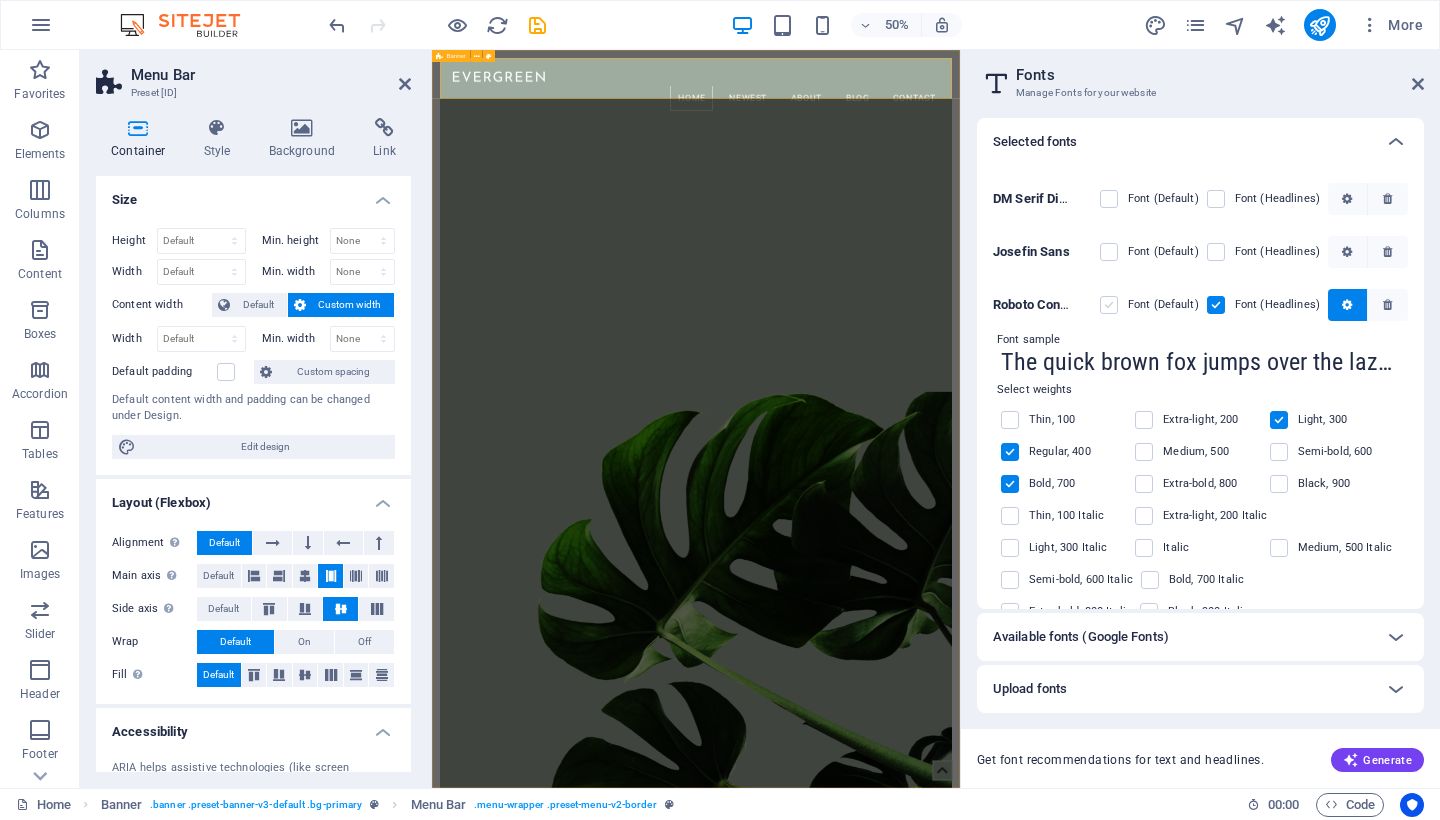 click at bounding box center [1109, 305] 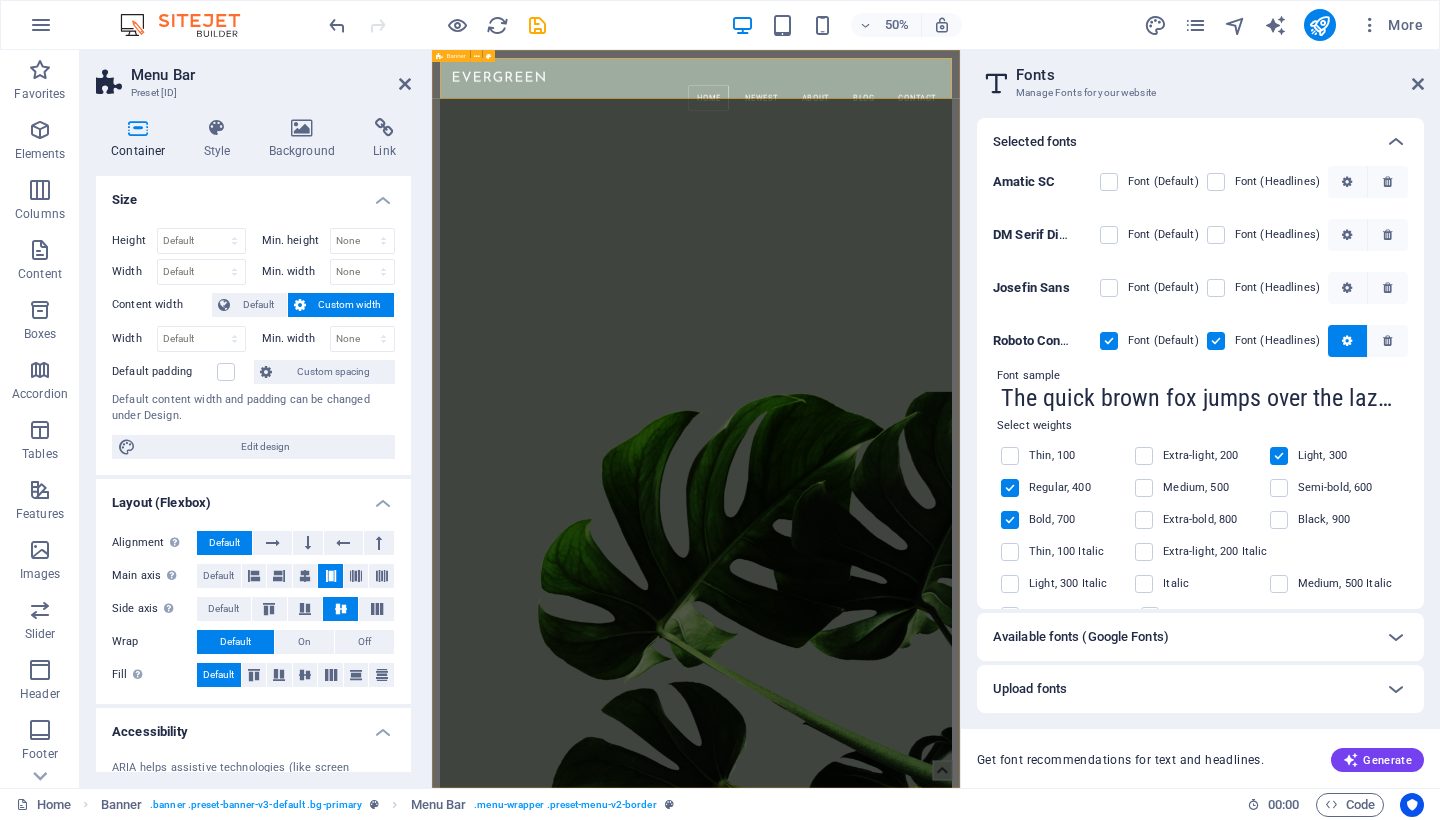scroll, scrollTop: 0, scrollLeft: 0, axis: both 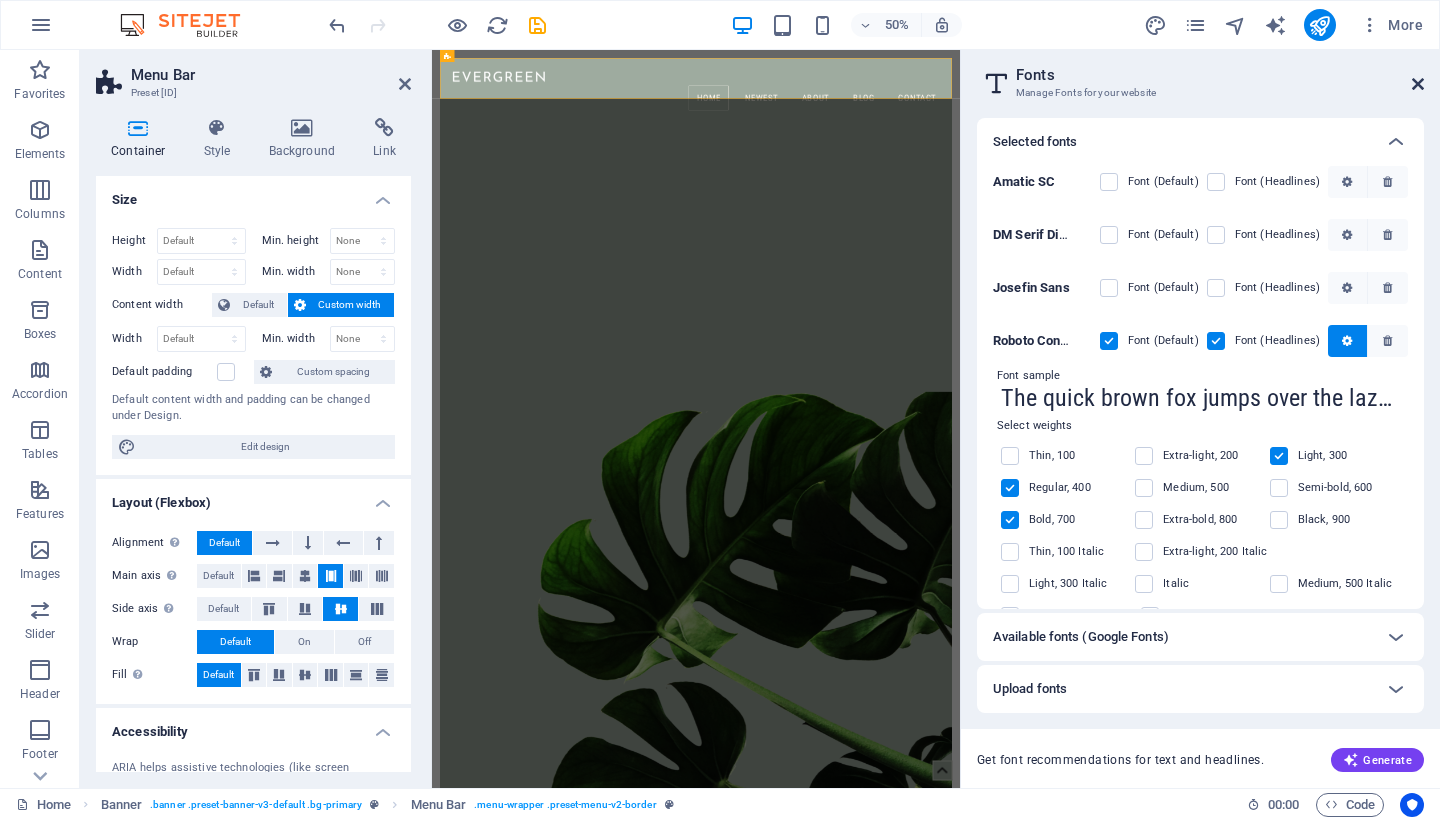 click at bounding box center (1418, 84) 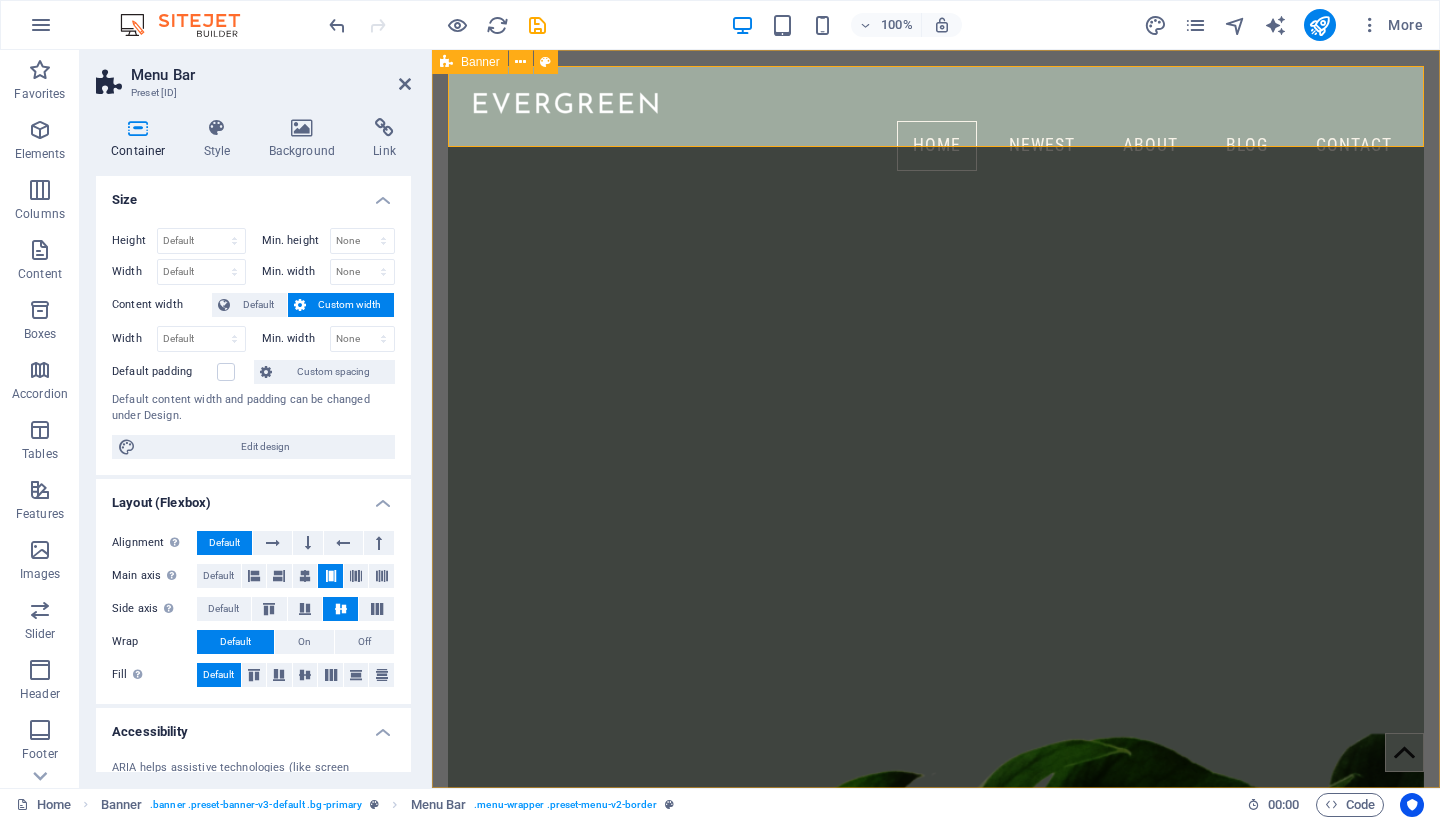 click on "Banner" at bounding box center [480, 62] 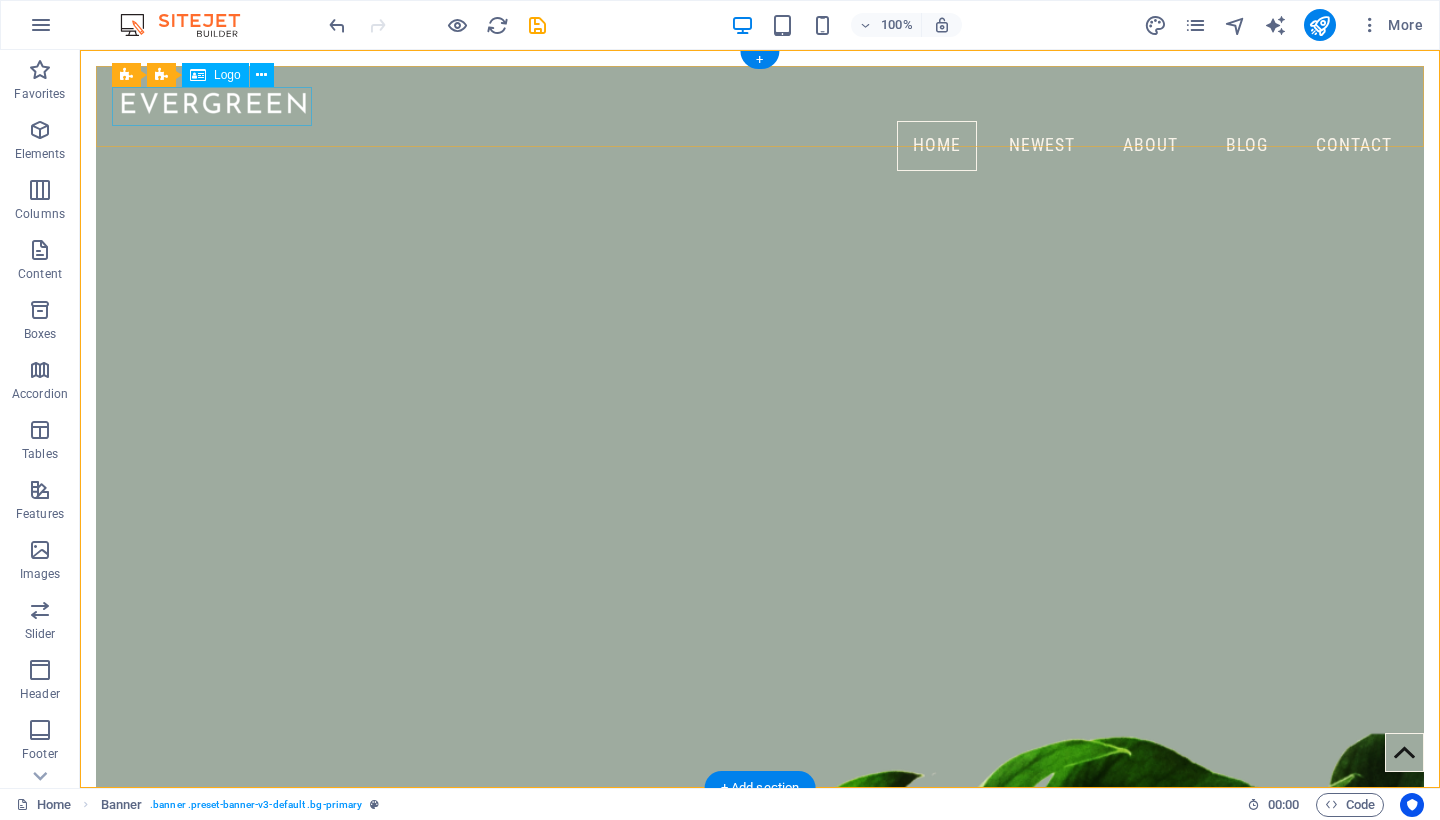 click at bounding box center (760, 101) 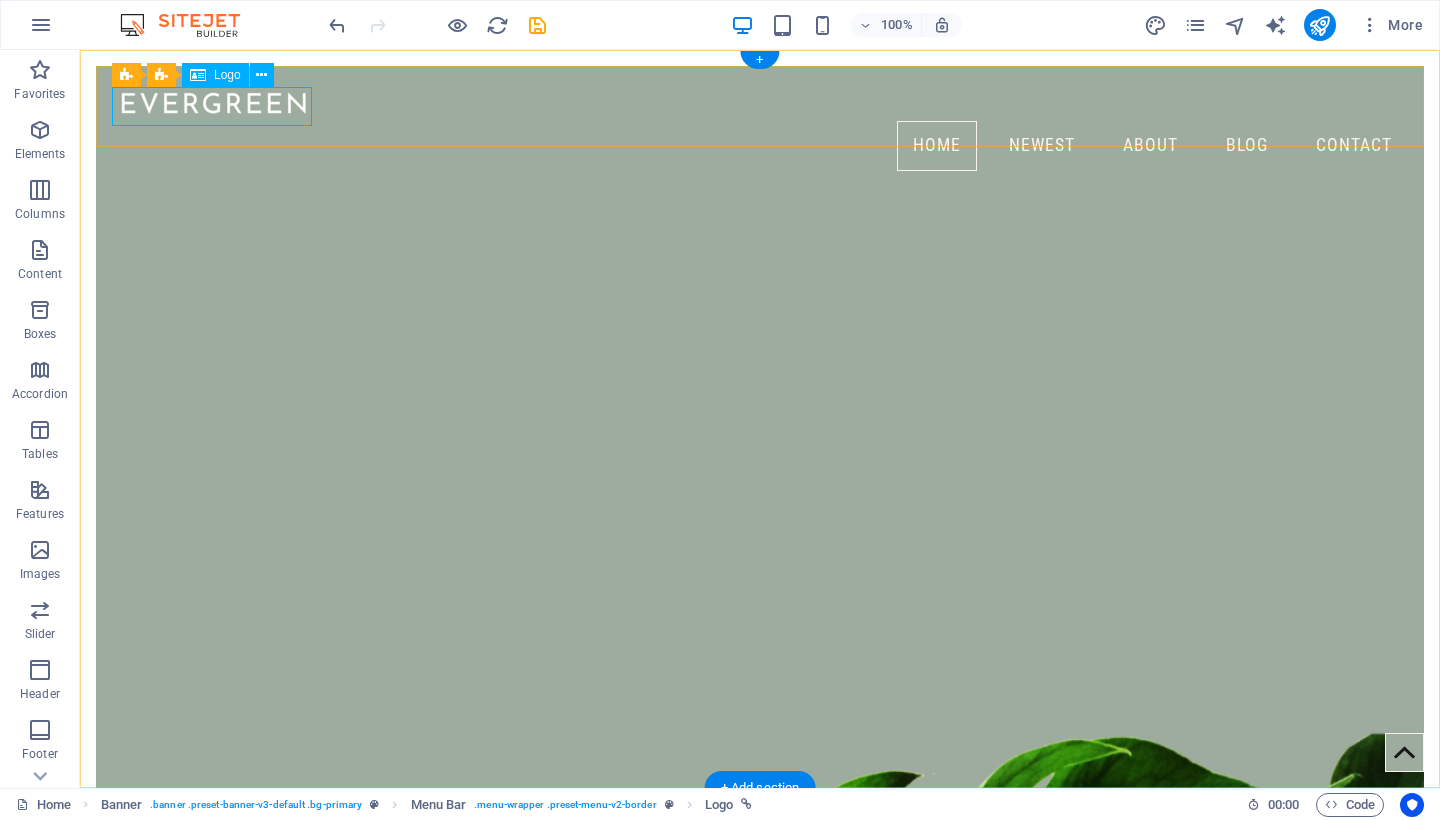 click on "Banner   Menu Bar   Logo" at bounding box center [199, 75] 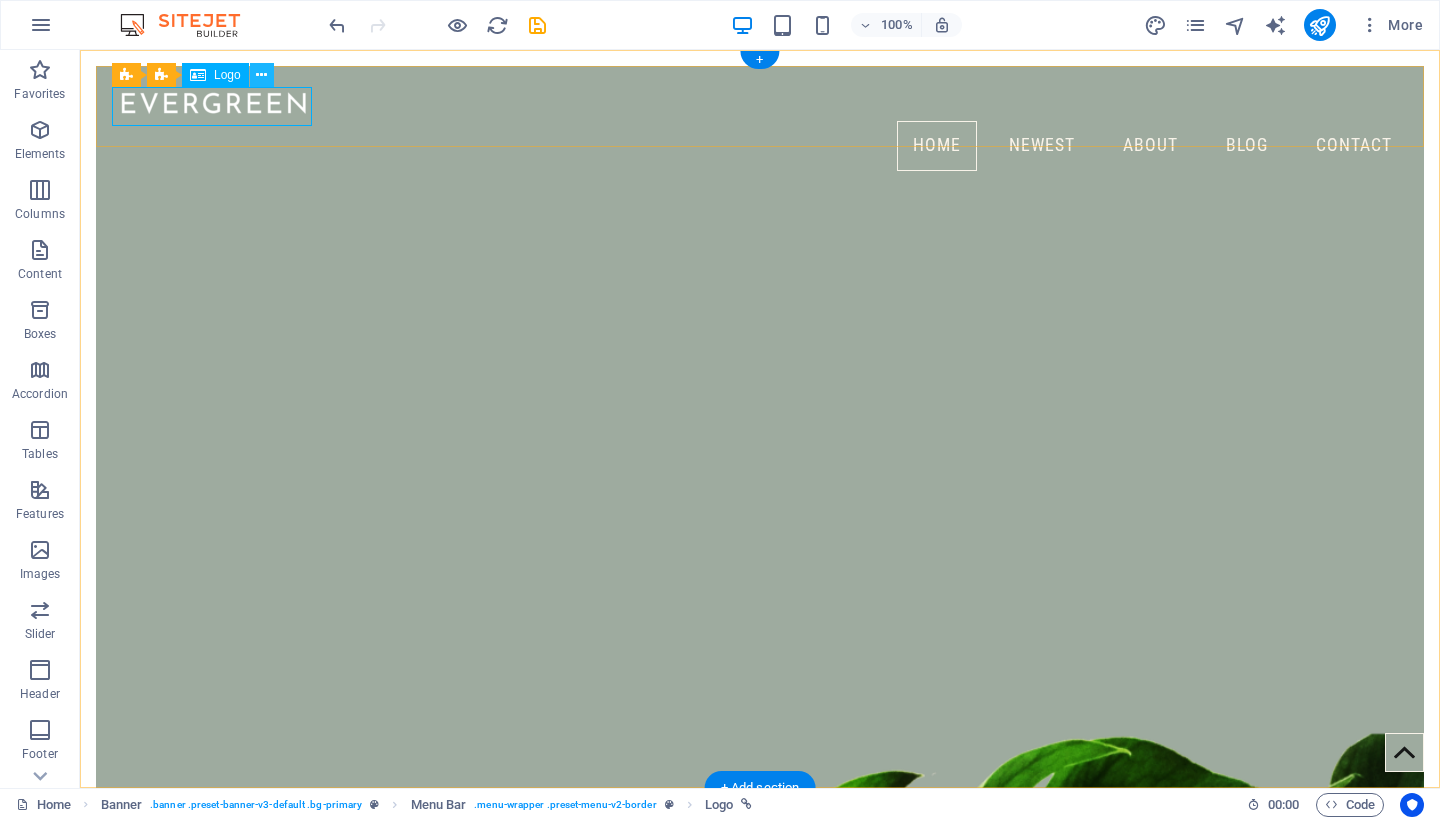 click at bounding box center [261, 75] 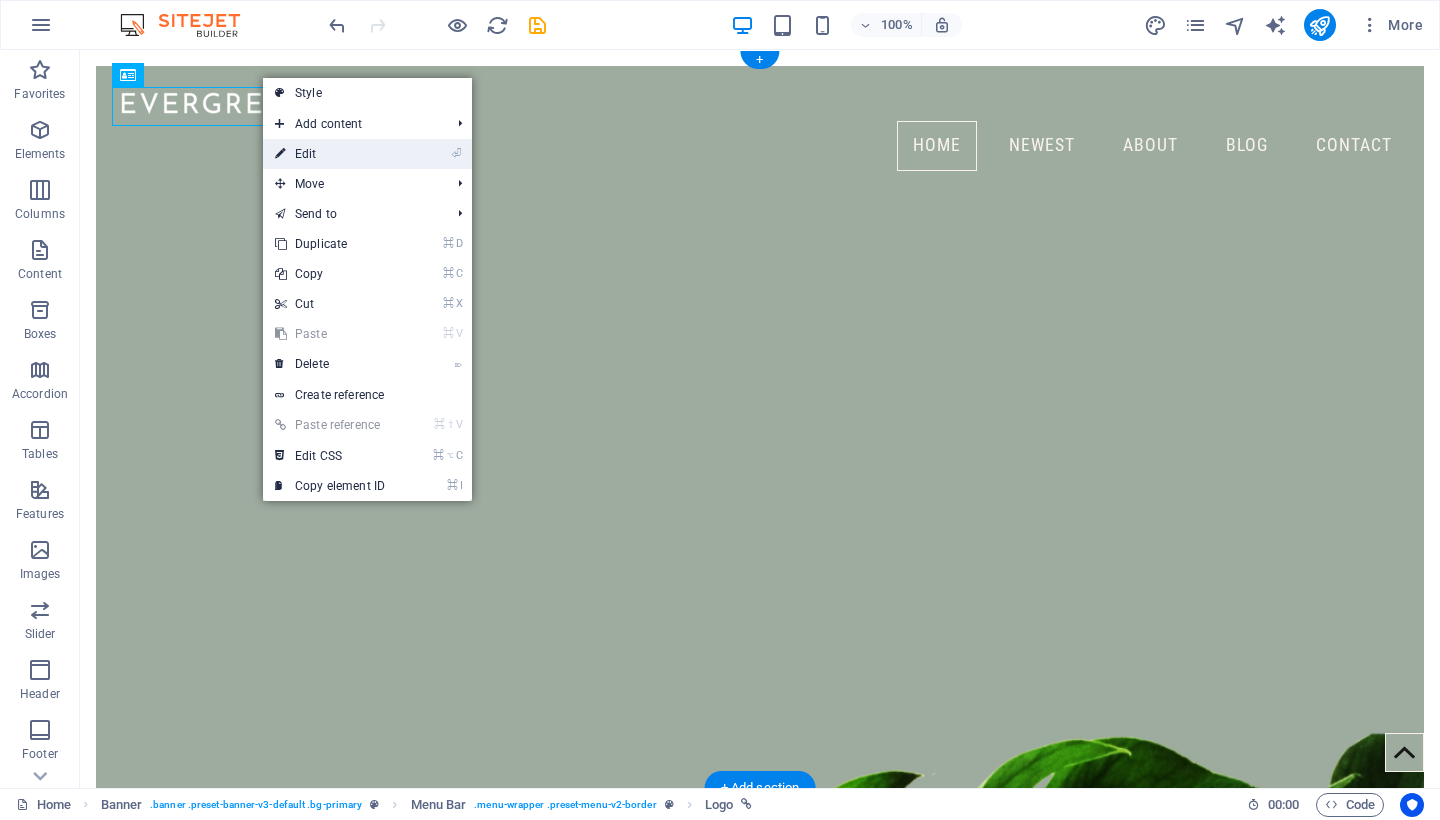 click on "⏎  Edit" at bounding box center (330, 154) 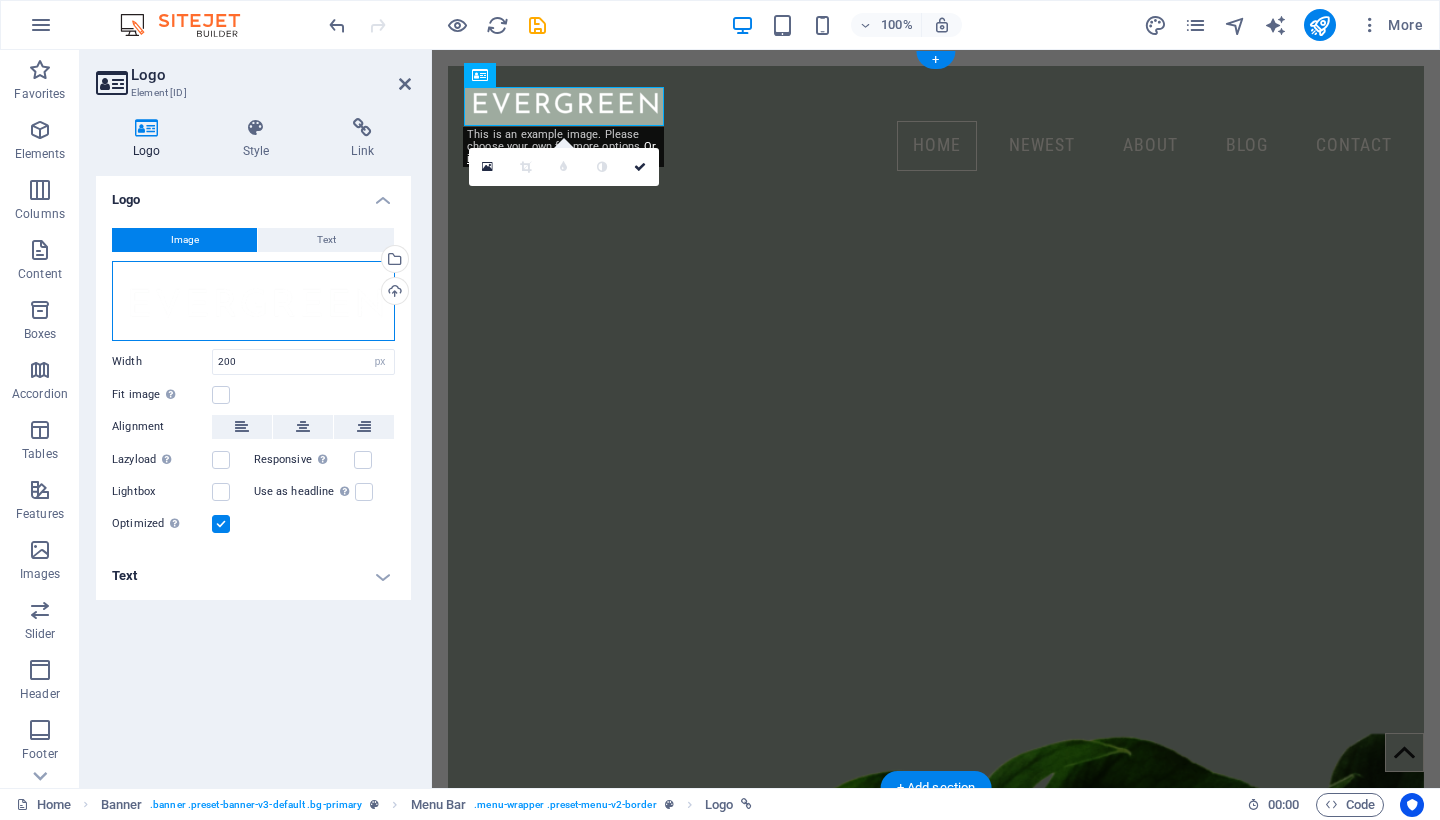 click on "Drag files here, click to choose files or select files from Files or our free stock photos & videos" at bounding box center (253, 301) 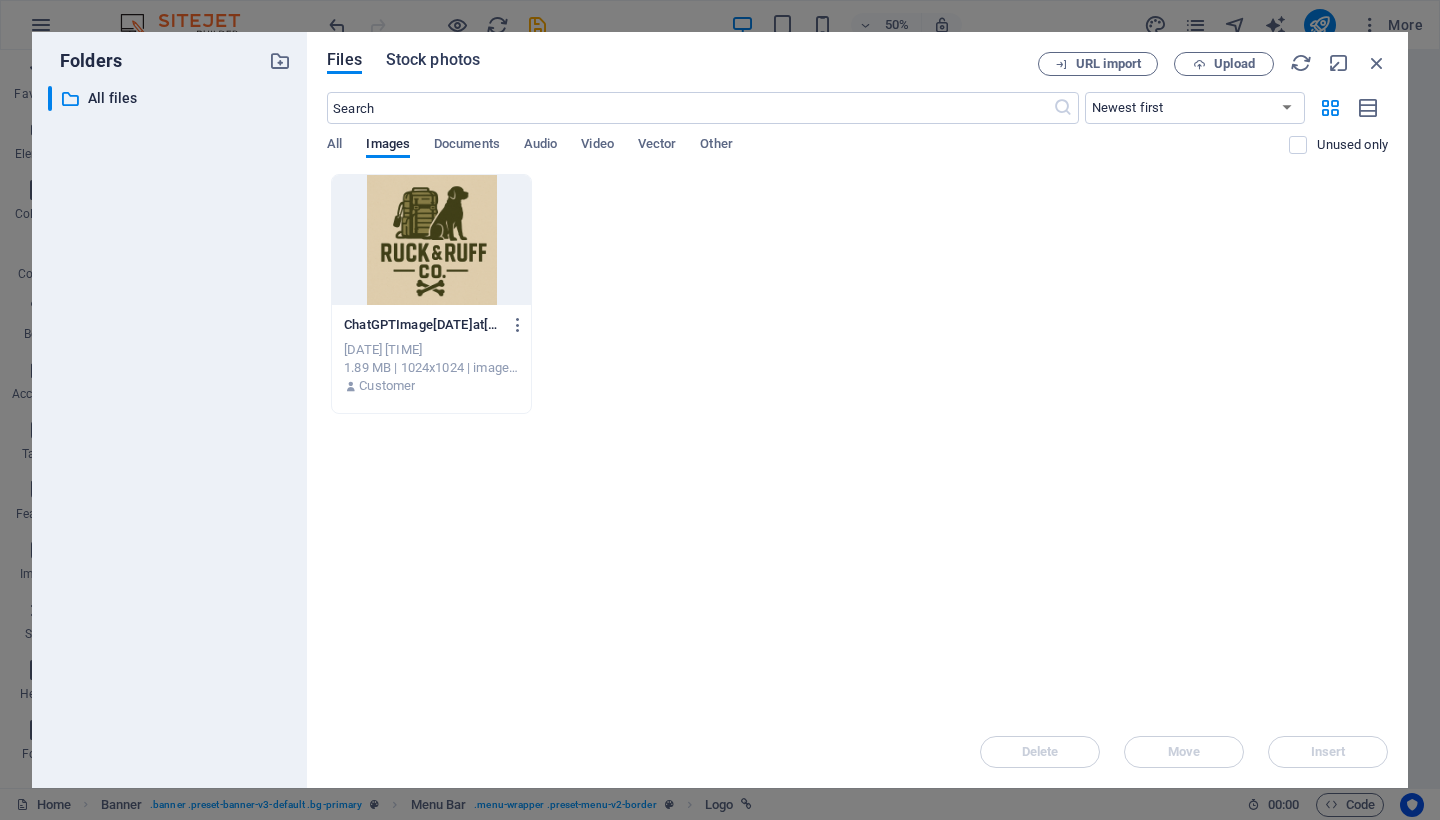 click on "Stock photos" at bounding box center (433, 60) 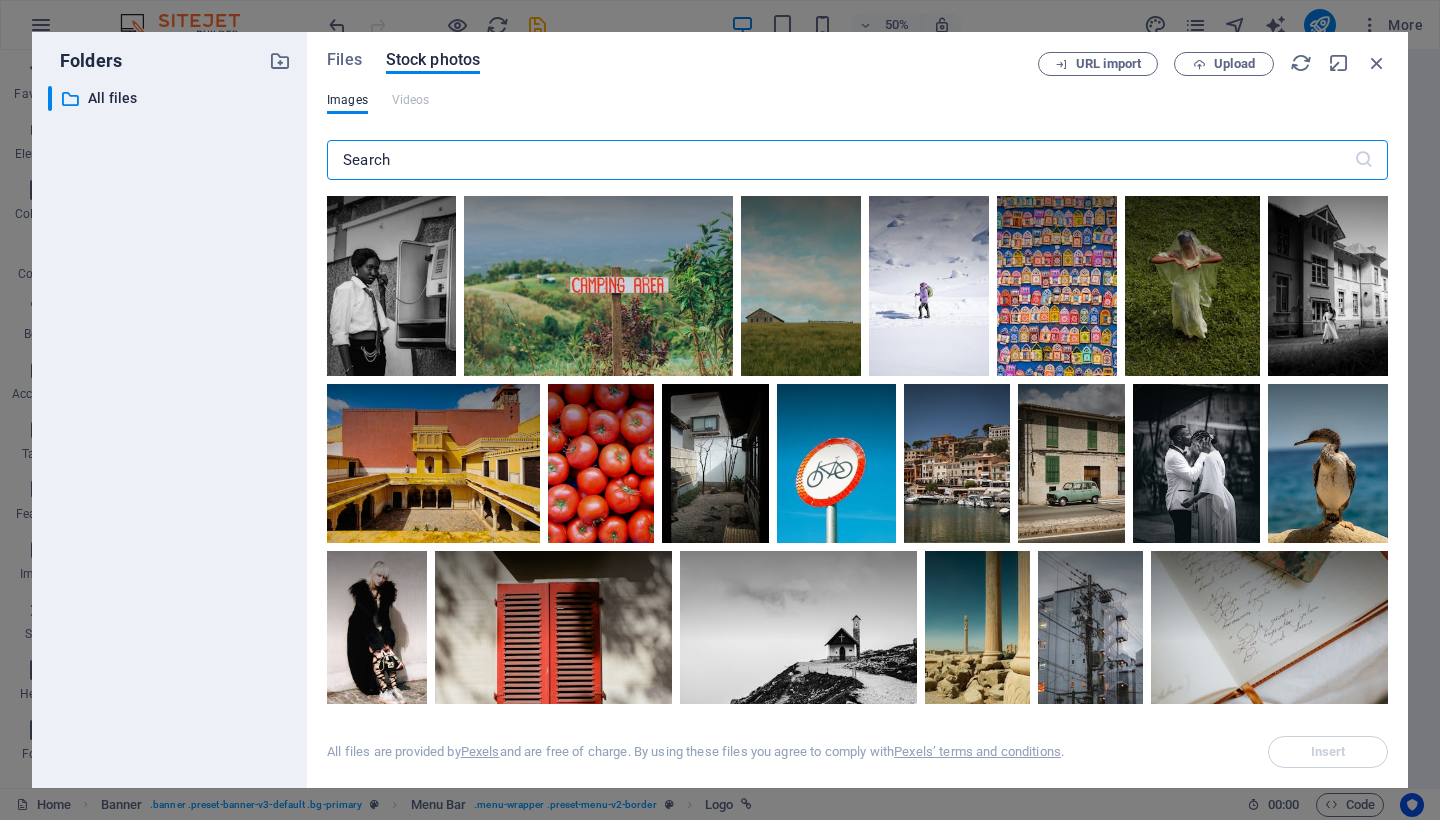 click at bounding box center [840, 160] 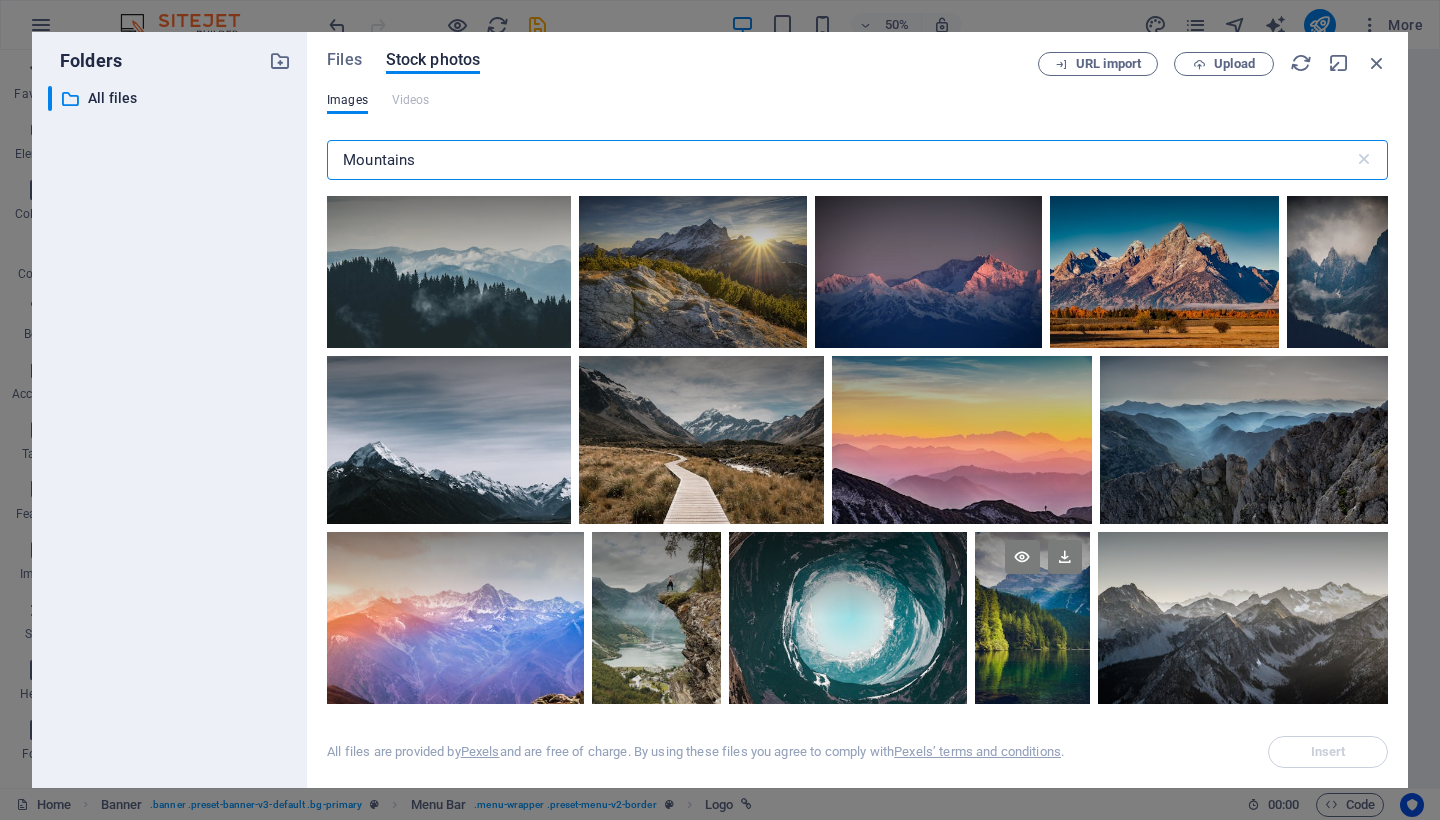 type on "Mountains" 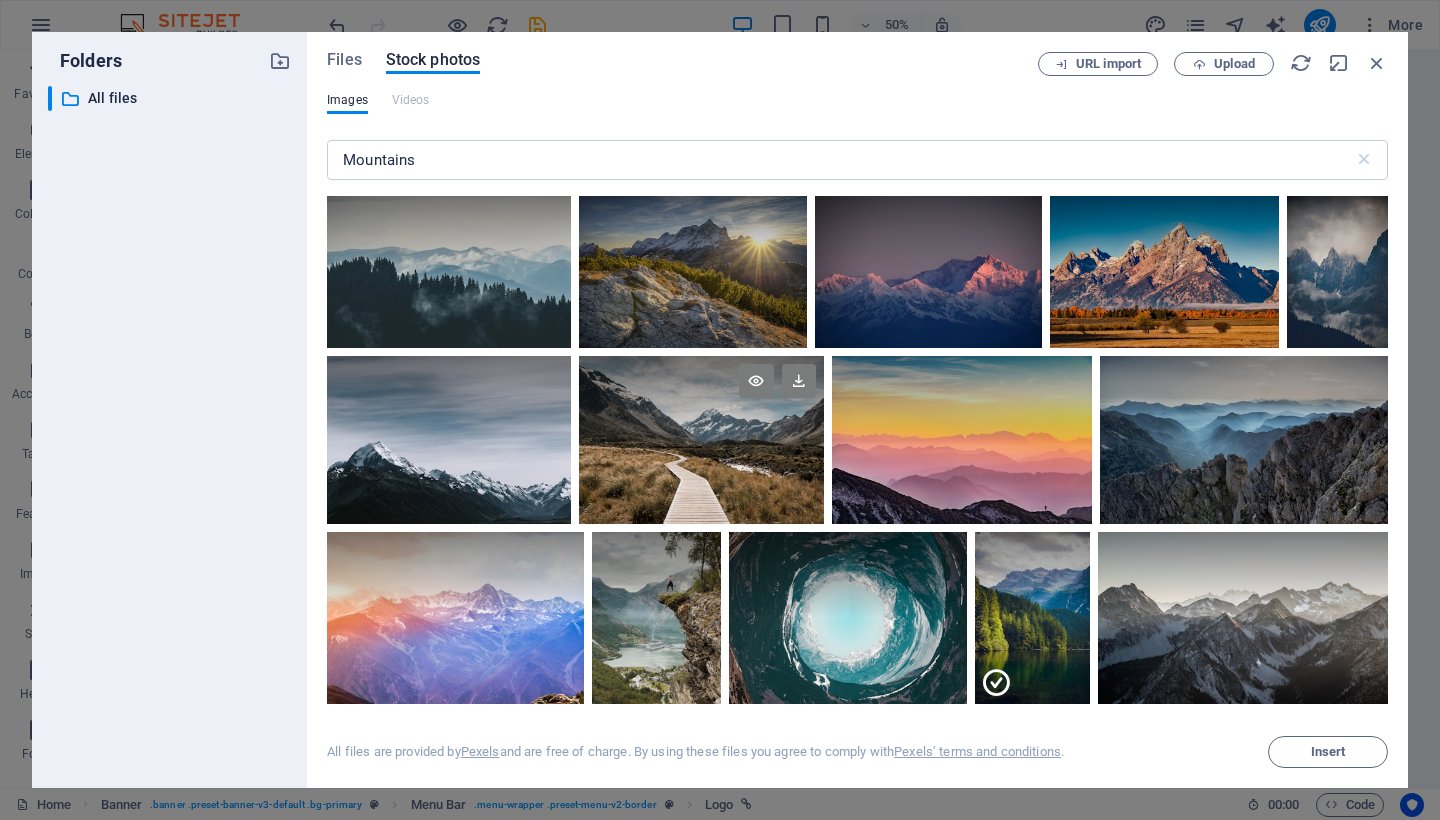 click at bounding box center [701, 440] 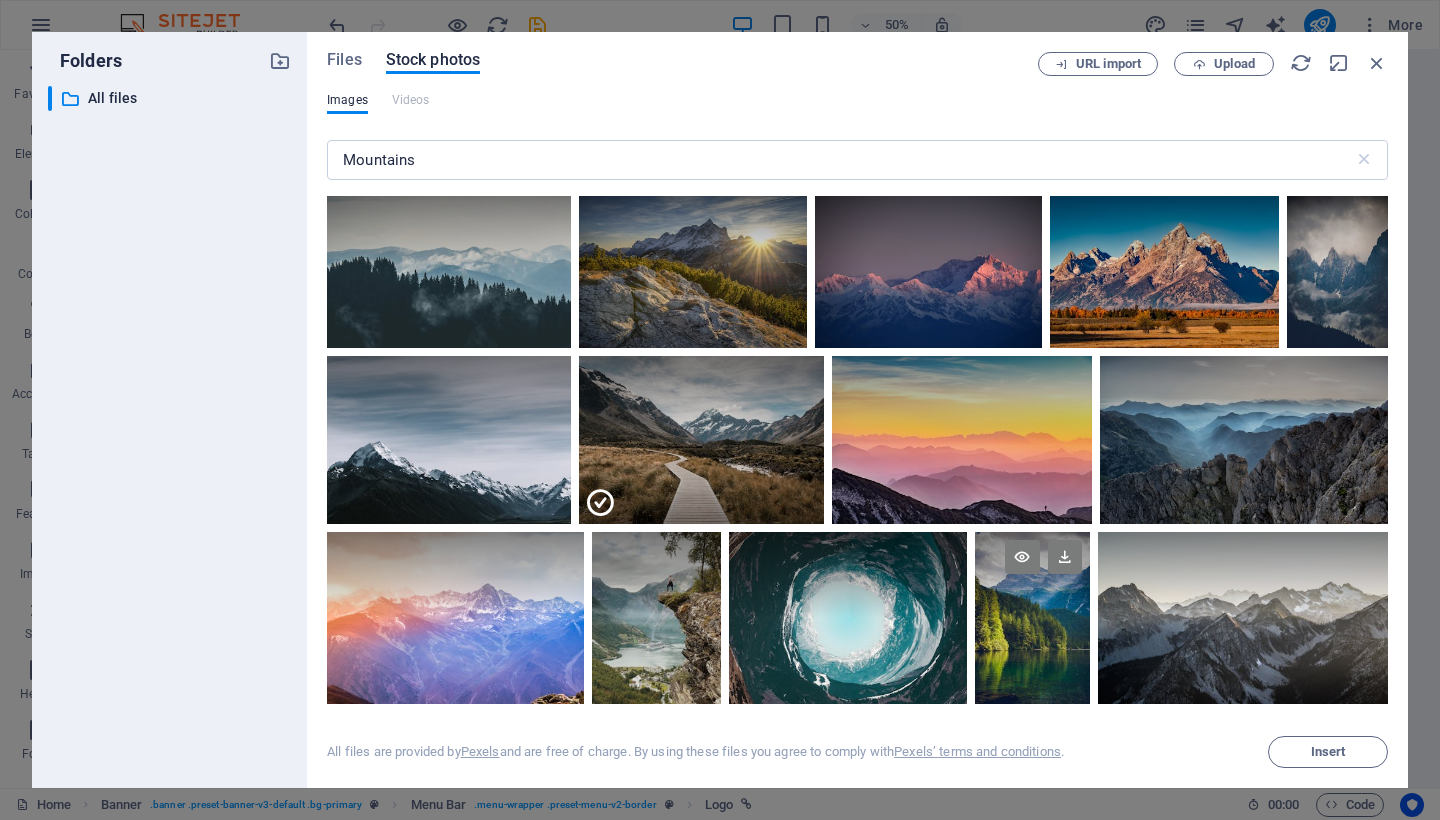 click at bounding box center [1032, 617] 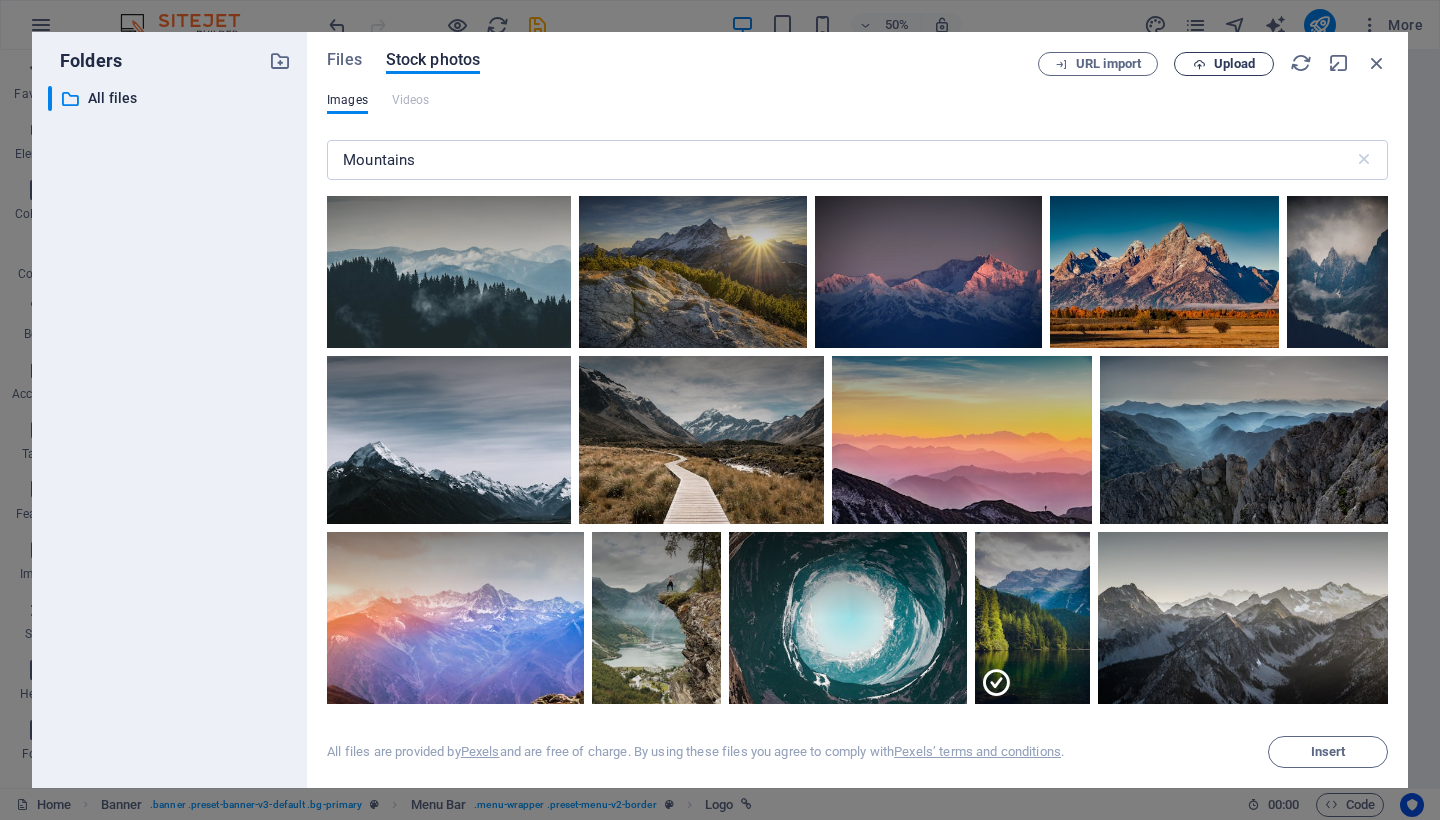 click on "Upload" at bounding box center (1234, 64) 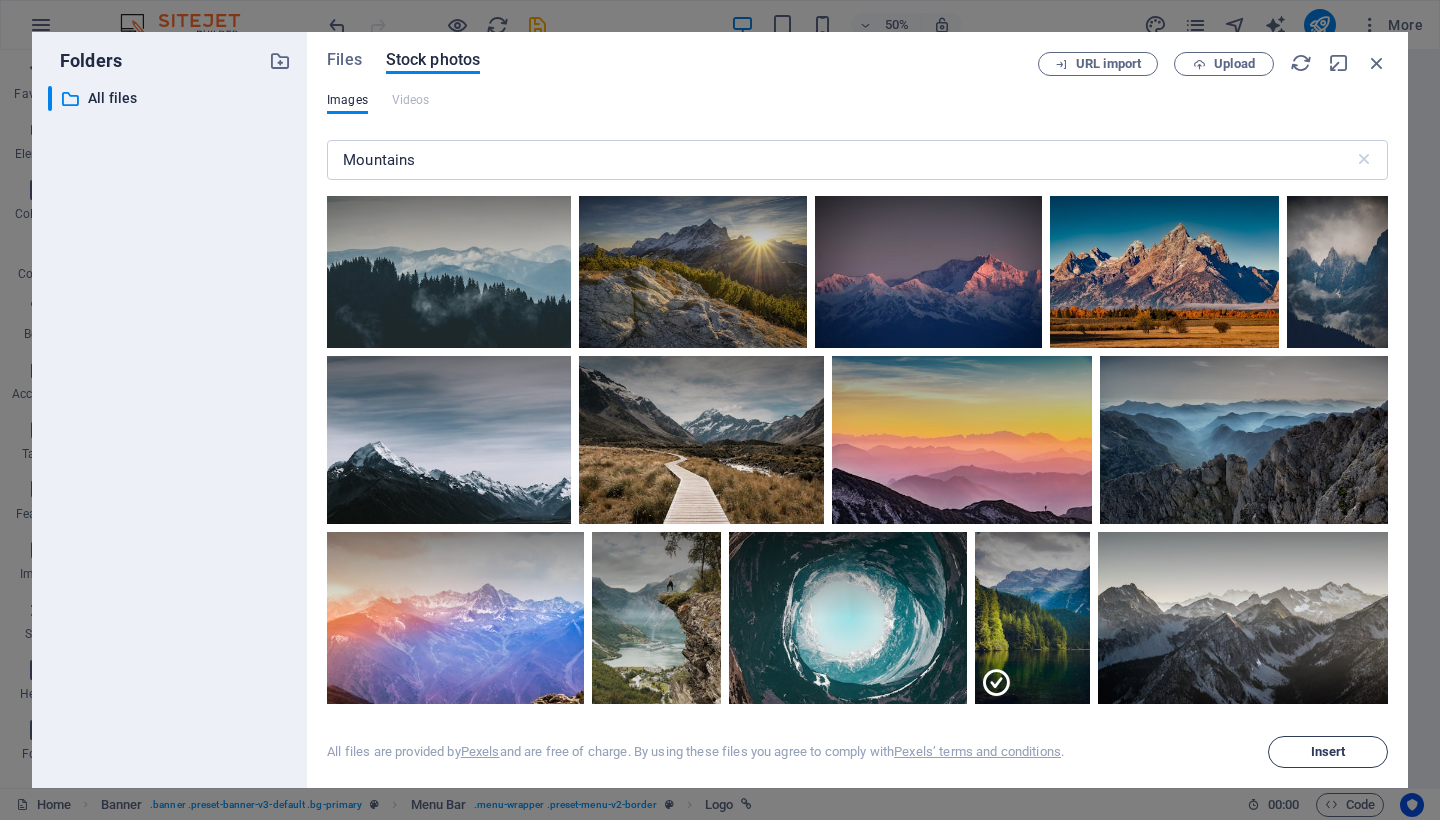 click on "Insert" at bounding box center (1328, 752) 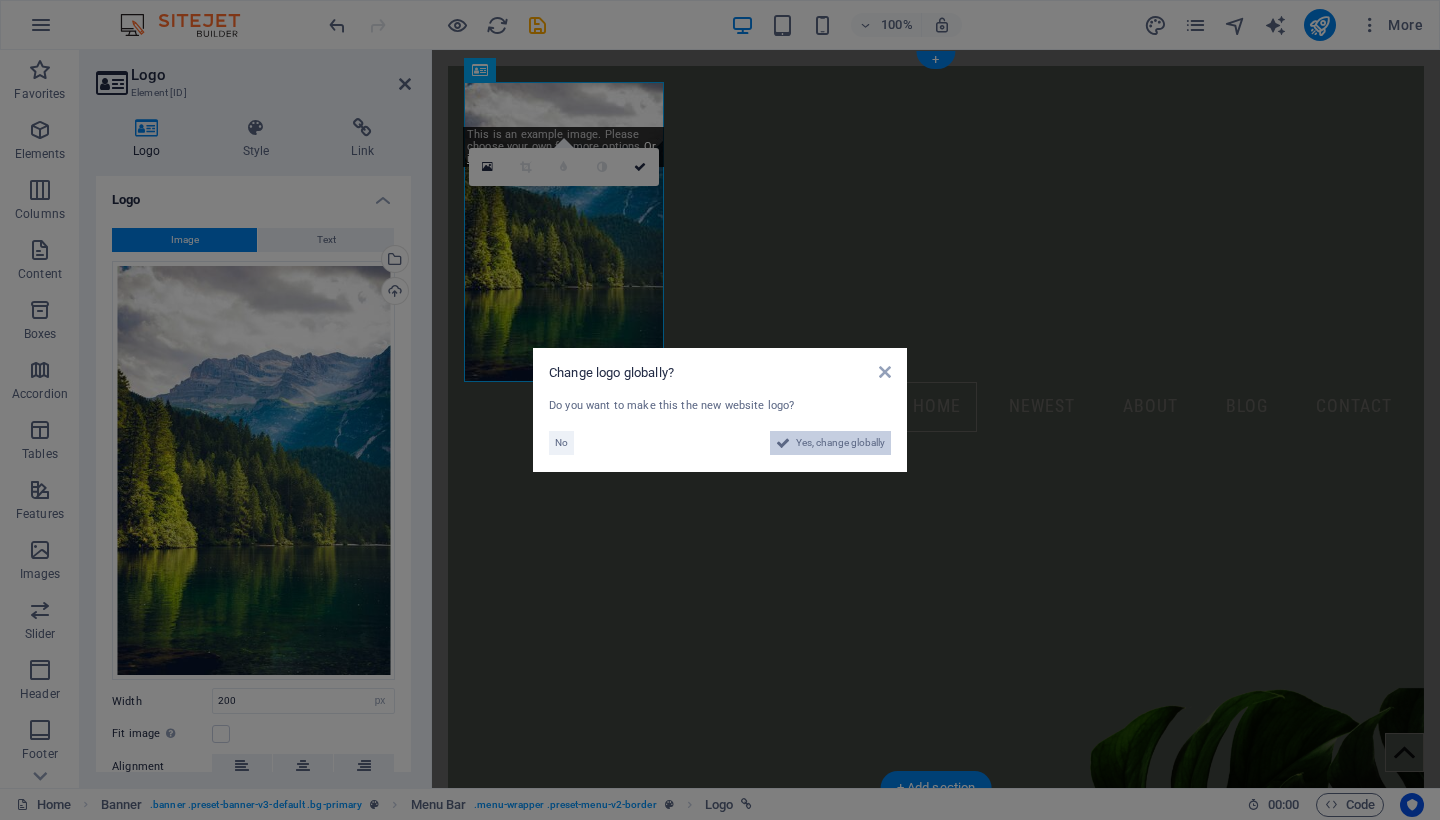 click on "Yes, change globally" at bounding box center (840, 443) 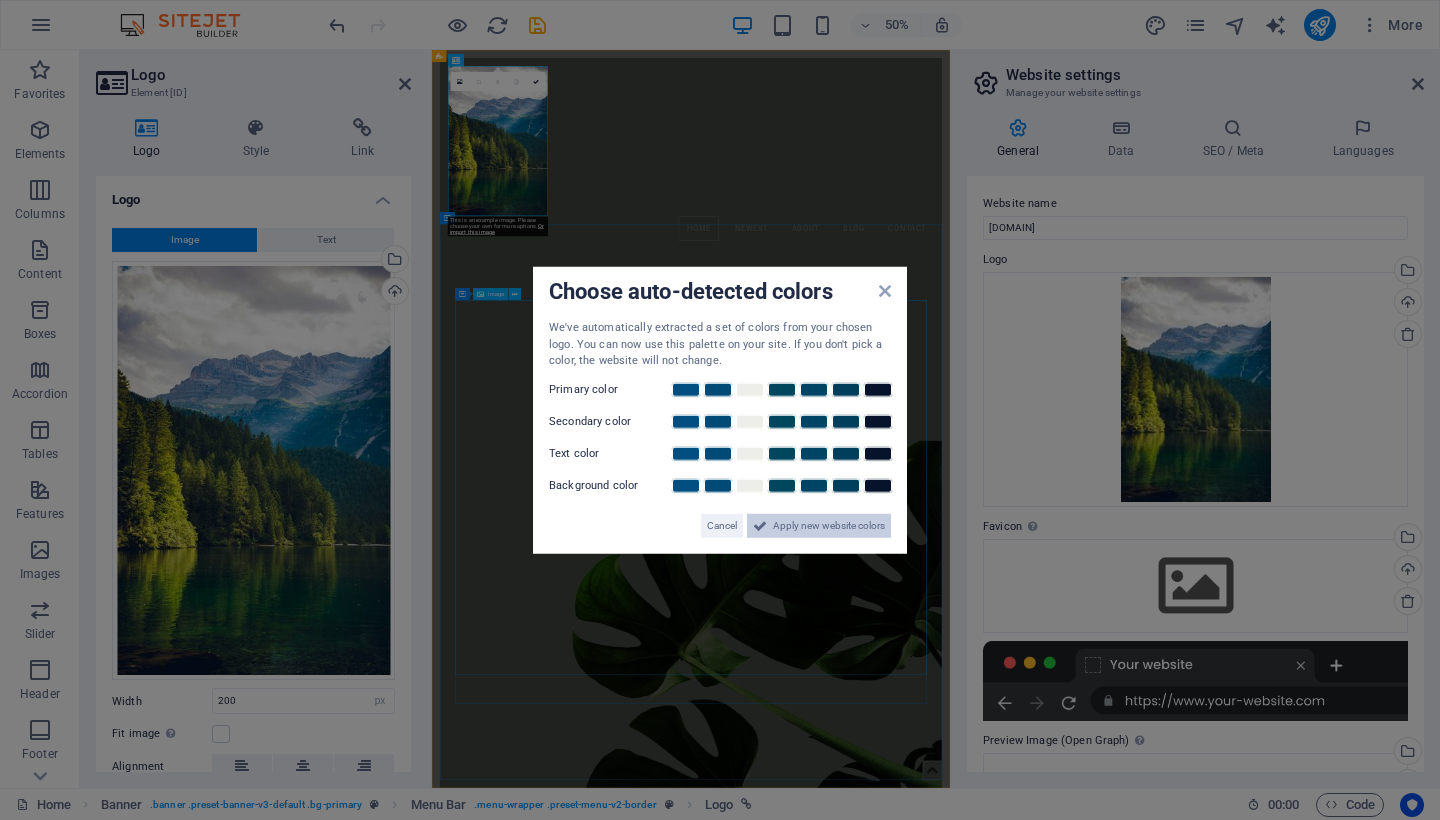 click on "Apply new website colors" at bounding box center [829, 525] 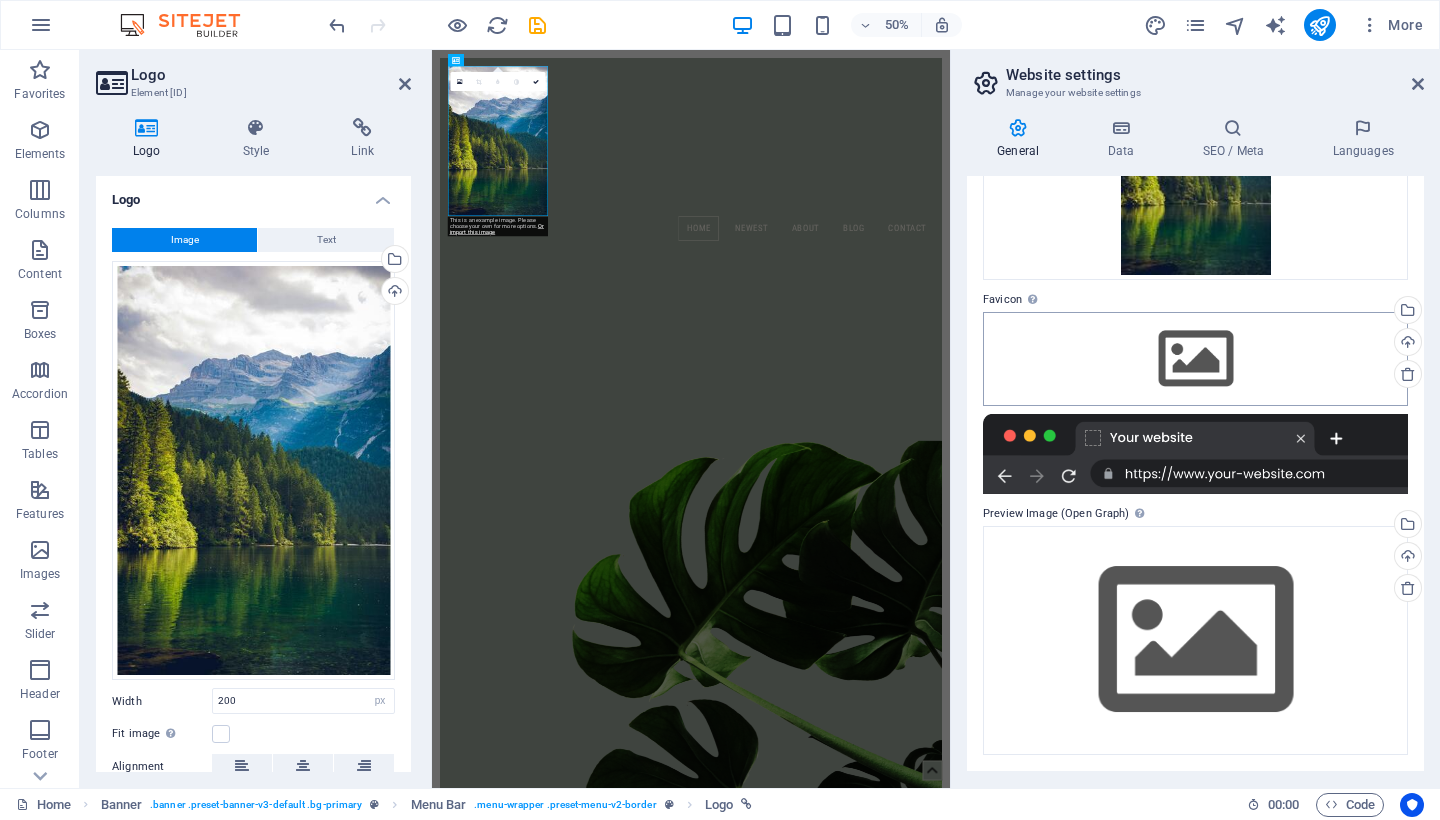 scroll, scrollTop: 226, scrollLeft: 0, axis: vertical 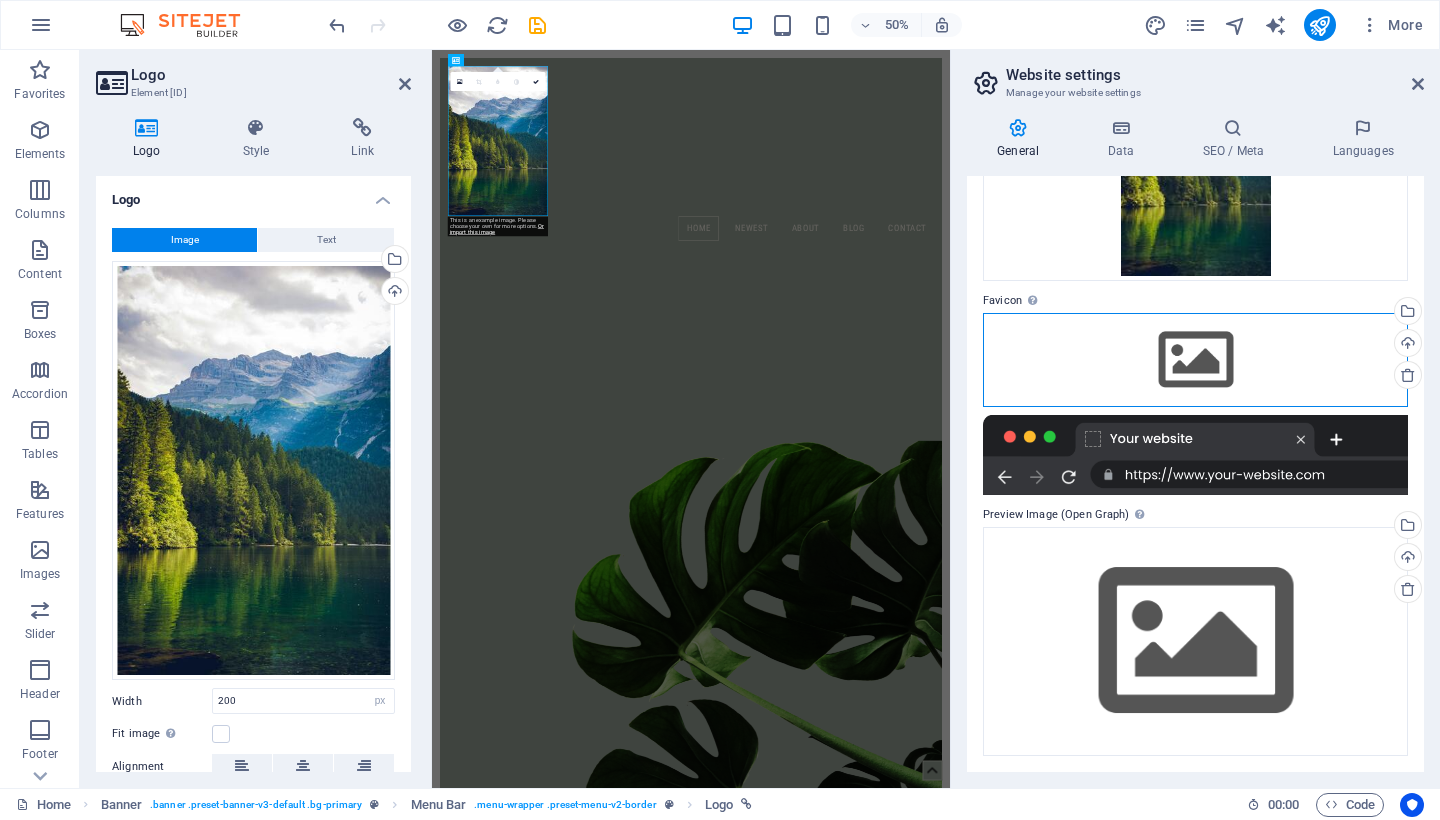 click on "Drag files here, click to choose files or select files from Files or our free stock photos & videos" at bounding box center (1195, 360) 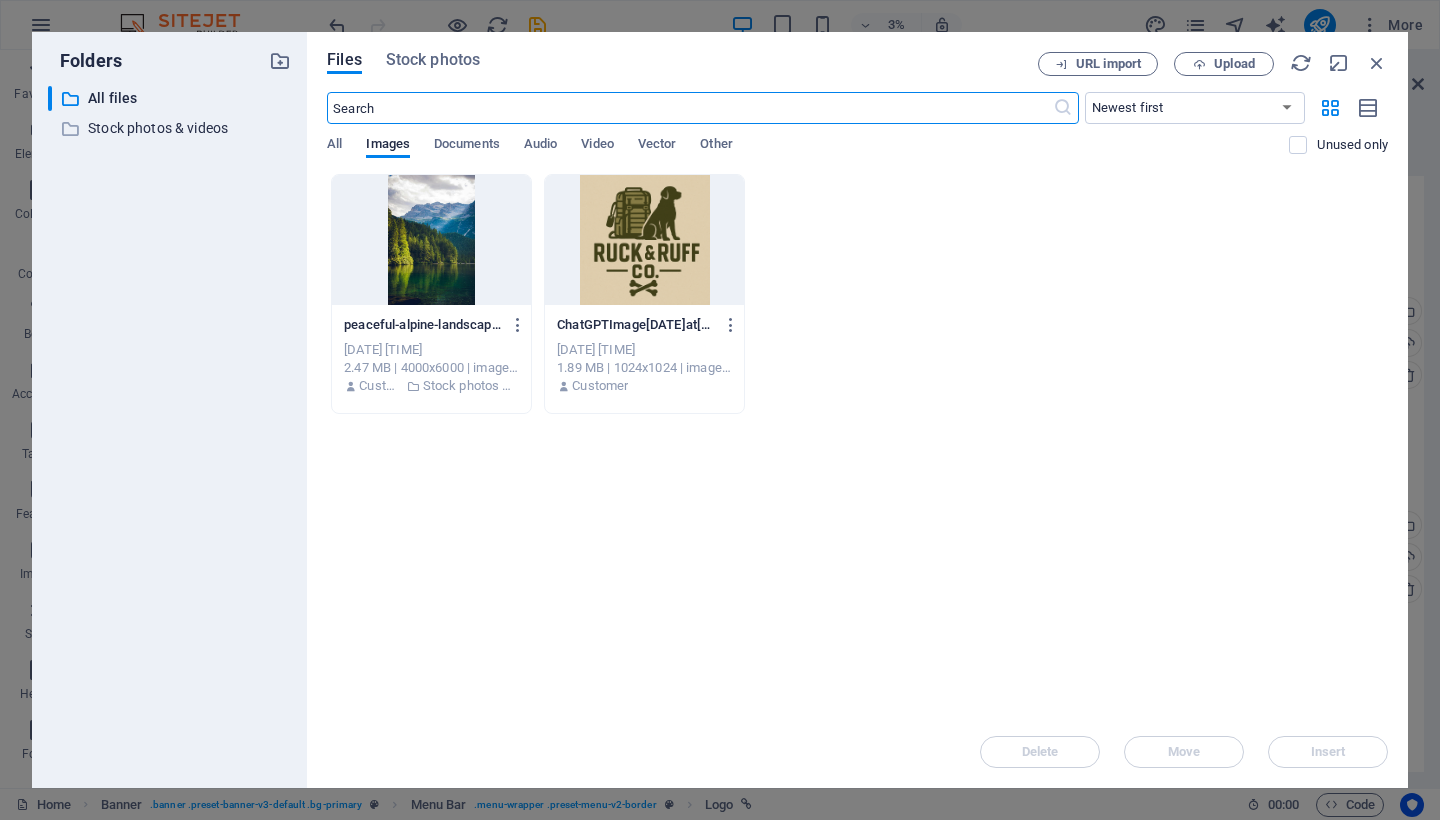 click on "ChatGPTImage[DATE]at[TIME]-gzW2dRgxzQAC8pPuJNw_XQ.png ChatGPTImage[DATE]at[TIME]-gzW2dRgxzQAC8pPuJNw_XQ.png [DATE] [TIME] Customer" at bounding box center [857, 294] 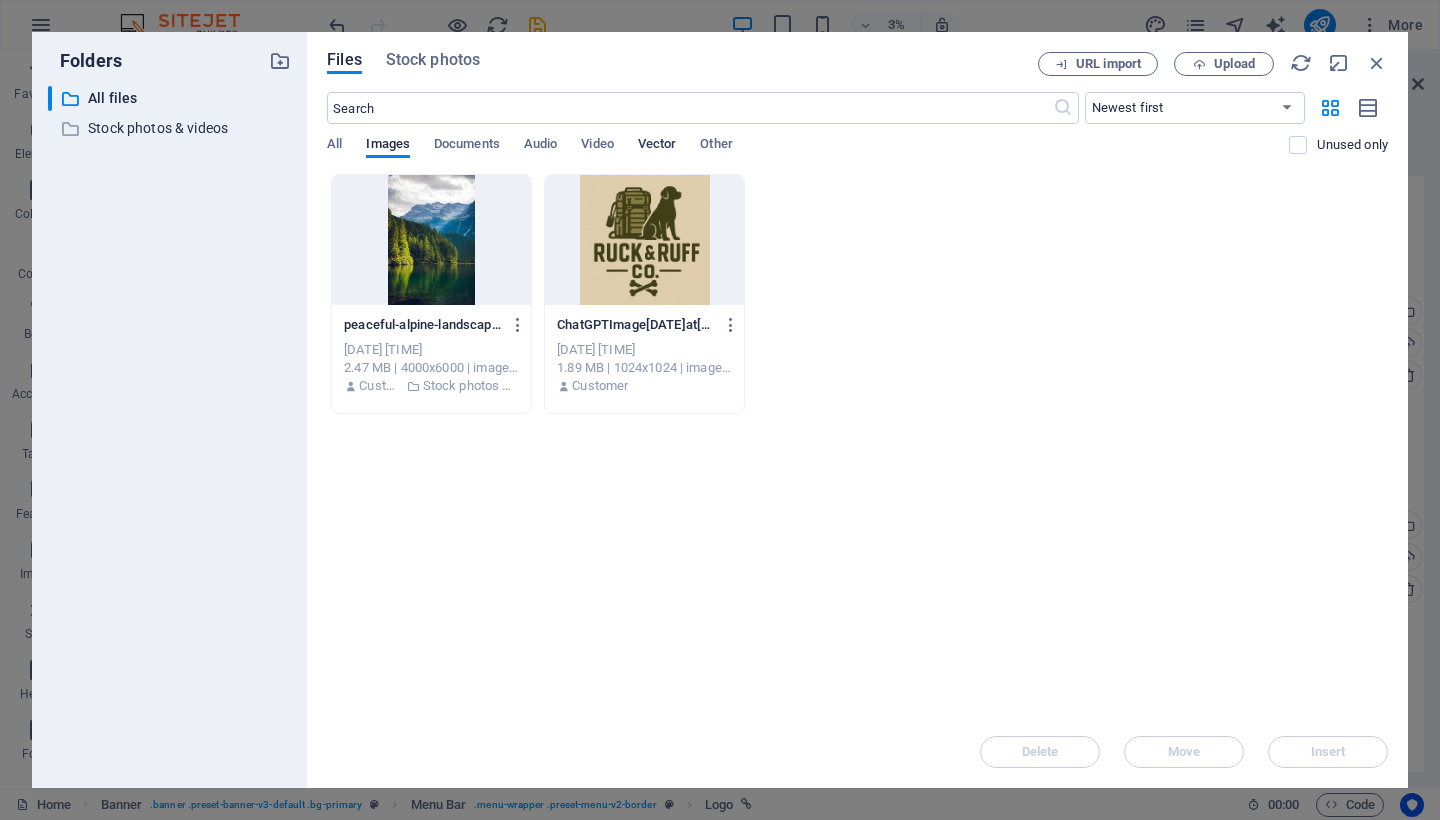 click on "Vector" at bounding box center [657, 146] 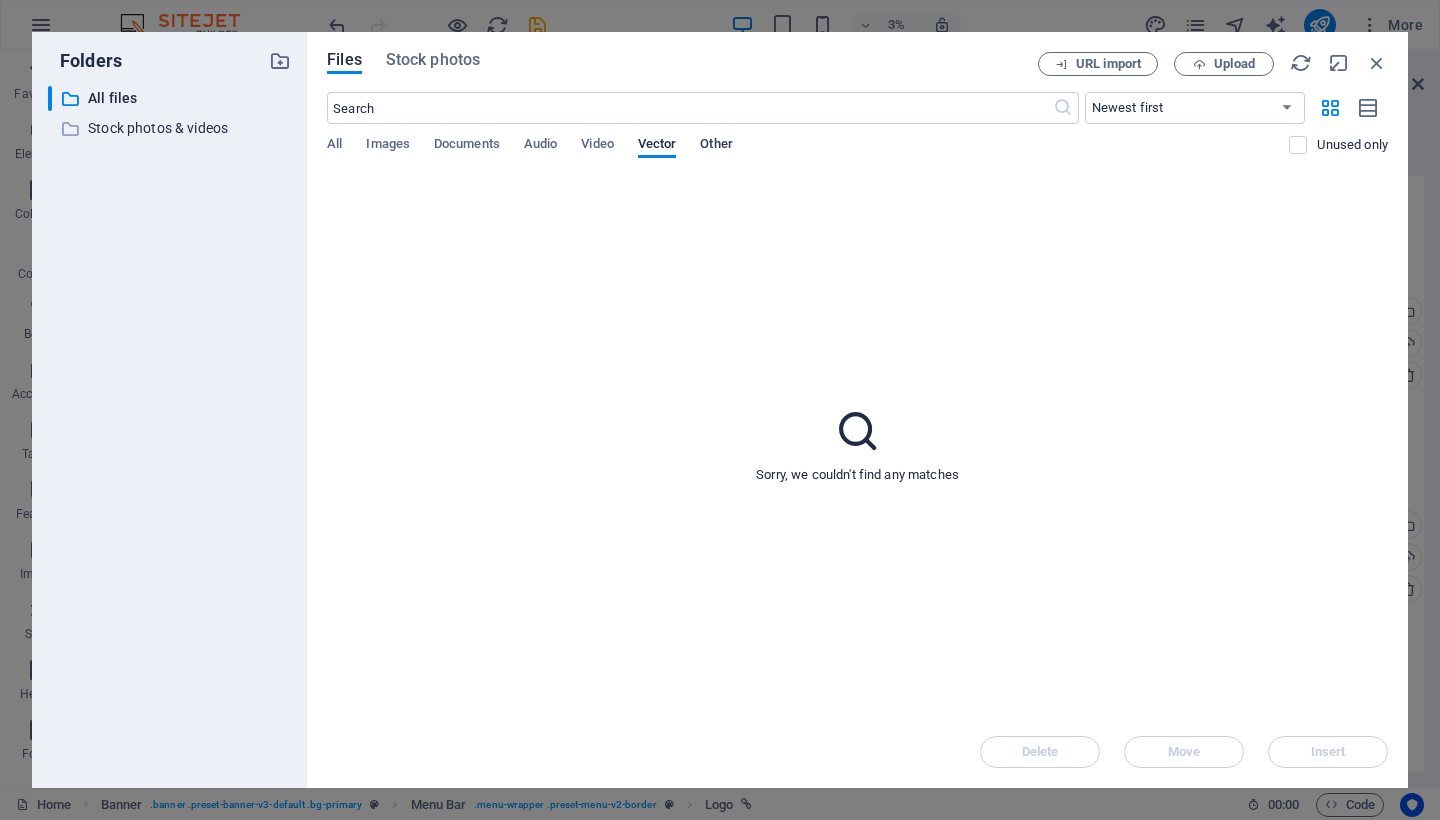 click on "Other" at bounding box center (716, 146) 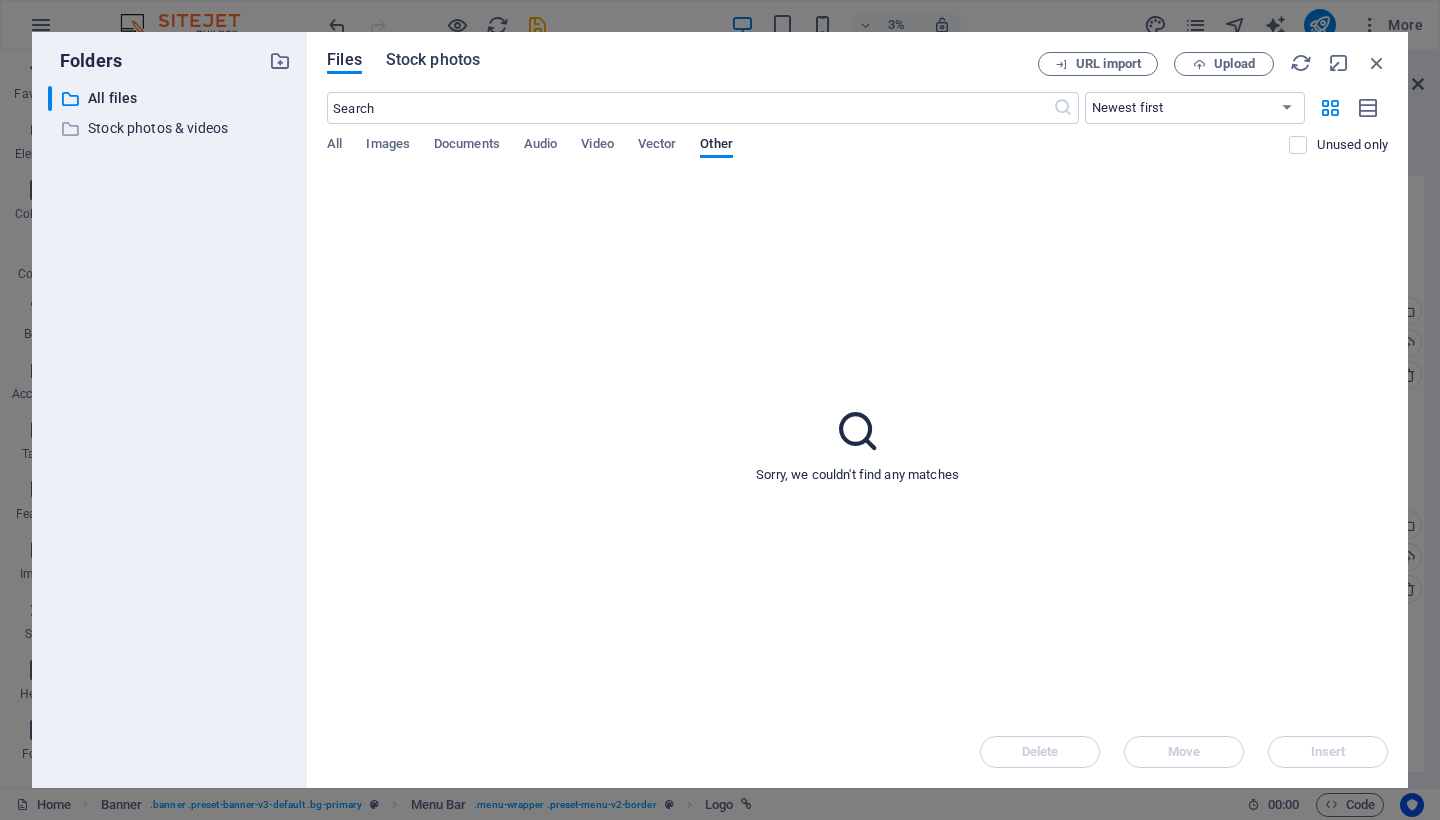 click on "Stock photos" at bounding box center [433, 60] 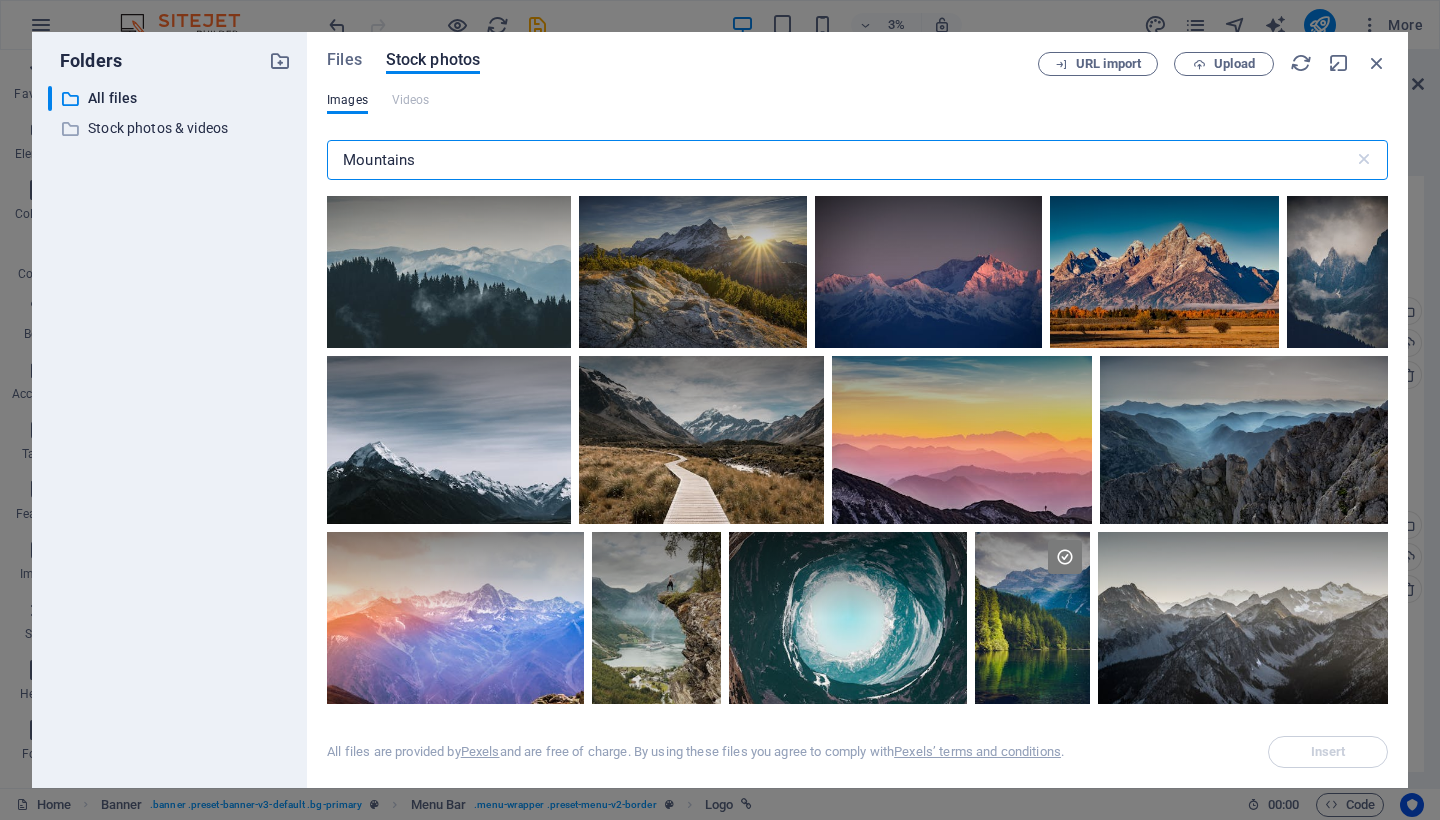 click on "Mountains" at bounding box center [840, 160] 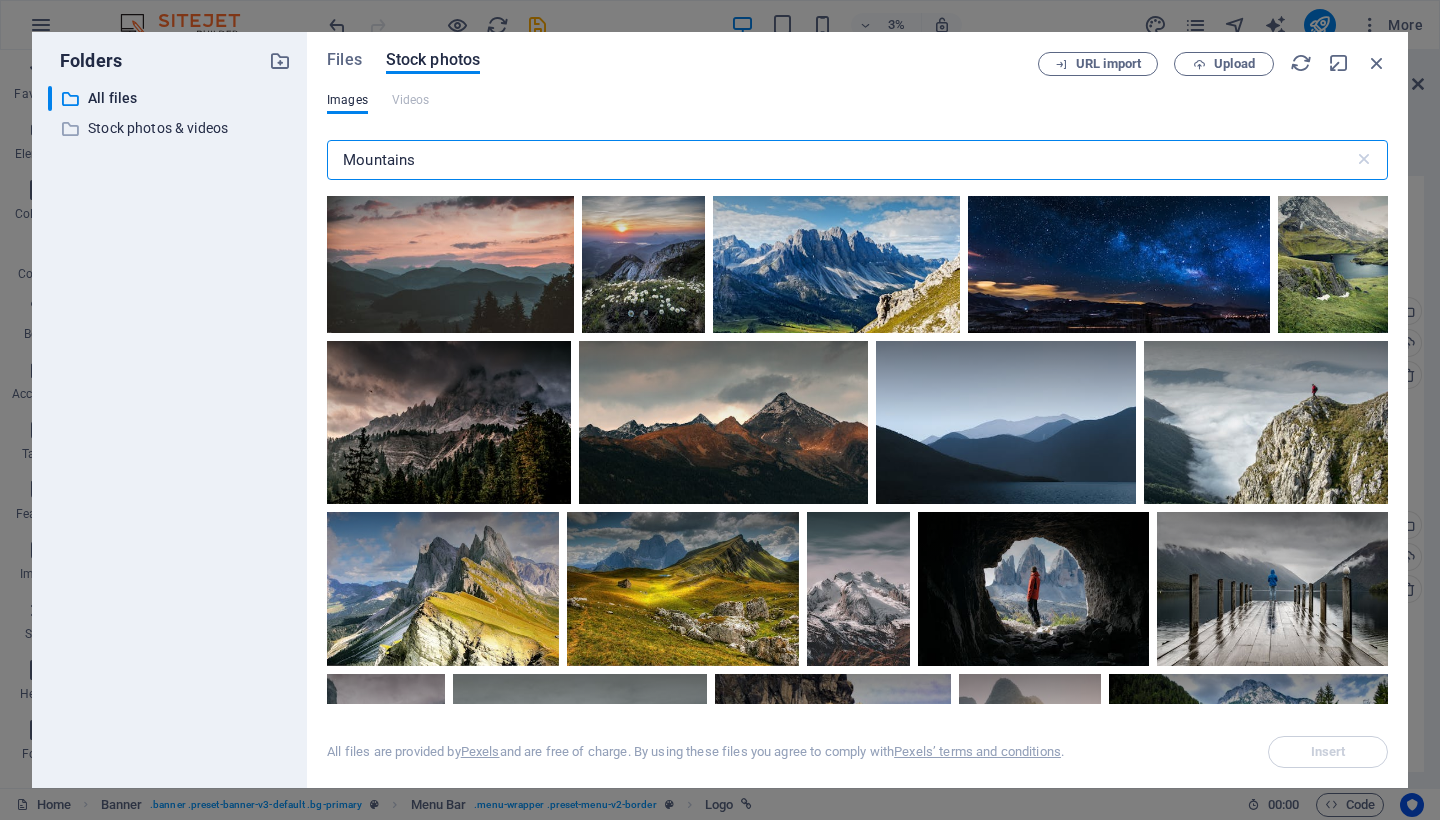 scroll, scrollTop: 1237, scrollLeft: 0, axis: vertical 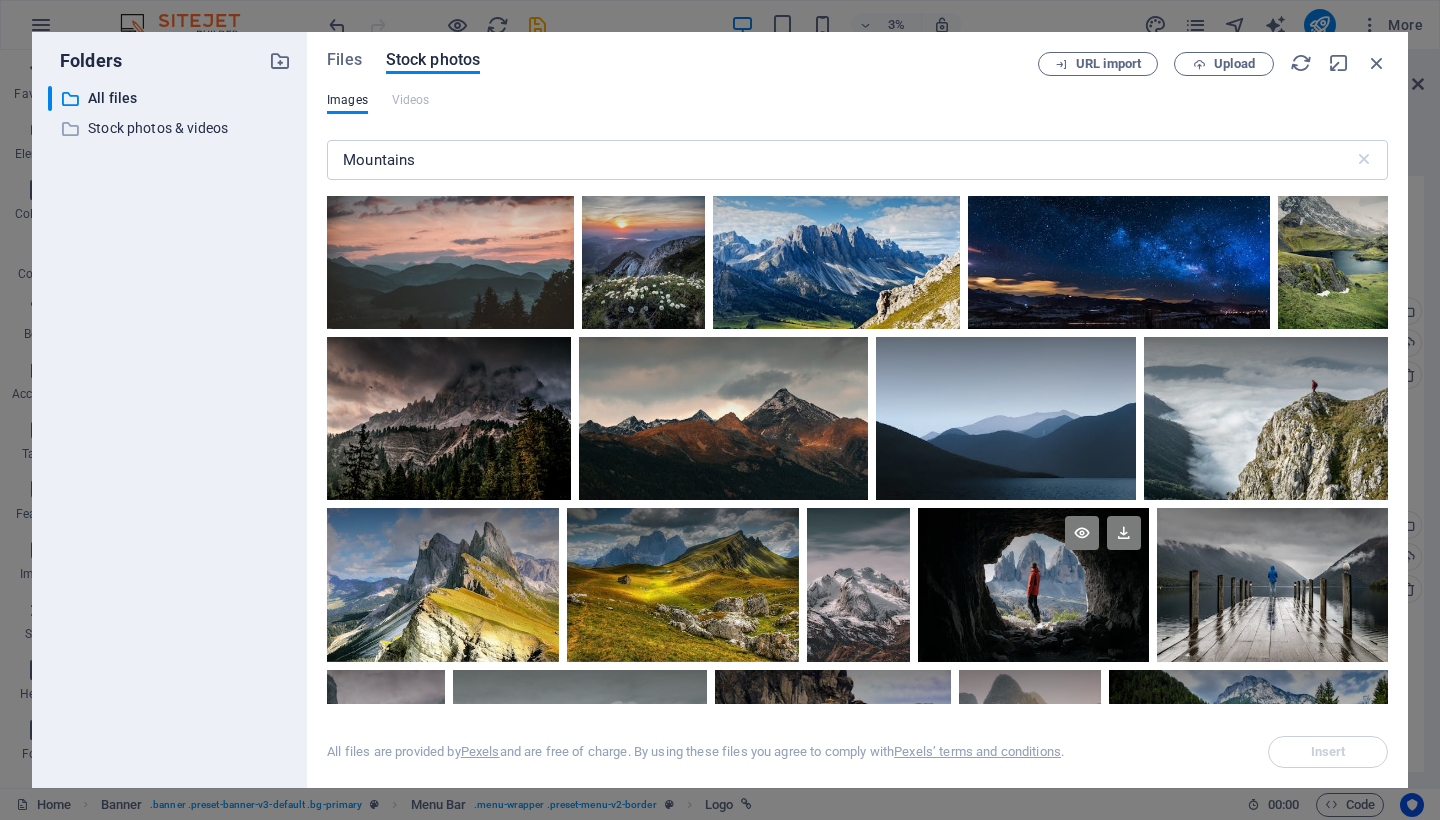 click at bounding box center [1033, 585] 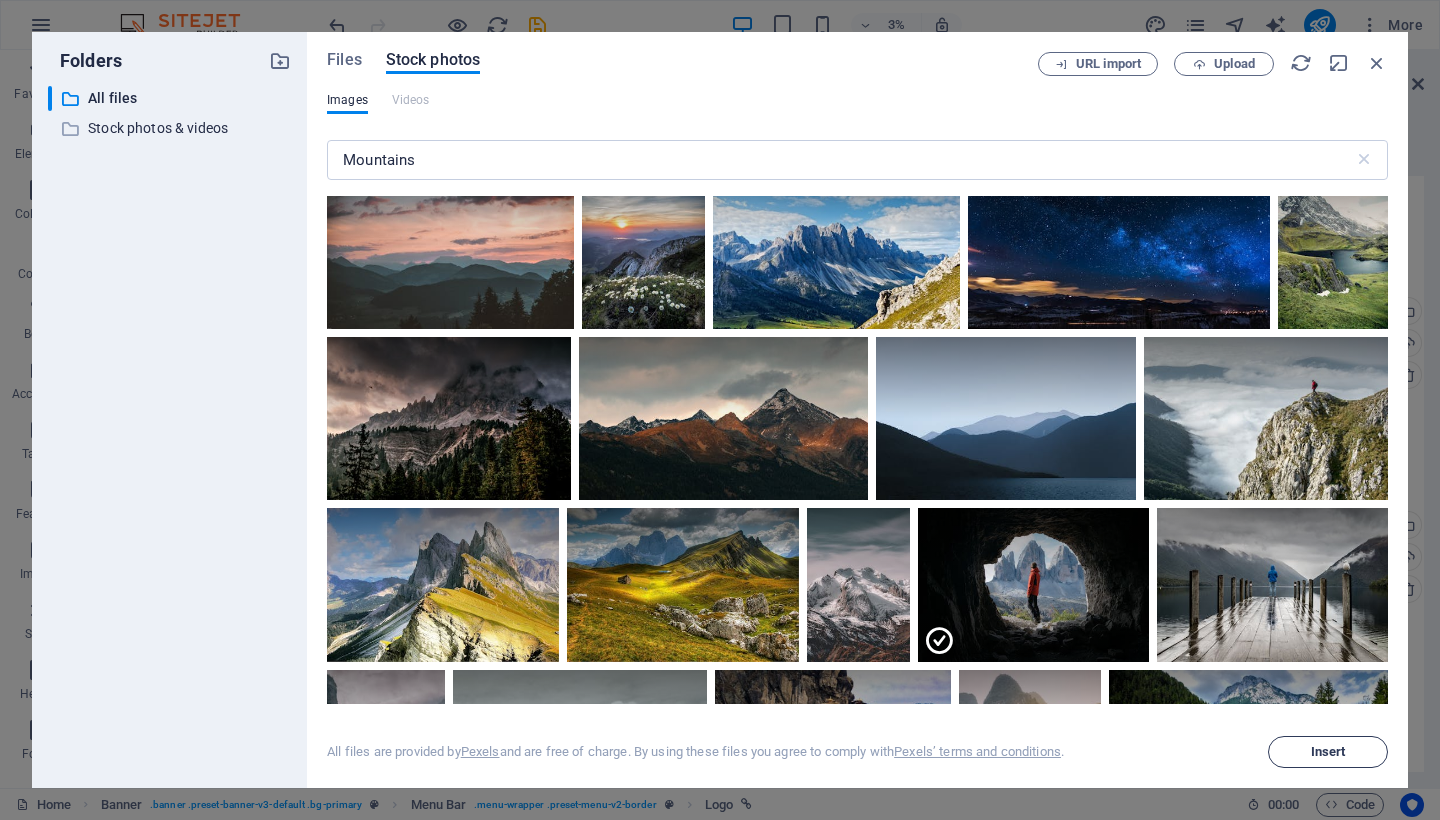 click on "Insert" at bounding box center [1328, 752] 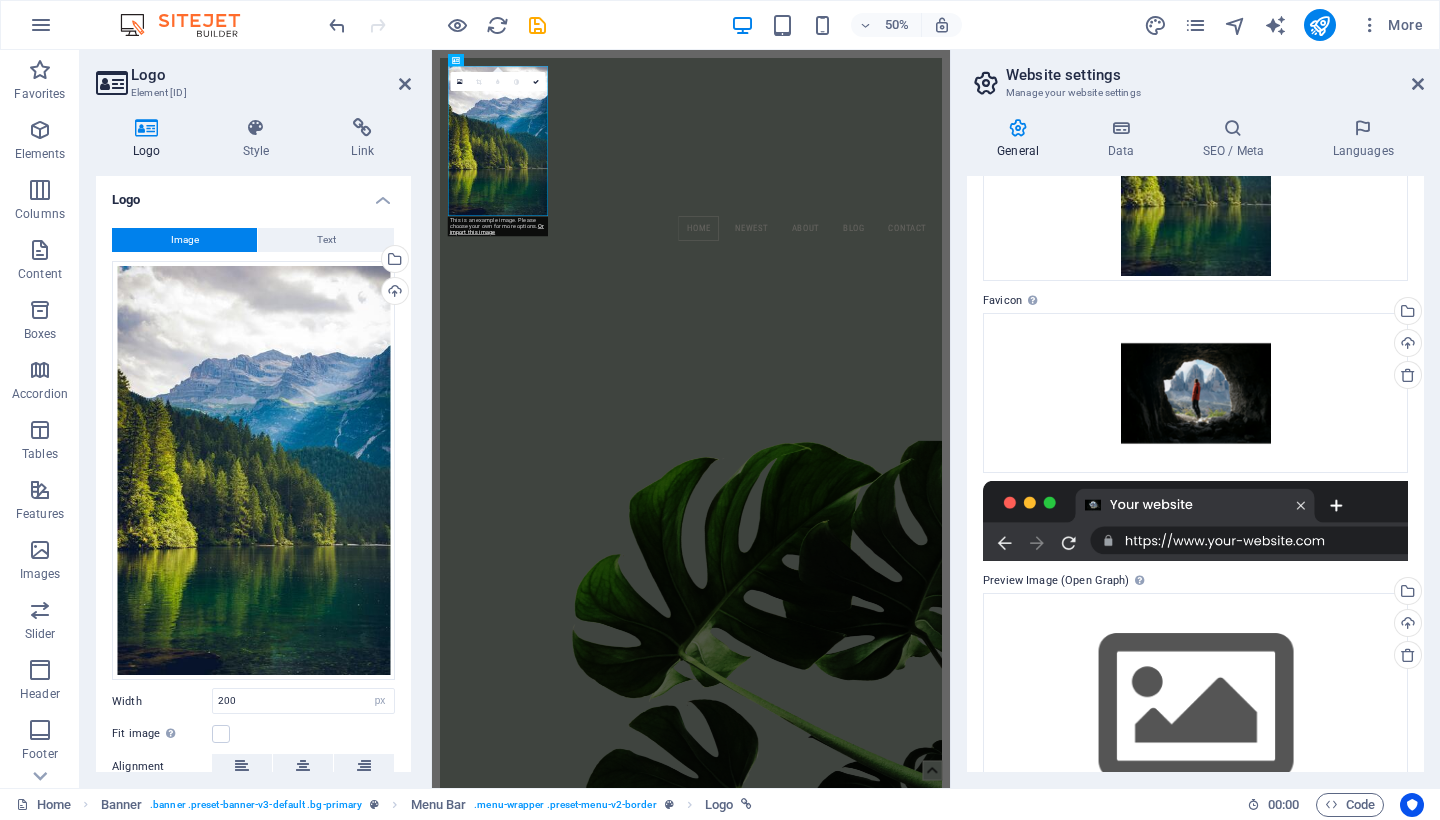 click on "Logo" at bounding box center (151, 139) 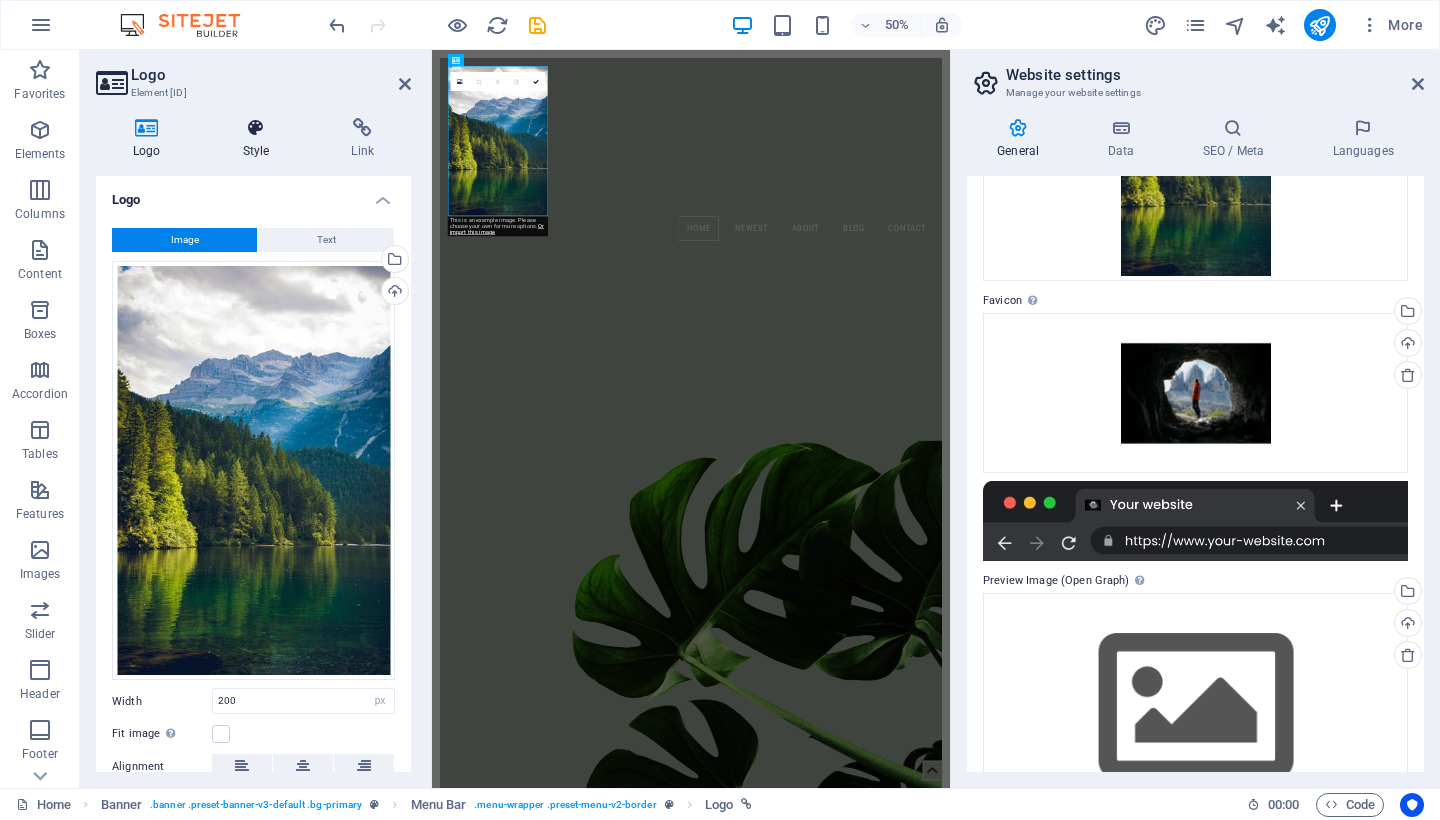 click at bounding box center (256, 128) 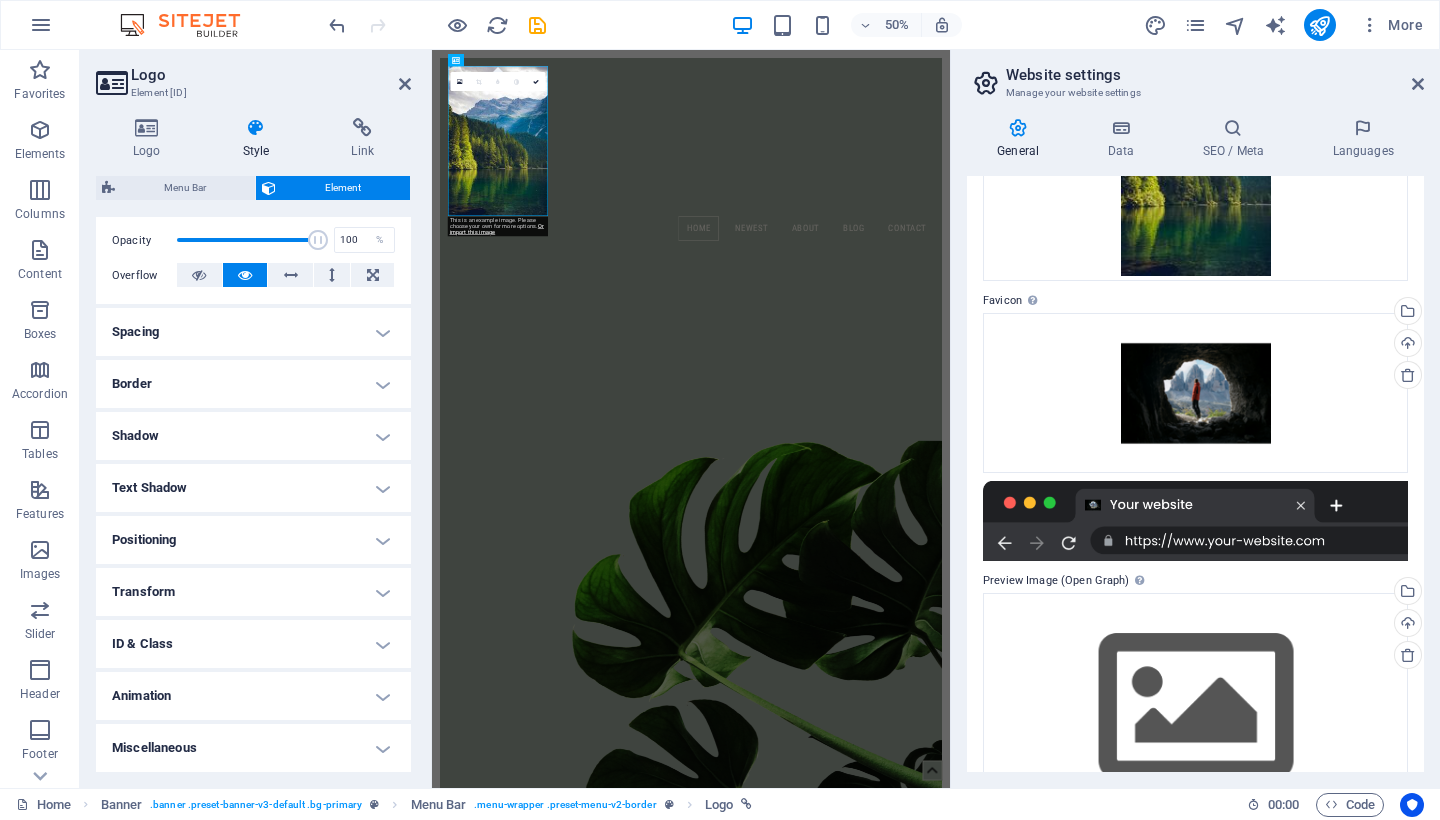 scroll, scrollTop: 289, scrollLeft: 0, axis: vertical 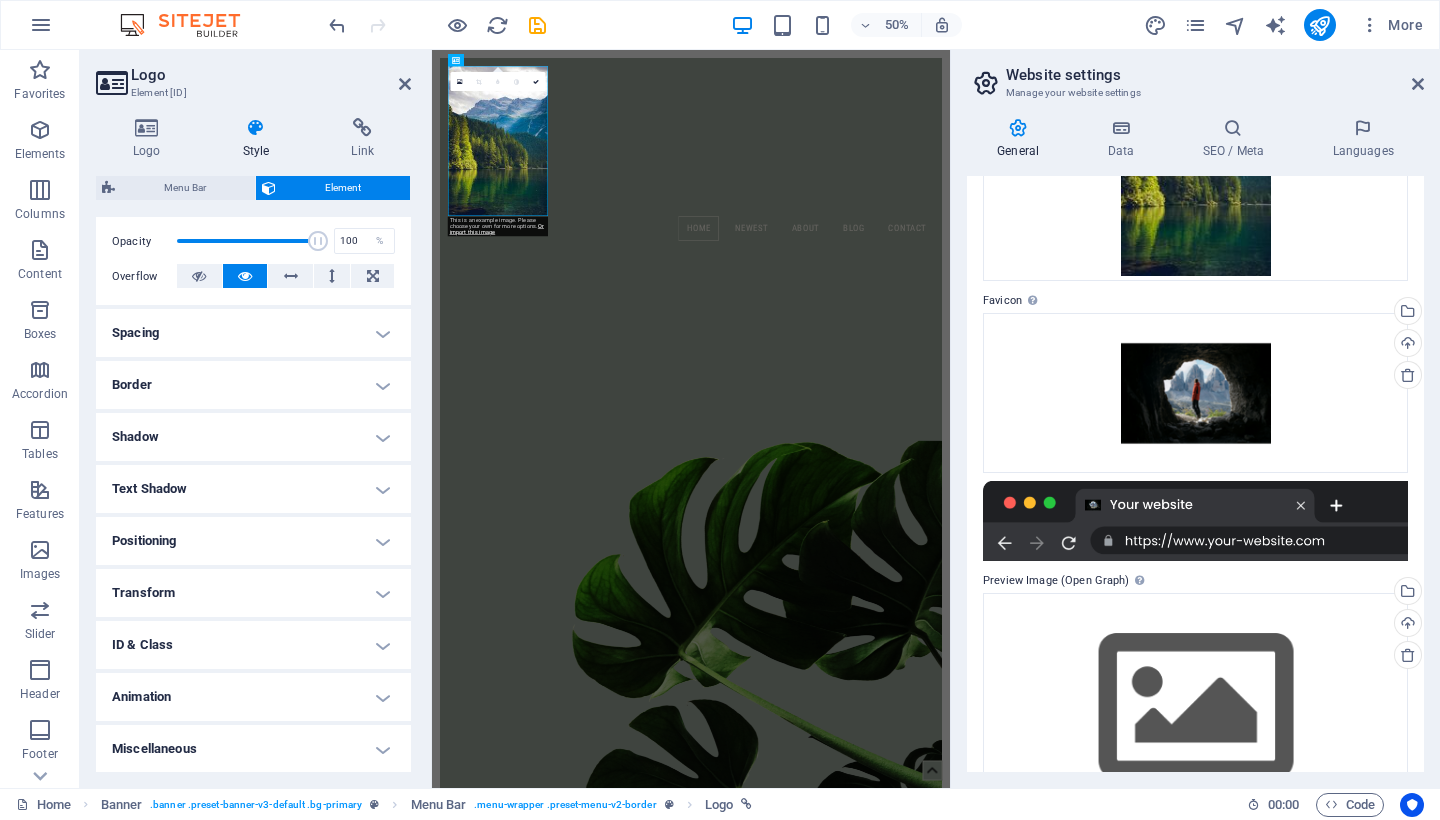 click on "Text Shadow" at bounding box center (253, 489) 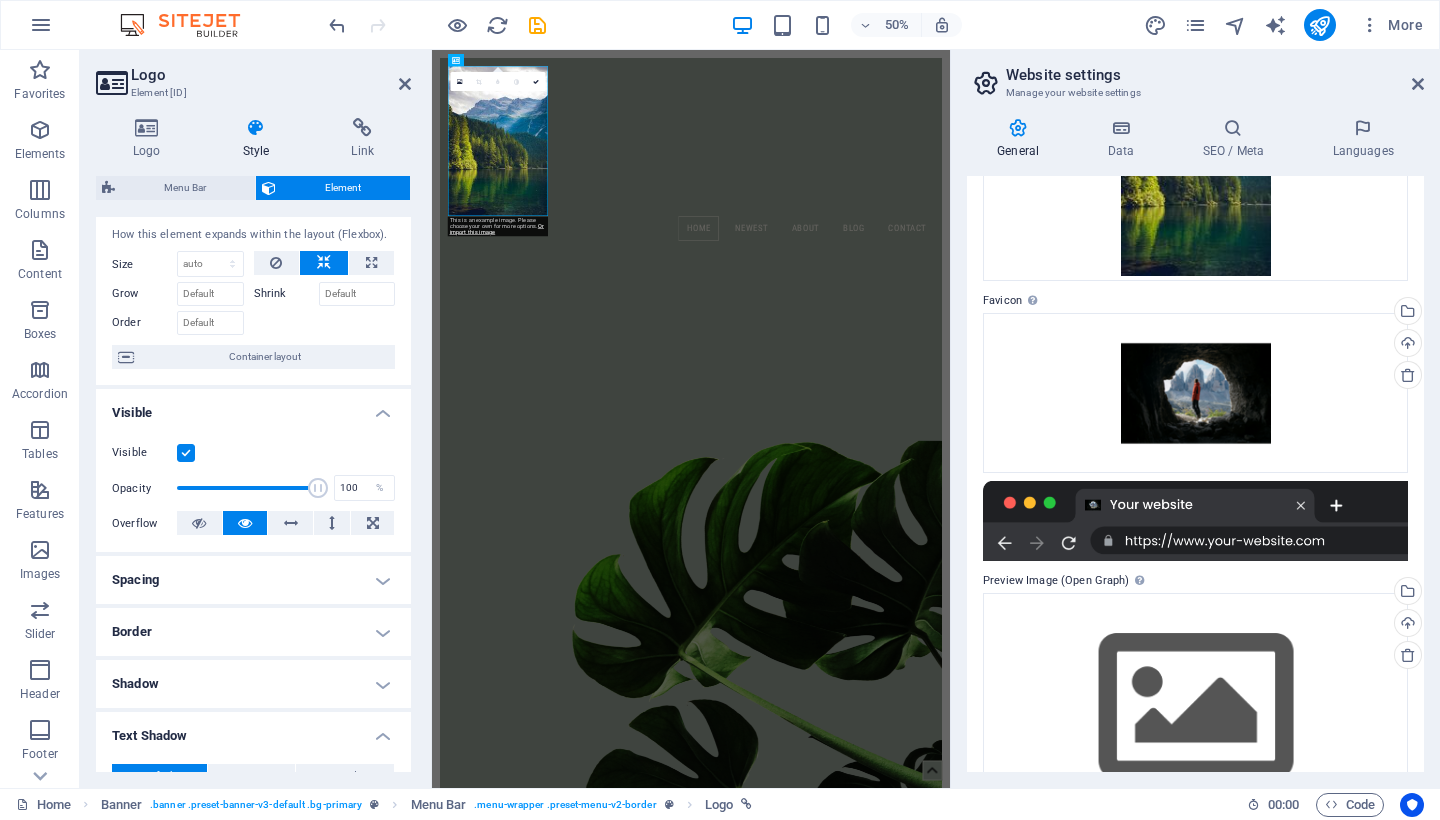 scroll, scrollTop: 26, scrollLeft: 0, axis: vertical 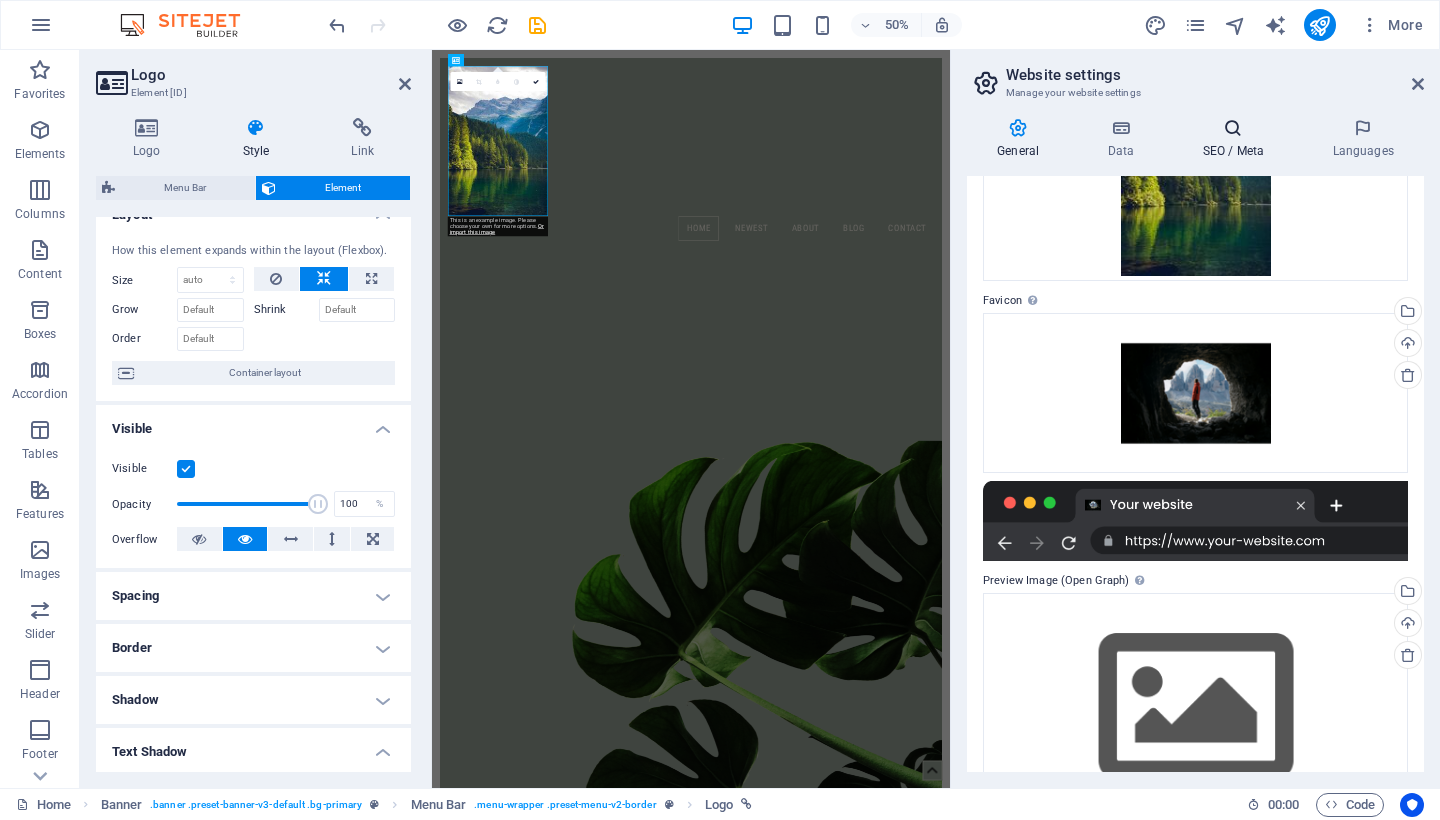 click on "SEO / Meta" at bounding box center (1237, 139) 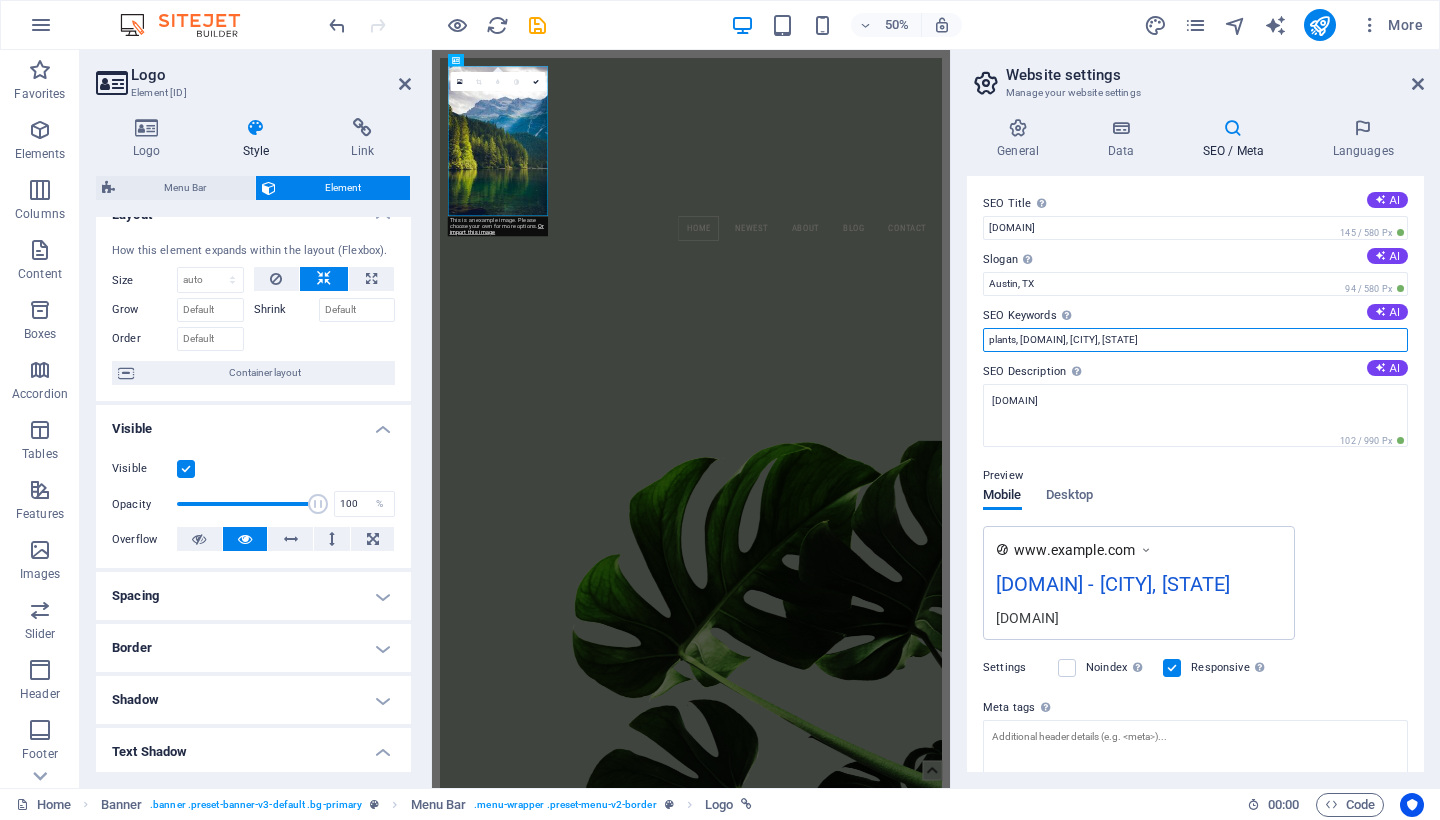 click on "plants, [DOMAIN], [CITY], [STATE]" at bounding box center [1195, 340] 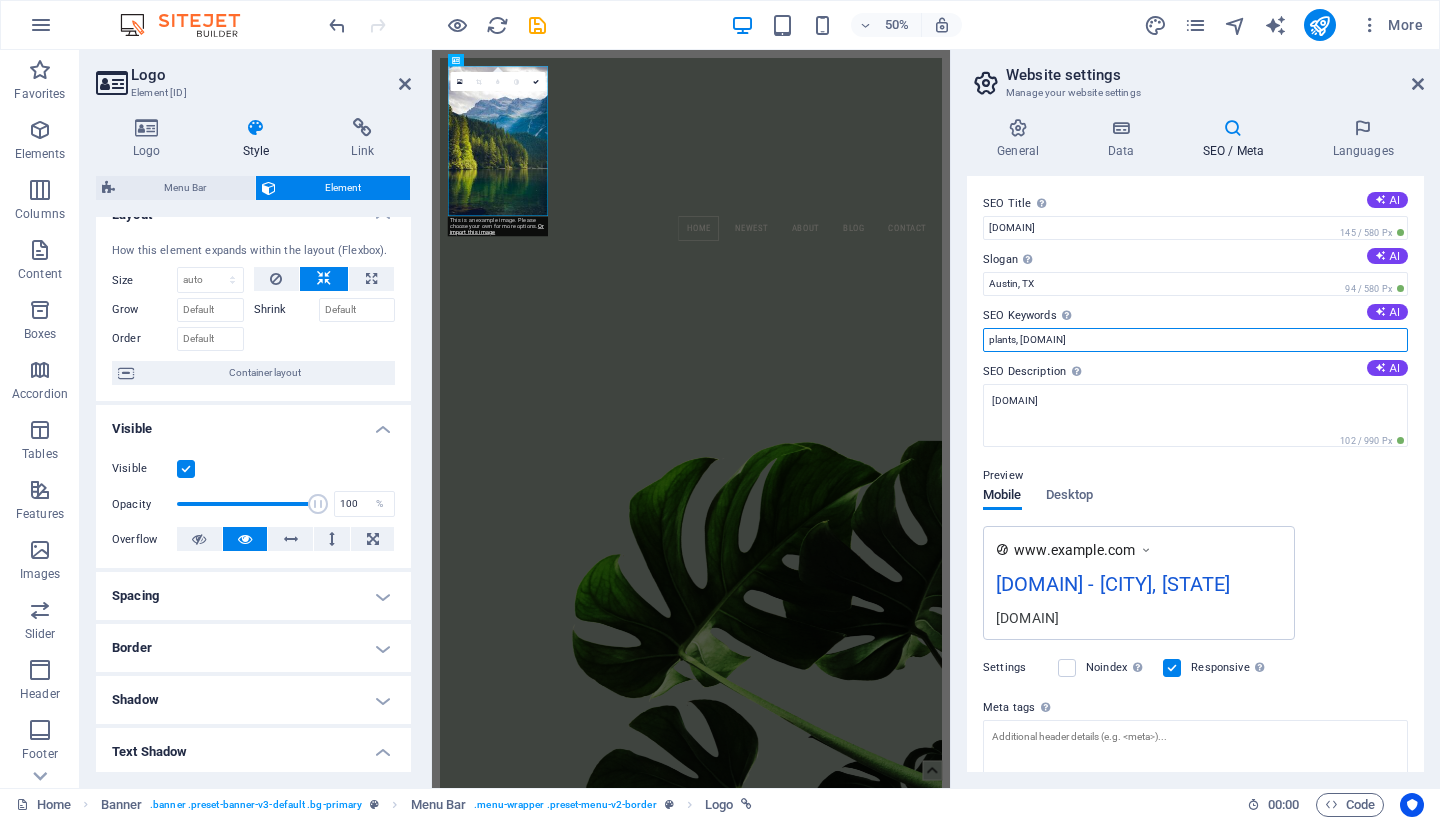 click on "plants, [DOMAIN]" at bounding box center [1195, 340] 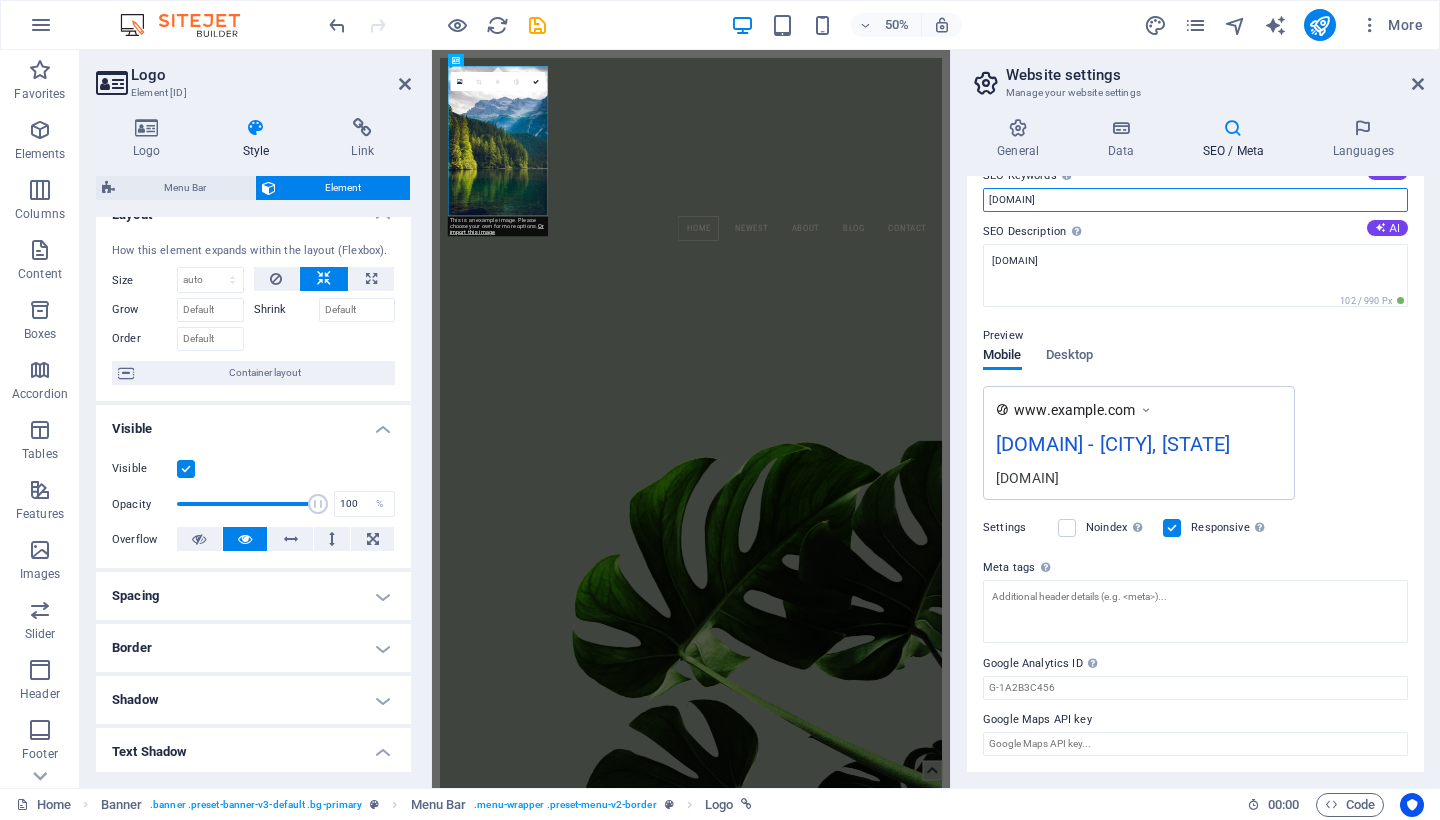 scroll, scrollTop: 139, scrollLeft: 0, axis: vertical 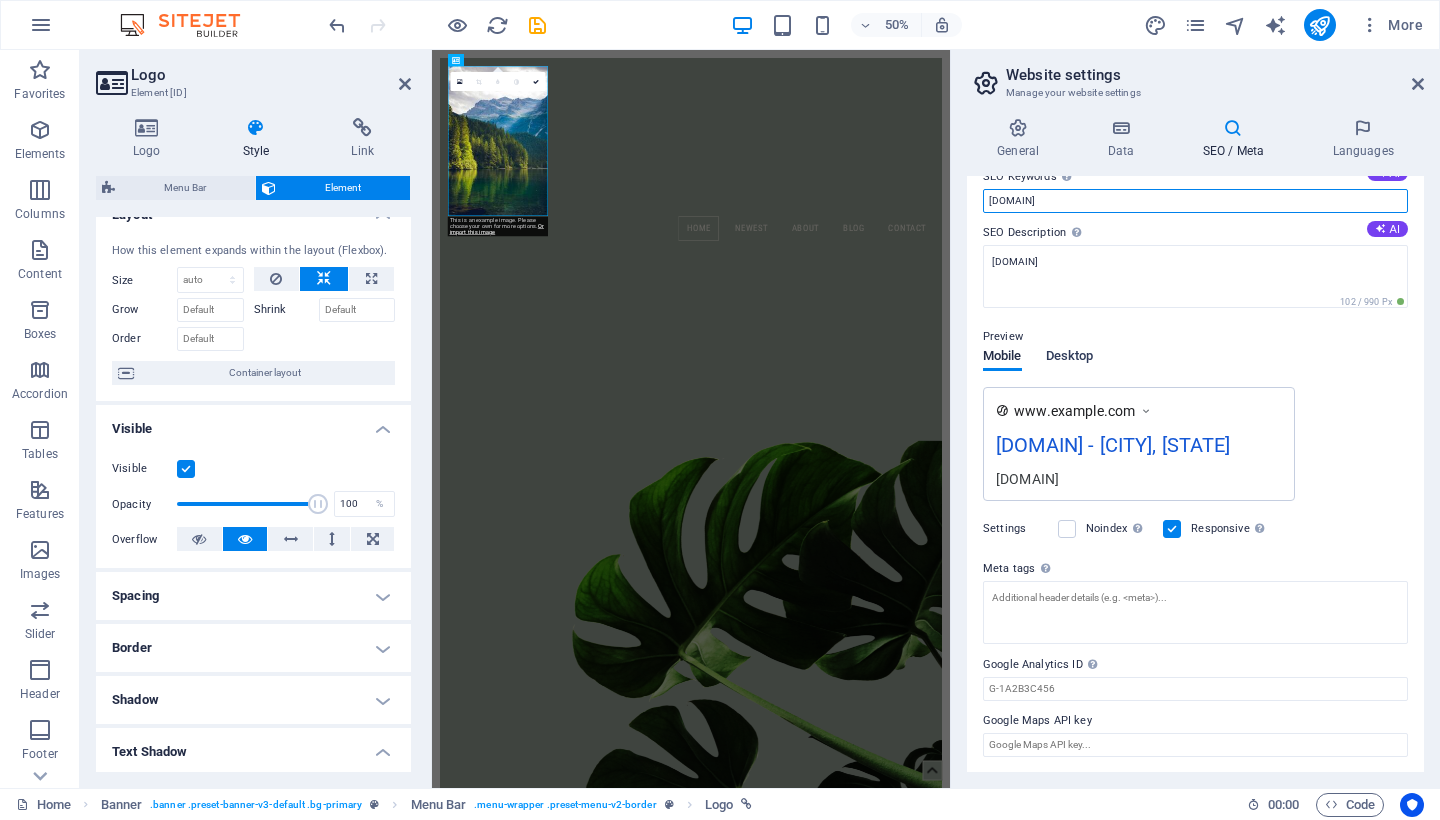 type on "[DOMAIN]" 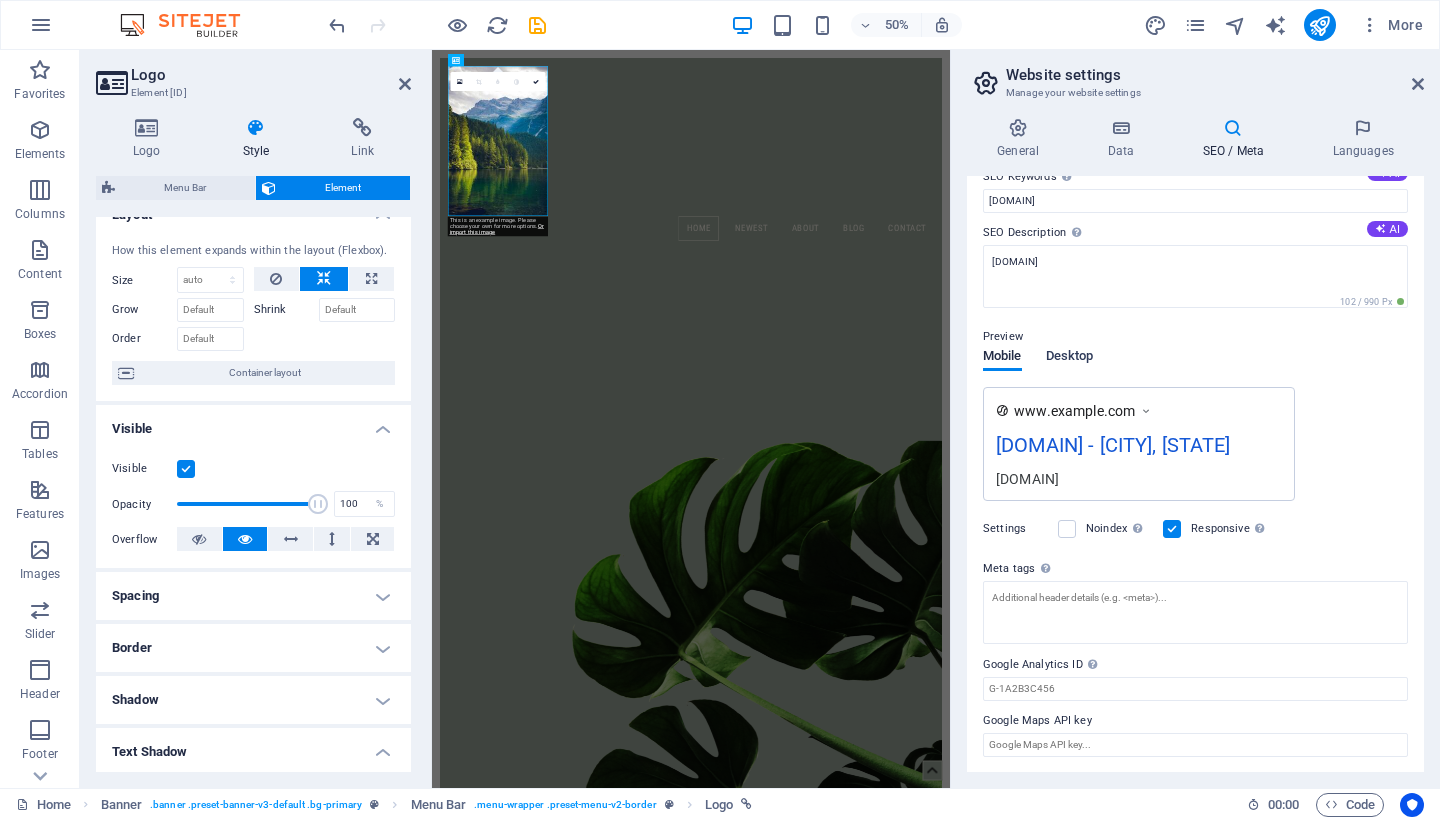 click on "Desktop" at bounding box center [1070, 358] 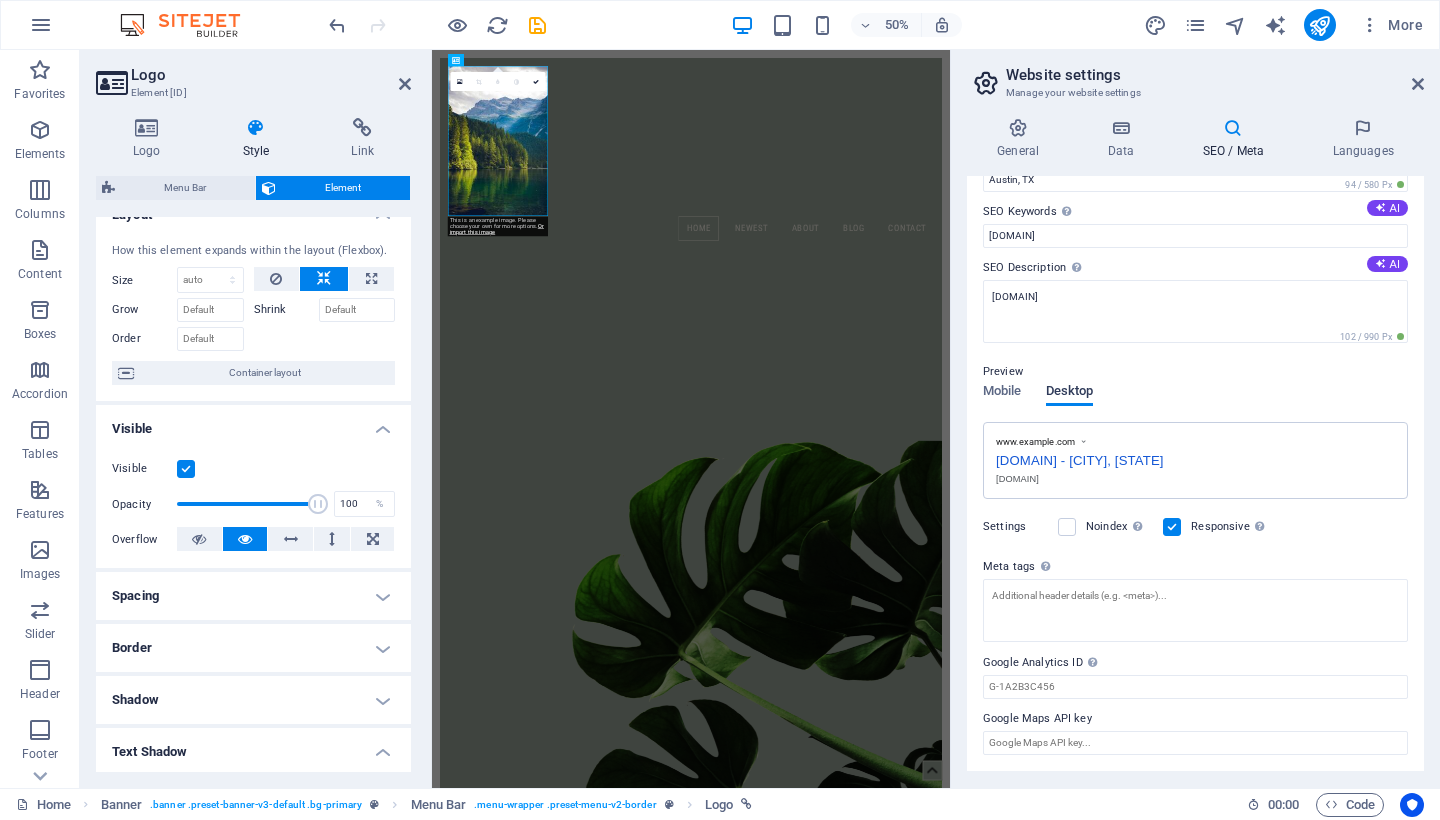scroll, scrollTop: 101, scrollLeft: 0, axis: vertical 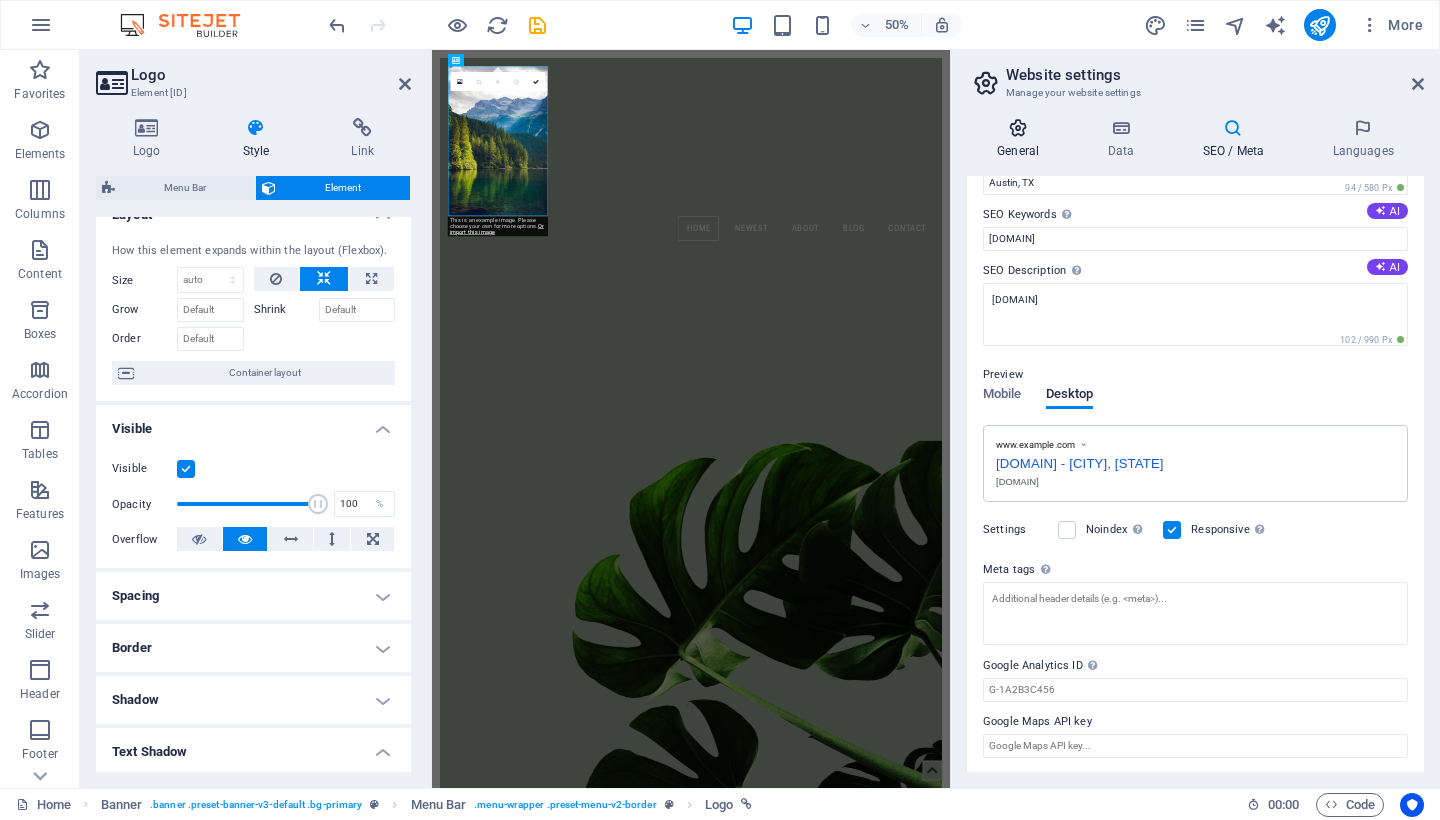 click at bounding box center [1018, 128] 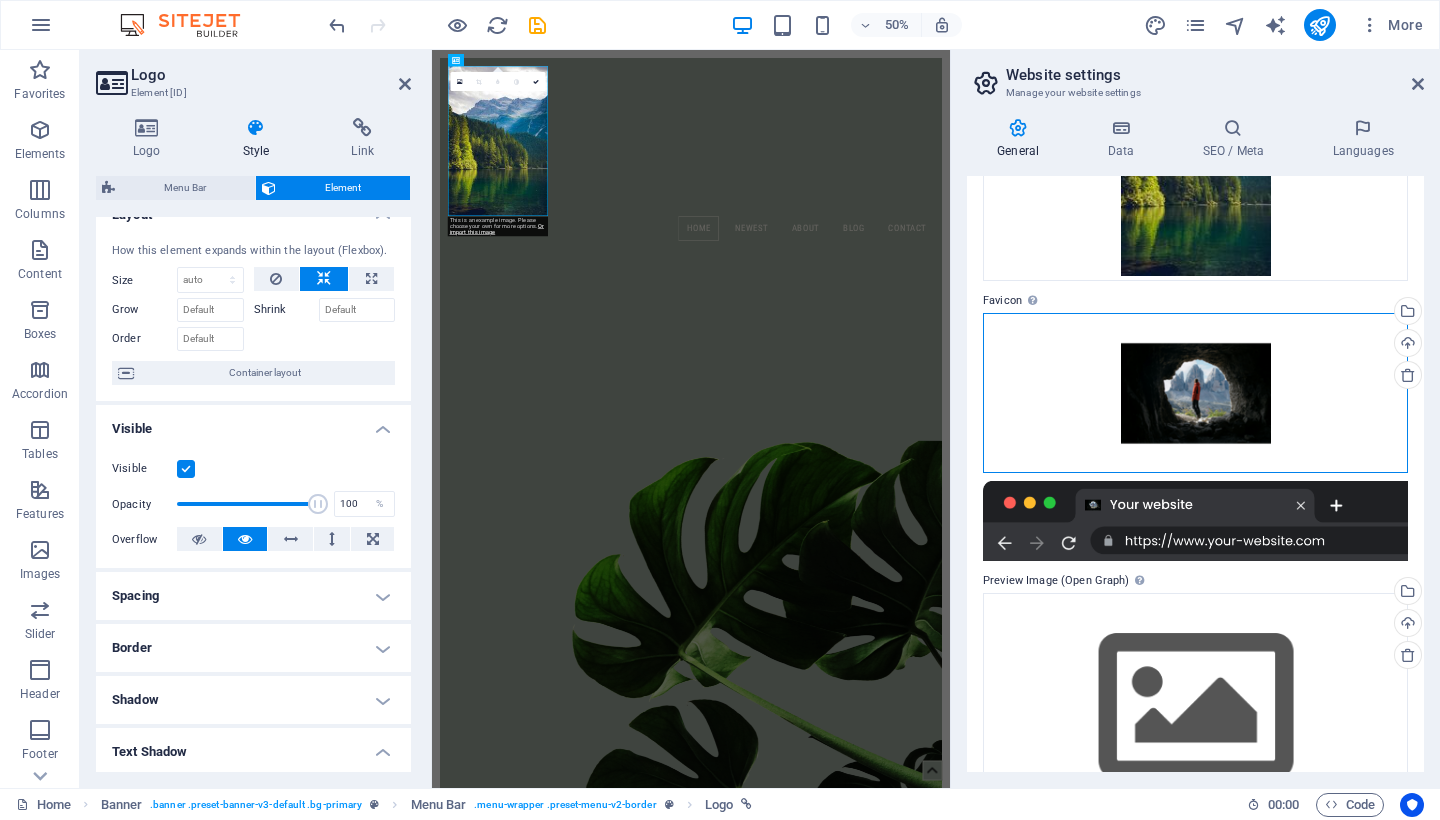 drag, startPoint x: 1124, startPoint y: 345, endPoint x: 981, endPoint y: 322, distance: 144.83784 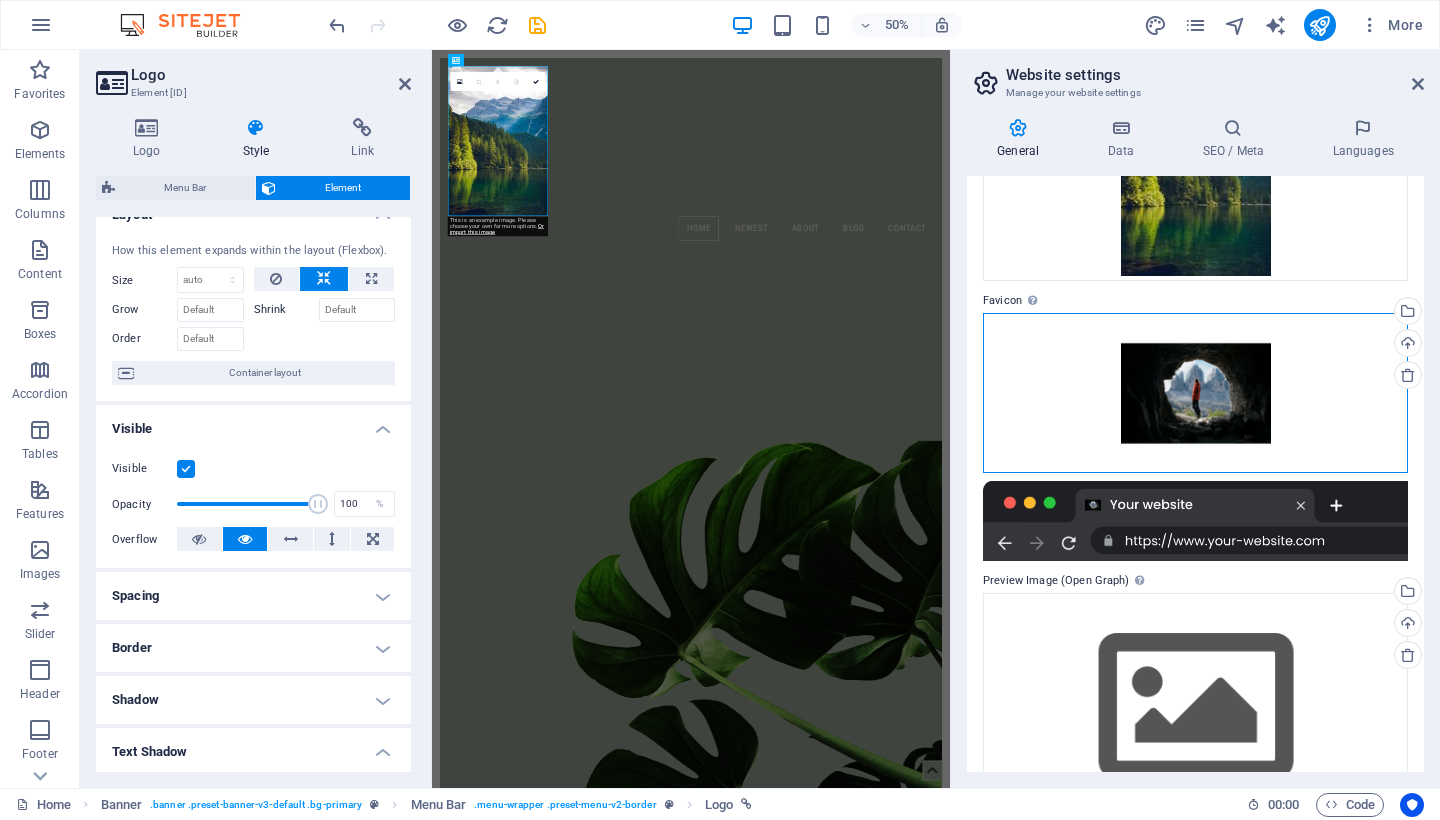click on "Website name [DOMAIN] Logo Drag files here, click to choose files or select files from Files or our free stock photos & videos Select files from the file manager, stock photos, or upload file(s) Upload Favicon Set the favicon of your website here. A favicon is a small icon shown in the browser tab next to your website title. It helps visitors identify your website. Drag files here, click to choose files or select files from Files or our free stock photos & videos Select files from the file manager, stock photos, or upload file(s) Upload Preview Image (Open Graph) This image will be shown when the website is shared on social networks Drag files here, click to choose files or select files from Files or our free stock photos & videos Select files from the file manager, stock photos, or upload file(s) Upload" at bounding box center (1195, 474) 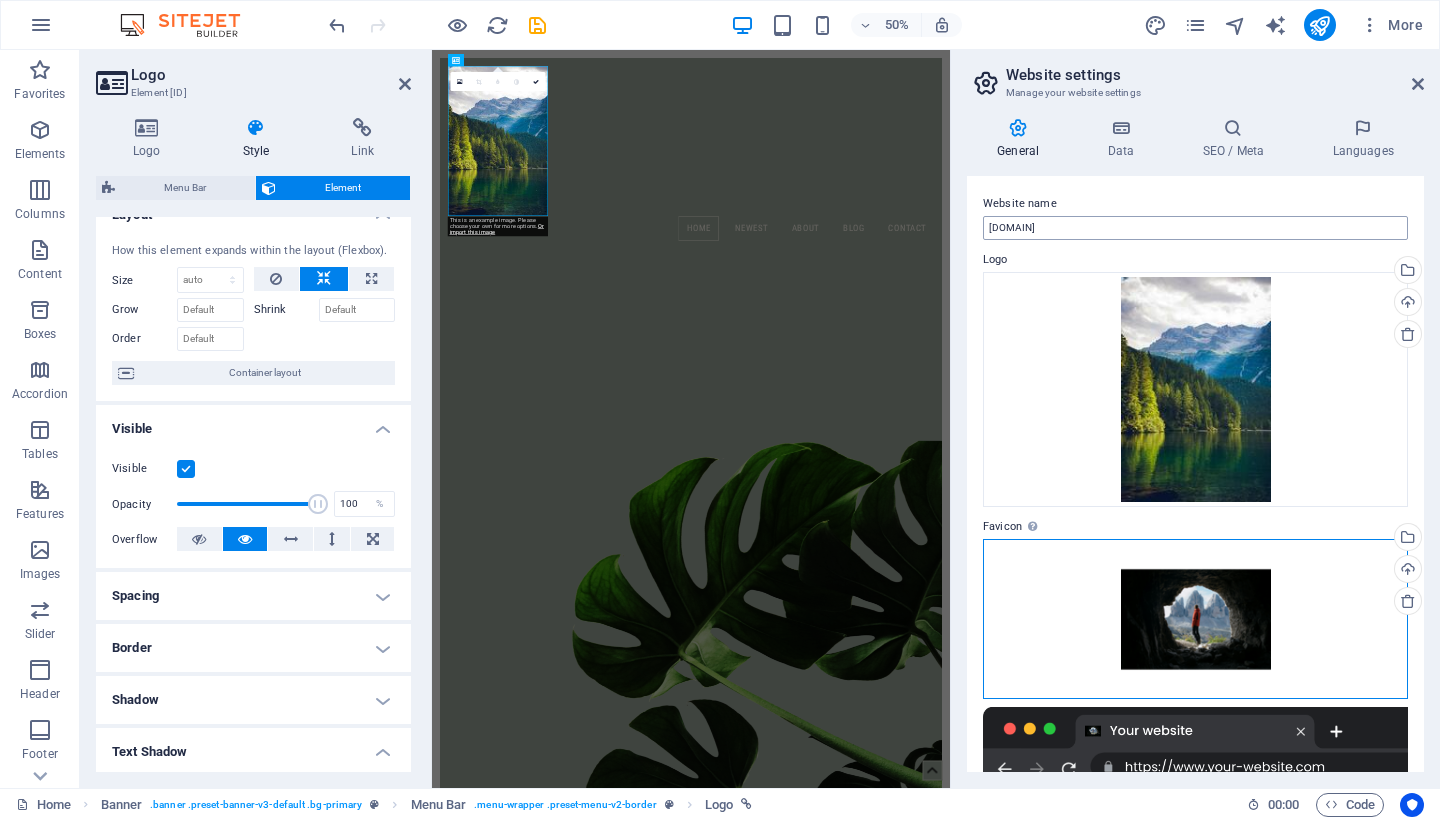 scroll, scrollTop: 0, scrollLeft: 0, axis: both 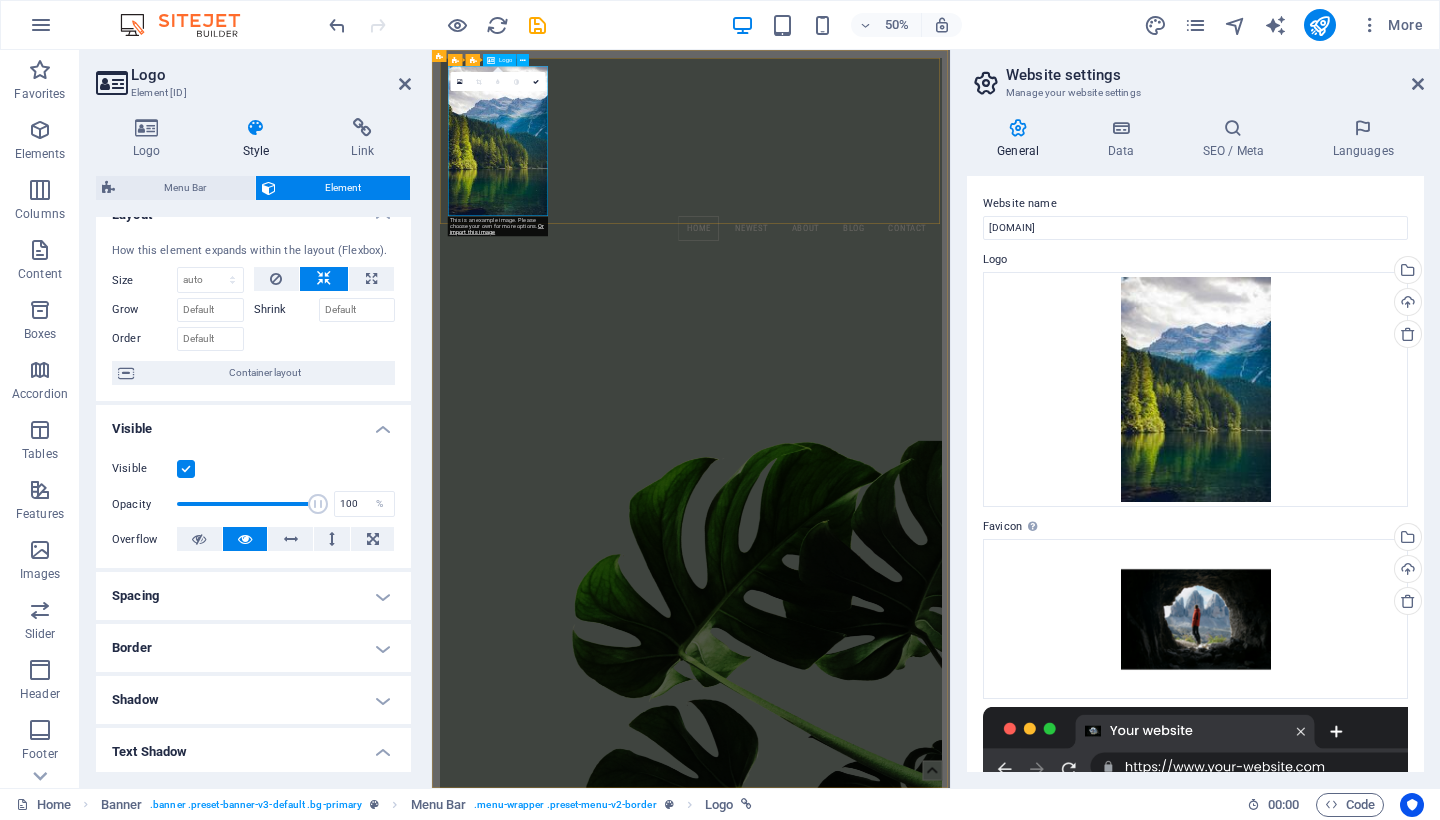 click at bounding box center [950, 232] 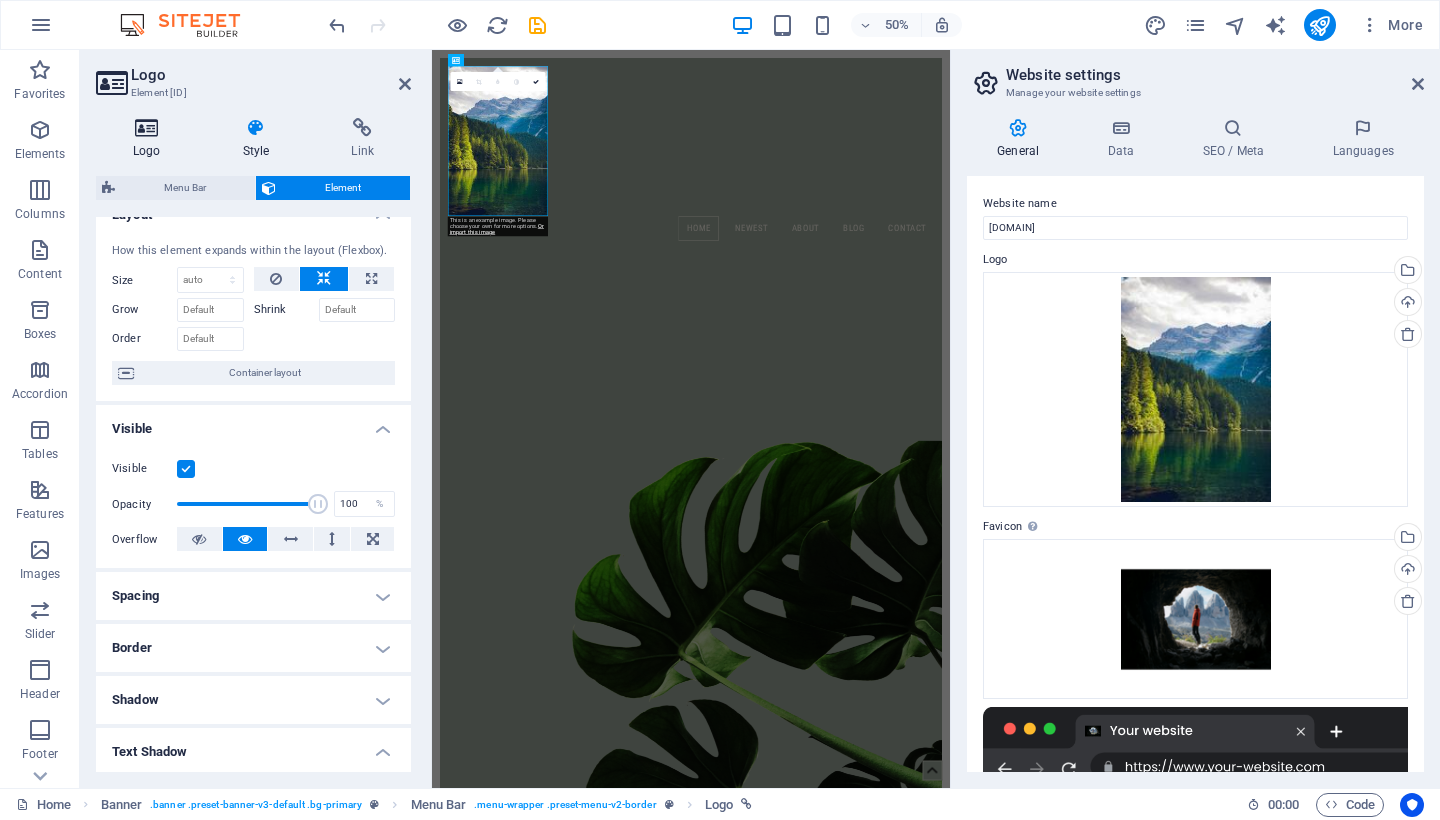 click at bounding box center [147, 128] 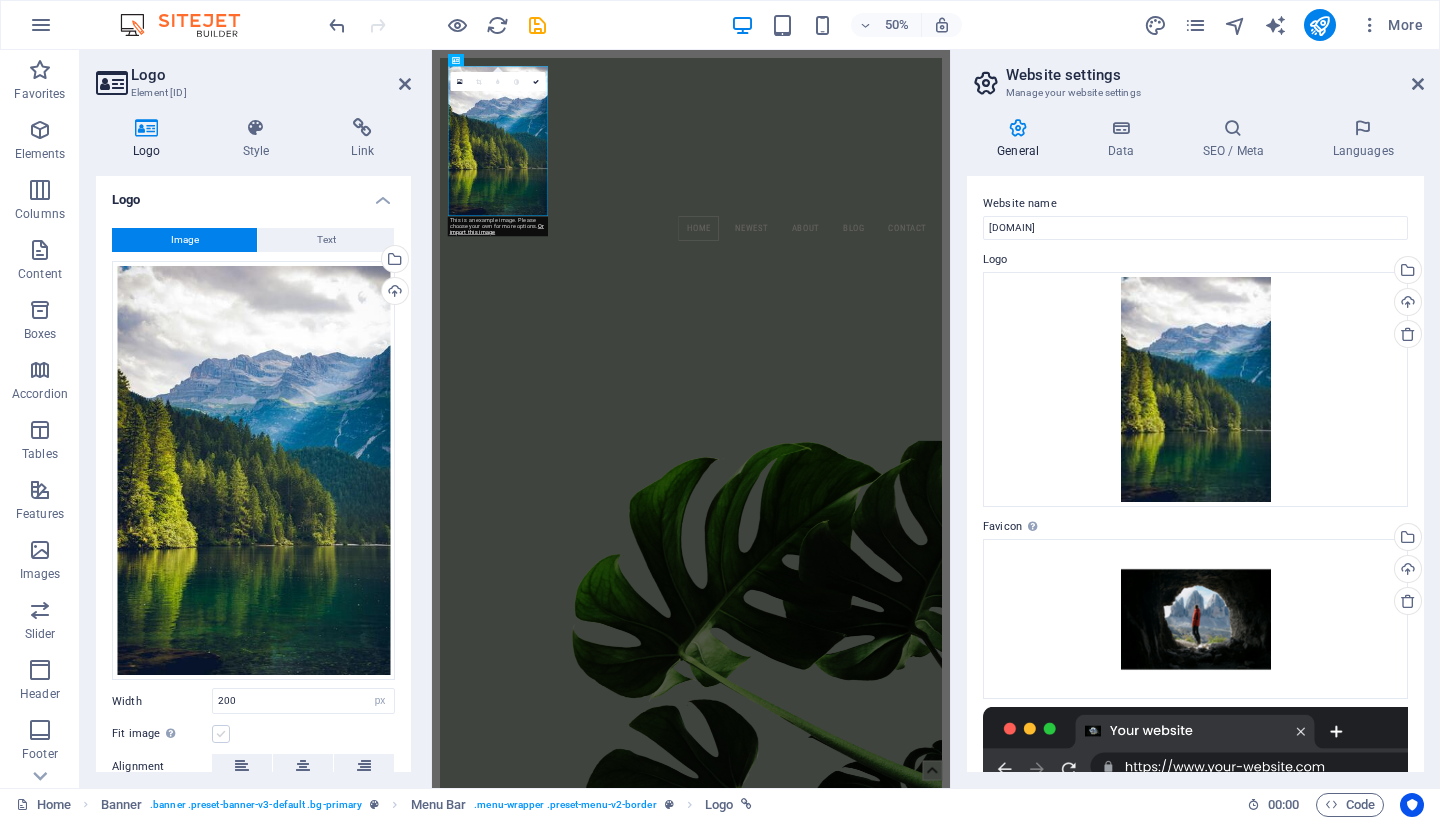 click at bounding box center [221, 734] 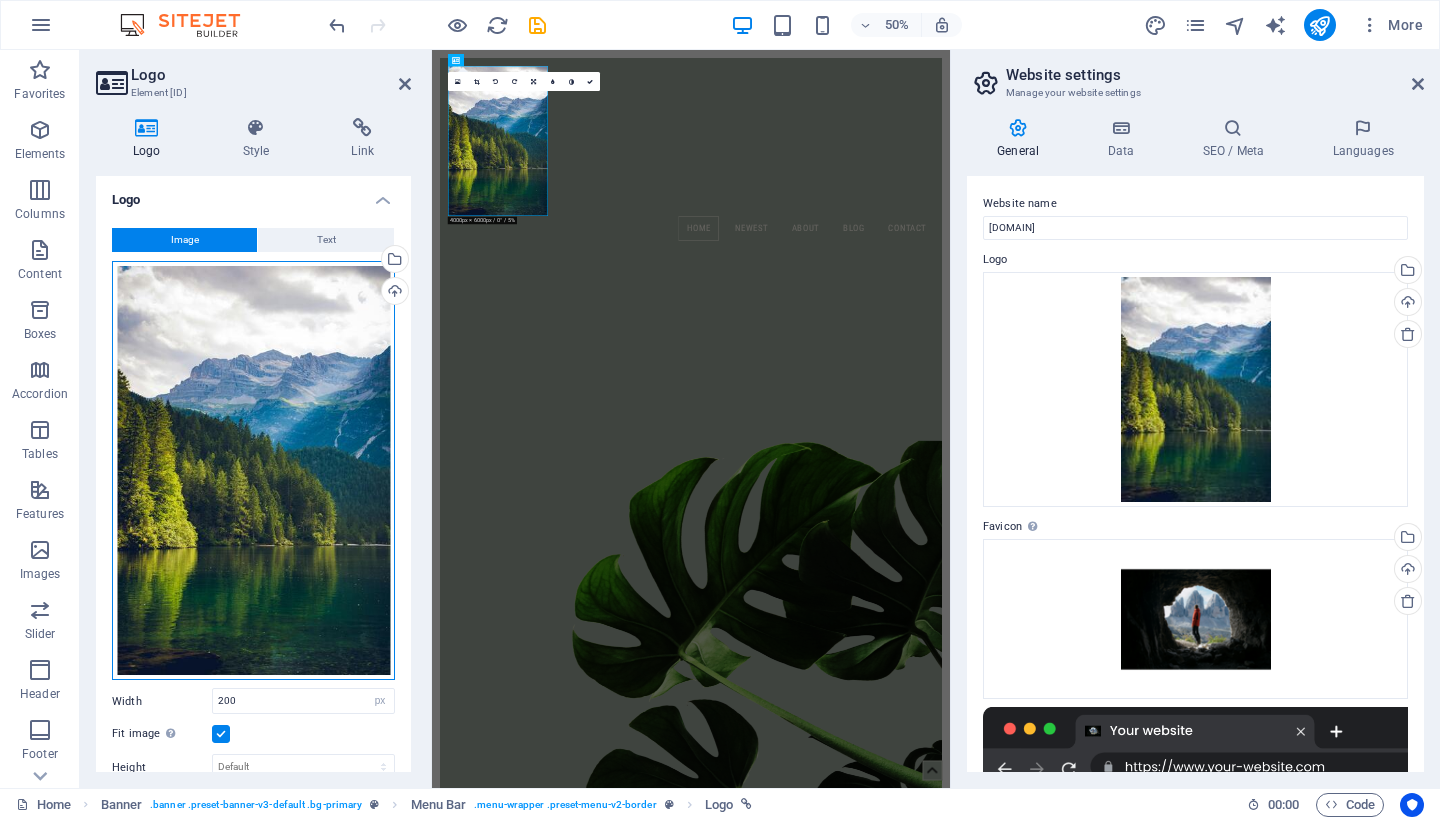 click on "Drag files here, click to choose files or select files from Files or our free stock photos & videos" at bounding box center [253, 471] 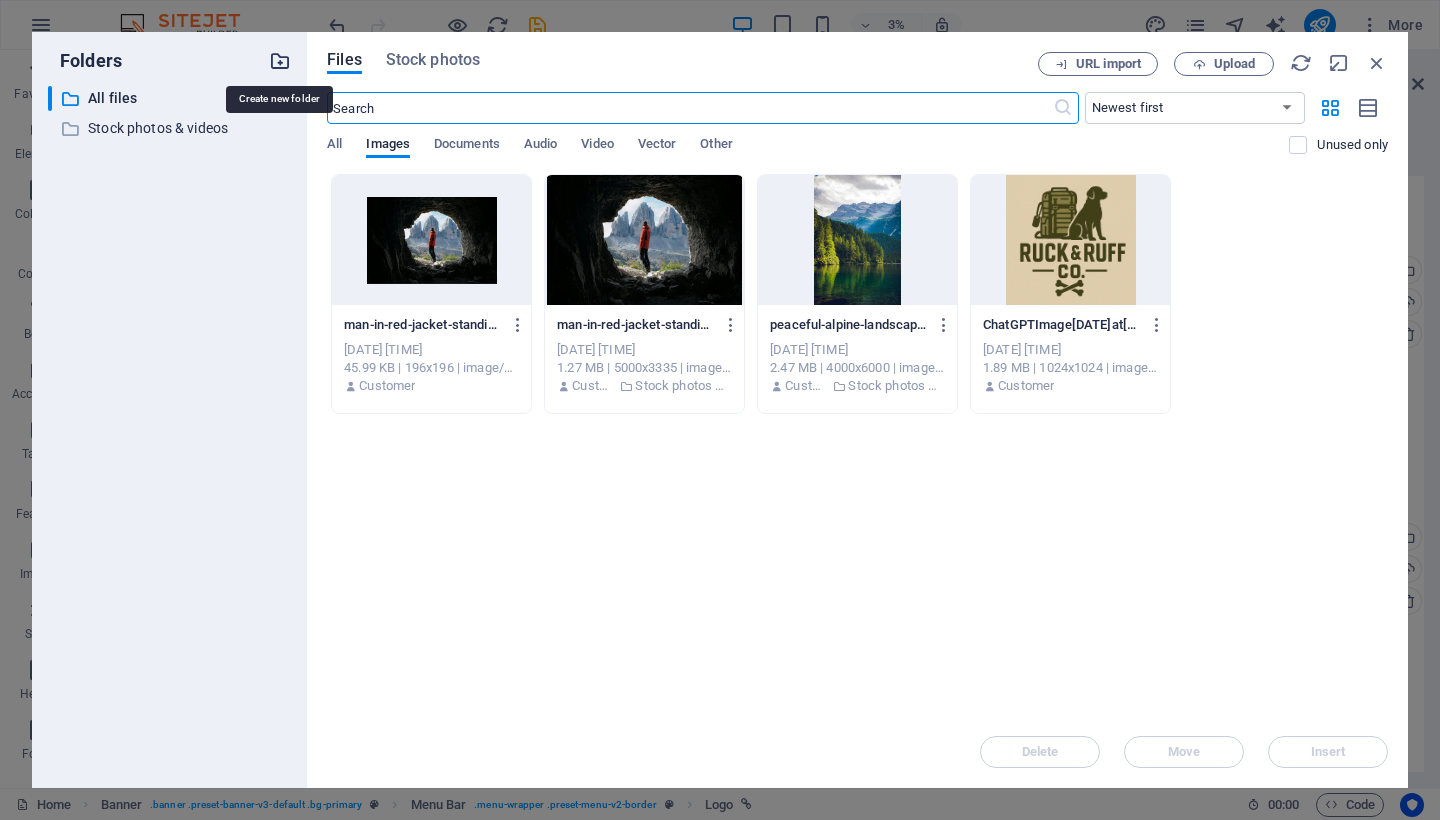 click at bounding box center (280, 61) 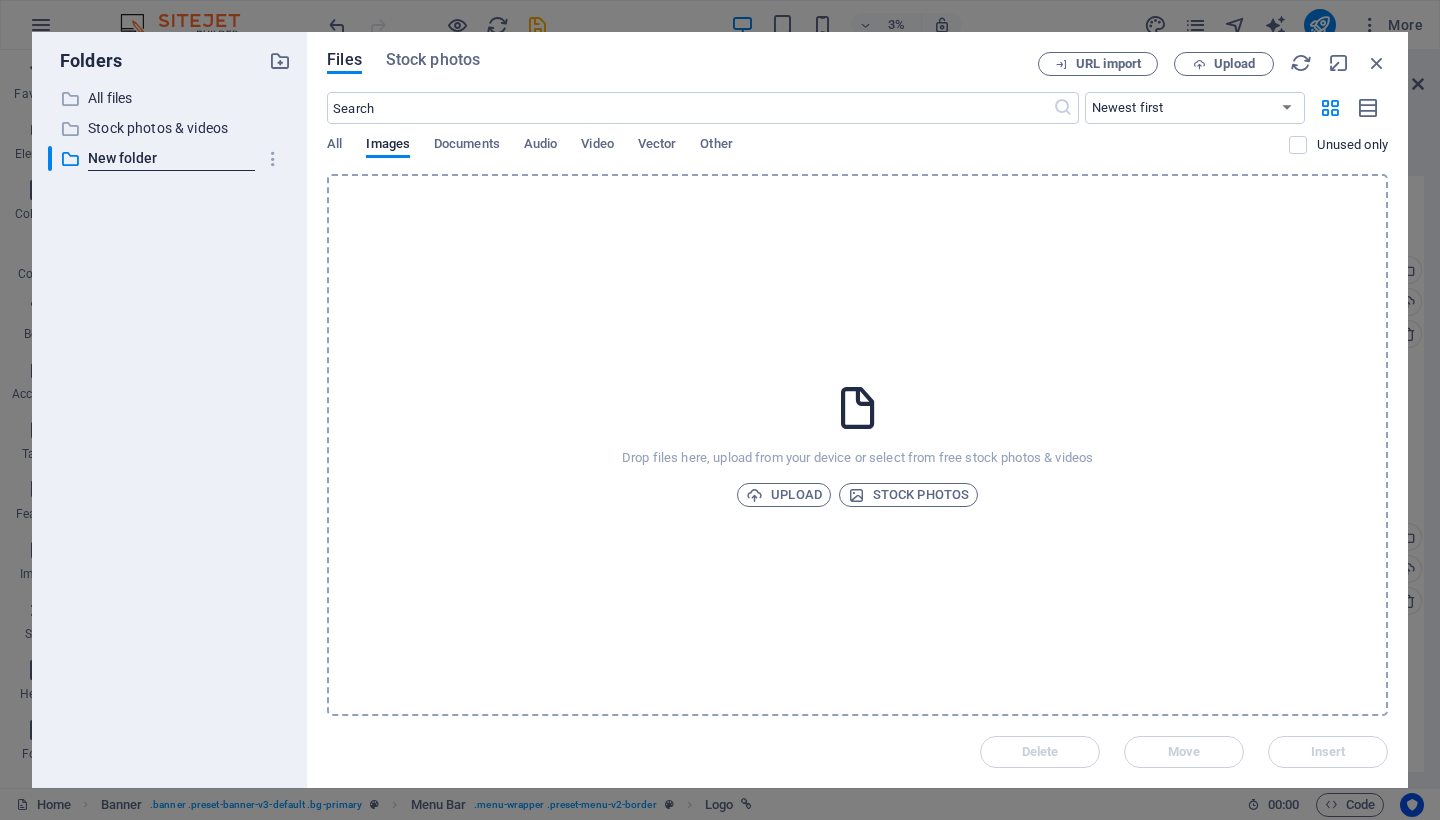 click on "​ All files All files ​ Stock photos & videos Stock photos & videos ​ New folder New folder" at bounding box center [169, 429] 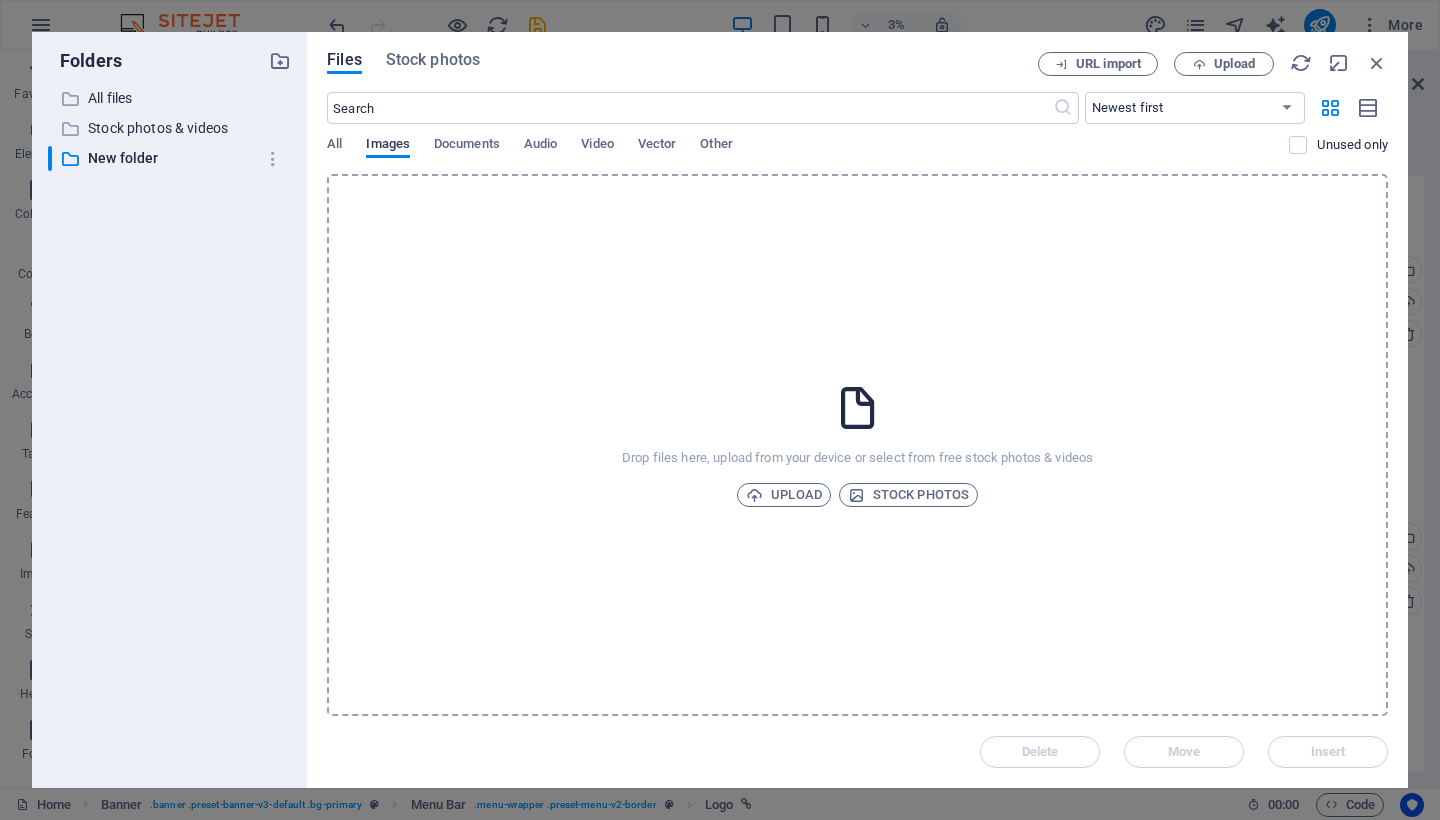 click on "Images" at bounding box center (388, 146) 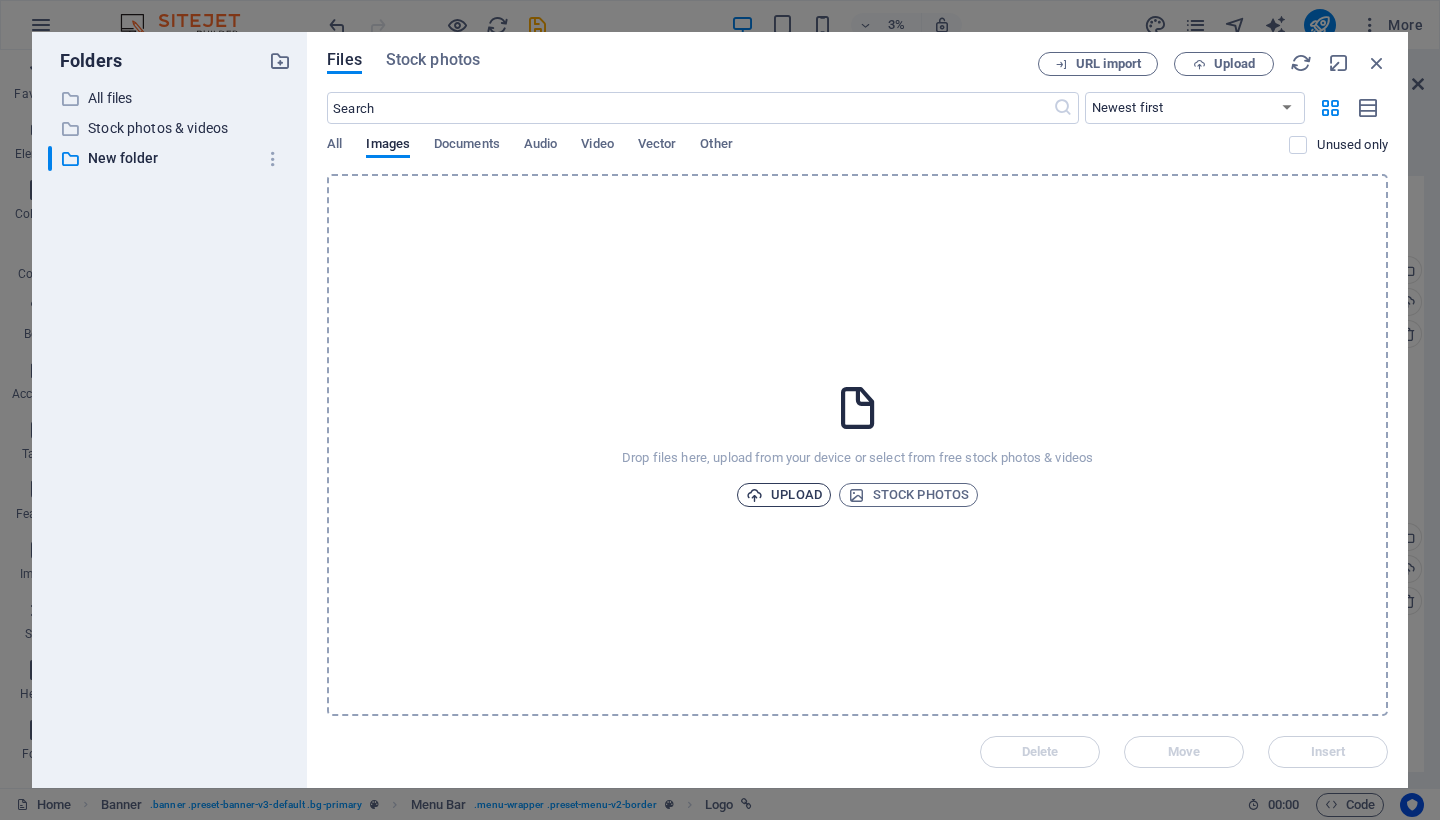 click on "Upload" at bounding box center (784, 495) 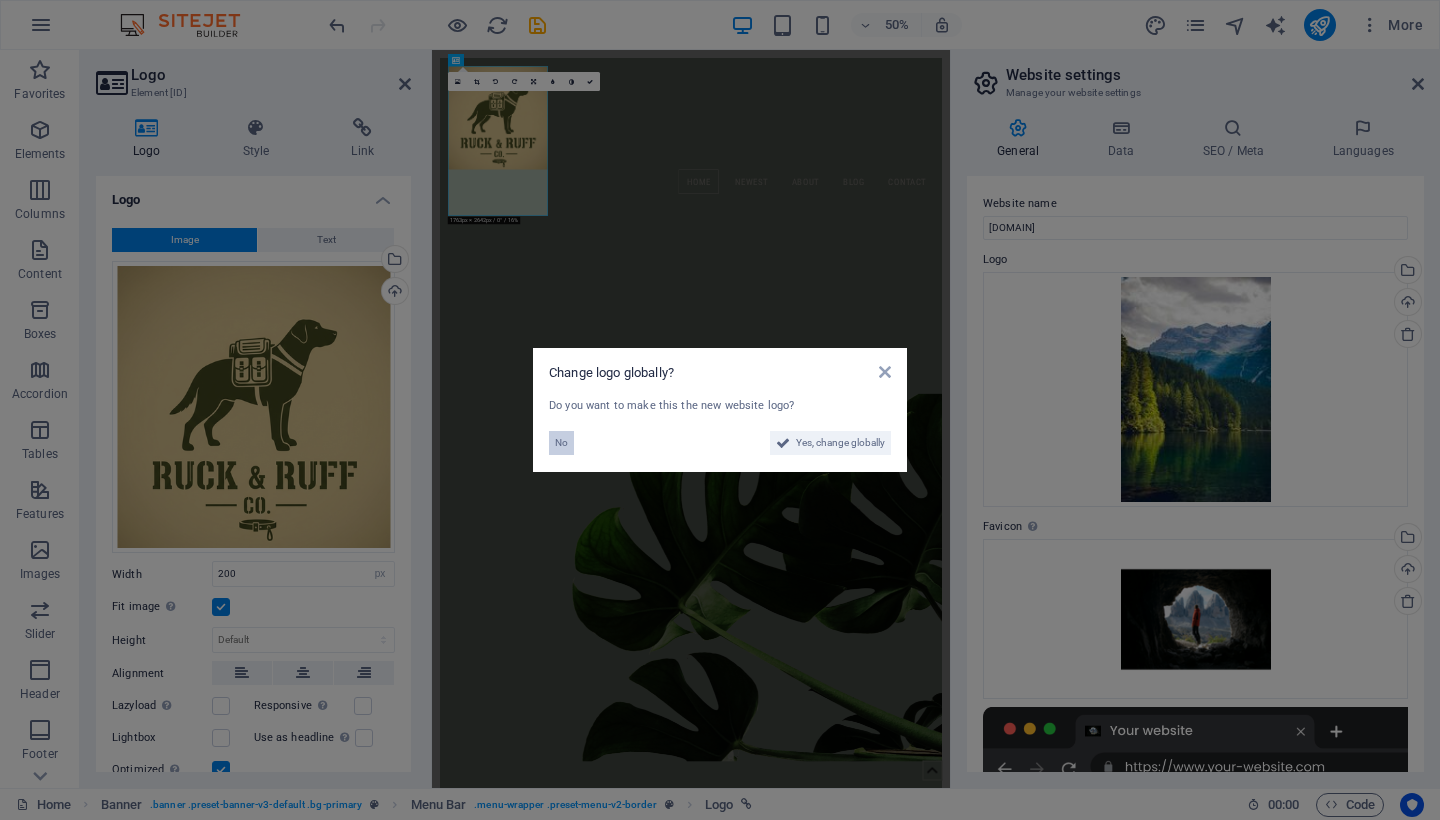 click on "No" at bounding box center [561, 443] 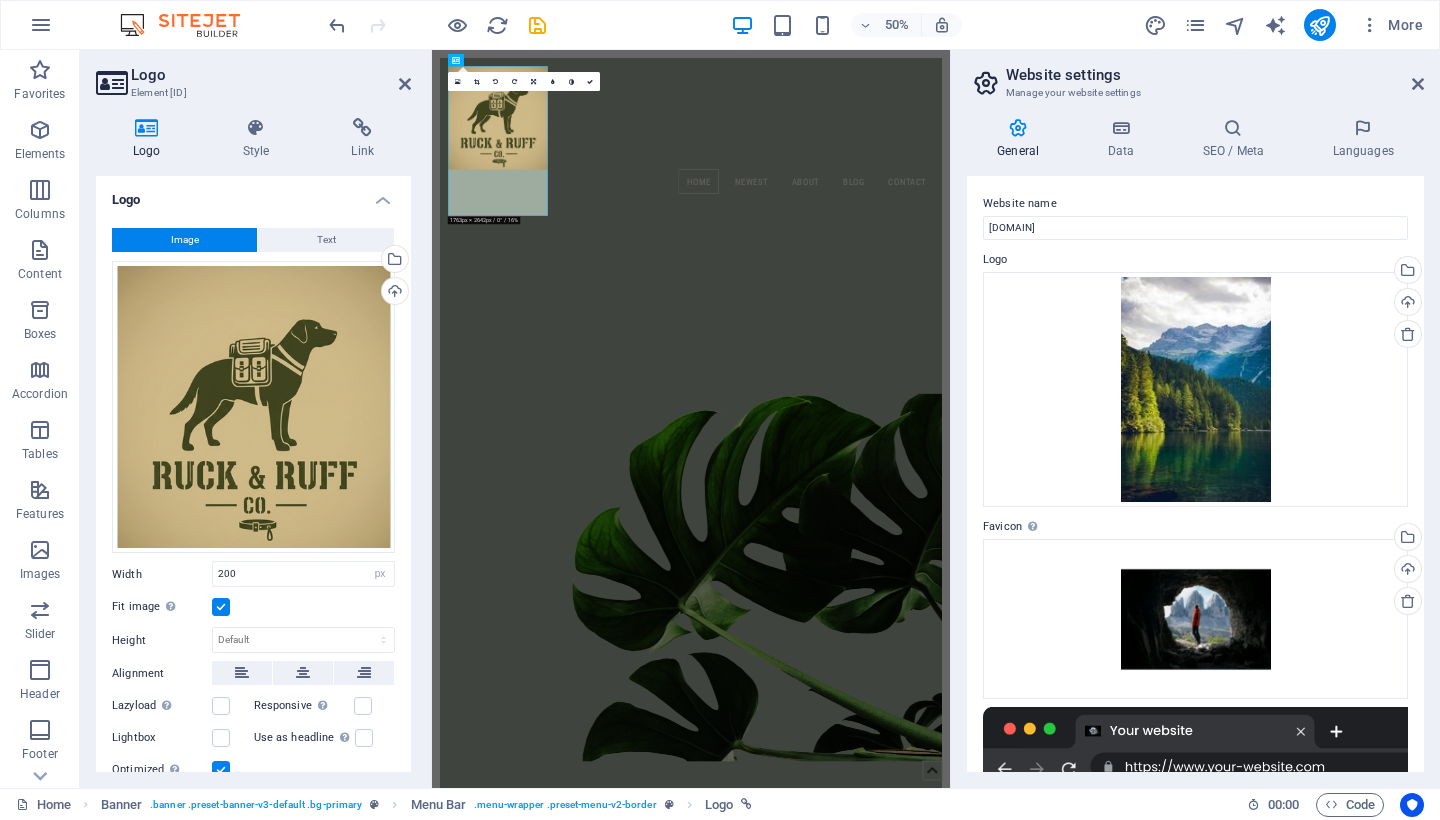 click at bounding box center [147, 128] 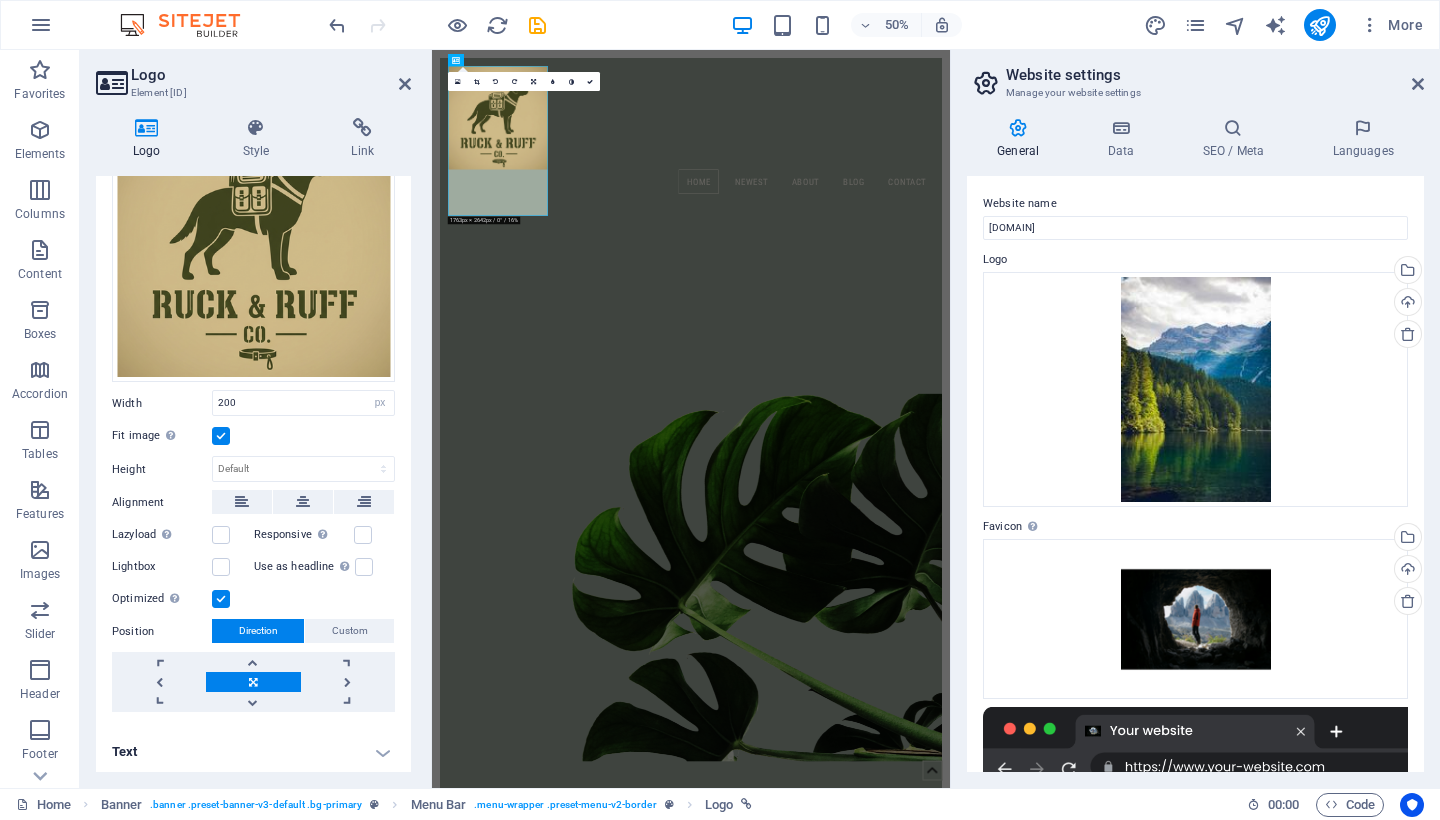 scroll, scrollTop: 170, scrollLeft: 0, axis: vertical 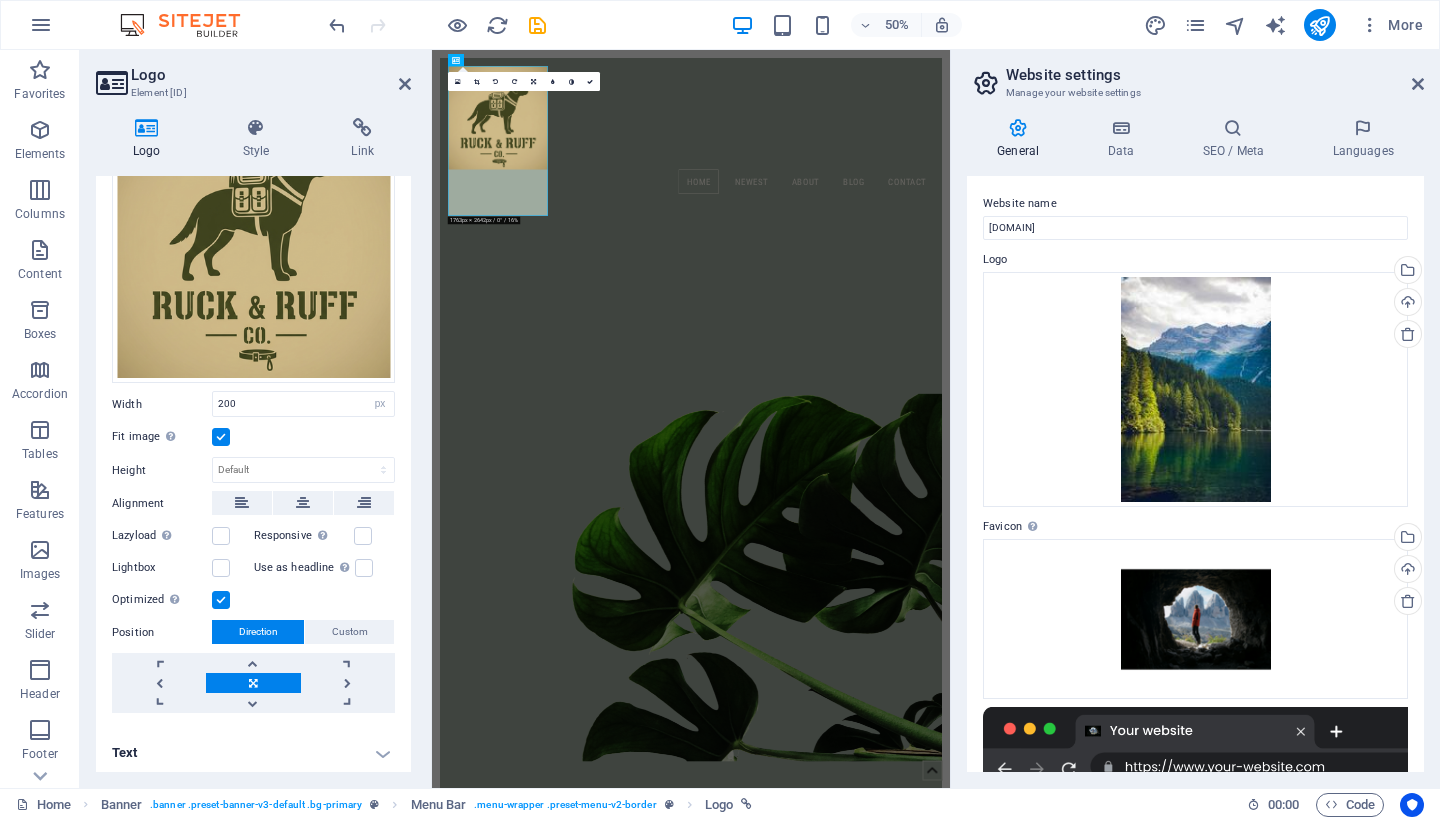 click at bounding box center [253, 683] 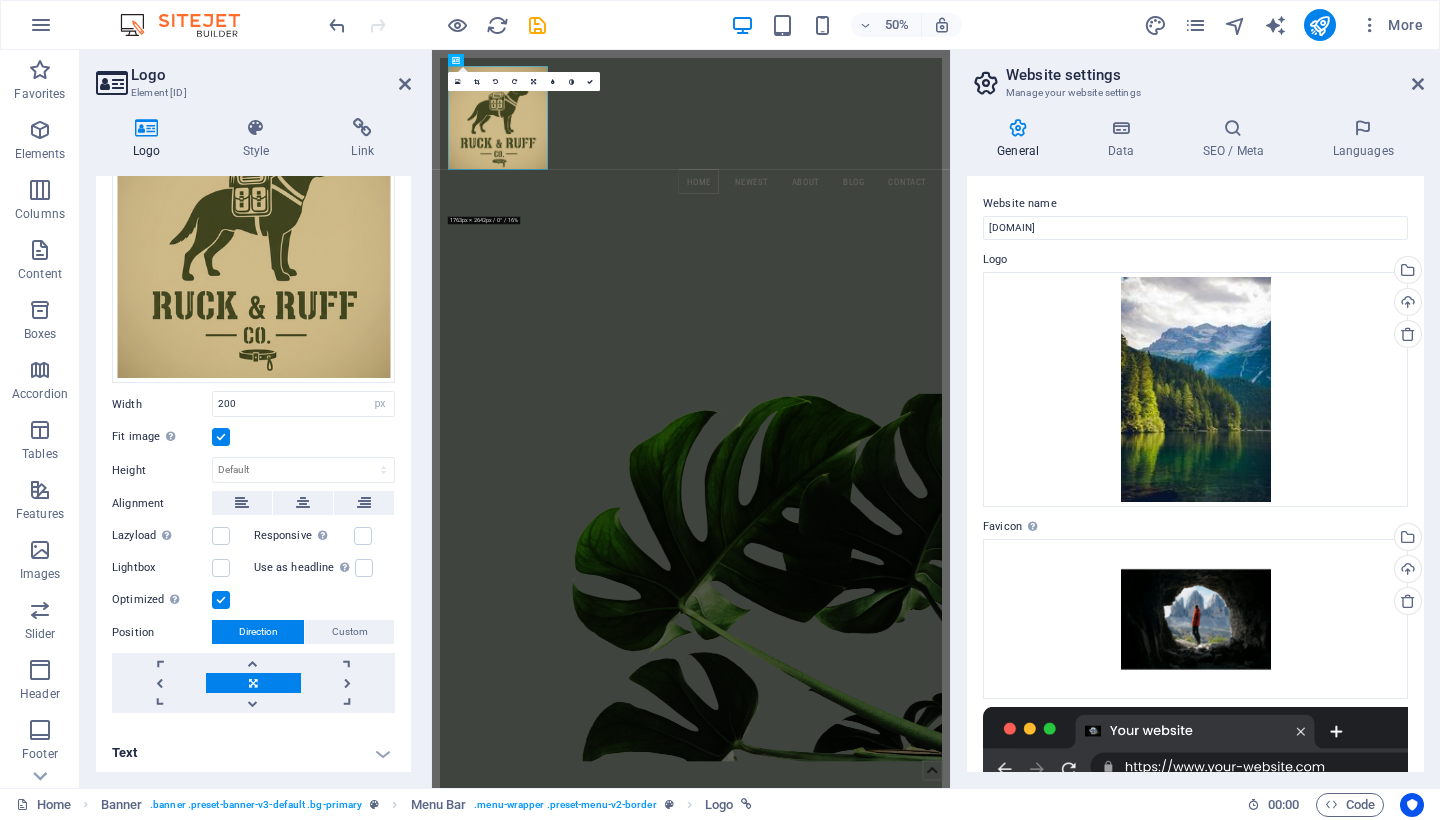 click on "Text" at bounding box center [253, 753] 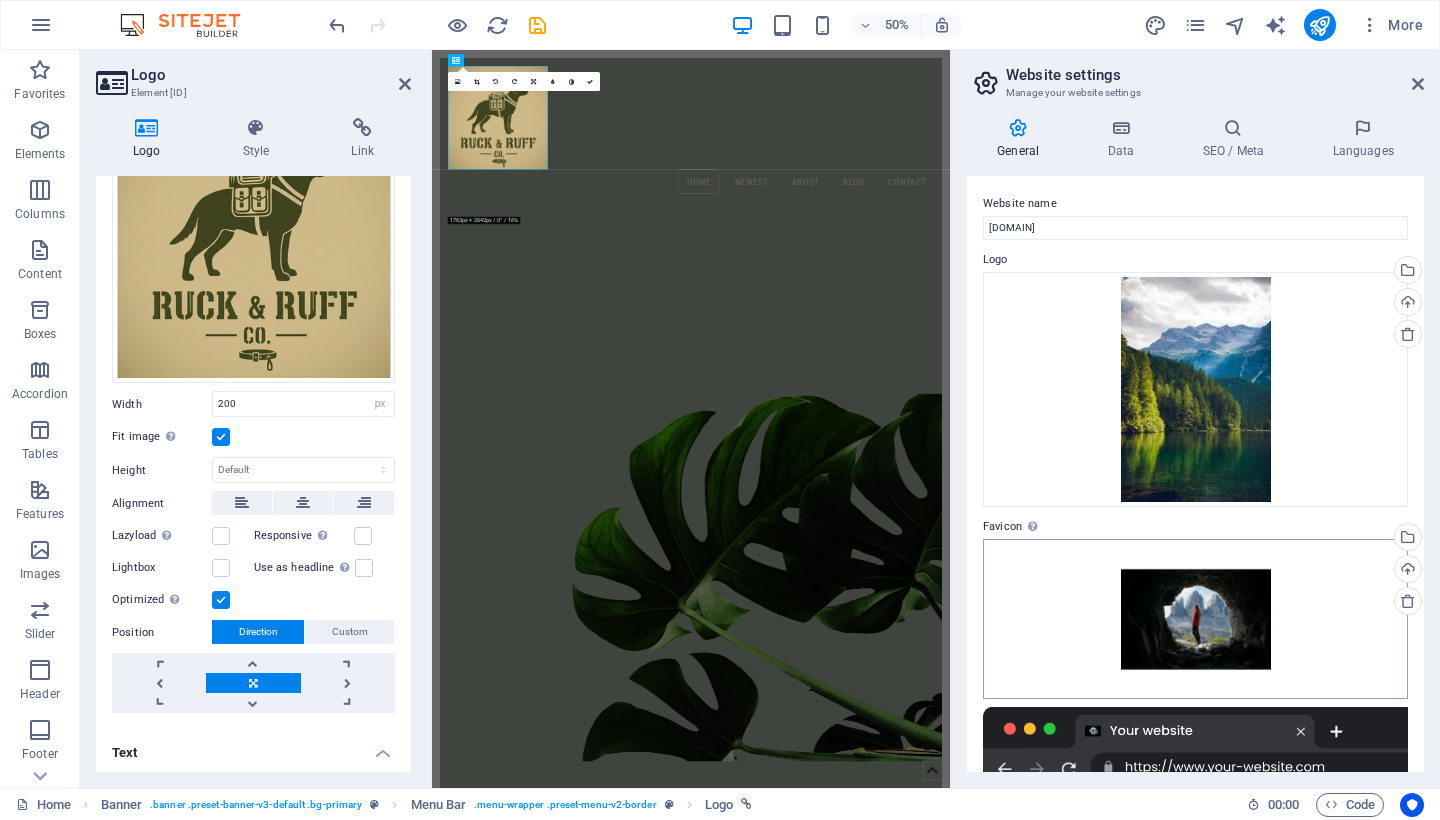 scroll, scrollTop: 21, scrollLeft: 0, axis: vertical 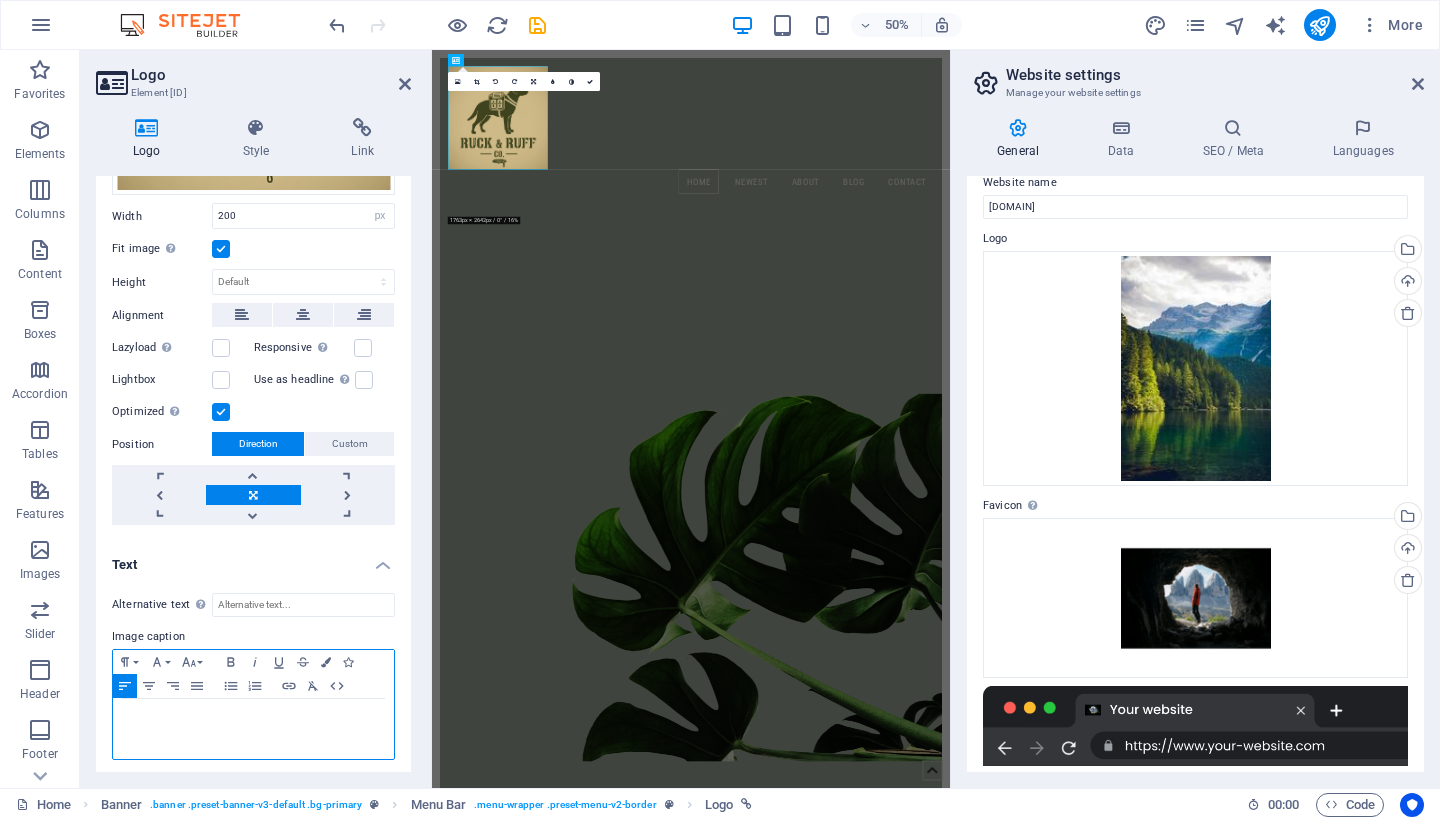 click at bounding box center [253, 729] 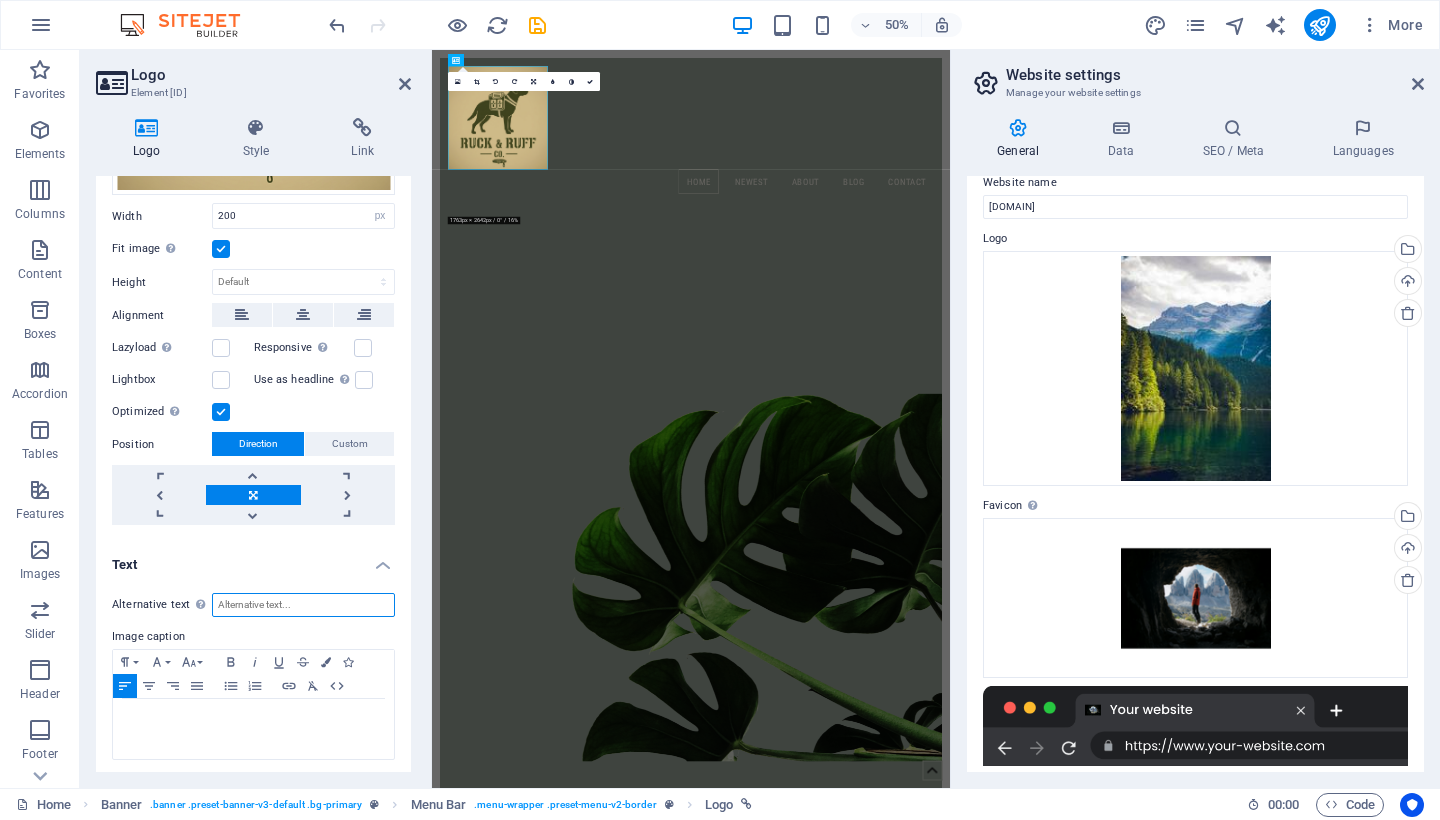 click on "Alternative text The alternative text is used by devices that cannot display images (e.g. image search engines) and should be added to every image to improve website accessibility." at bounding box center [303, 605] 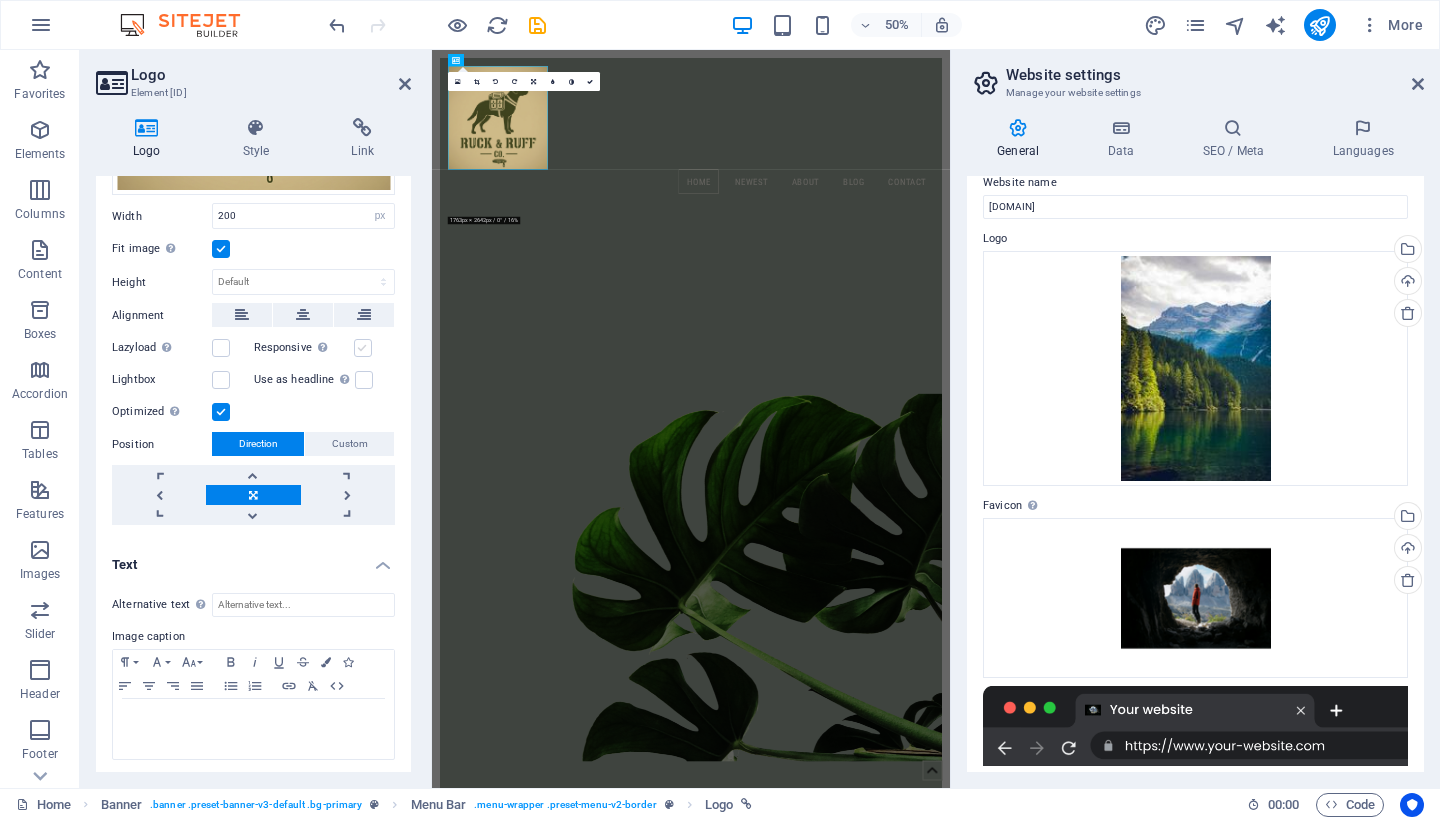 click at bounding box center (363, 348) 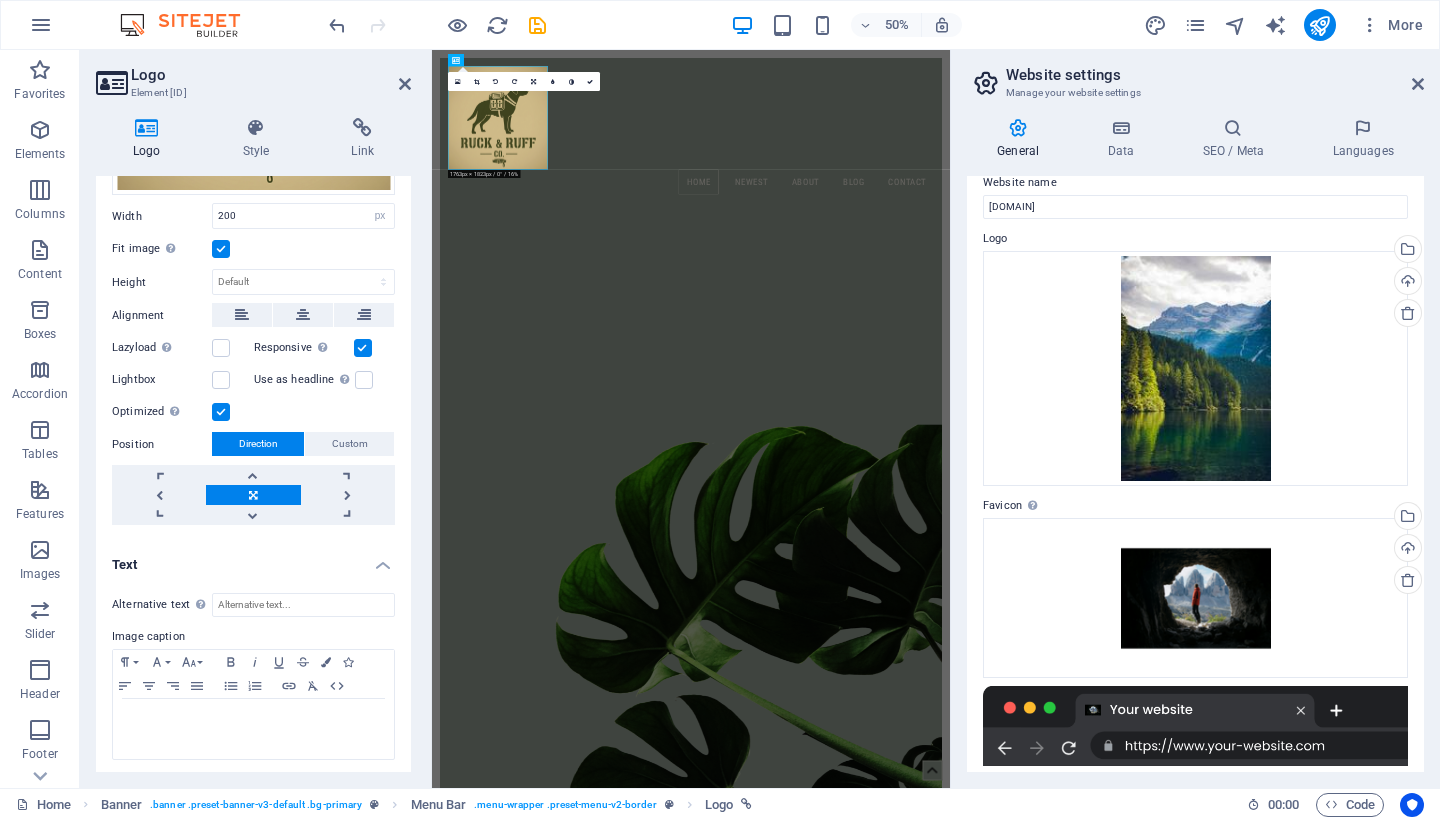 click at bounding box center [363, 348] 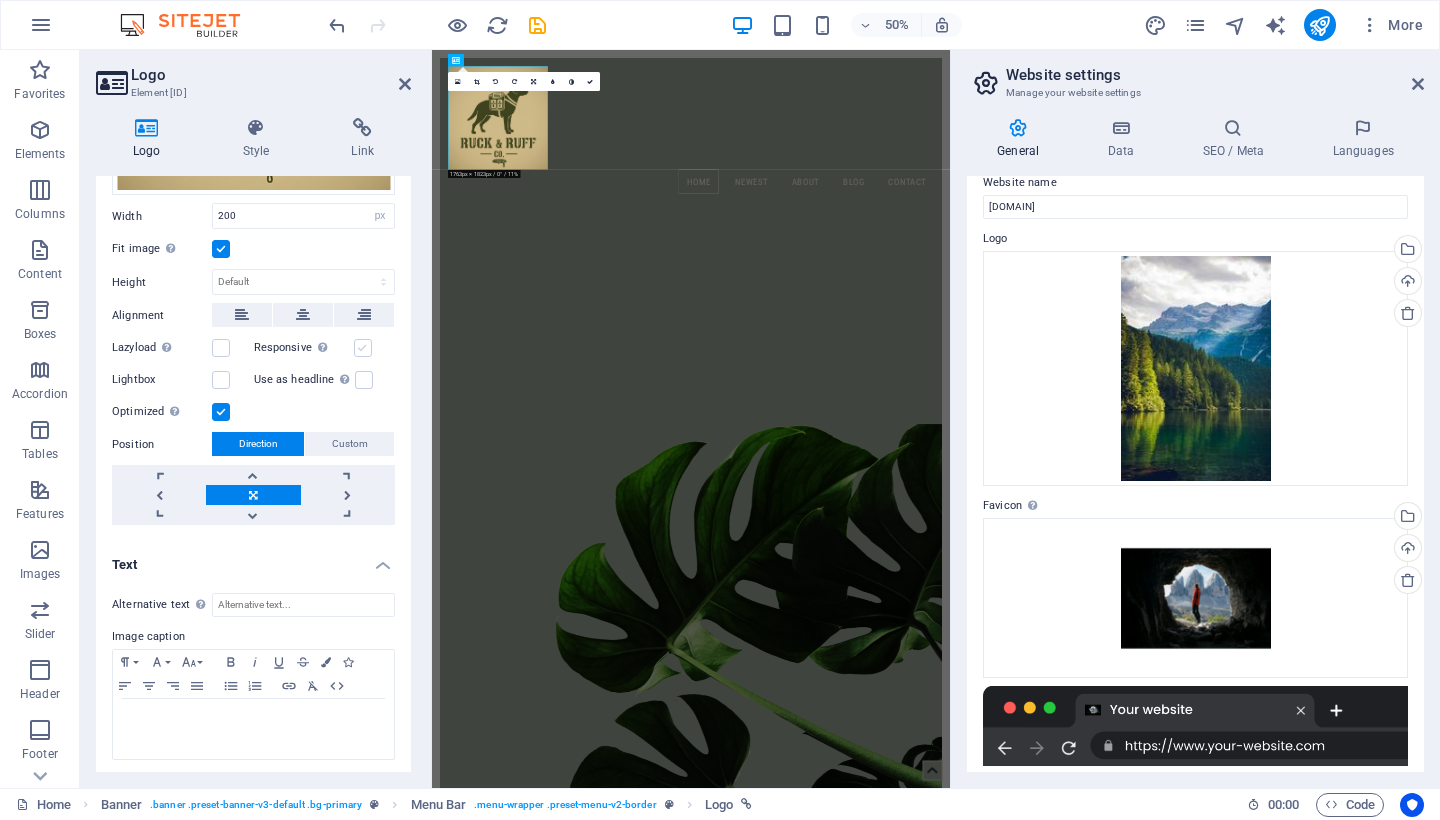 click at bounding box center [363, 348] 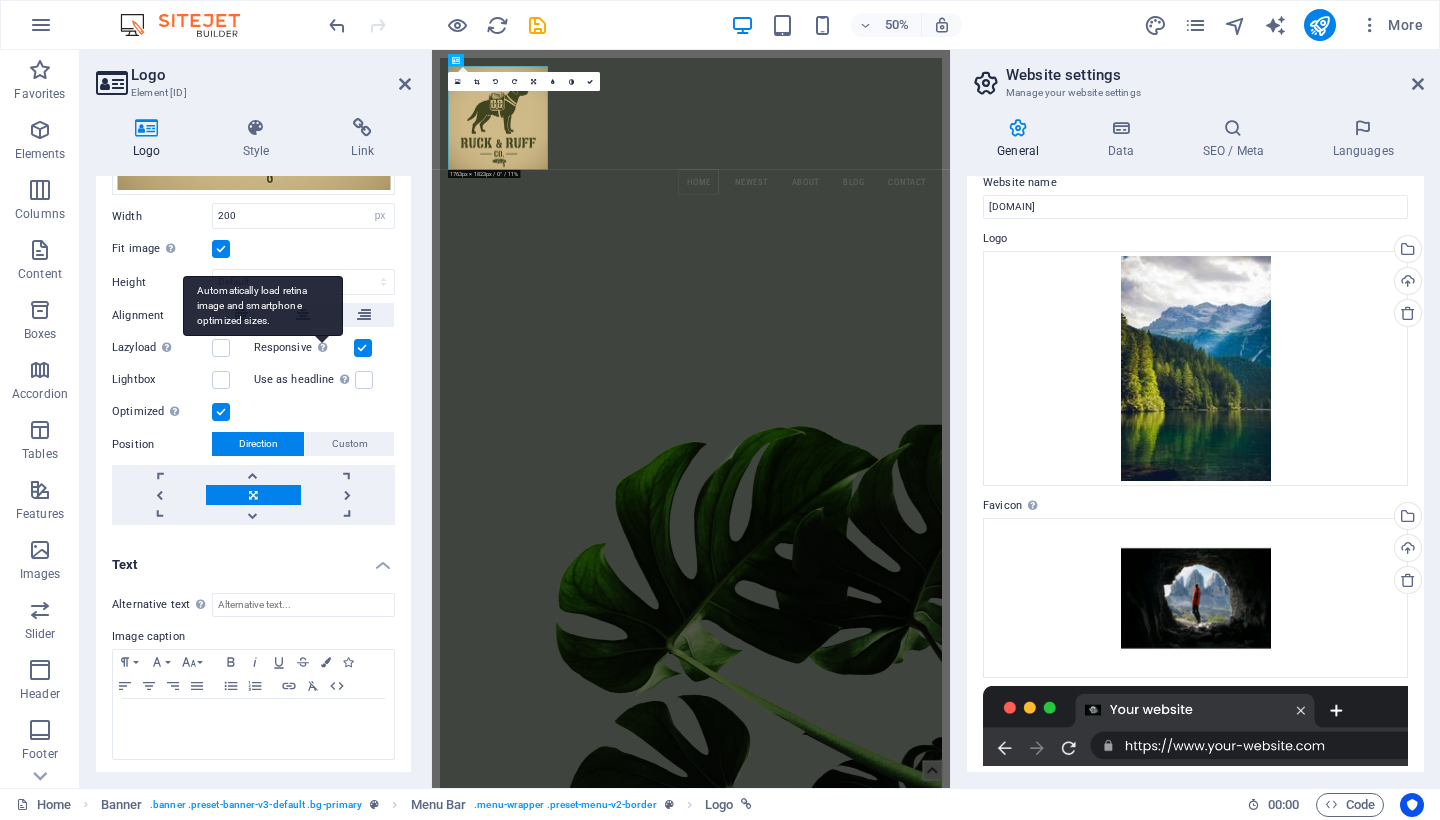 click on "Automatically load retina image and smartphone optimized sizes." at bounding box center [263, 306] 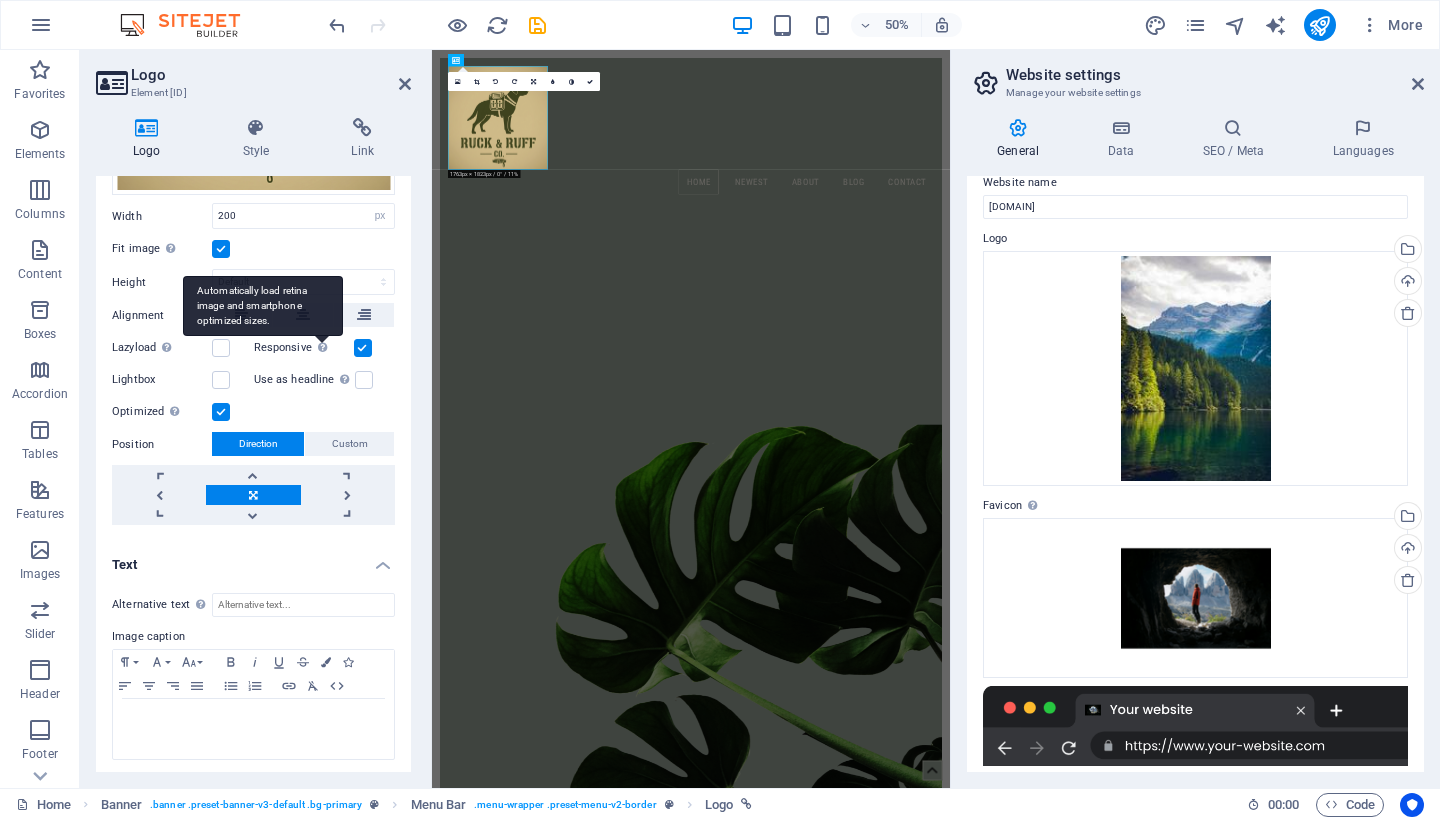 click on "Responsive Automatically load retina image and smartphone optimized sizes." at bounding box center [0, 0] 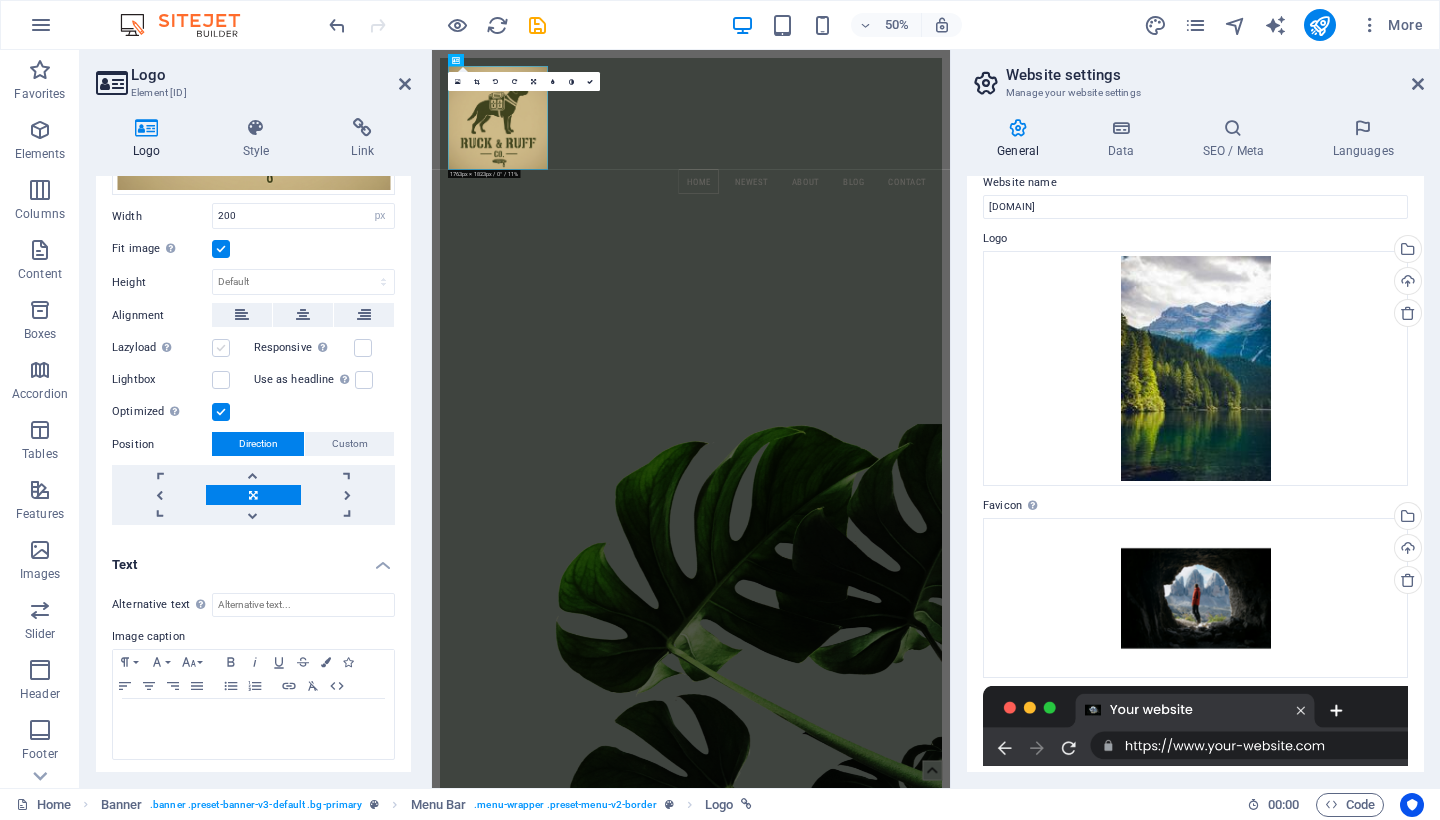 click at bounding box center (221, 348) 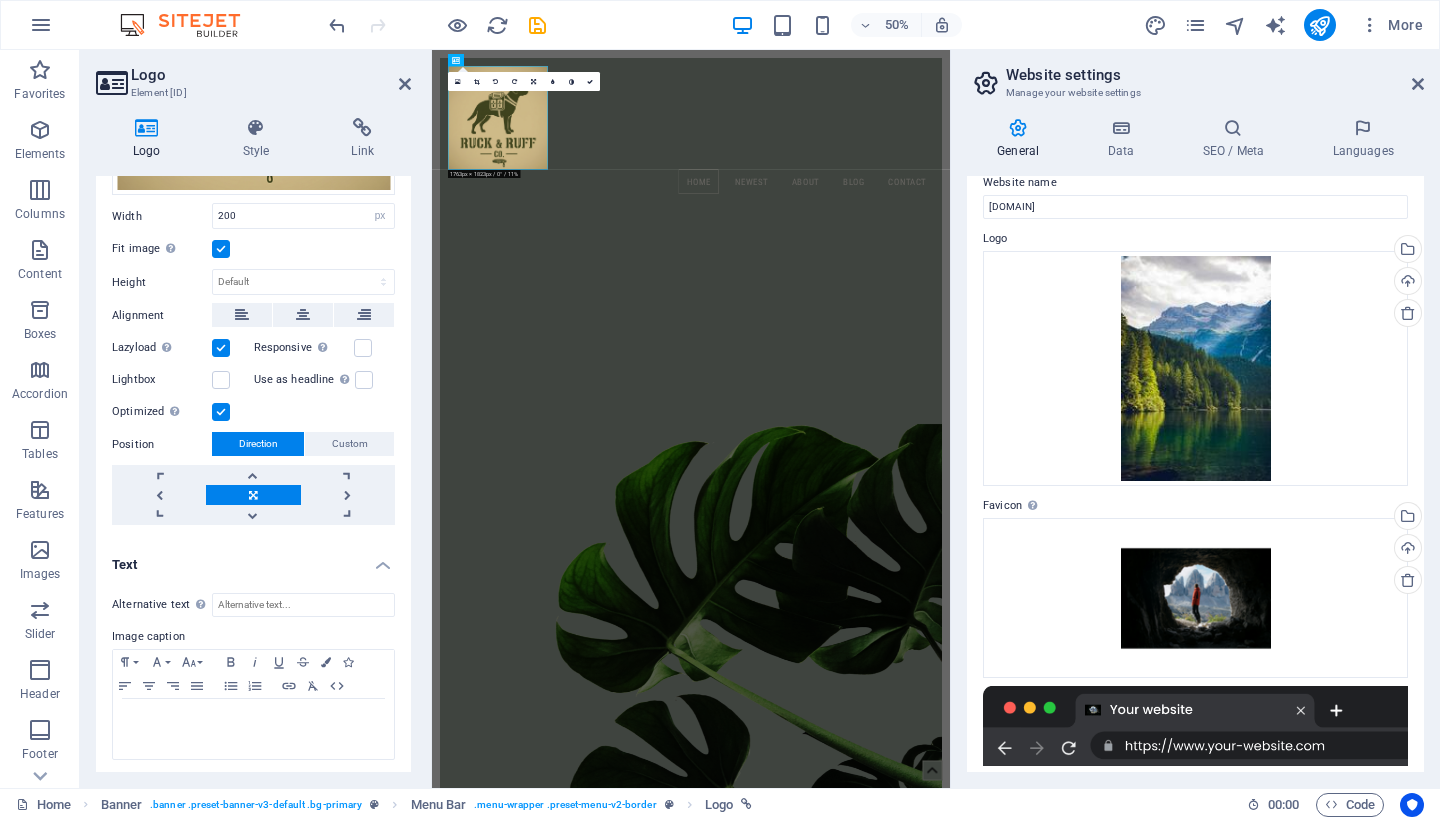 click at bounding box center (221, 348) 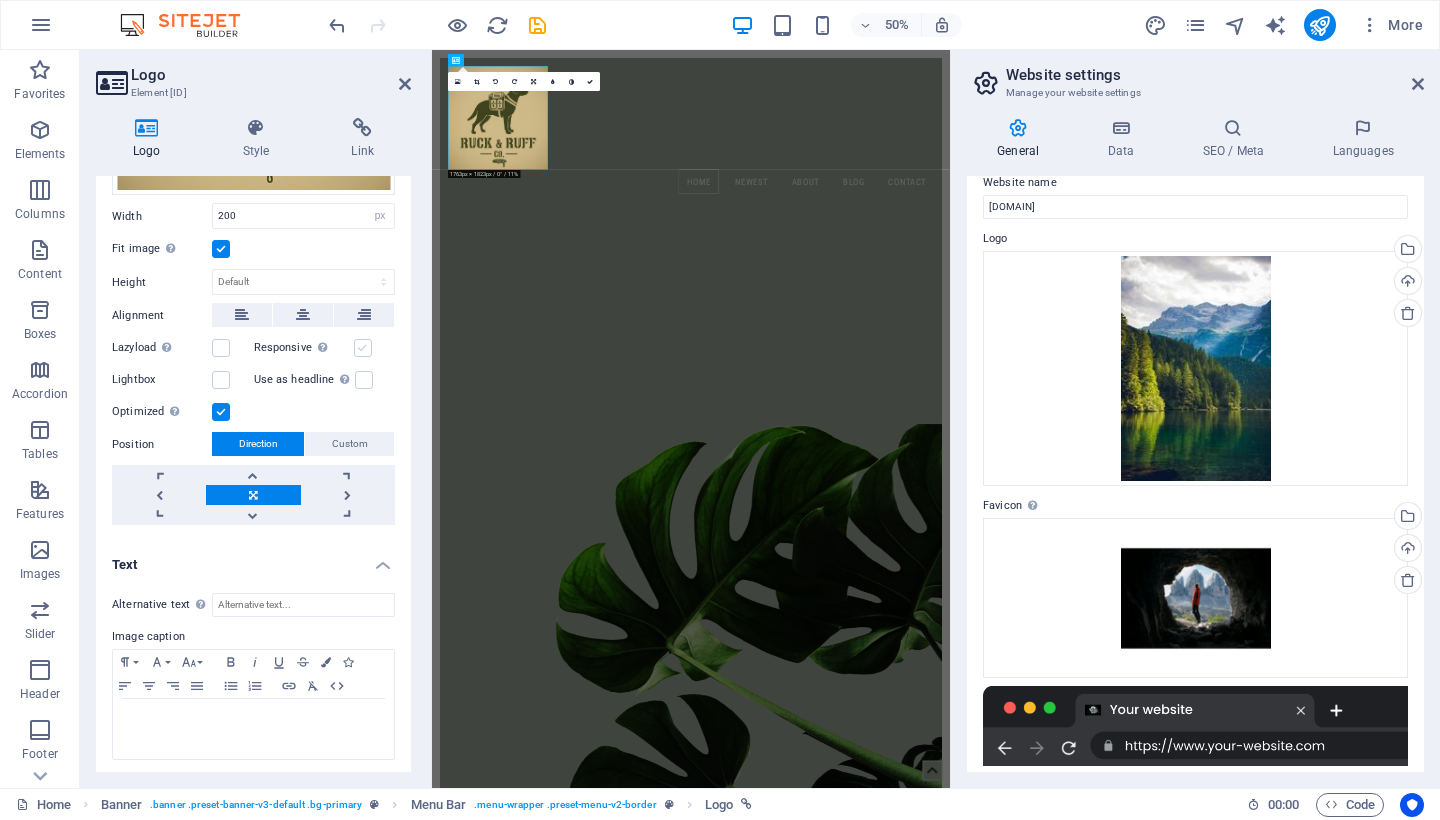 click at bounding box center [363, 348] 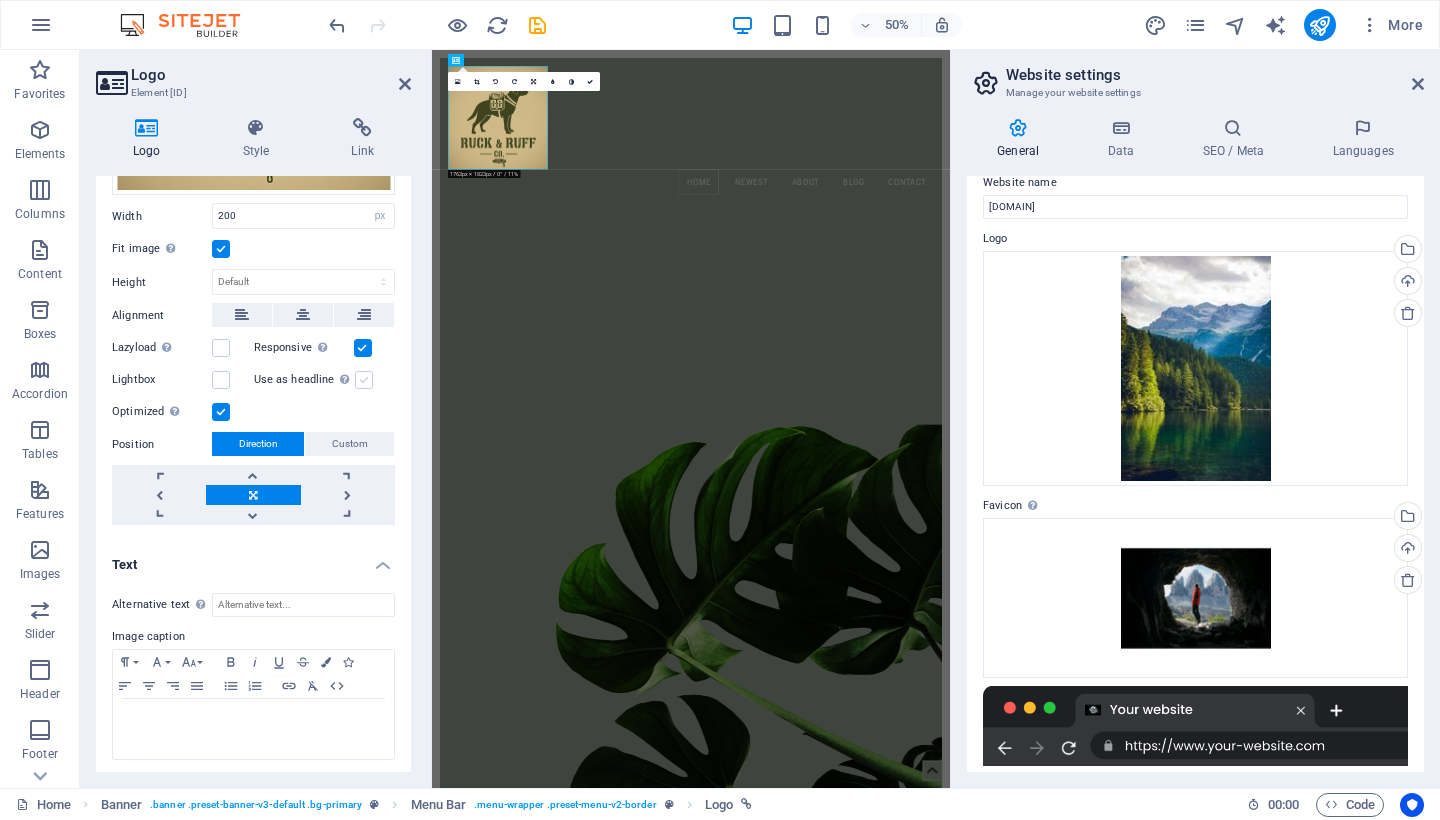 click at bounding box center (364, 380) 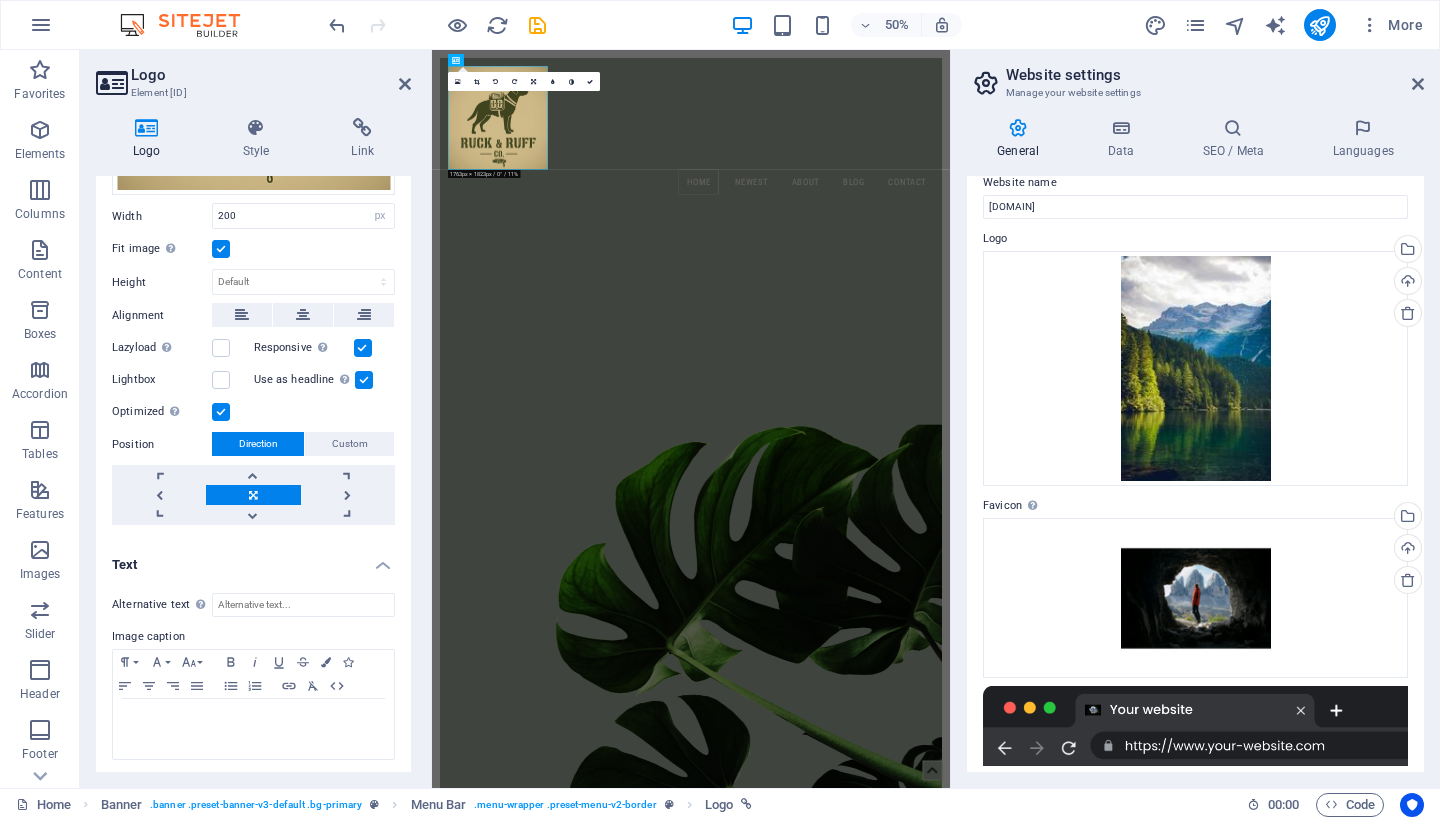 click at bounding box center (363, 348) 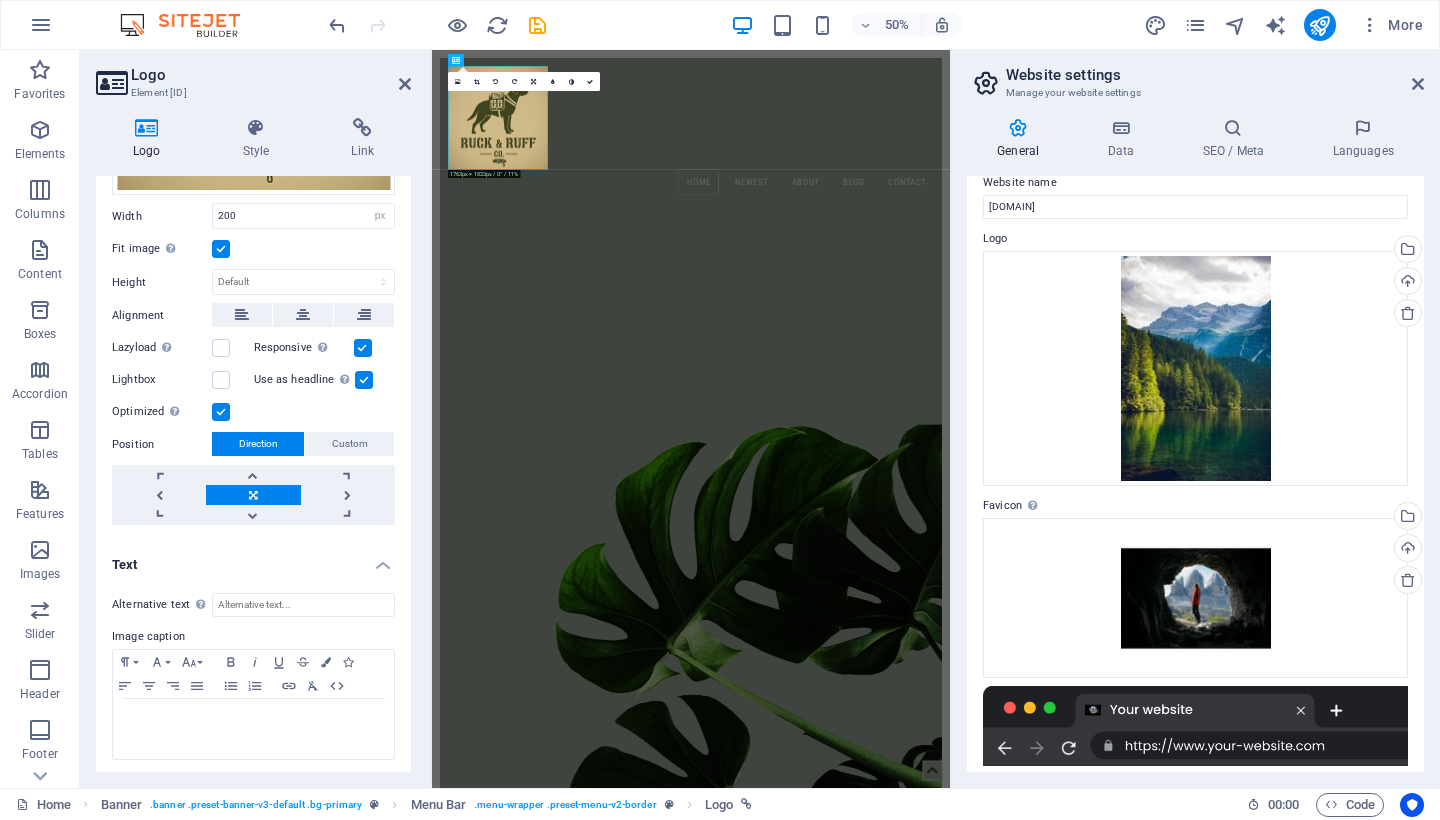 click on "Responsive Automatically load retina image and smartphone optimized sizes." at bounding box center (0, 0) 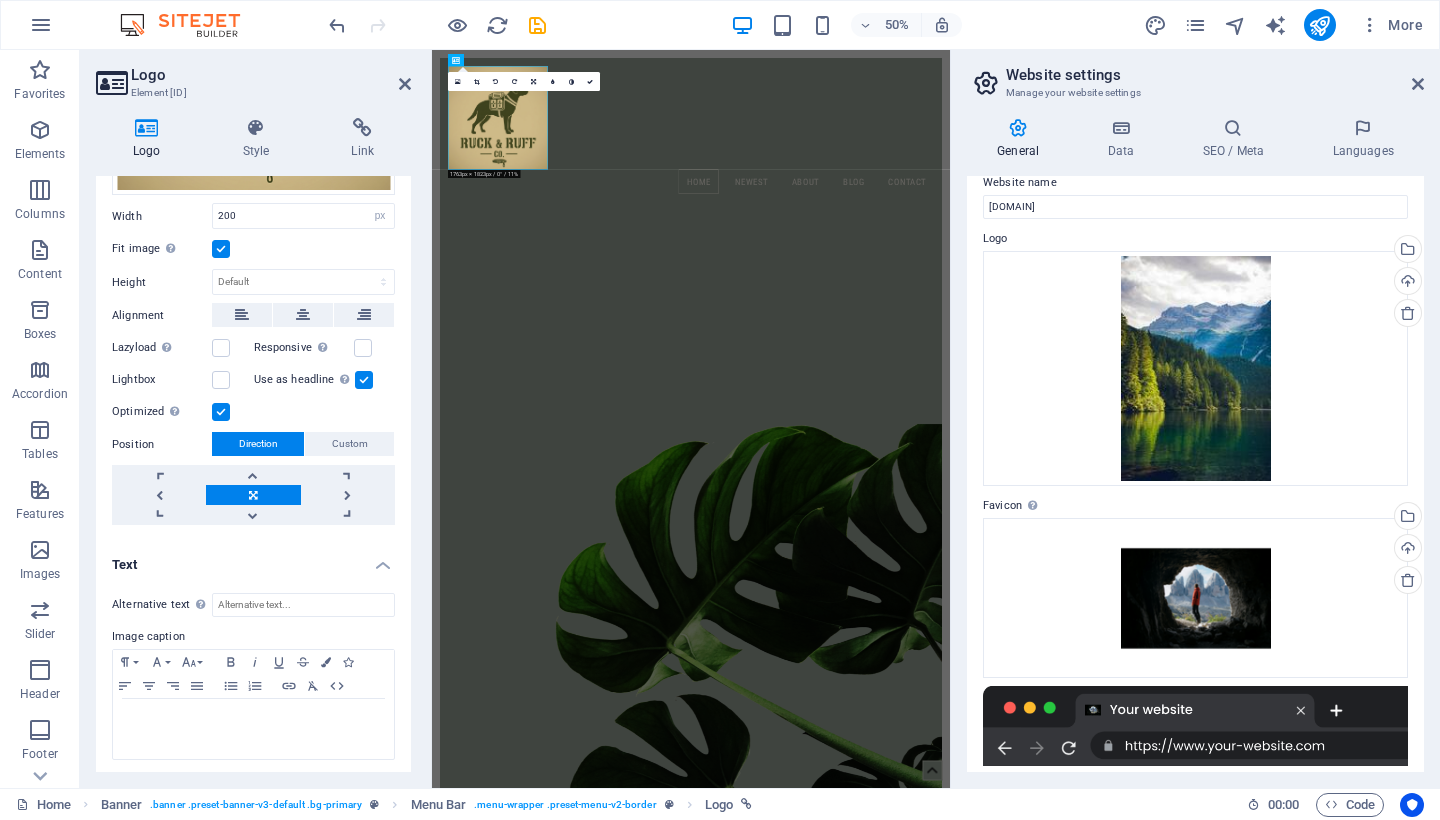 click at bounding box center [364, 380] 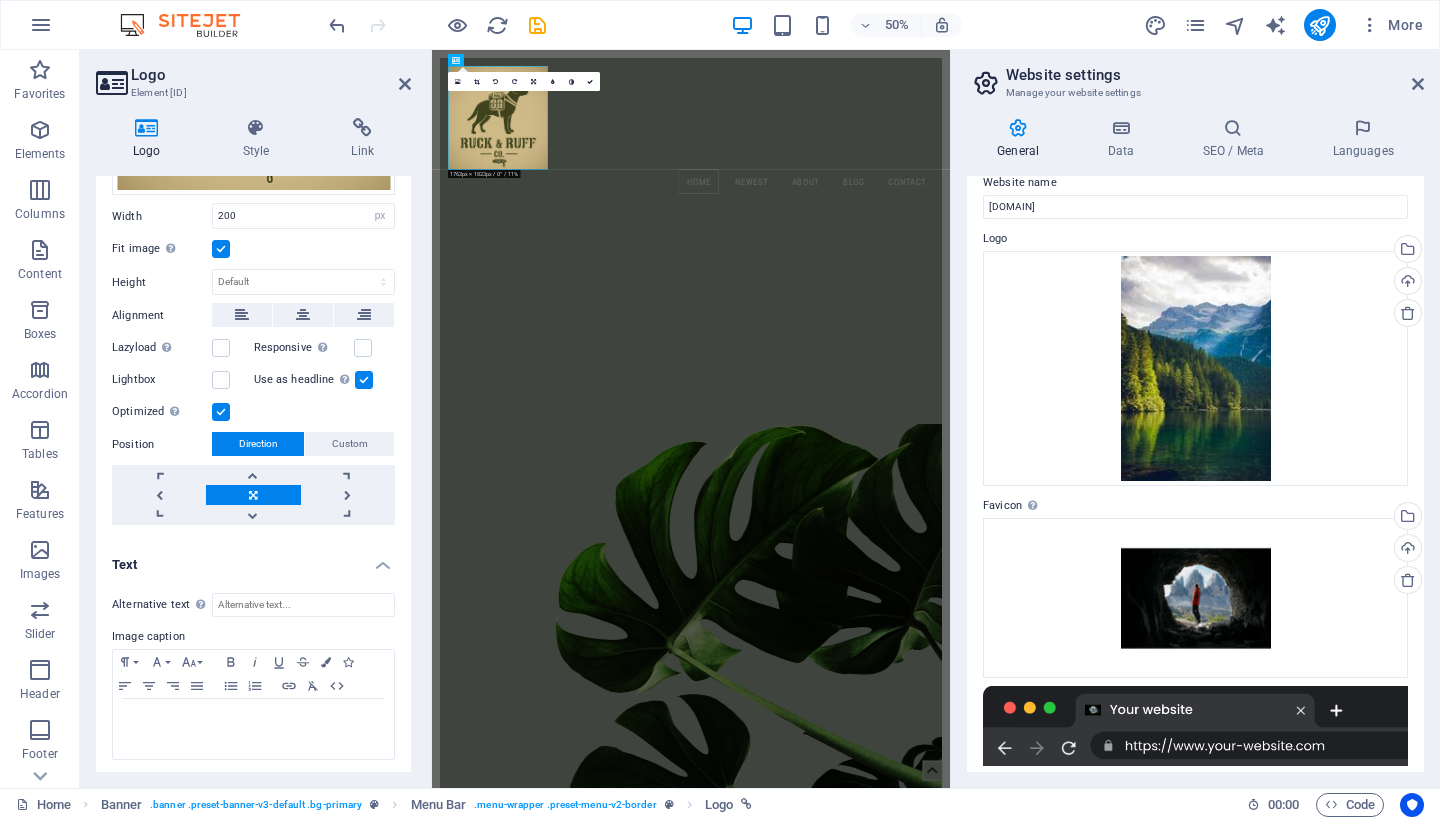 click on "Use as headline The image will be wrapped in an H1 headline tag. Useful for giving alternative text the weight of an H1 headline, e.g. for the logo. Leave unchecked if uncertain." at bounding box center [0, 0] 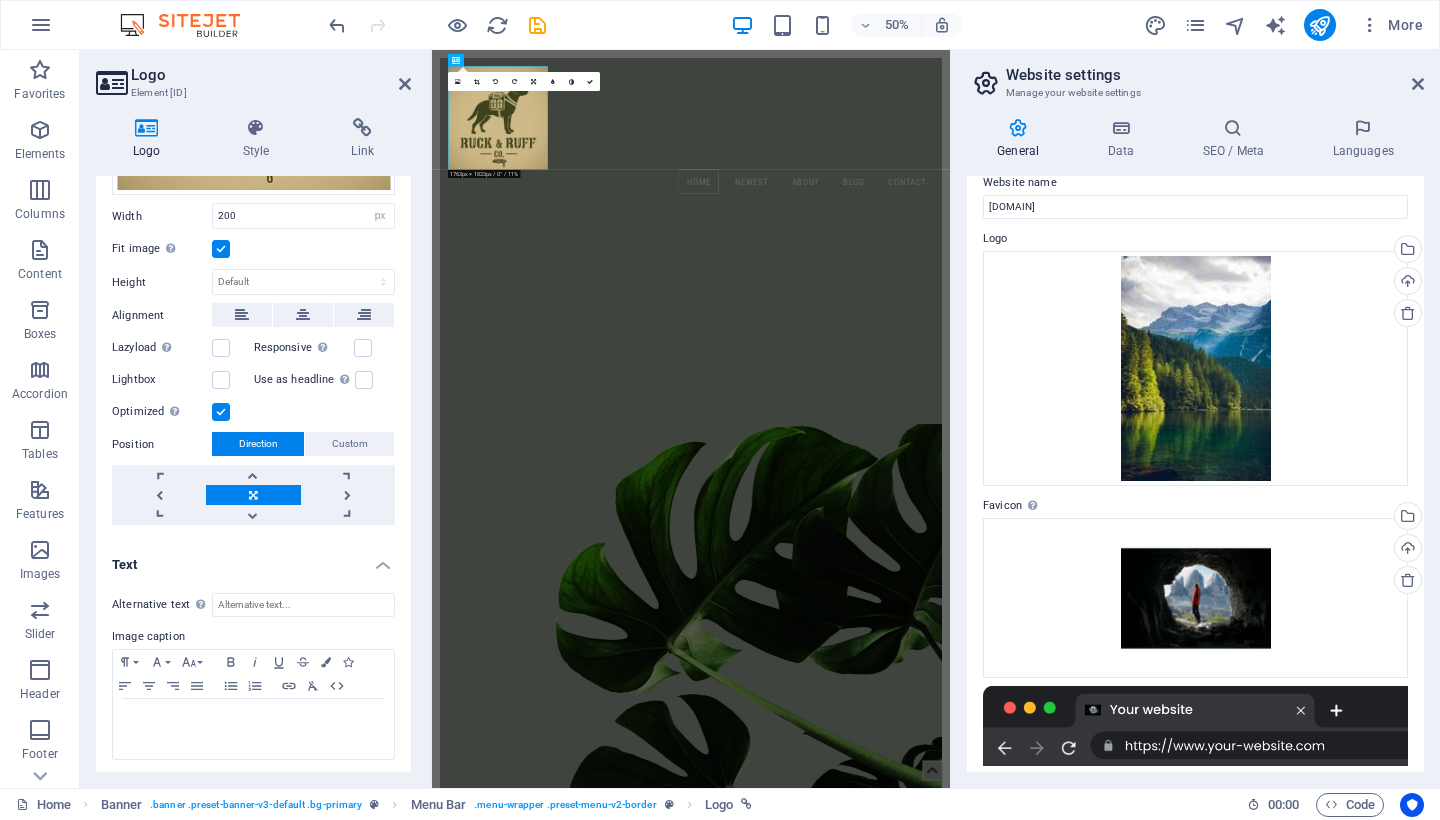 click at bounding box center [221, 412] 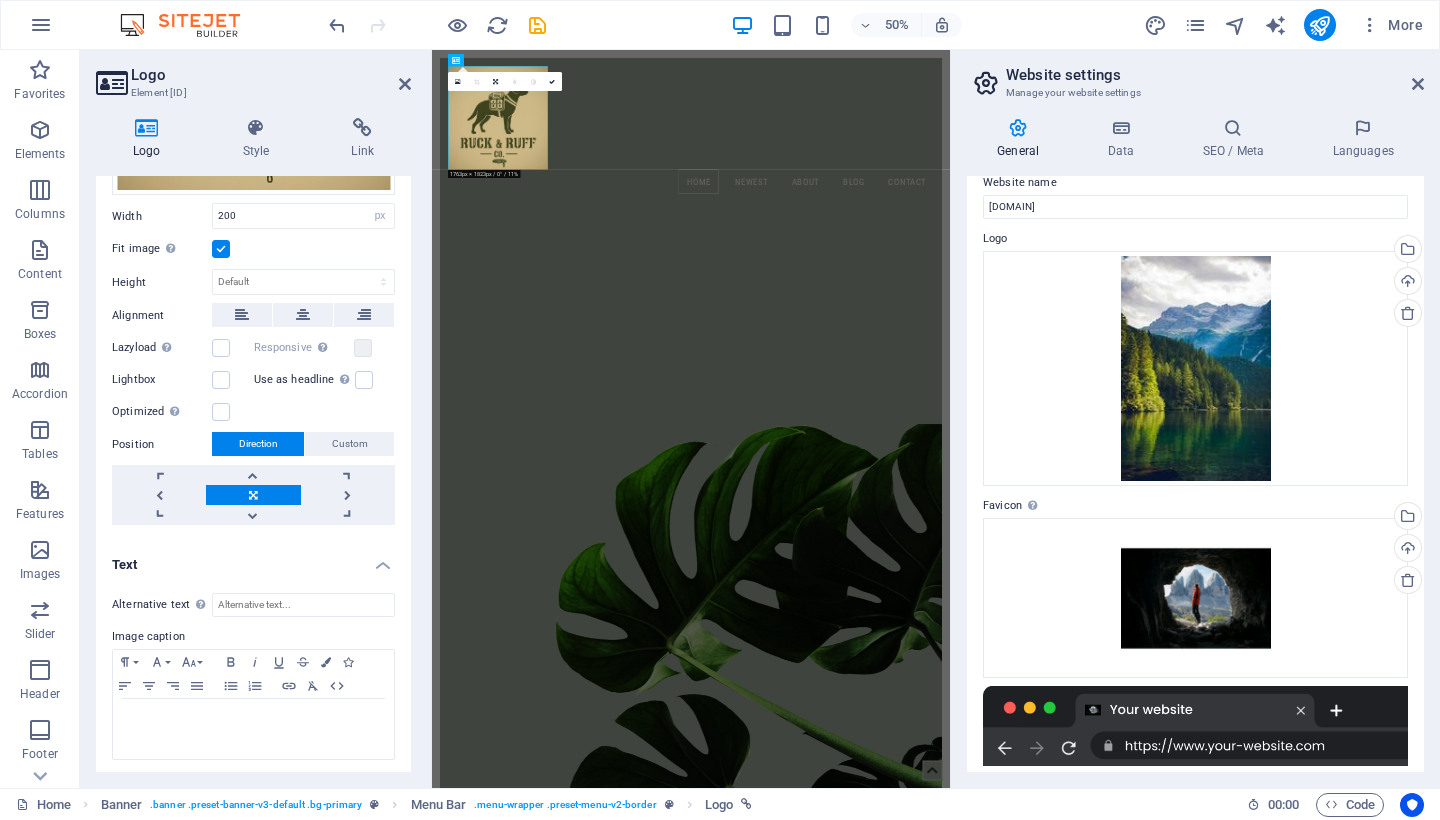 click on "Optimized Images are compressed to improve page speed." at bounding box center [253, 412] 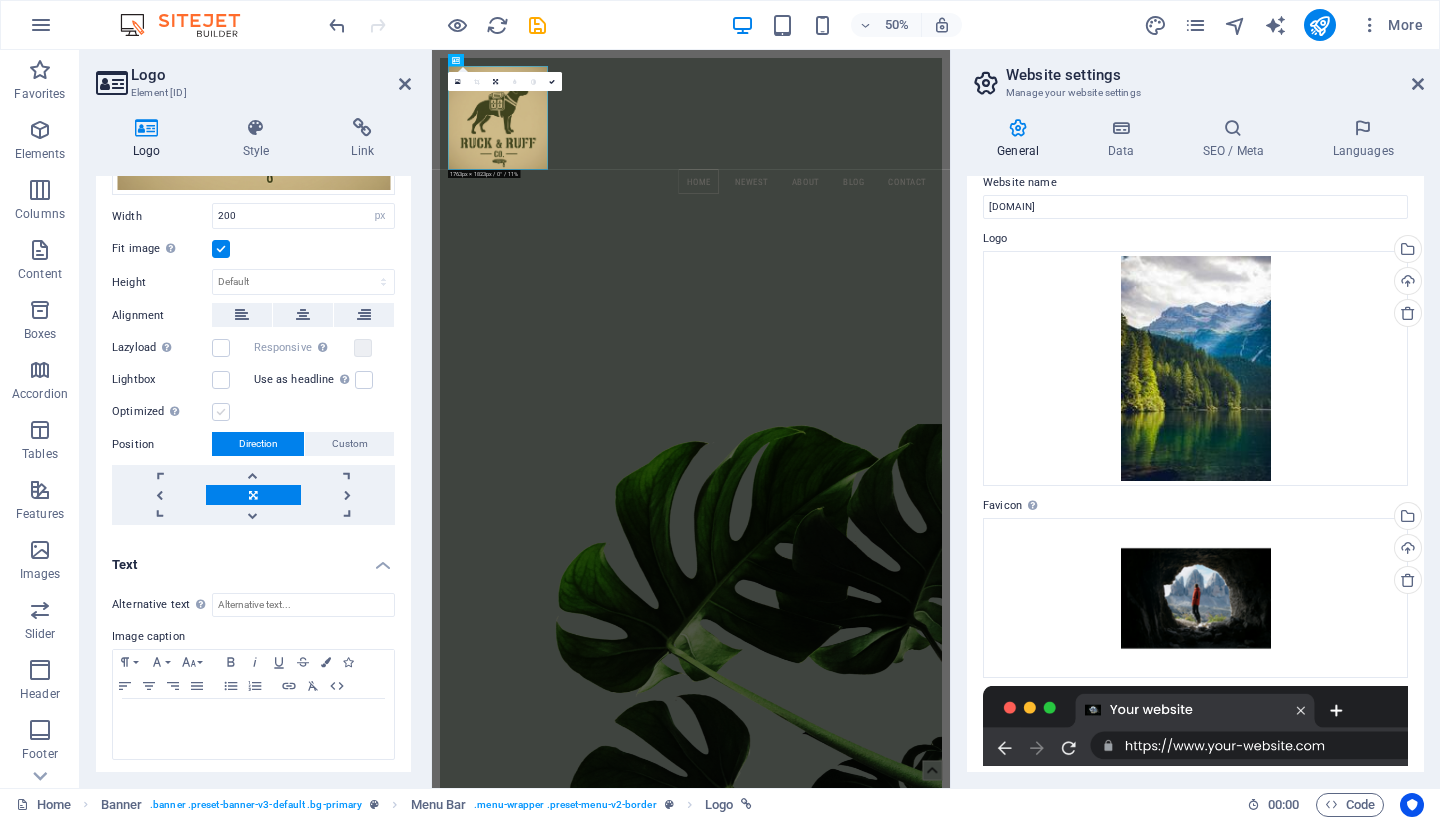 click at bounding box center [221, 412] 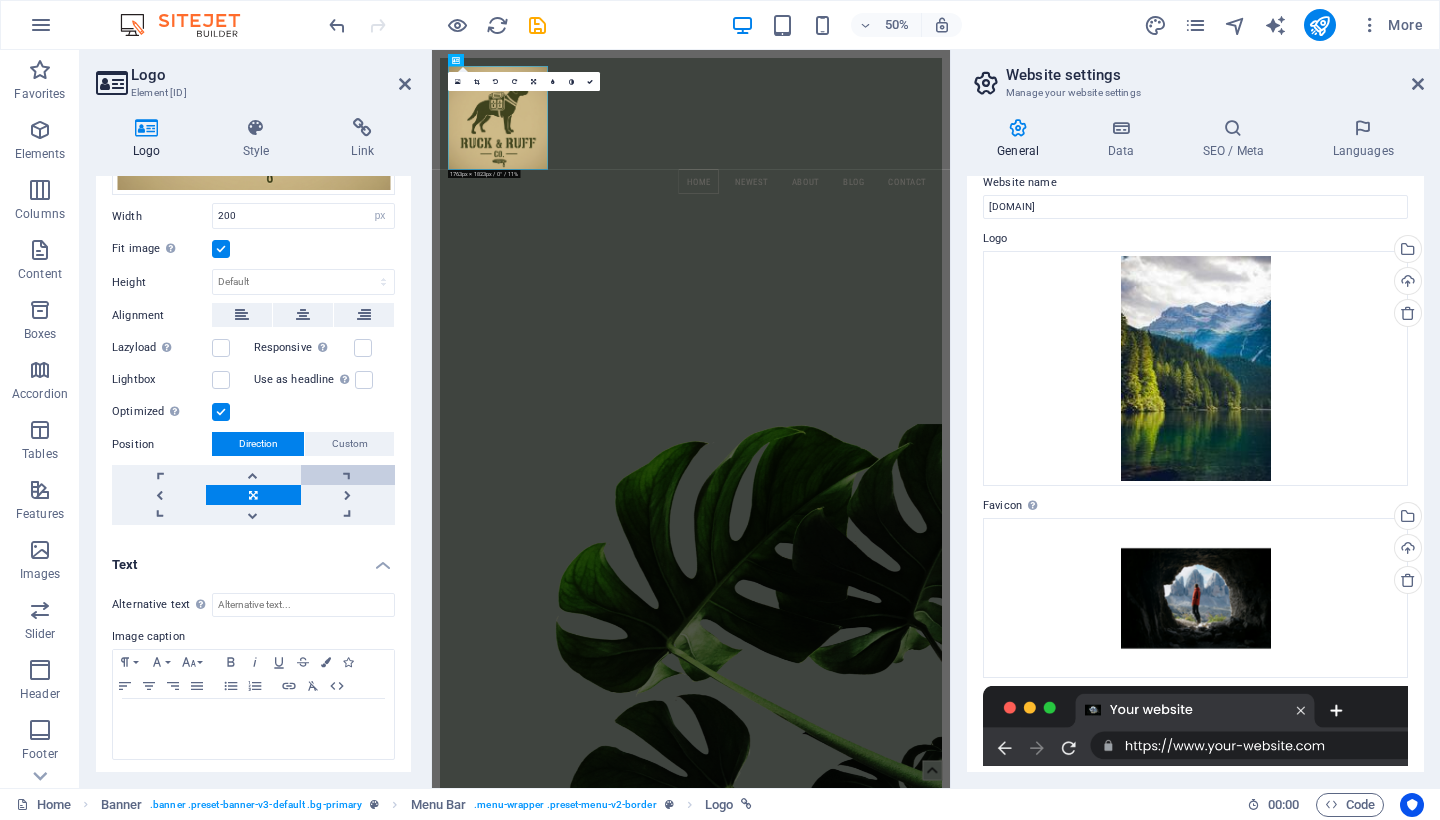click at bounding box center (348, 475) 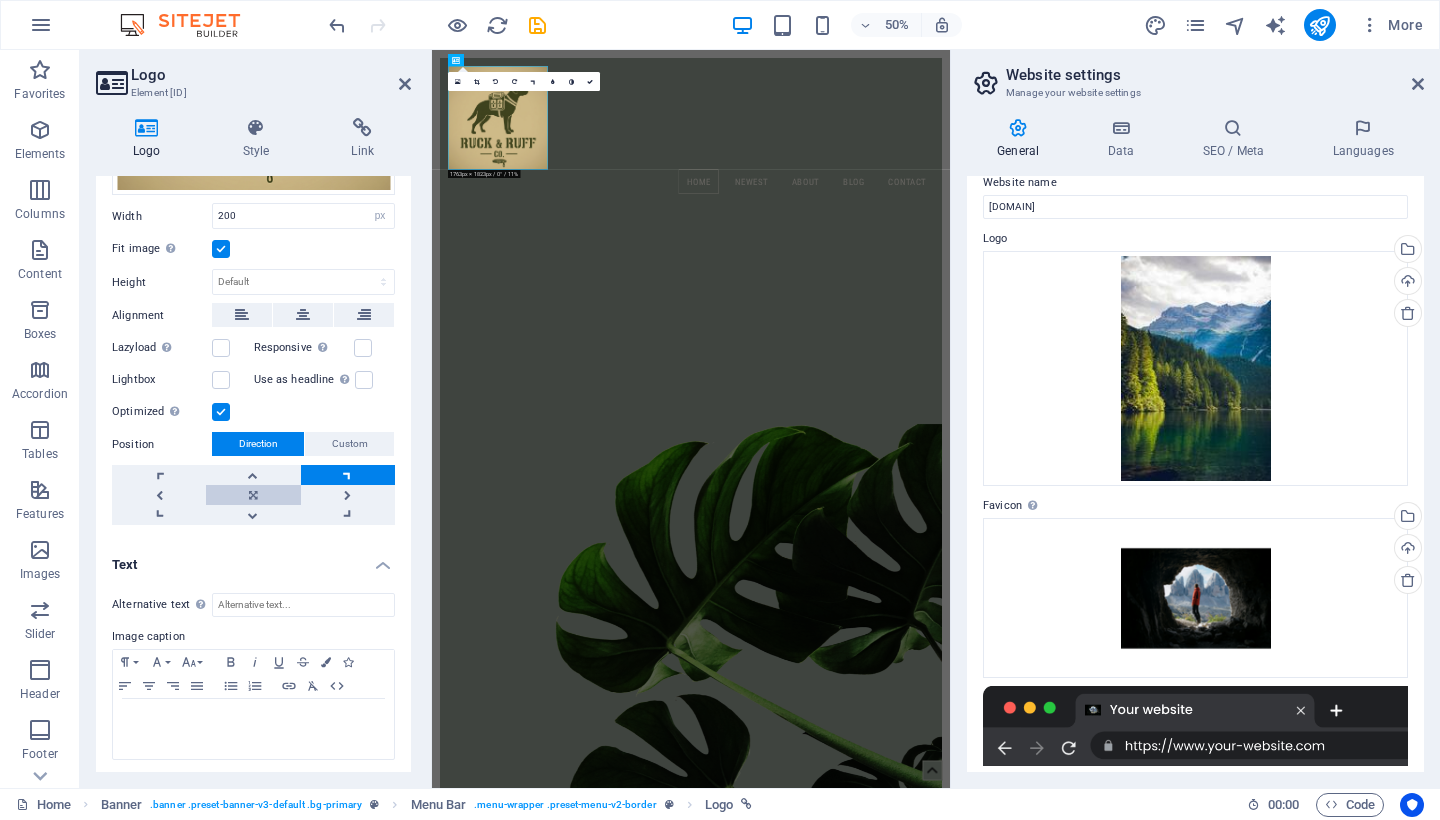 click at bounding box center (253, 495) 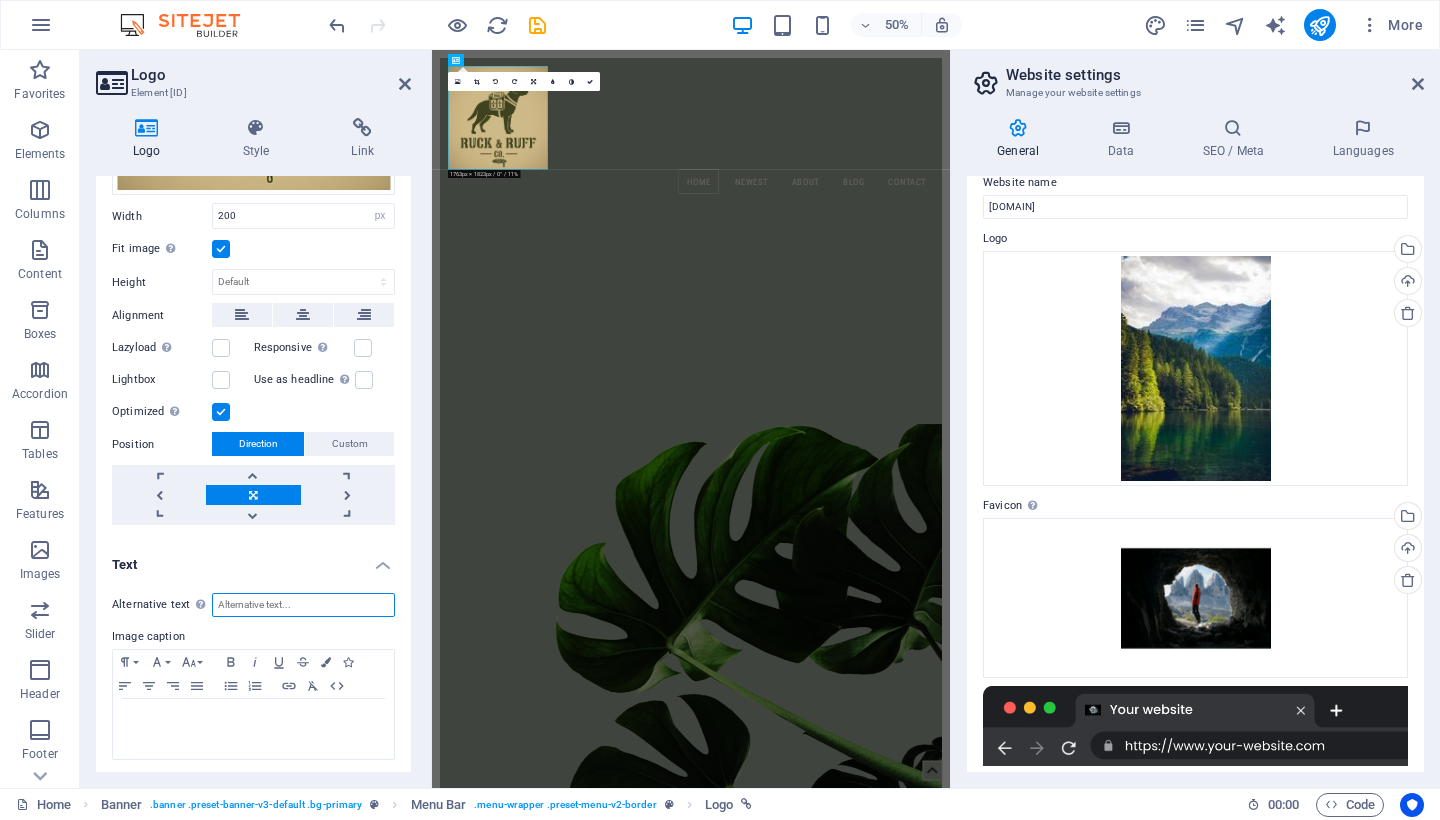 click on "Alternative text The alternative text is used by devices that cannot display images (e.g. image search engines) and should be added to every image to improve website accessibility." at bounding box center [303, 605] 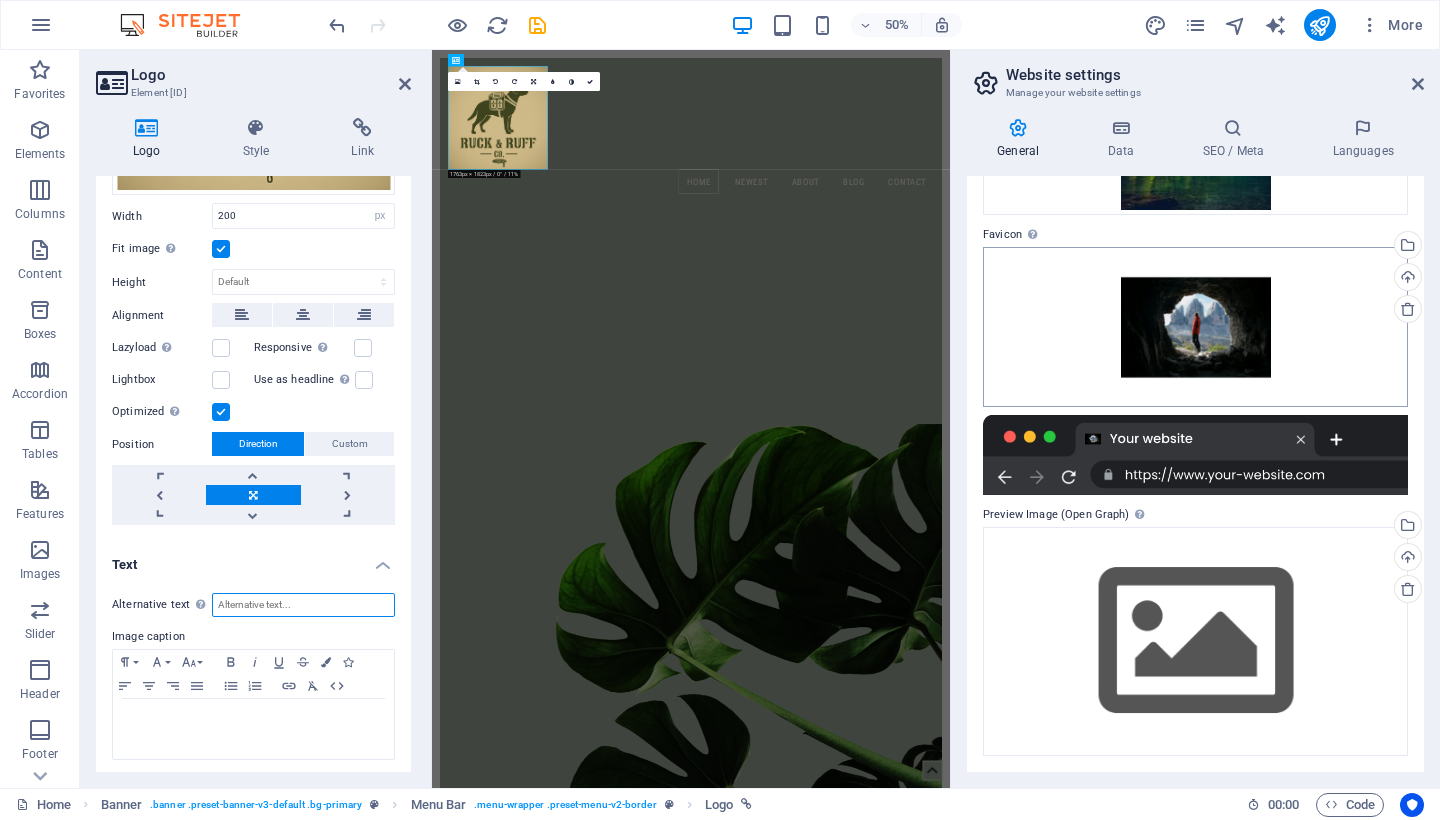 scroll, scrollTop: 291, scrollLeft: 0, axis: vertical 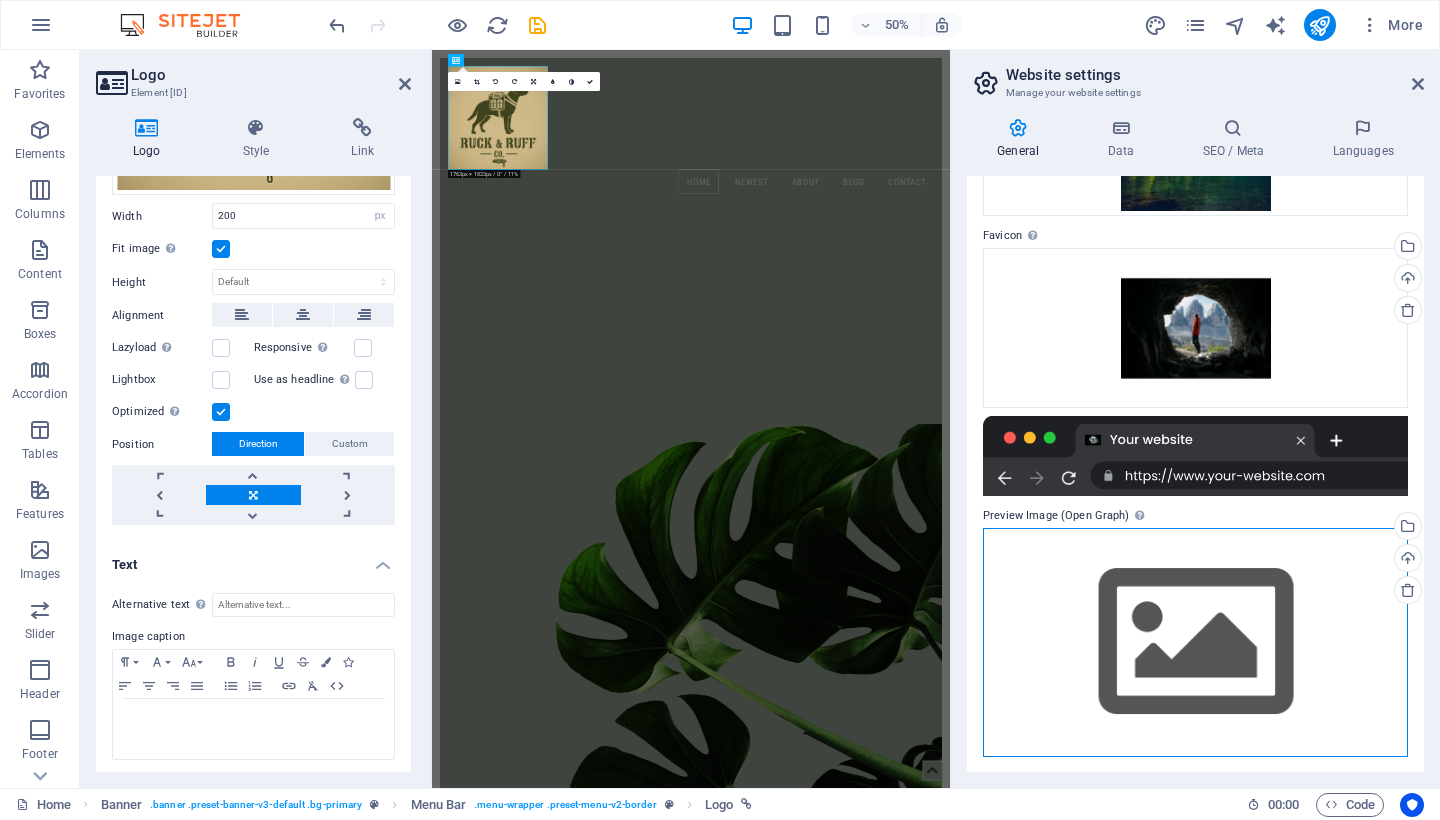 click on "Drag files here, click to choose files or select files from Files or our free stock photos & videos" at bounding box center (1195, 642) 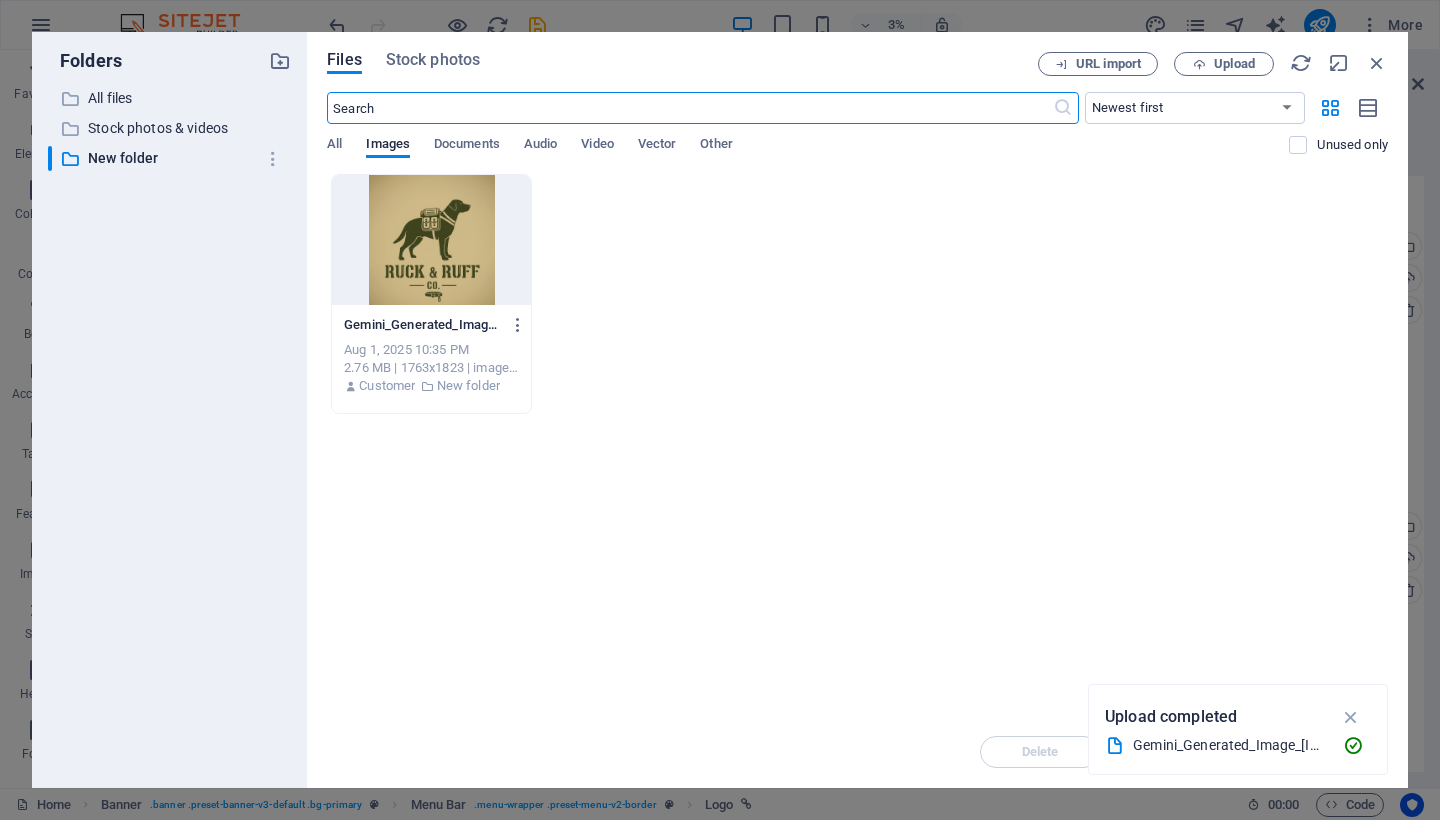 click on "​ All files All files ​ Stock photos & videos Stock photos & videos ​ New folder New folder" at bounding box center [169, 429] 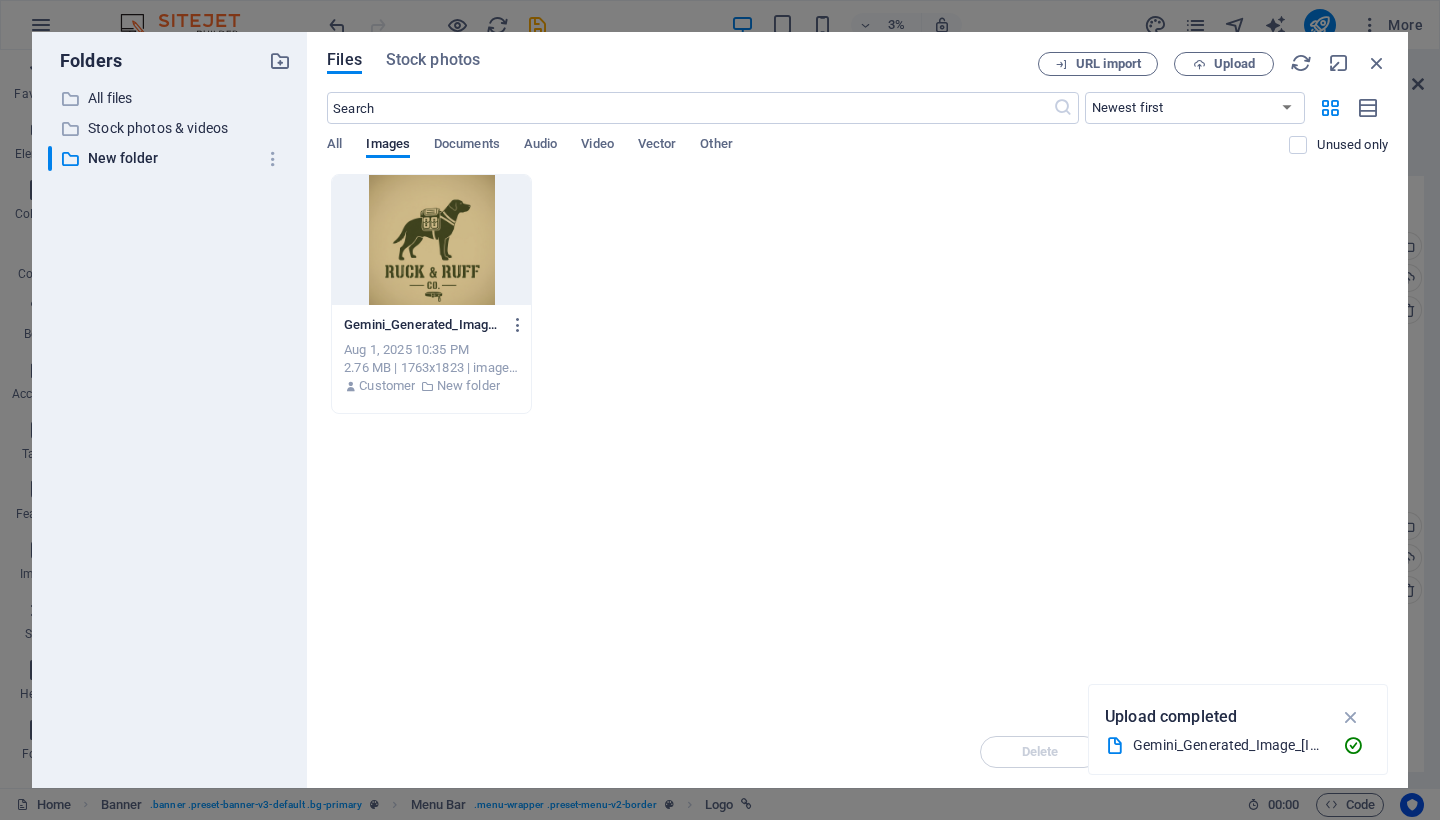 click on "Gemini_Generated_Image_[ID]-[ID].png Gemini_Generated_Image_[ID]-[ID].png [DATE] [TIME] Customer New folder" at bounding box center (857, 294) 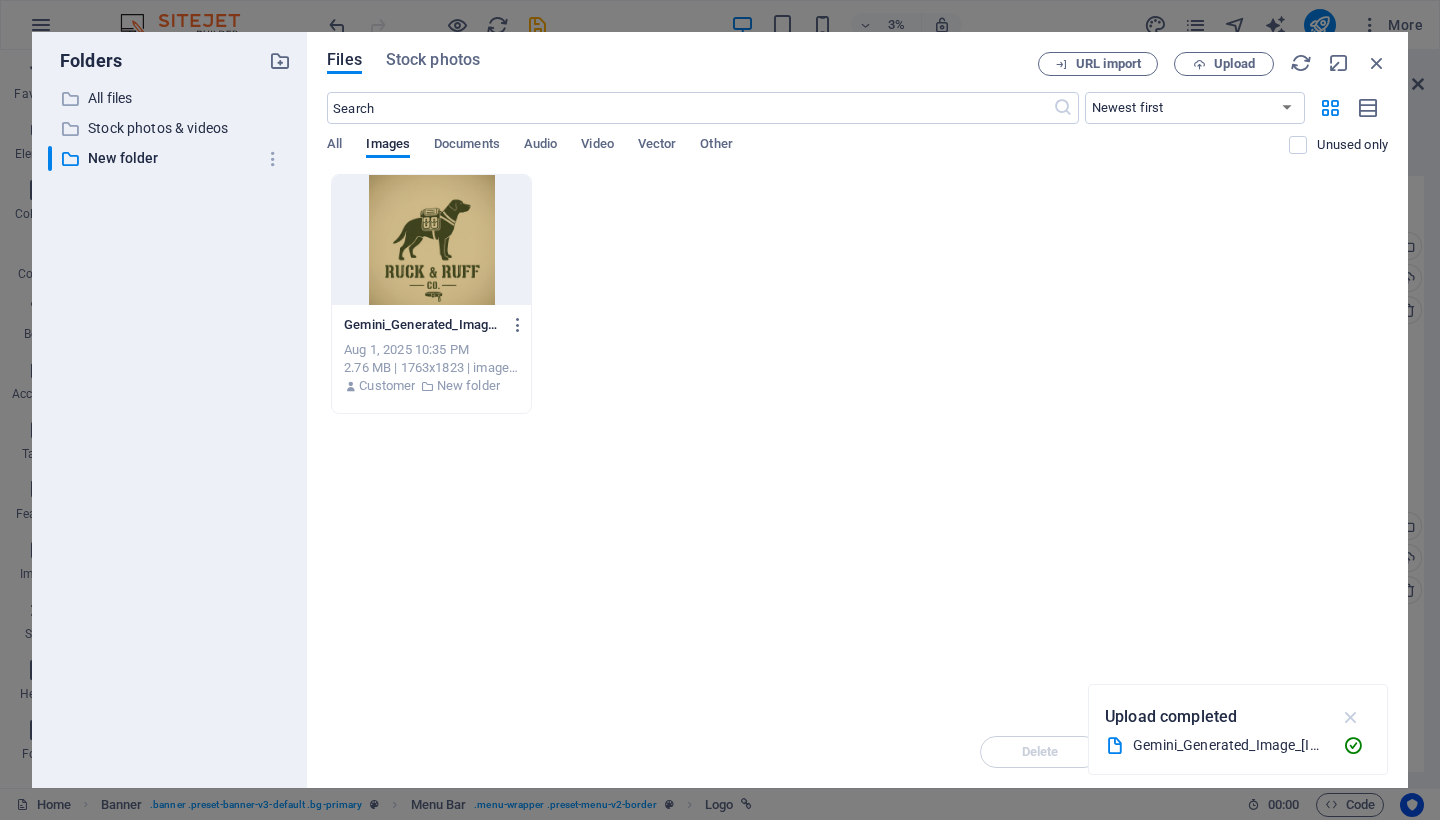 click at bounding box center (1351, 717) 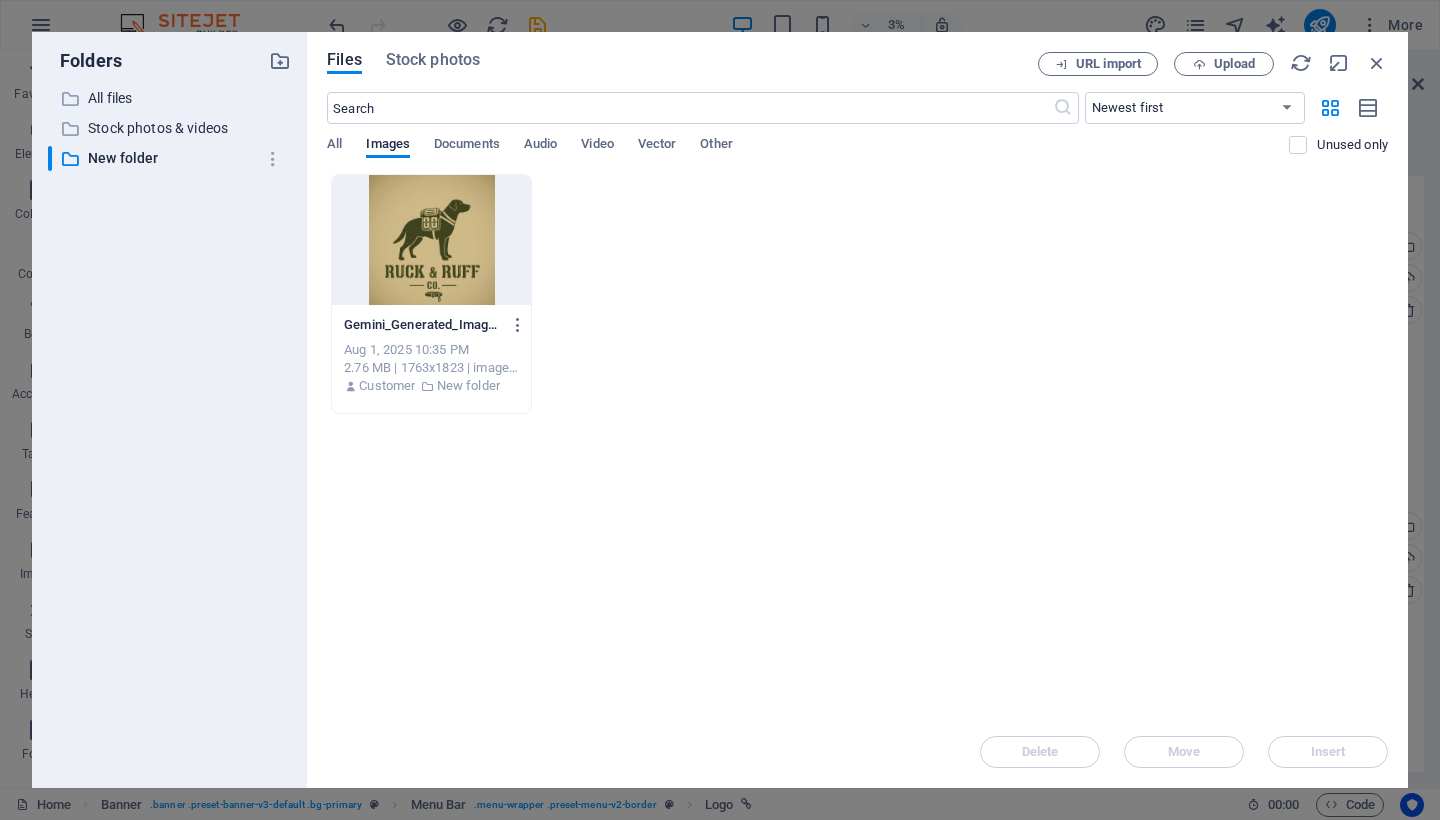 click on "Gemini_Generated_Image_[ID]-[ID].png Gemini_Generated_Image_[ID]-[ID].png [DATE] [TIME] Customer New folder" at bounding box center (857, 294) 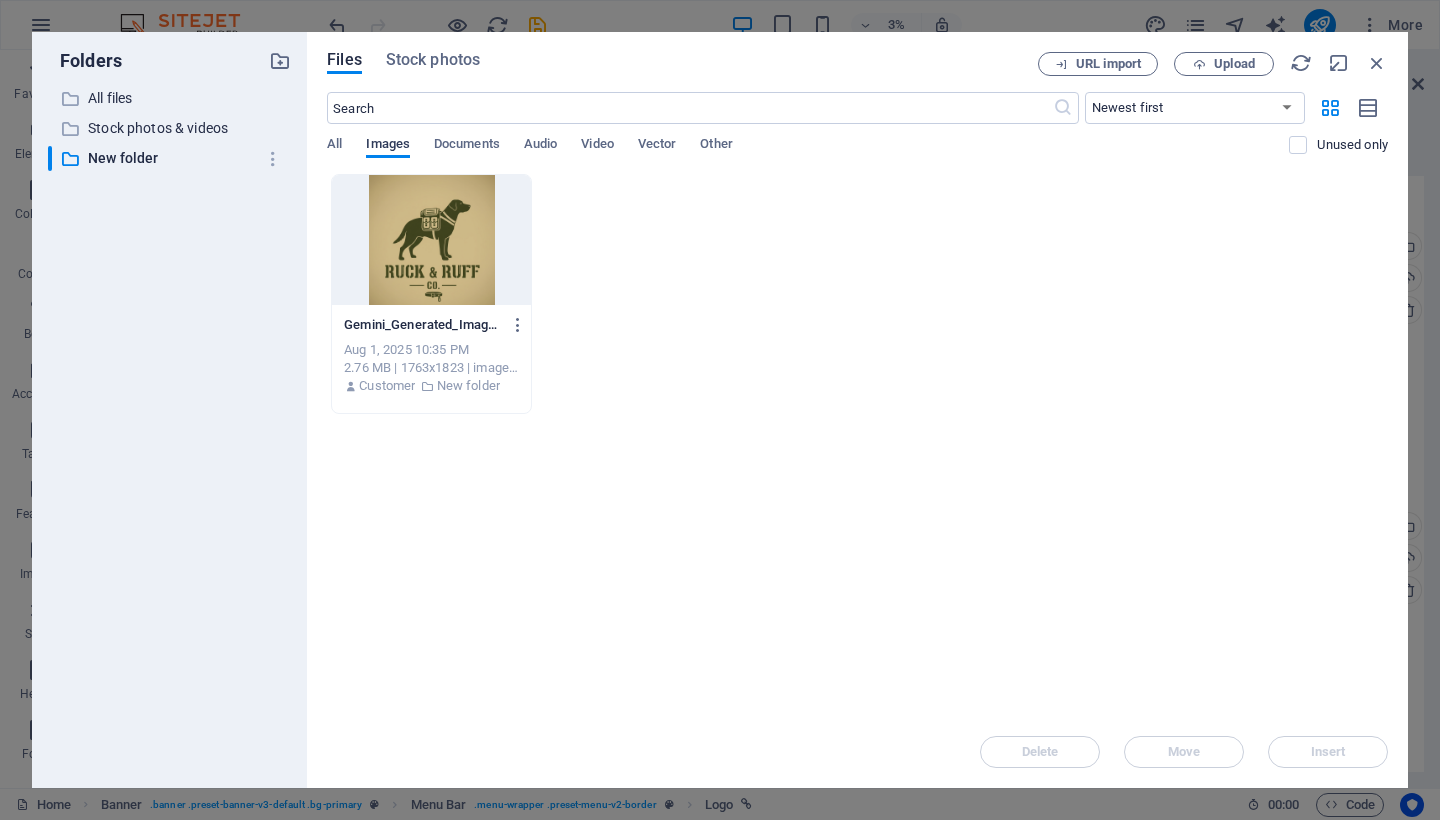 click on "Images" at bounding box center (388, 146) 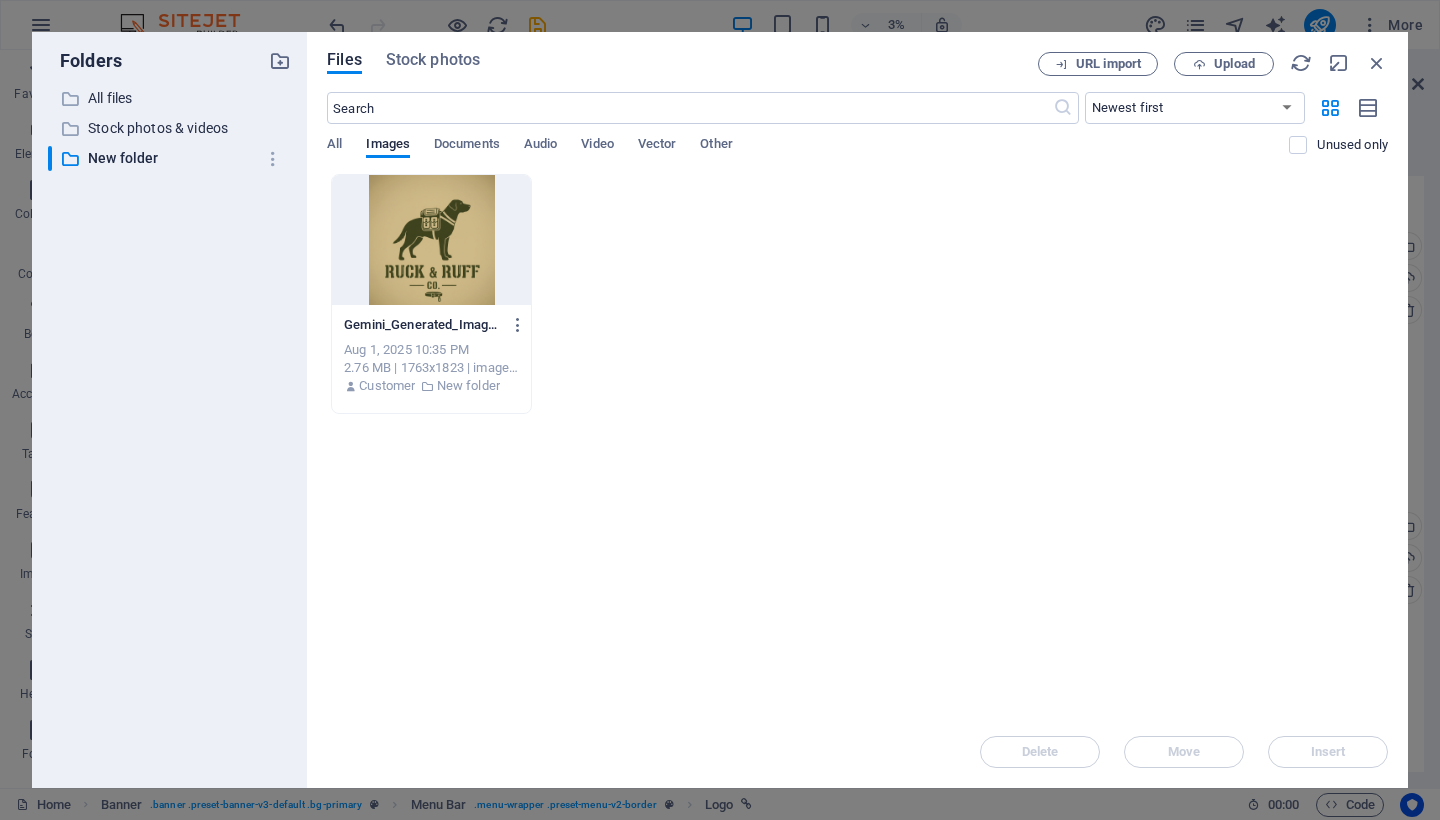 click on "​ All files All files ​ Stock photos & videos Stock photos & videos ​ New folder New folder" at bounding box center (169, 429) 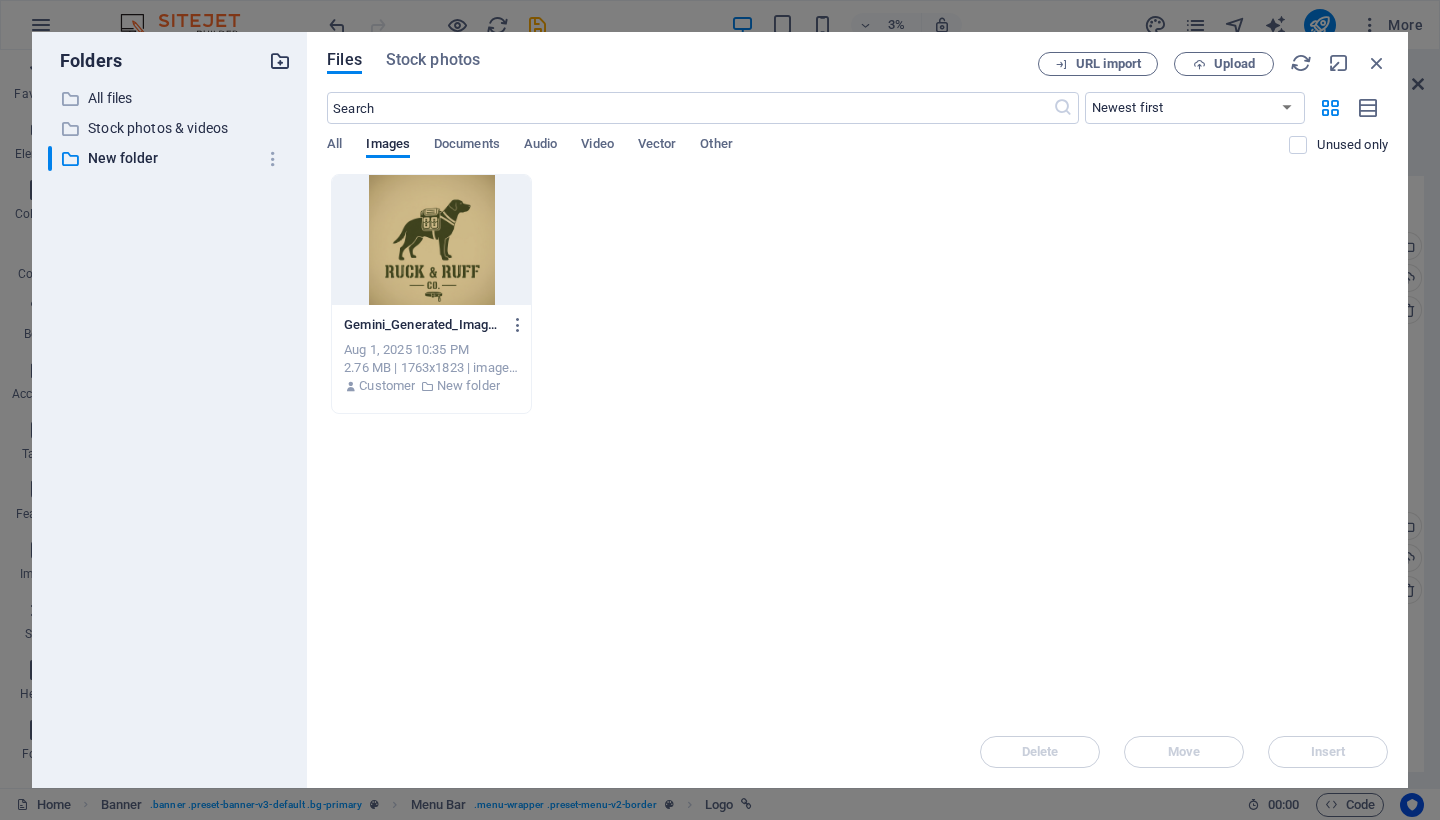 click at bounding box center (280, 61) 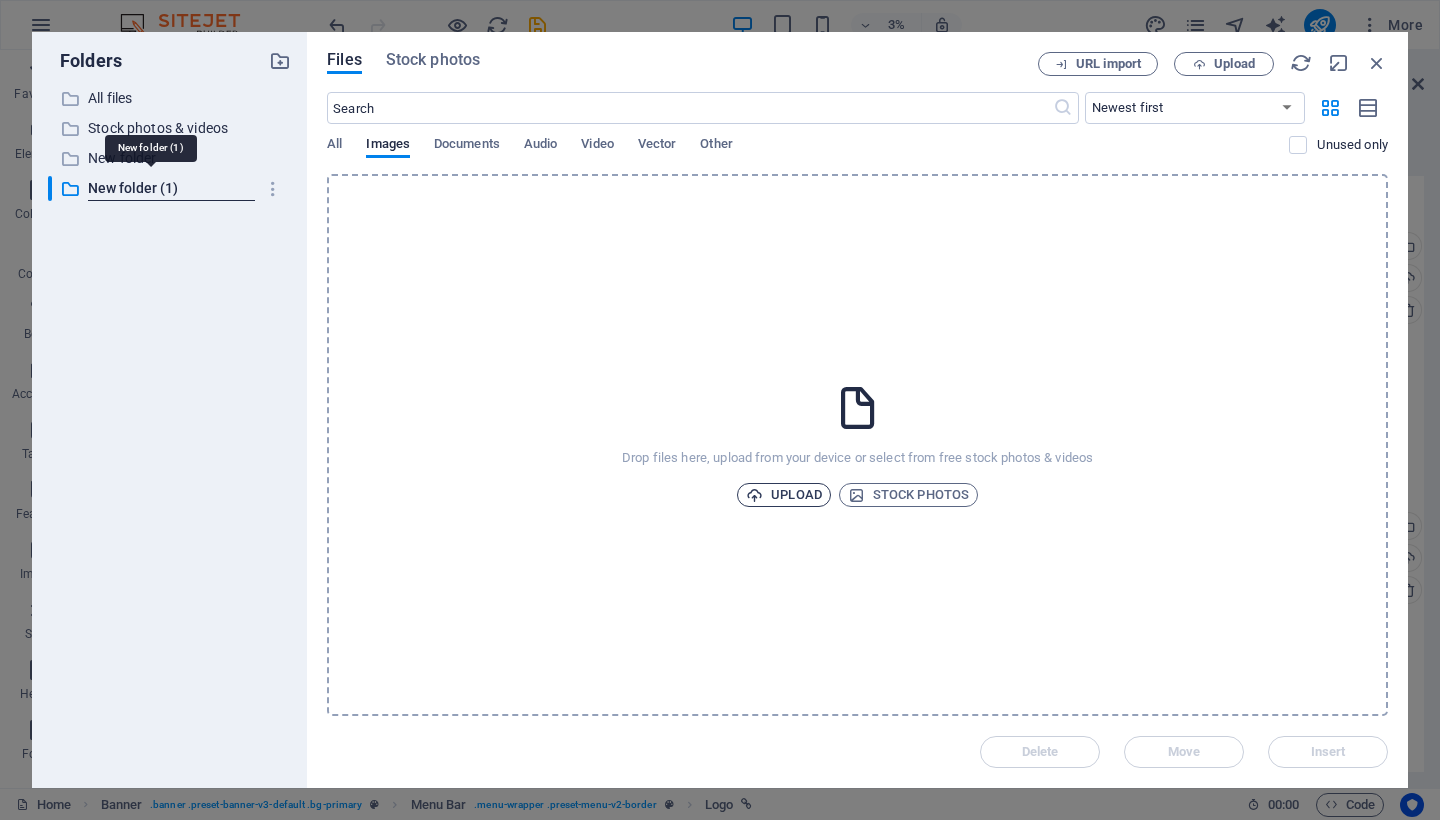 click on "Upload" at bounding box center (784, 495) 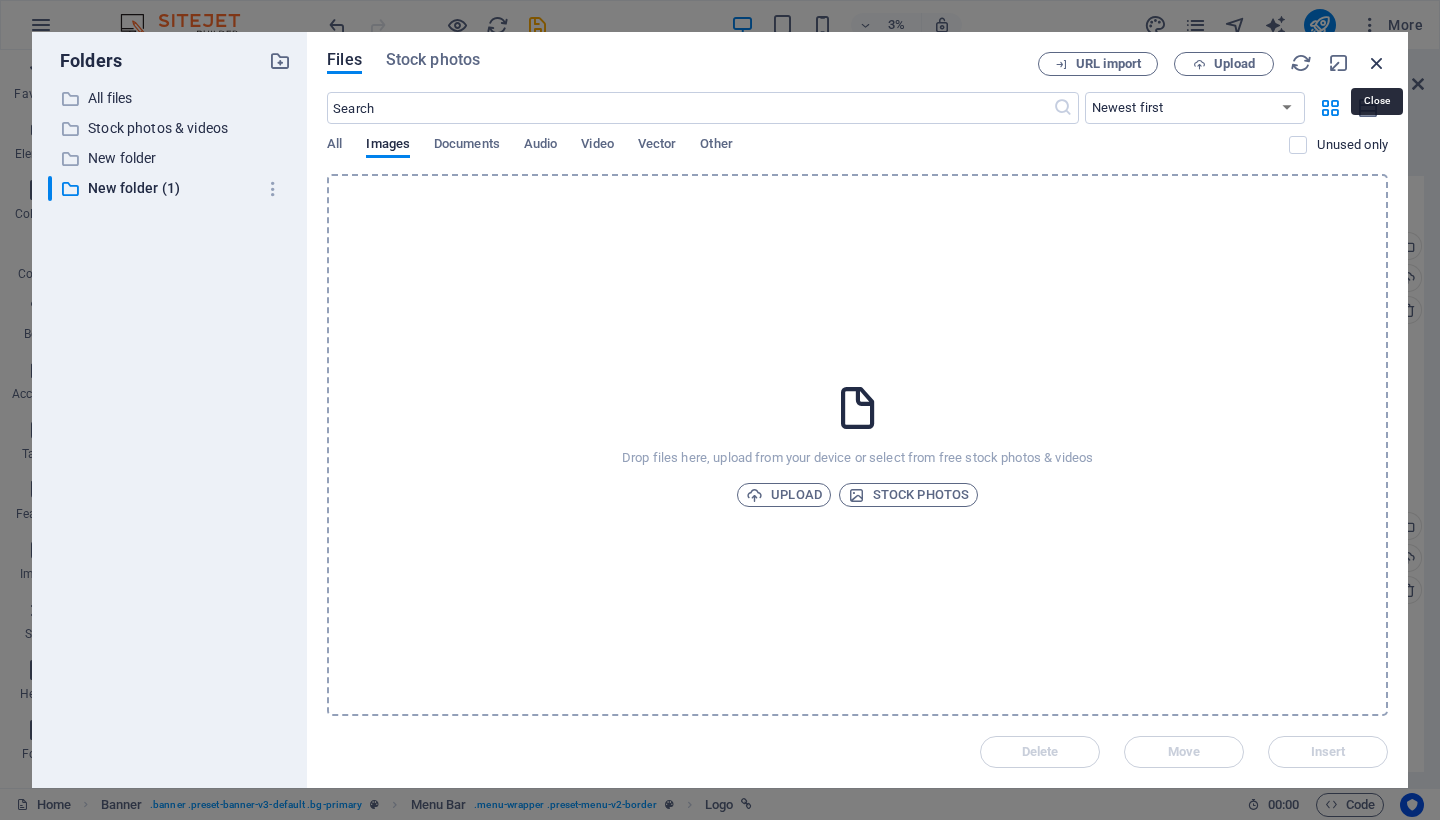 click at bounding box center (1377, 63) 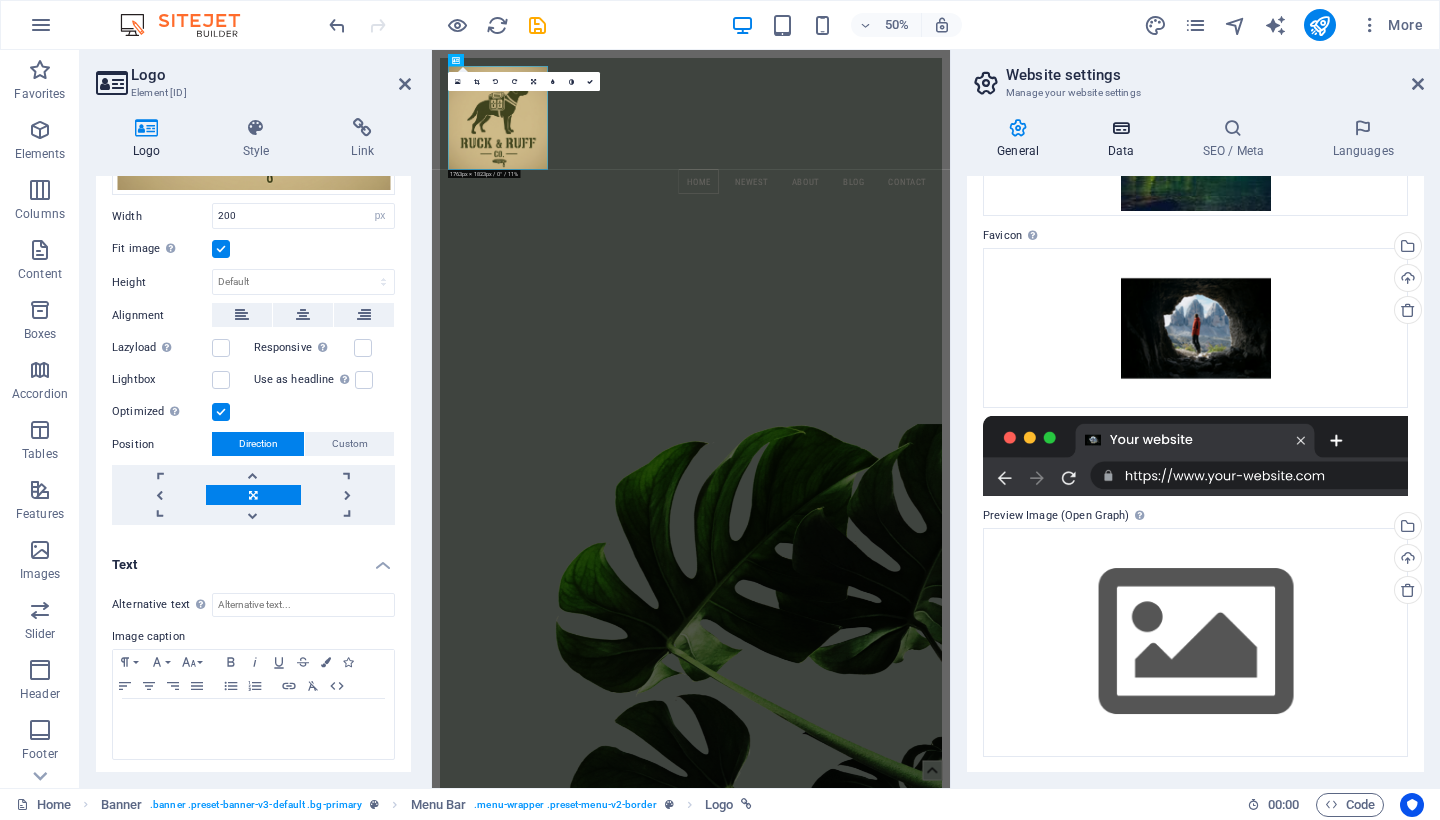 click at bounding box center (1120, 128) 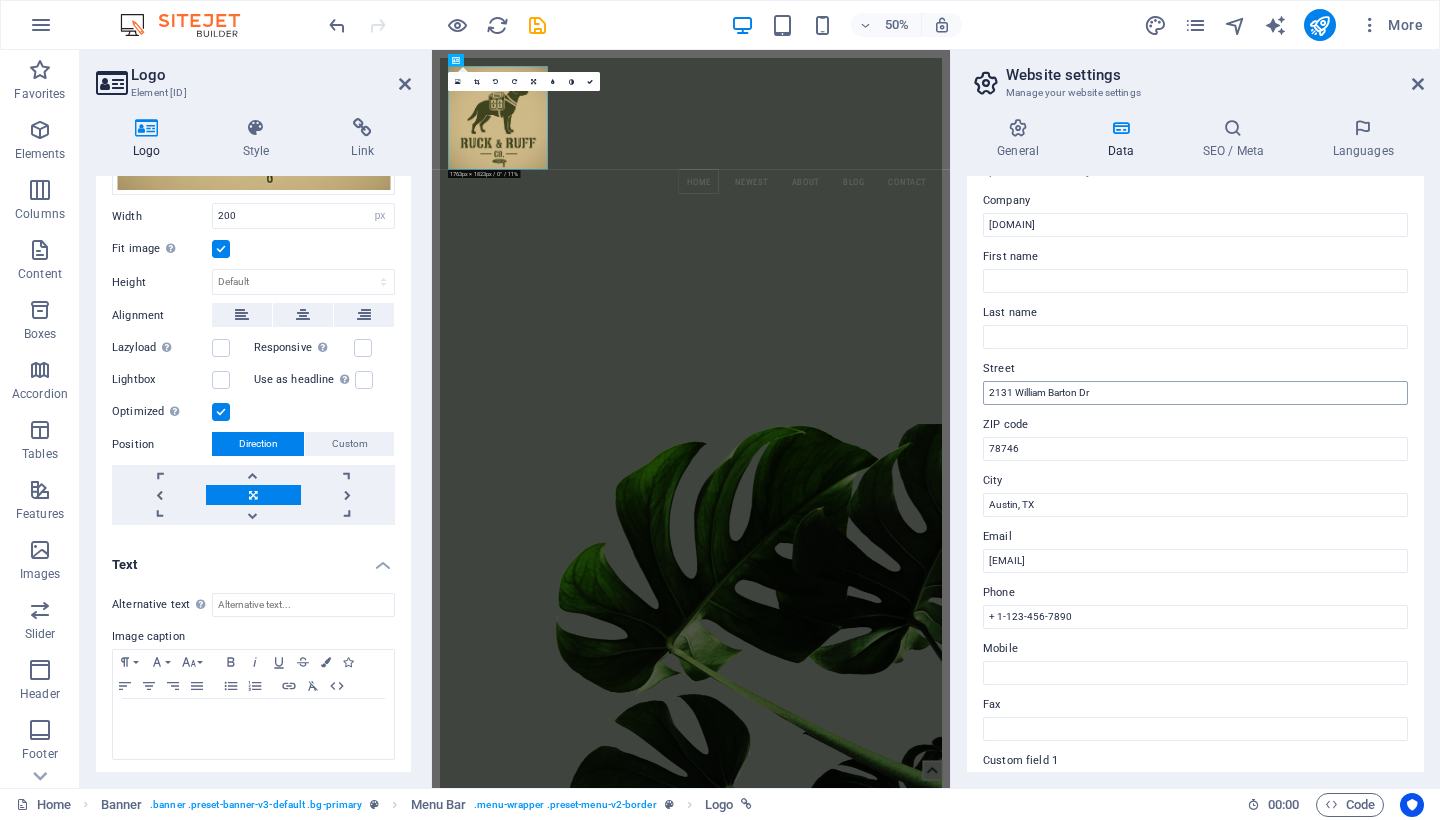 scroll, scrollTop: 79, scrollLeft: 0, axis: vertical 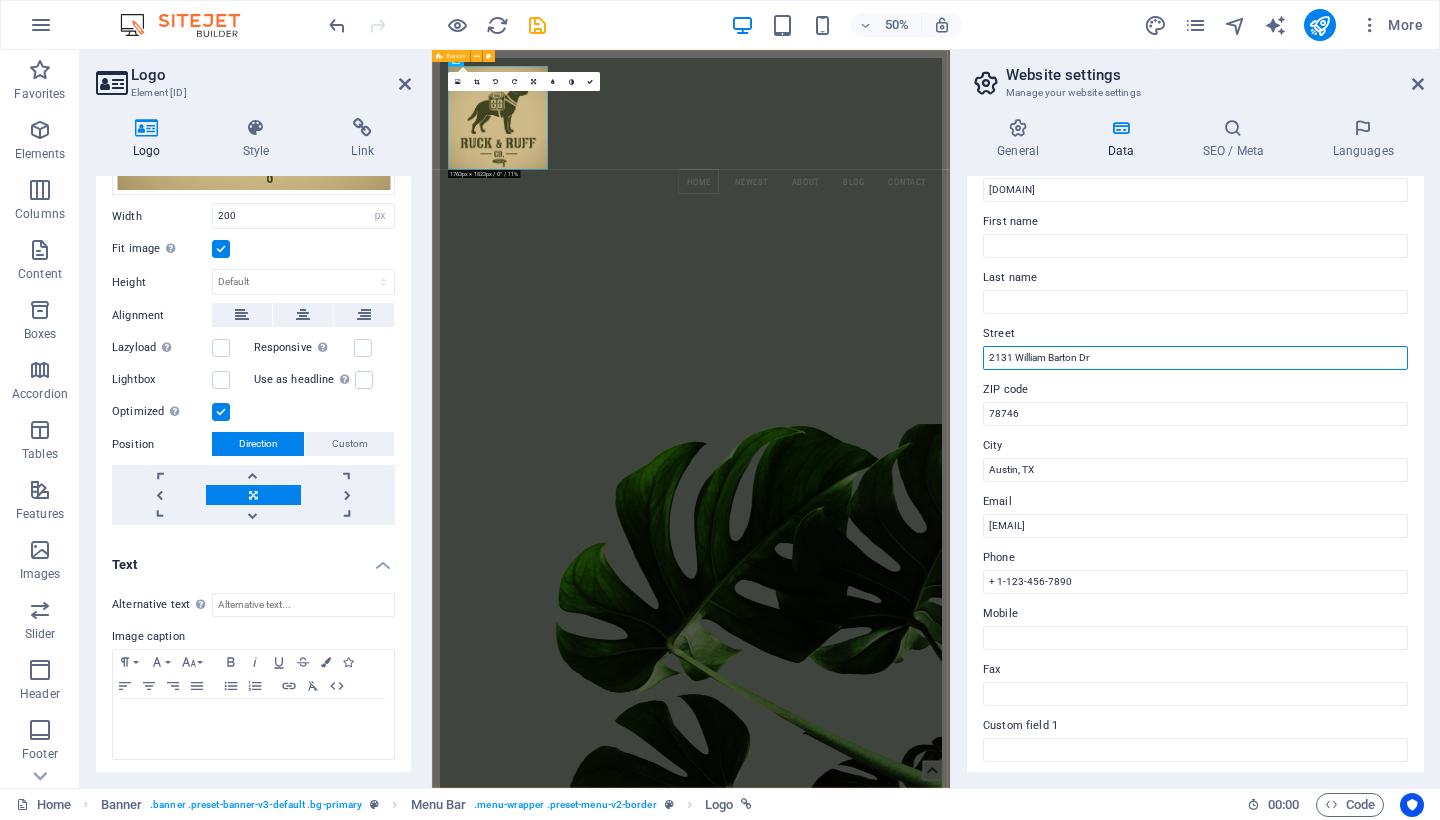 drag, startPoint x: 1596, startPoint y: 412, endPoint x: 1450, endPoint y: 620, distance: 254.12595 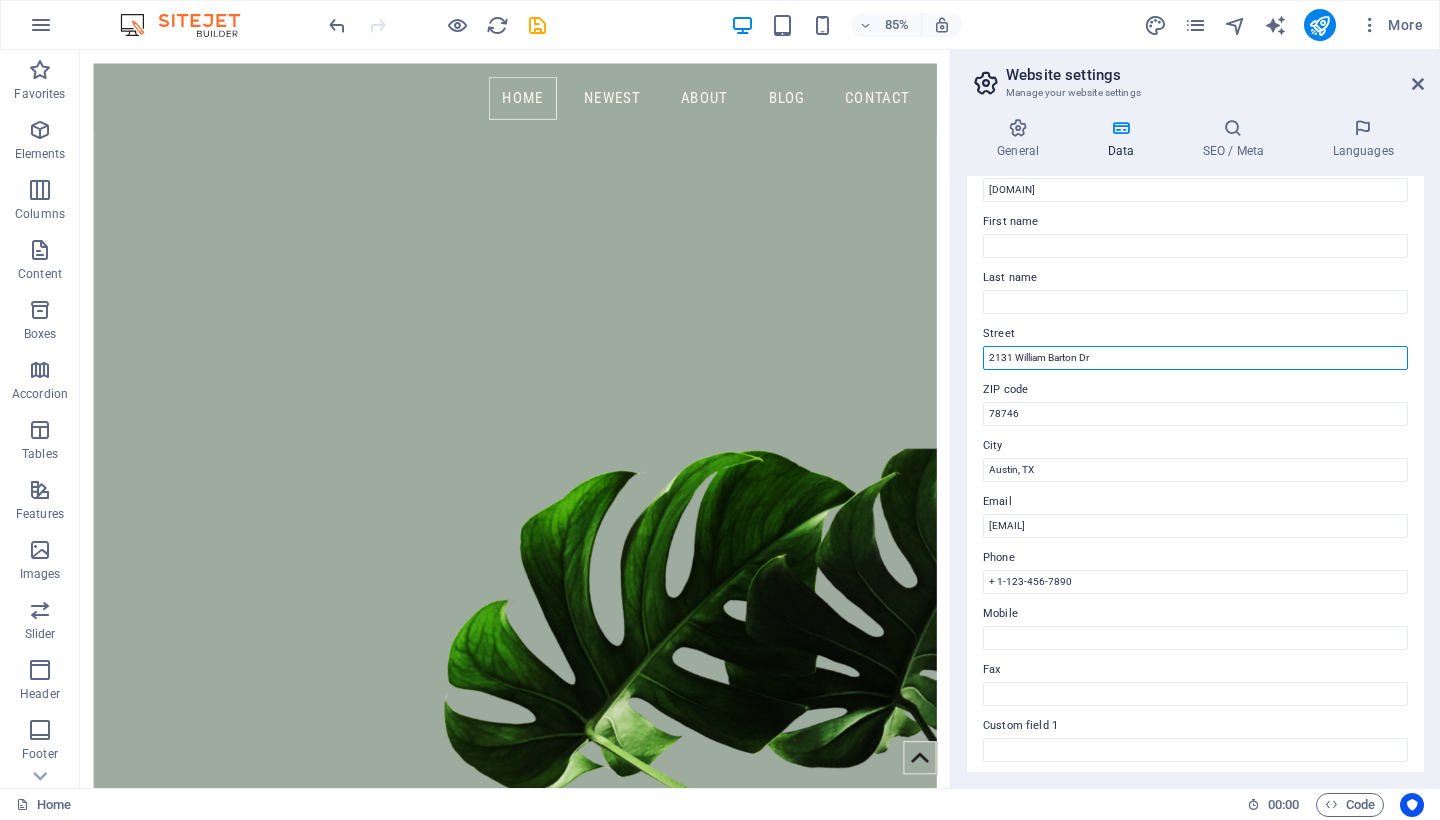 drag, startPoint x: 1151, startPoint y: 364, endPoint x: 966, endPoint y: 346, distance: 185.87361 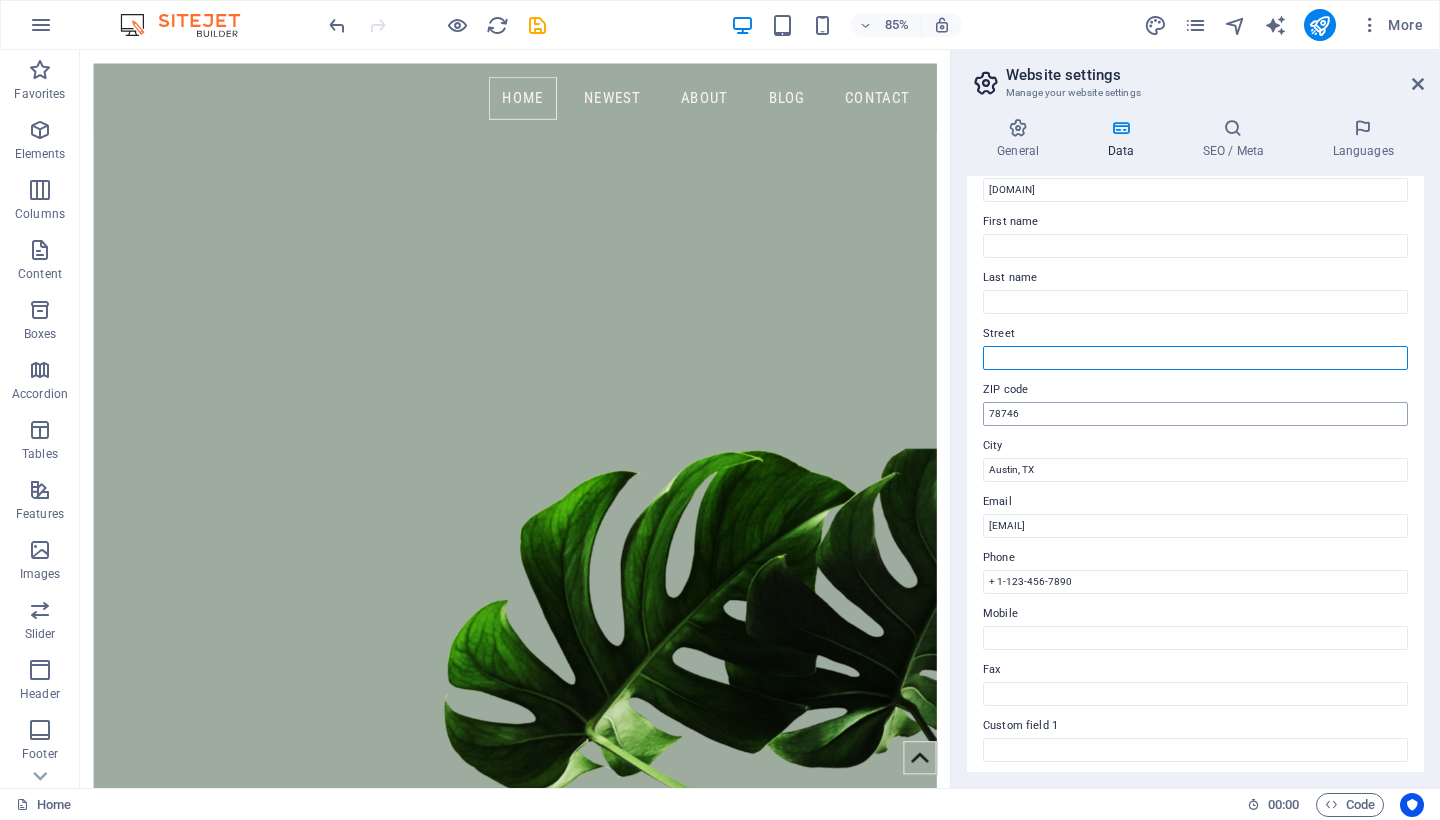 type 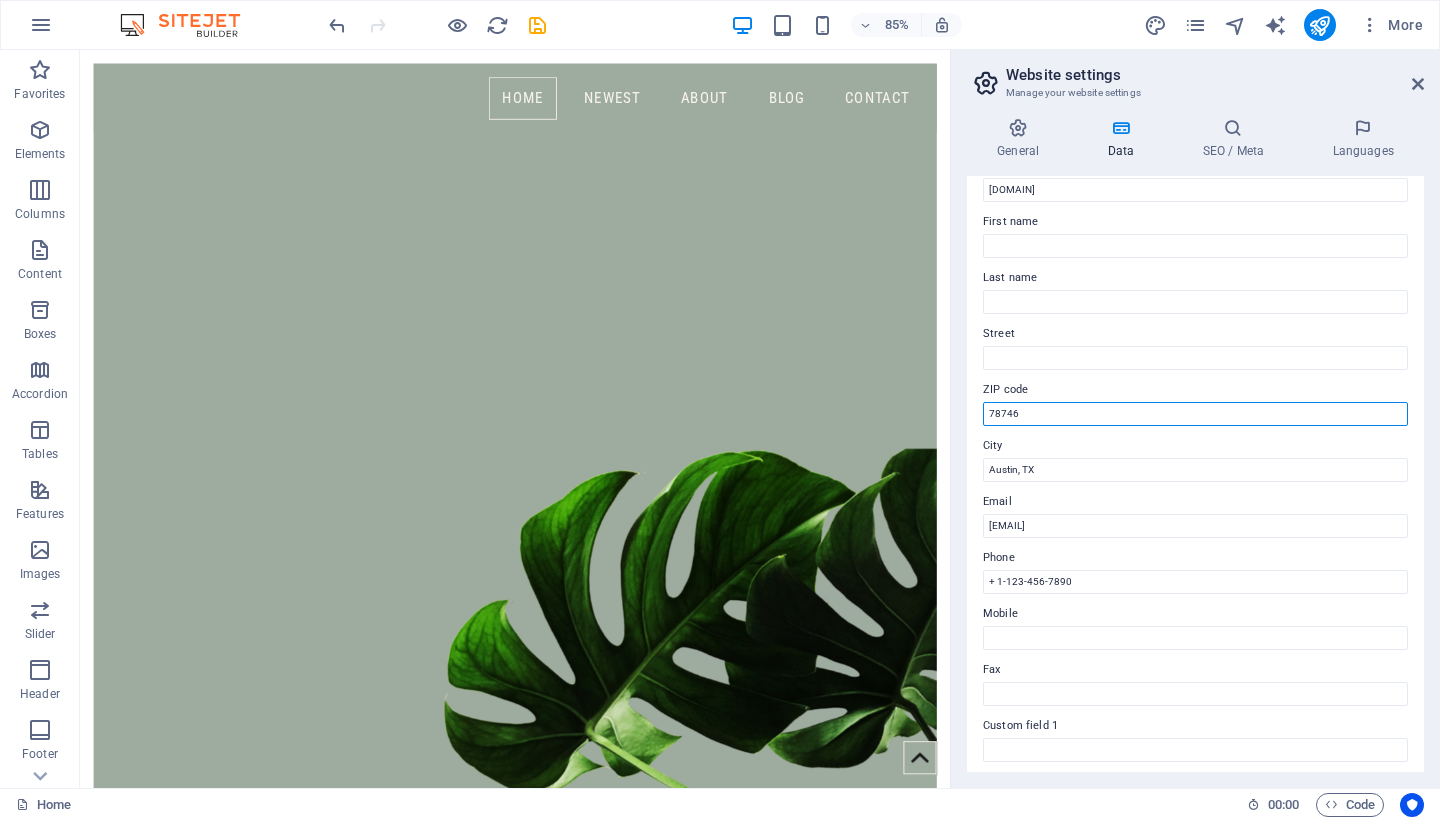 drag, startPoint x: 1127, startPoint y: 464, endPoint x: 1099, endPoint y: 469, distance: 28.442924 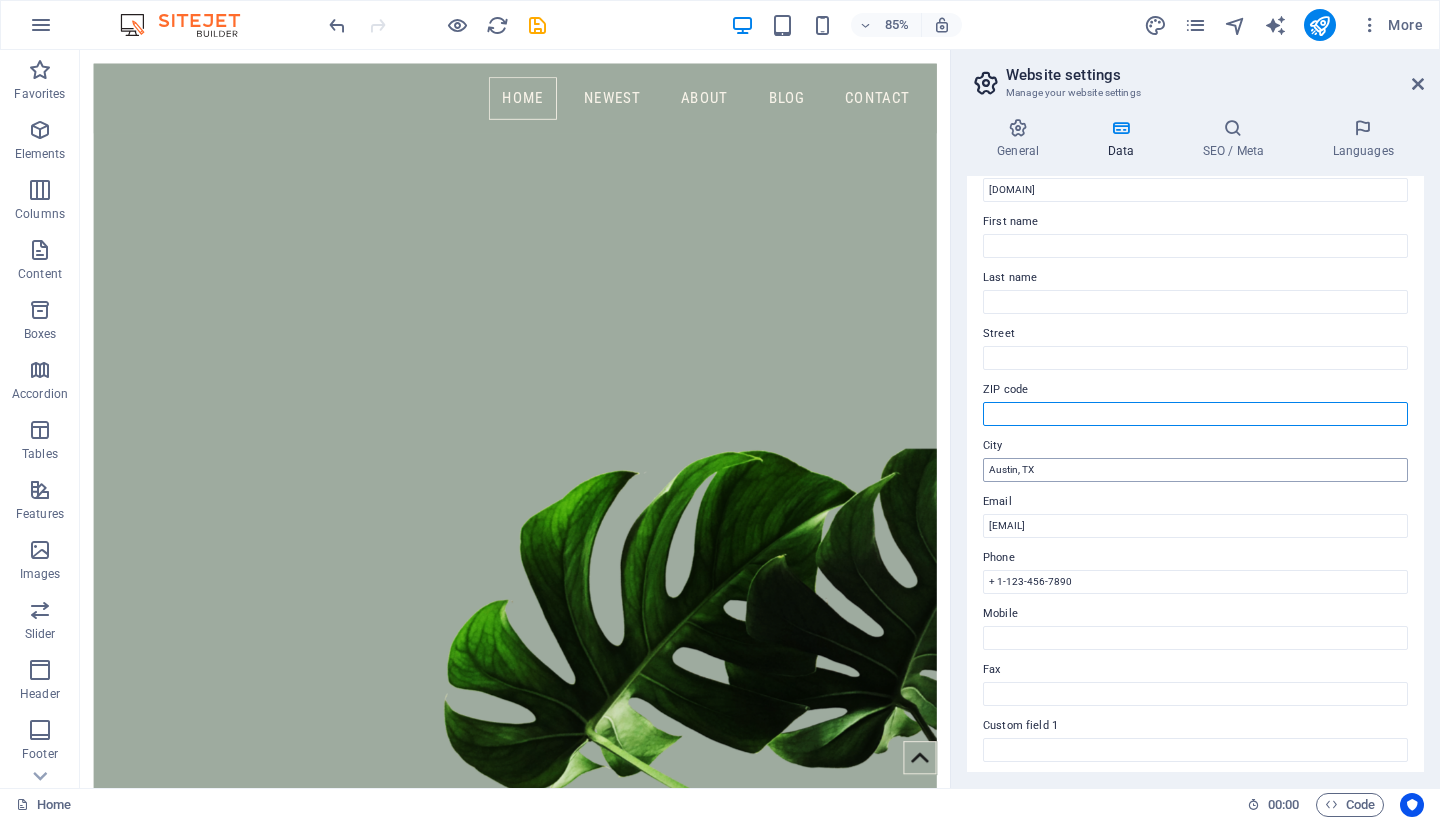 type 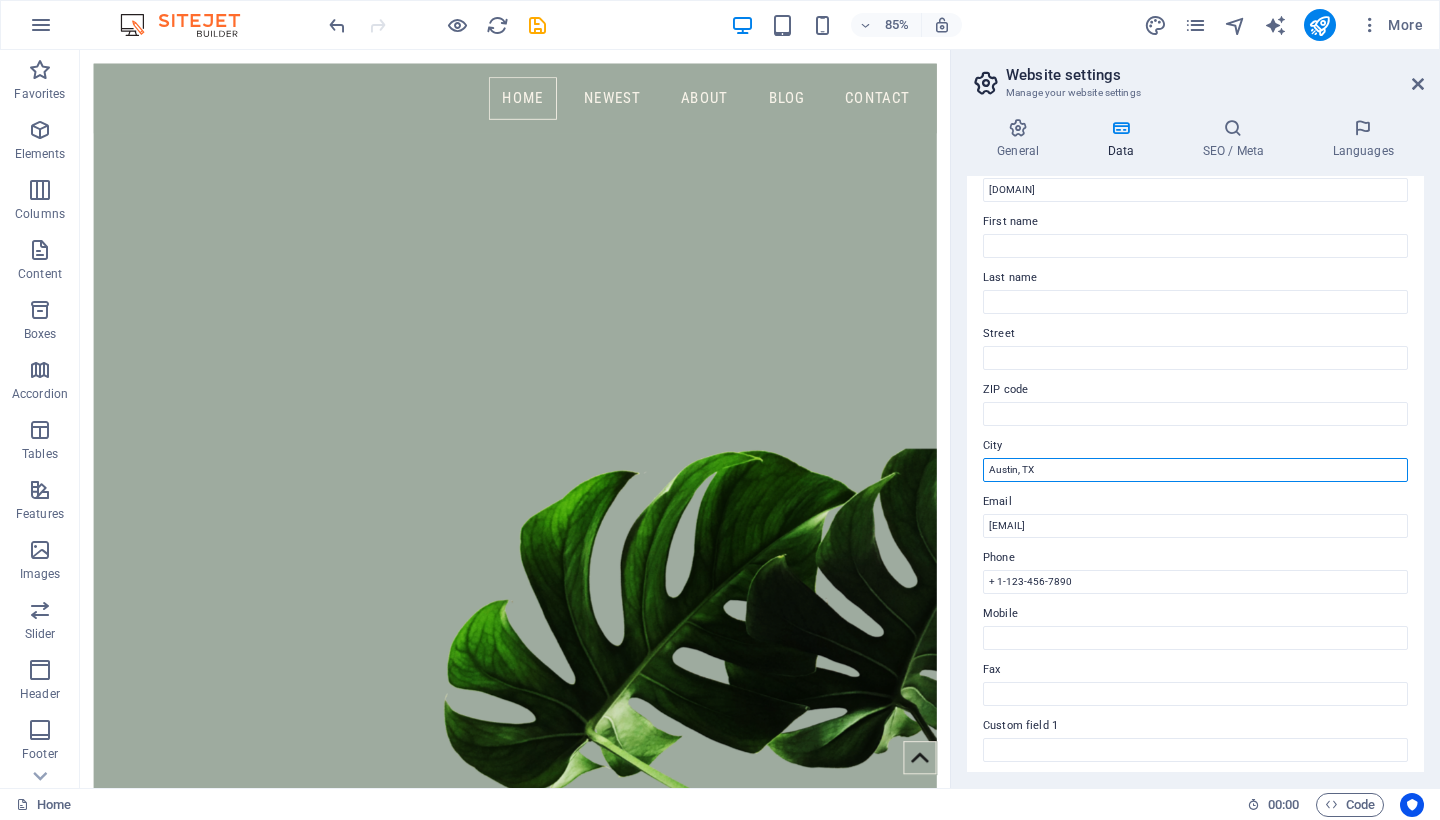 drag, startPoint x: 1048, startPoint y: 474, endPoint x: 963, endPoint y: 466, distance: 85.37564 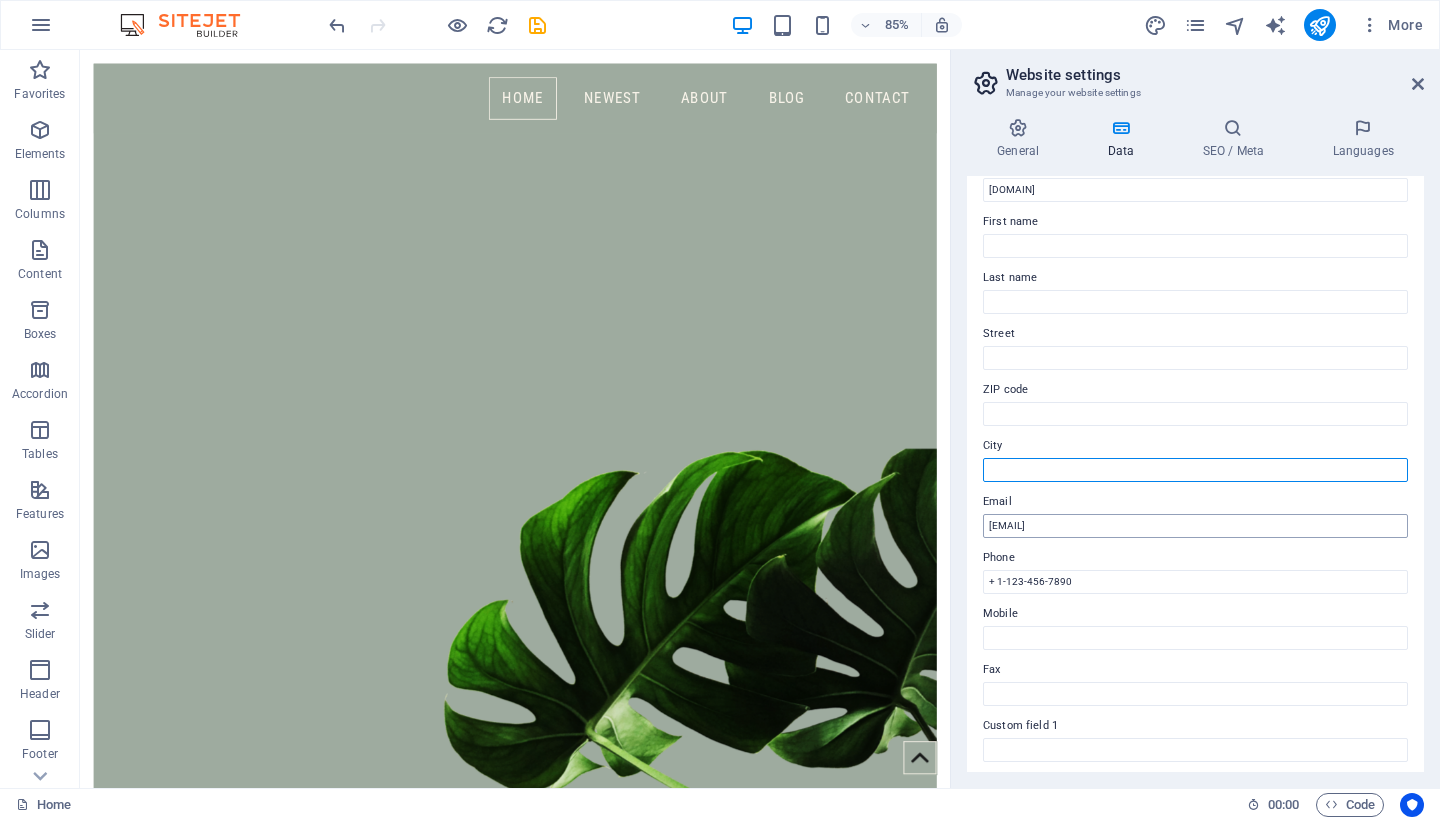 type 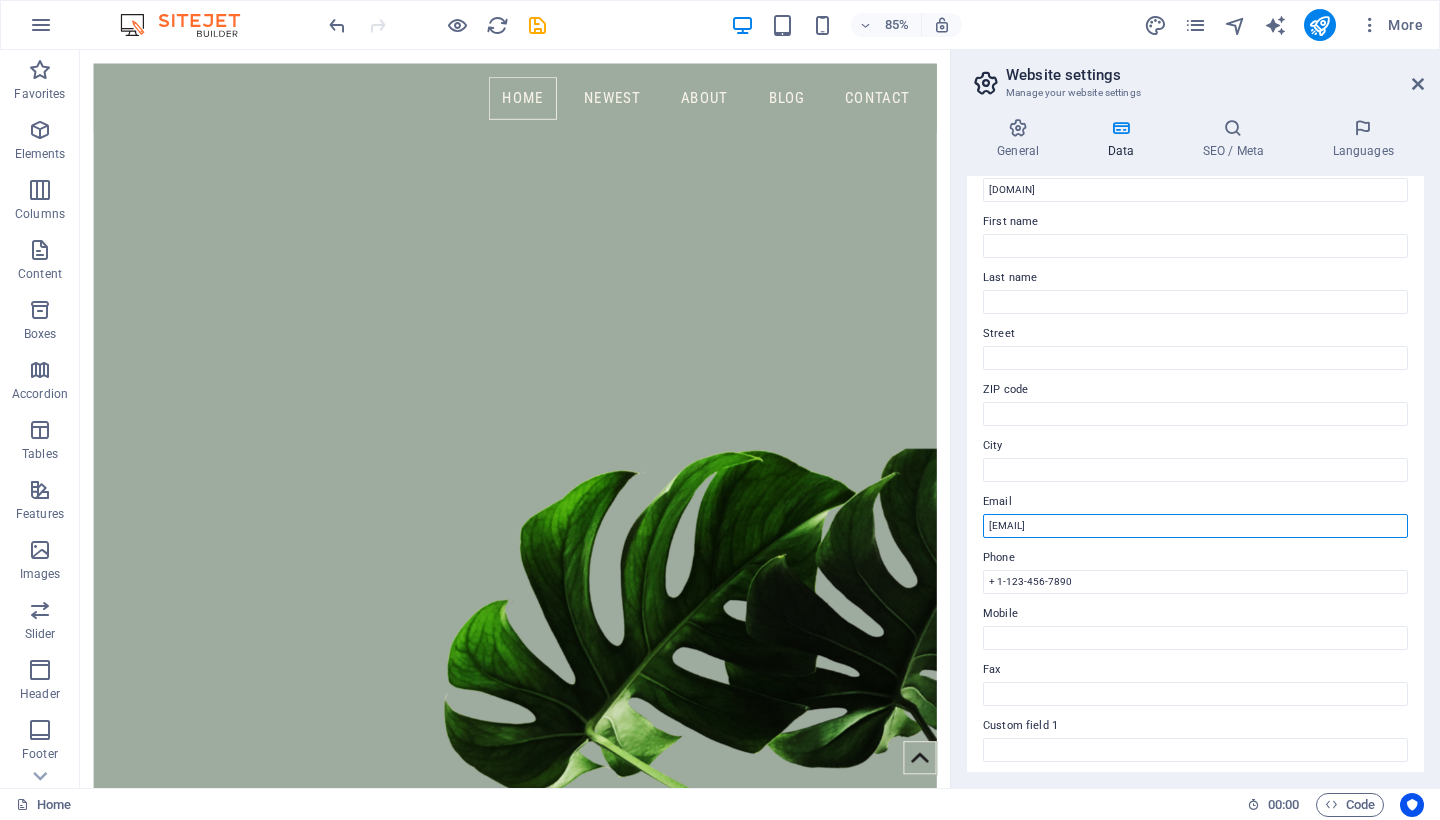 drag, startPoint x: 1249, startPoint y: 525, endPoint x: 968, endPoint y: 499, distance: 282.2003 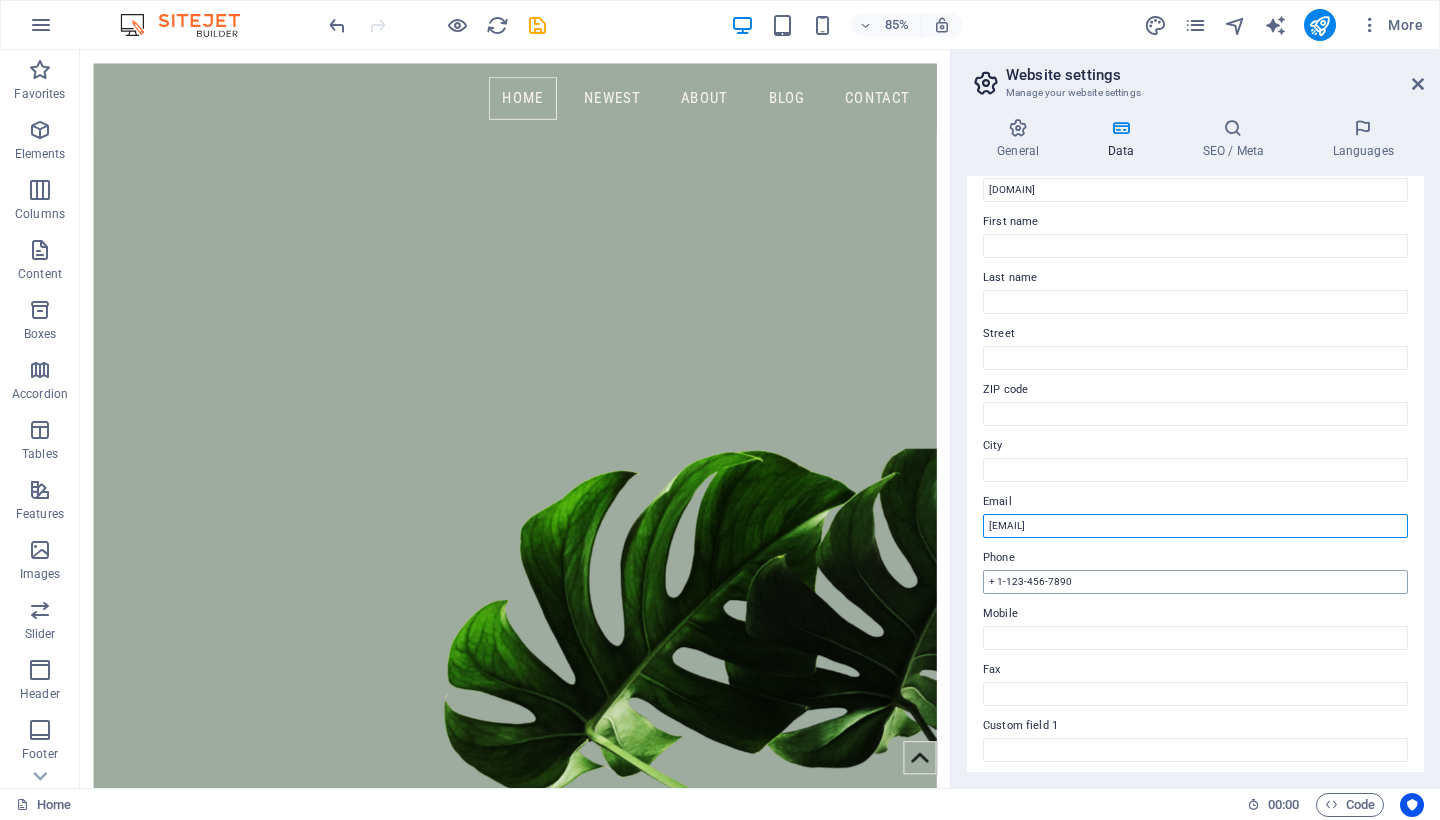 type on "[EMAIL]" 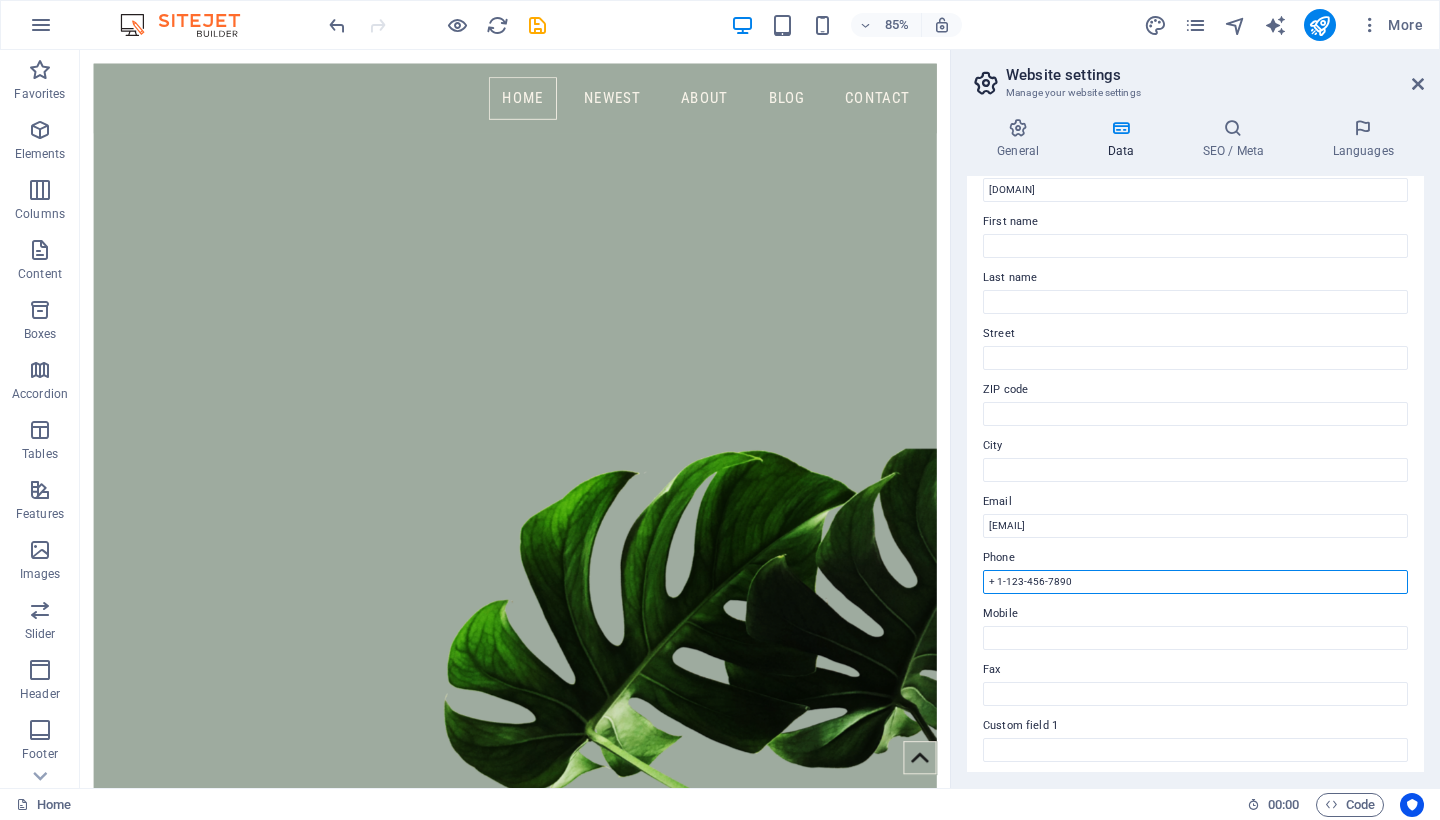 drag, startPoint x: 1199, startPoint y: 629, endPoint x: 1081, endPoint y: 656, distance: 121.049576 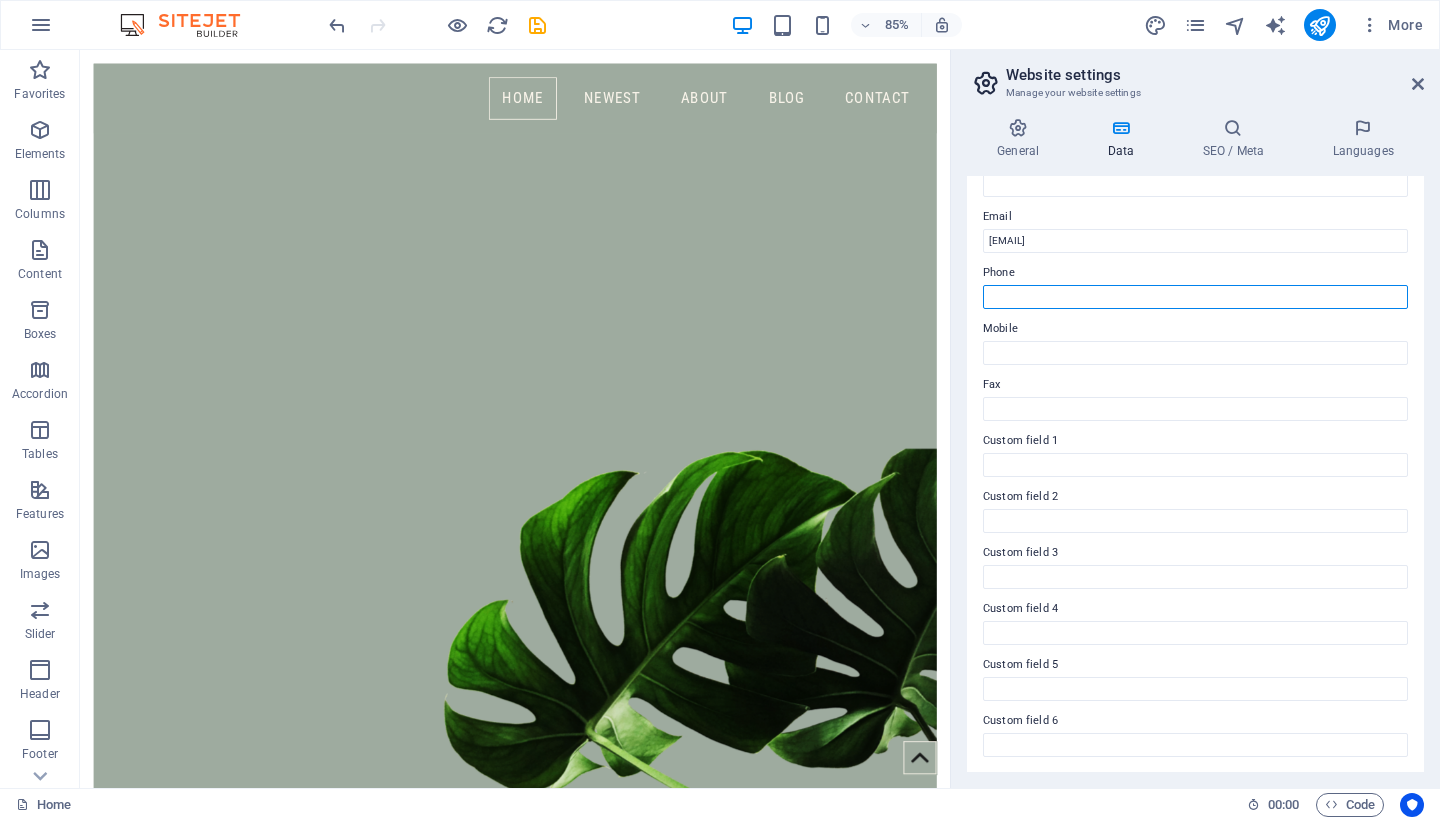 scroll, scrollTop: 363, scrollLeft: 0, axis: vertical 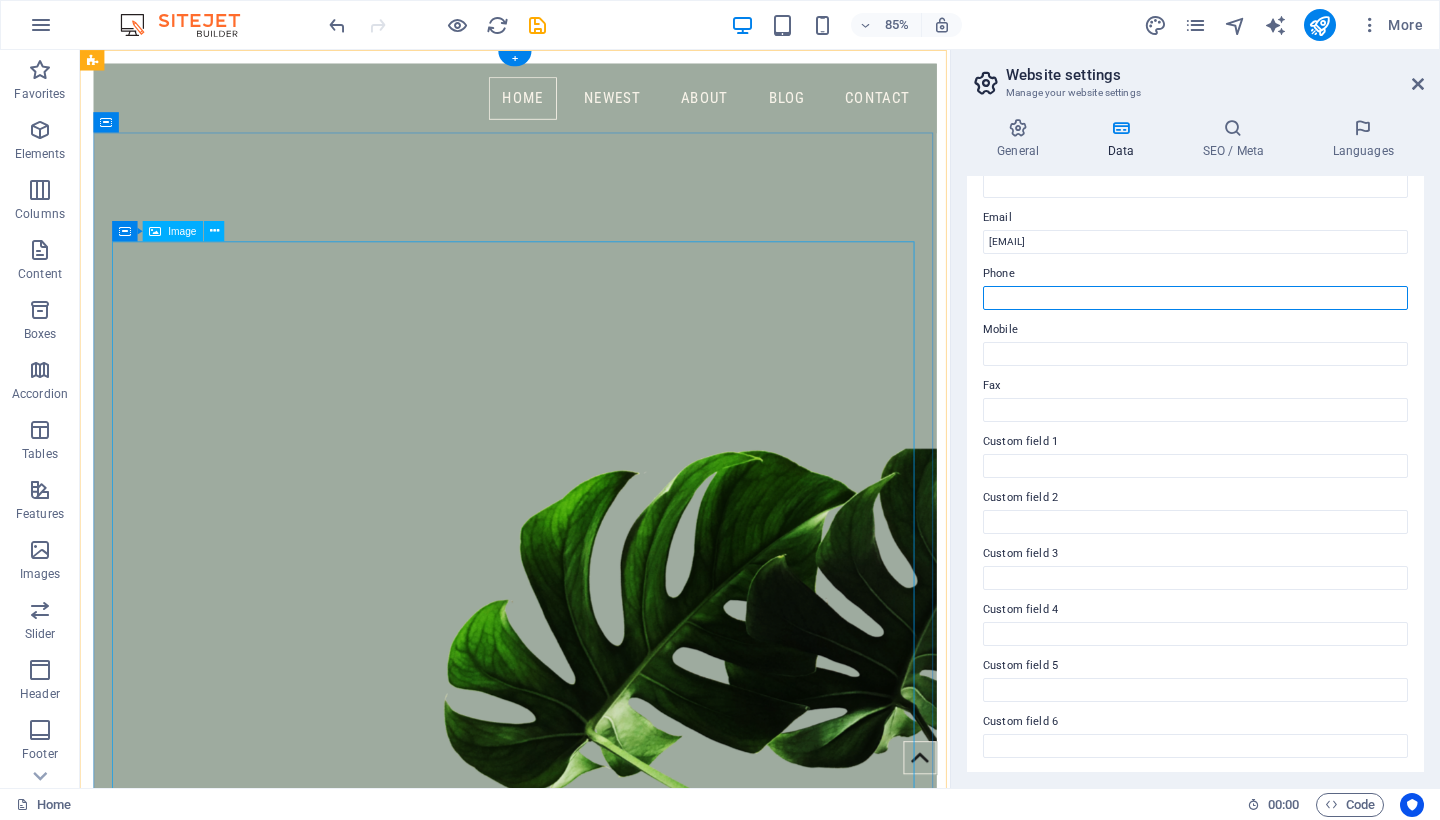 type 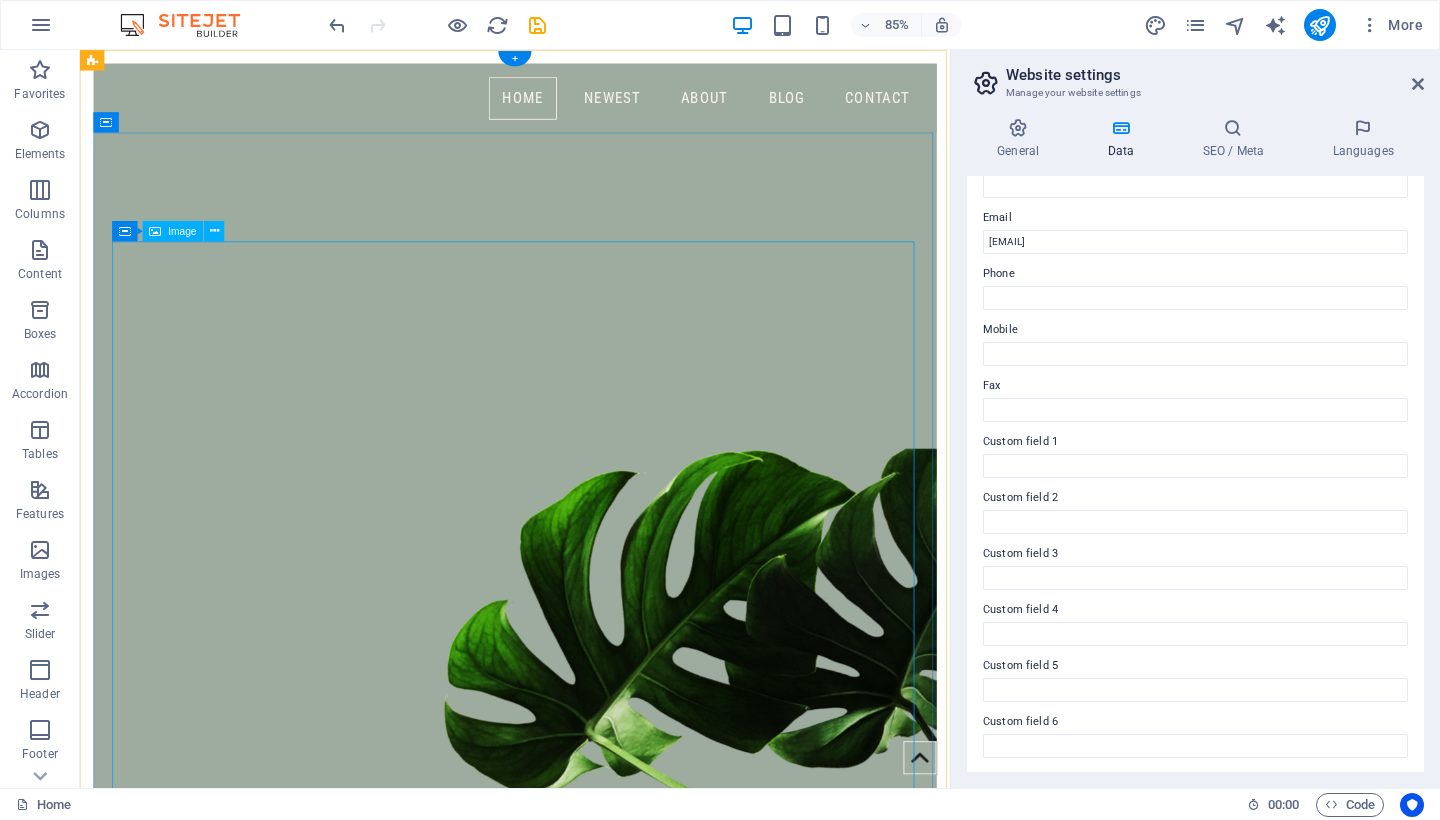 click at bounding box center [592, 1637] 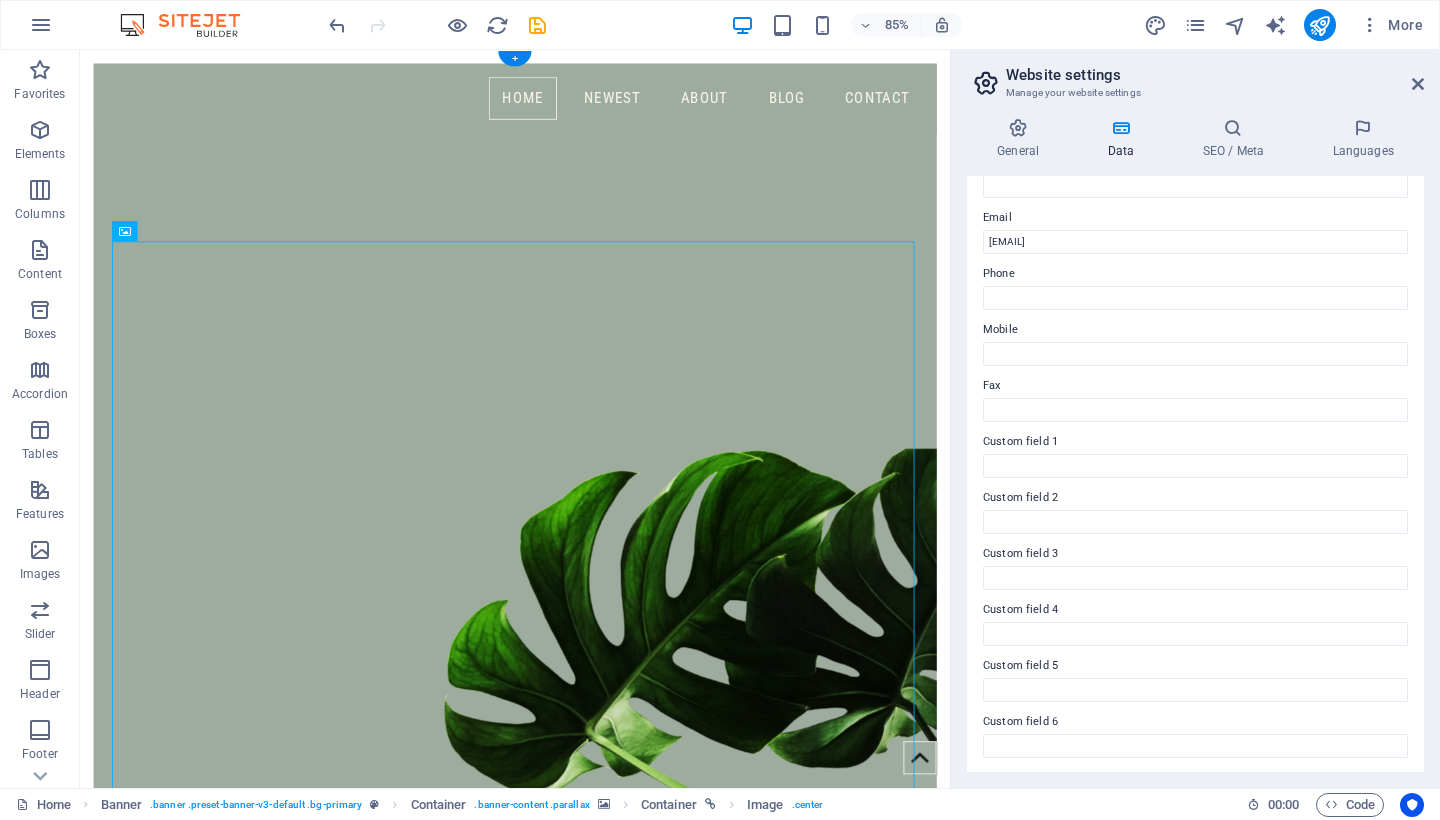 click at bounding box center (592, 602) 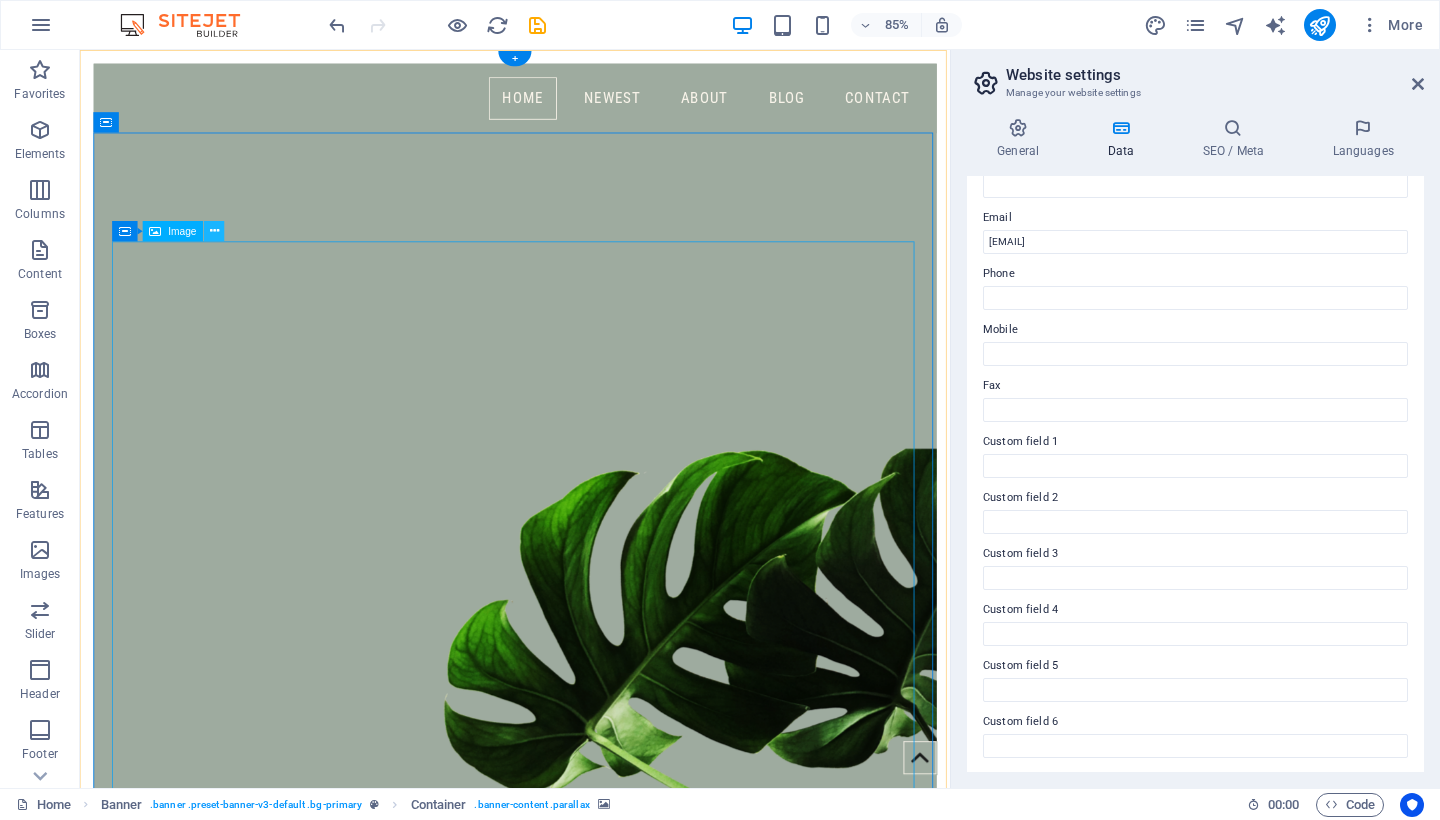 click at bounding box center [214, 231] 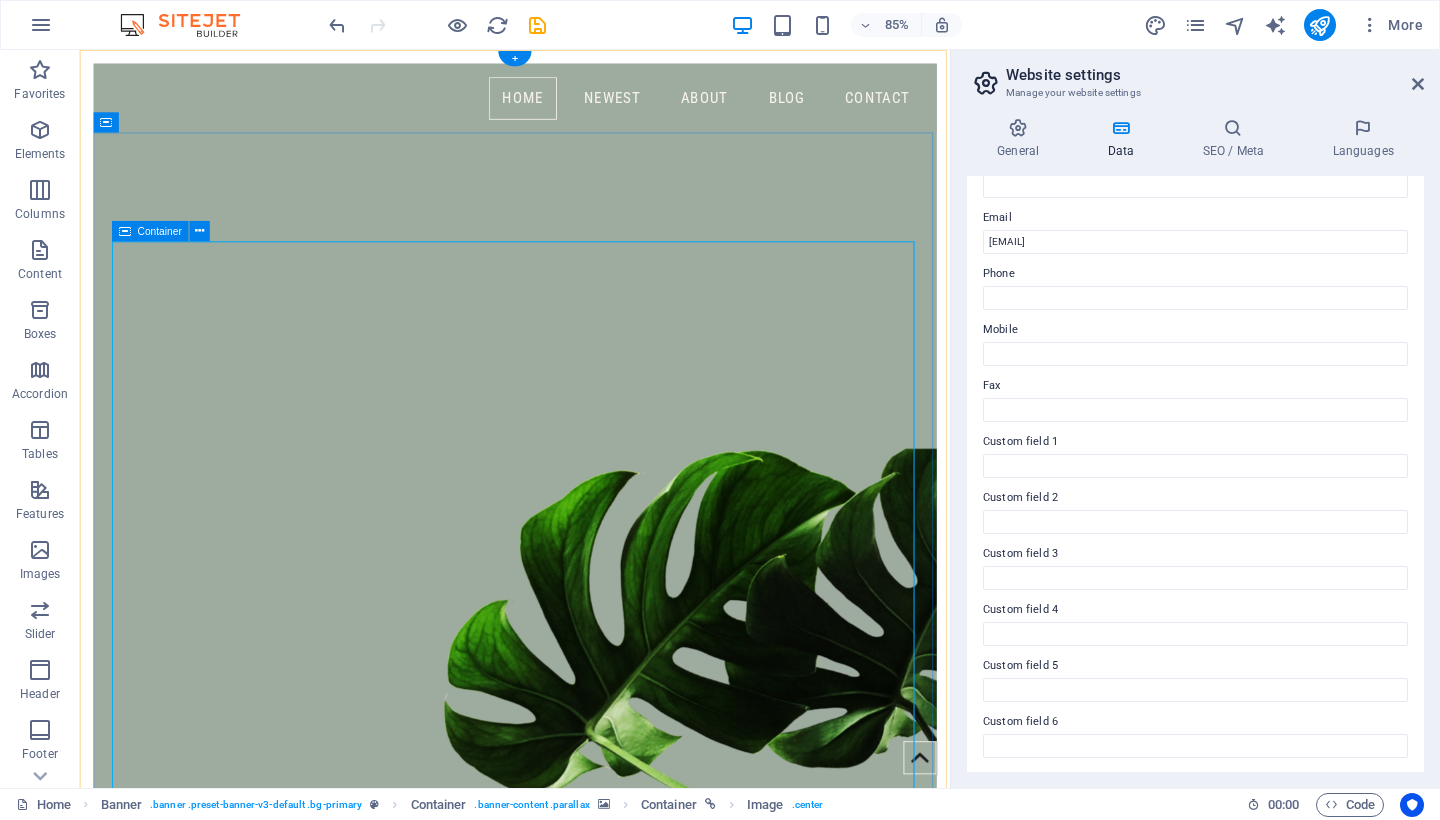 click on "Container" at bounding box center (160, 231) 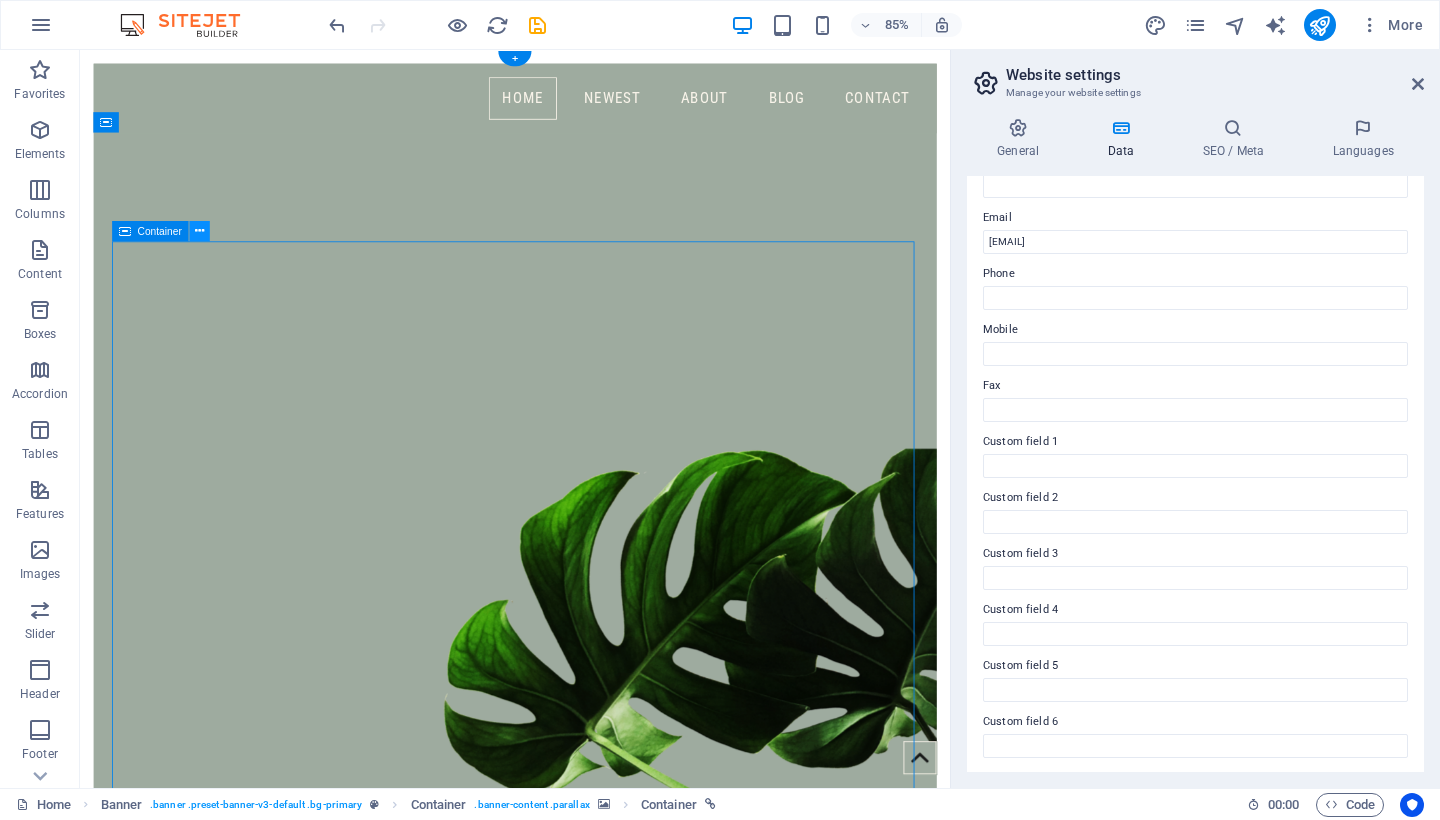 click at bounding box center [199, 231] 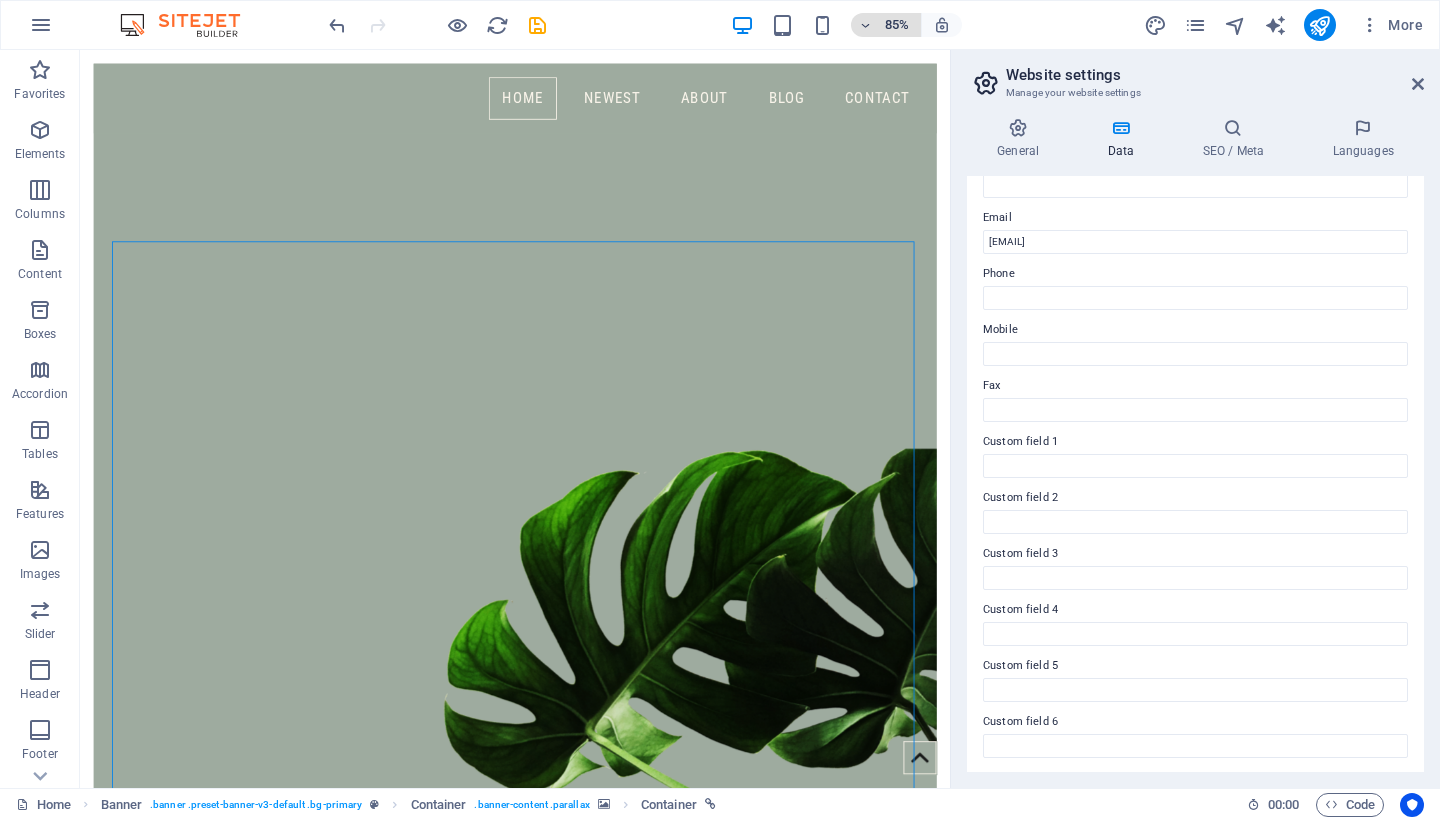 click on "85%" at bounding box center (886, 25) 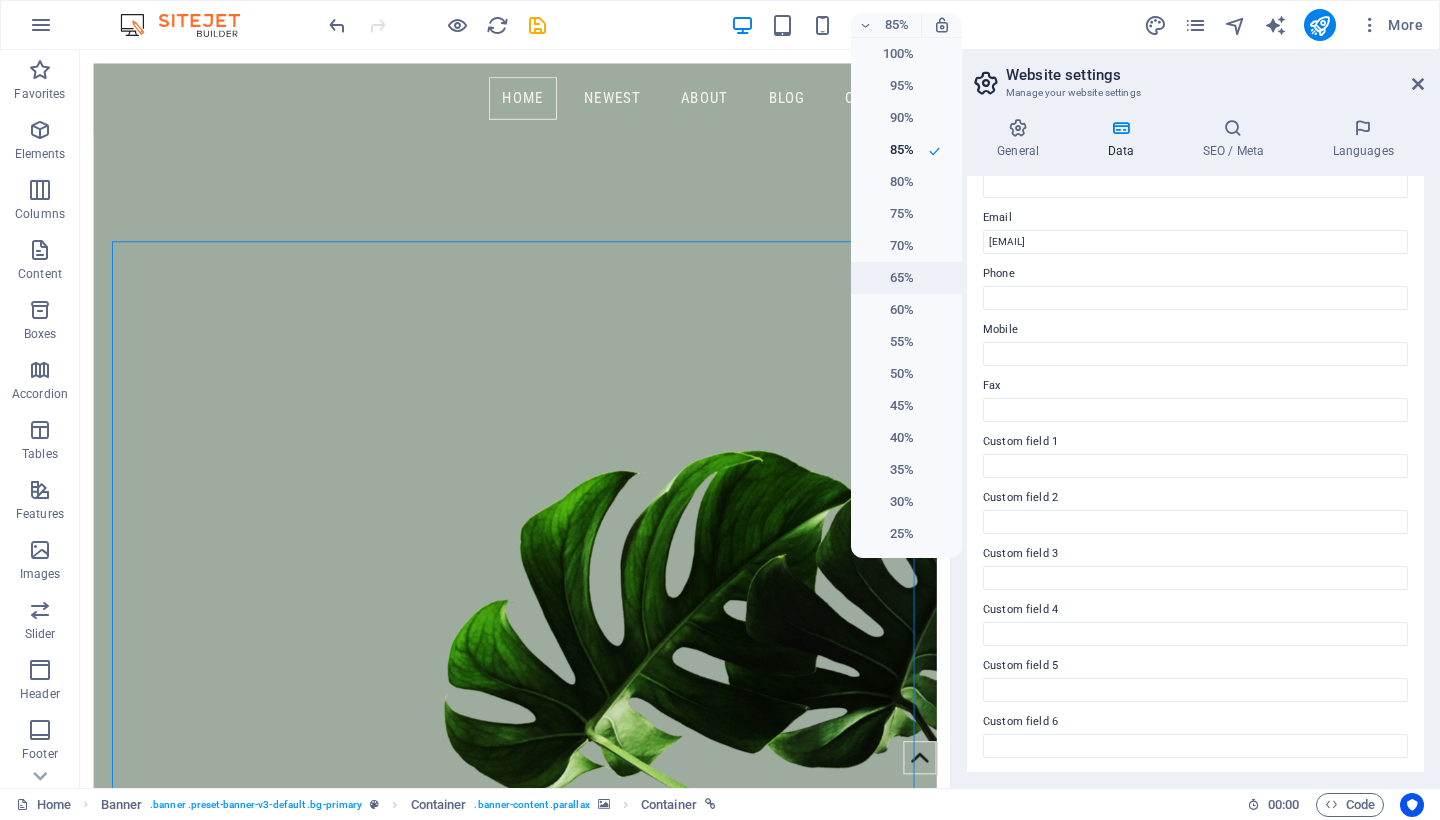 click on "65%" at bounding box center [888, 278] 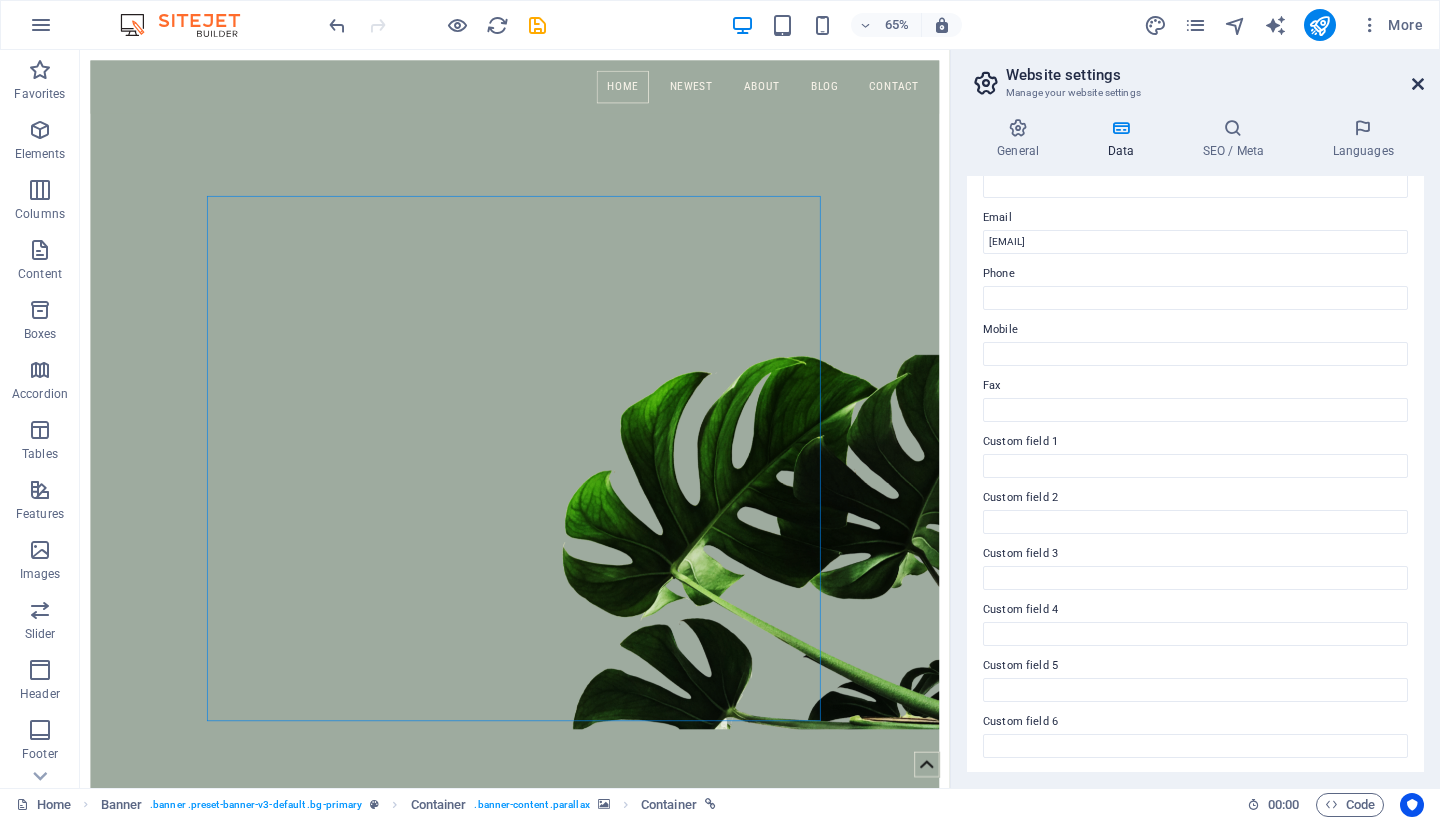 click at bounding box center (1418, 84) 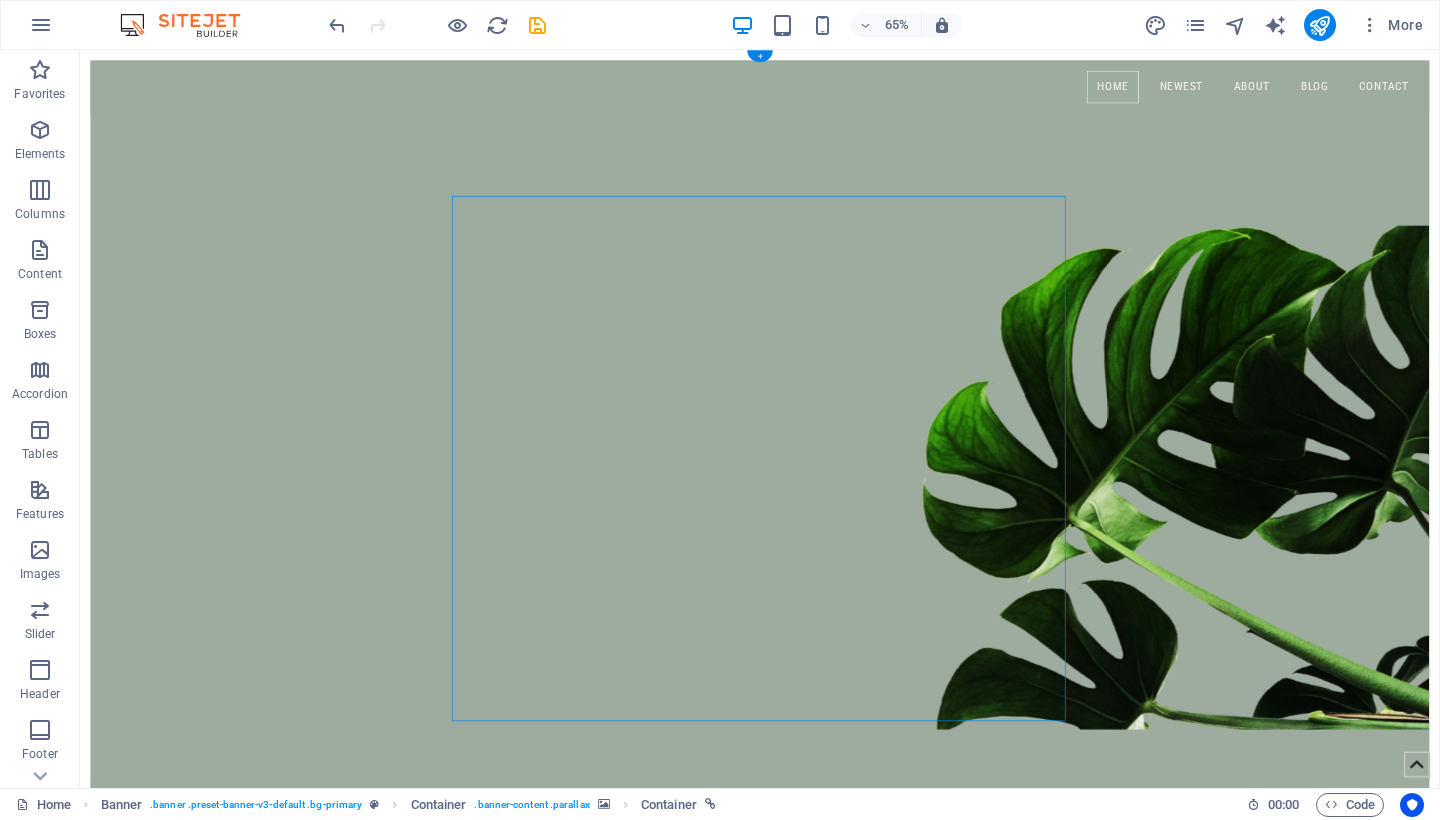 click at bounding box center [1126, 602] 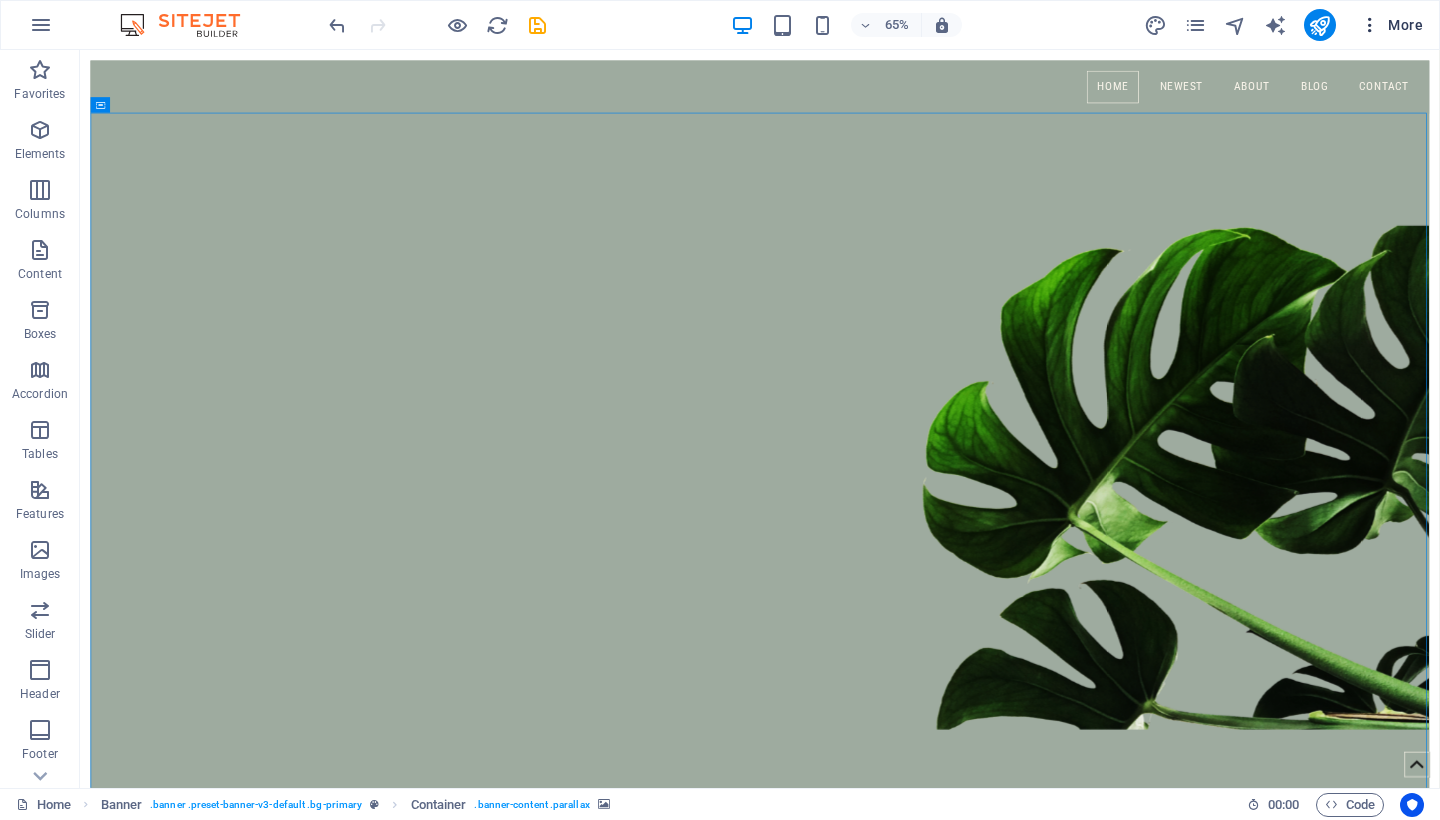 click on "More" at bounding box center (1391, 25) 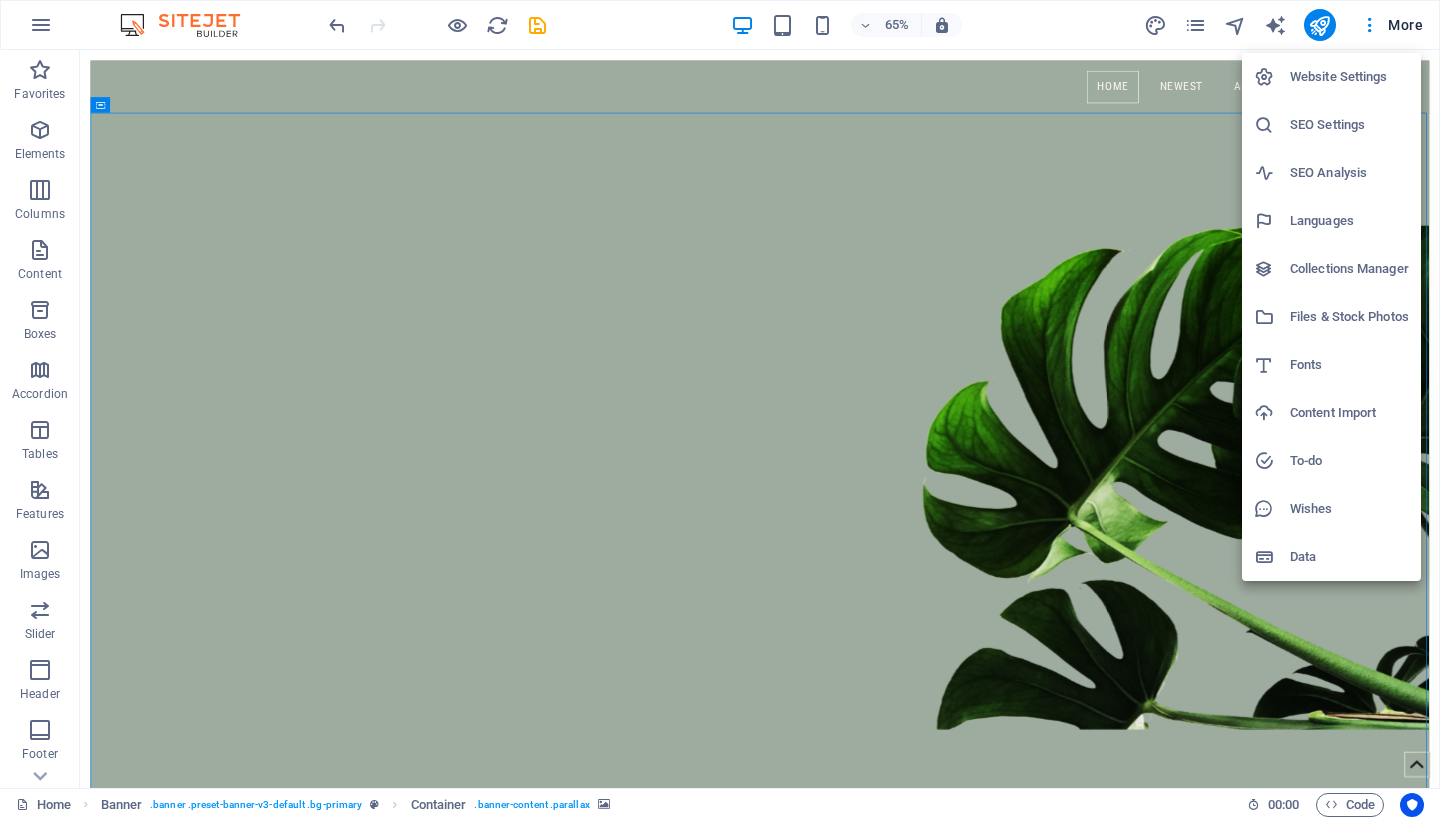 click at bounding box center [720, 410] 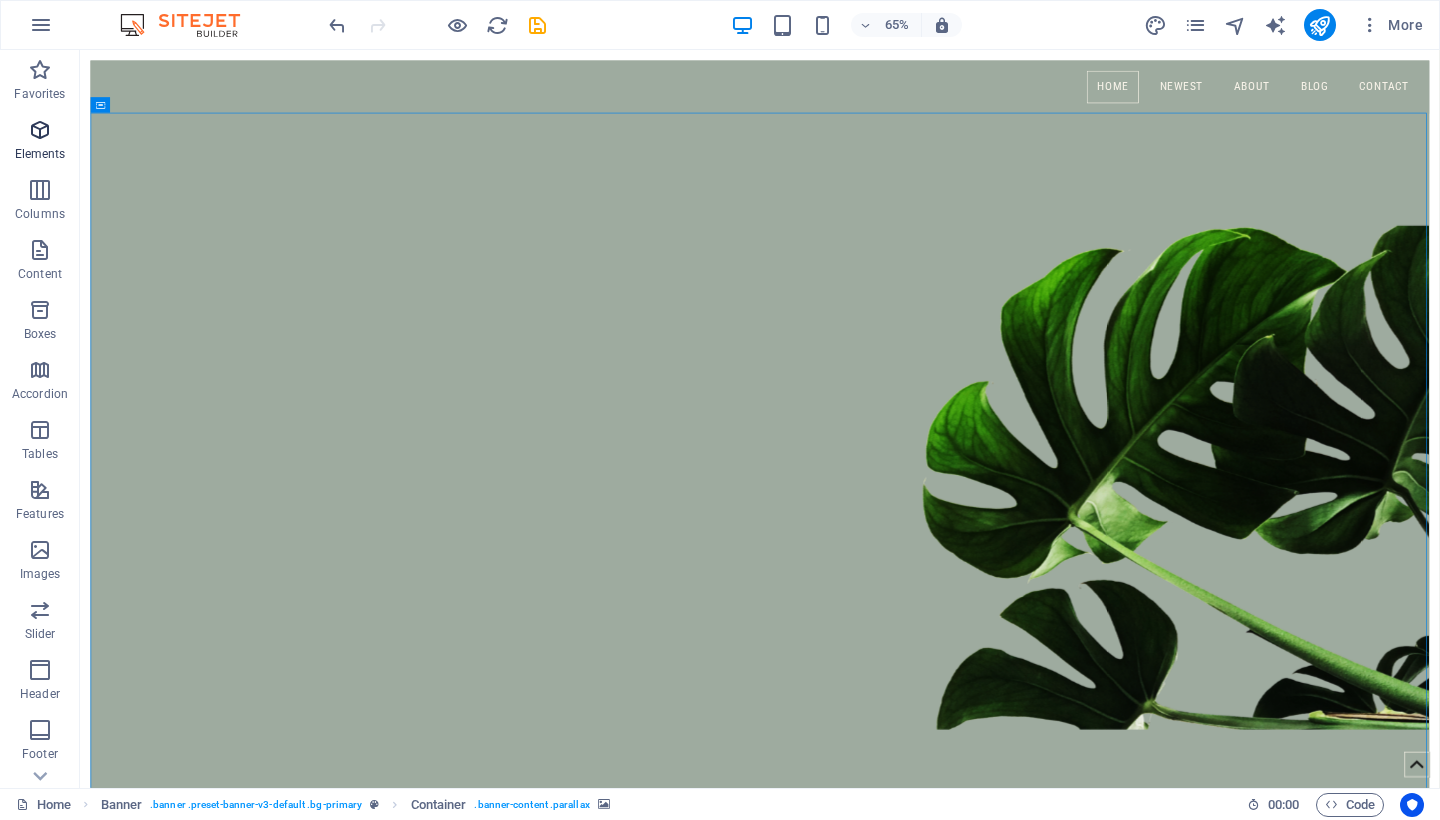 click at bounding box center [40, 130] 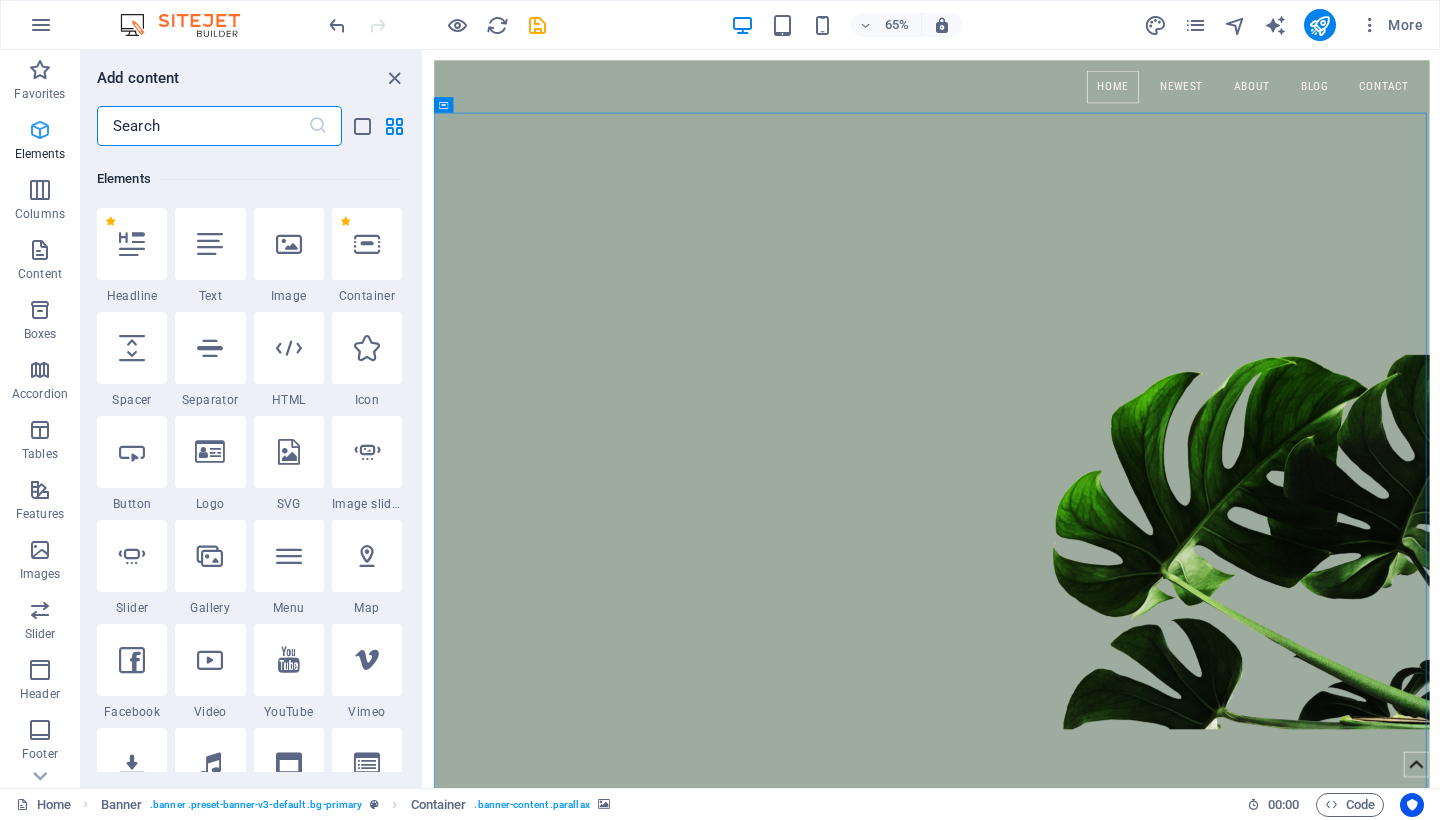 scroll, scrollTop: 213, scrollLeft: 0, axis: vertical 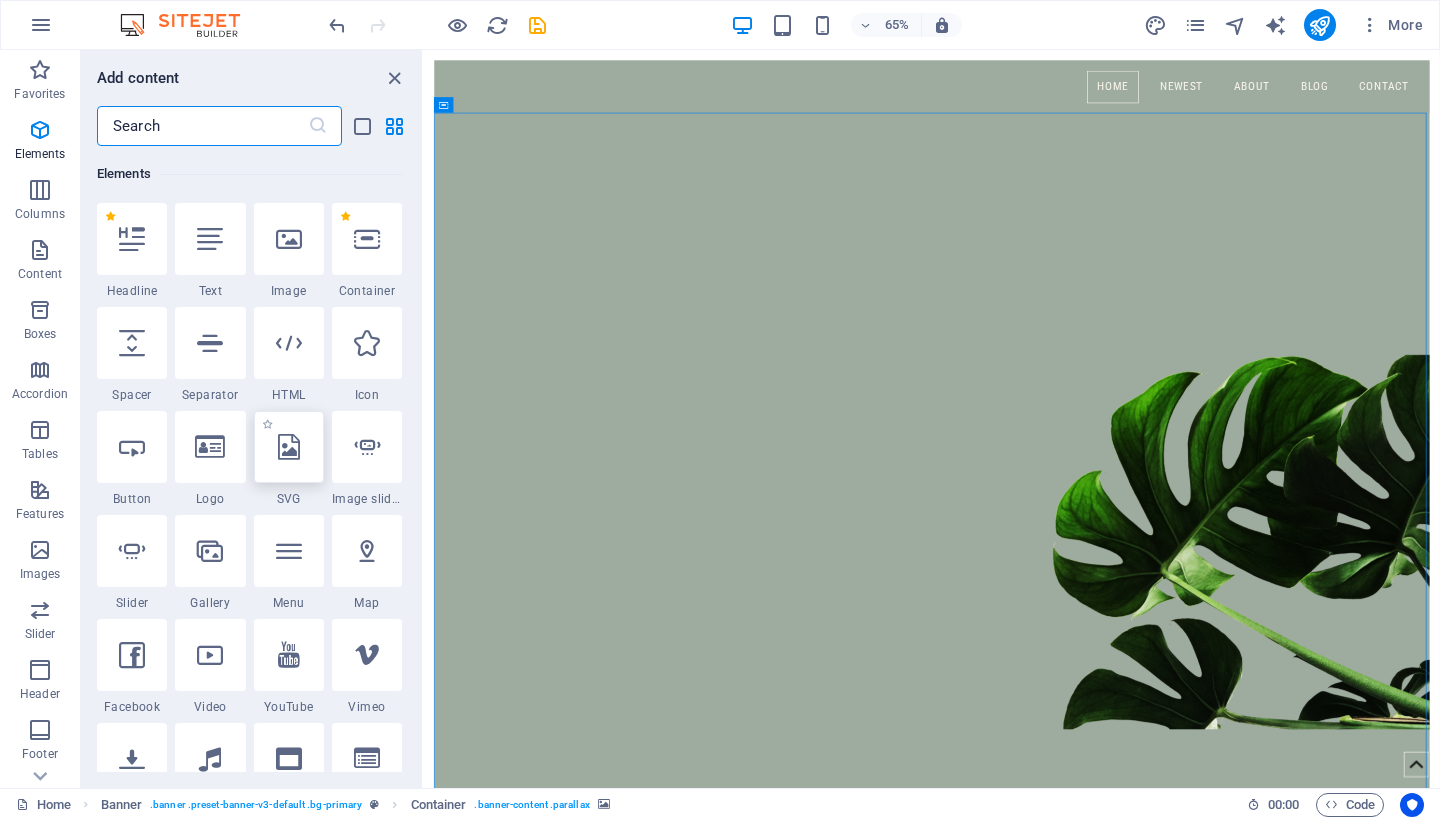 click at bounding box center [289, 447] 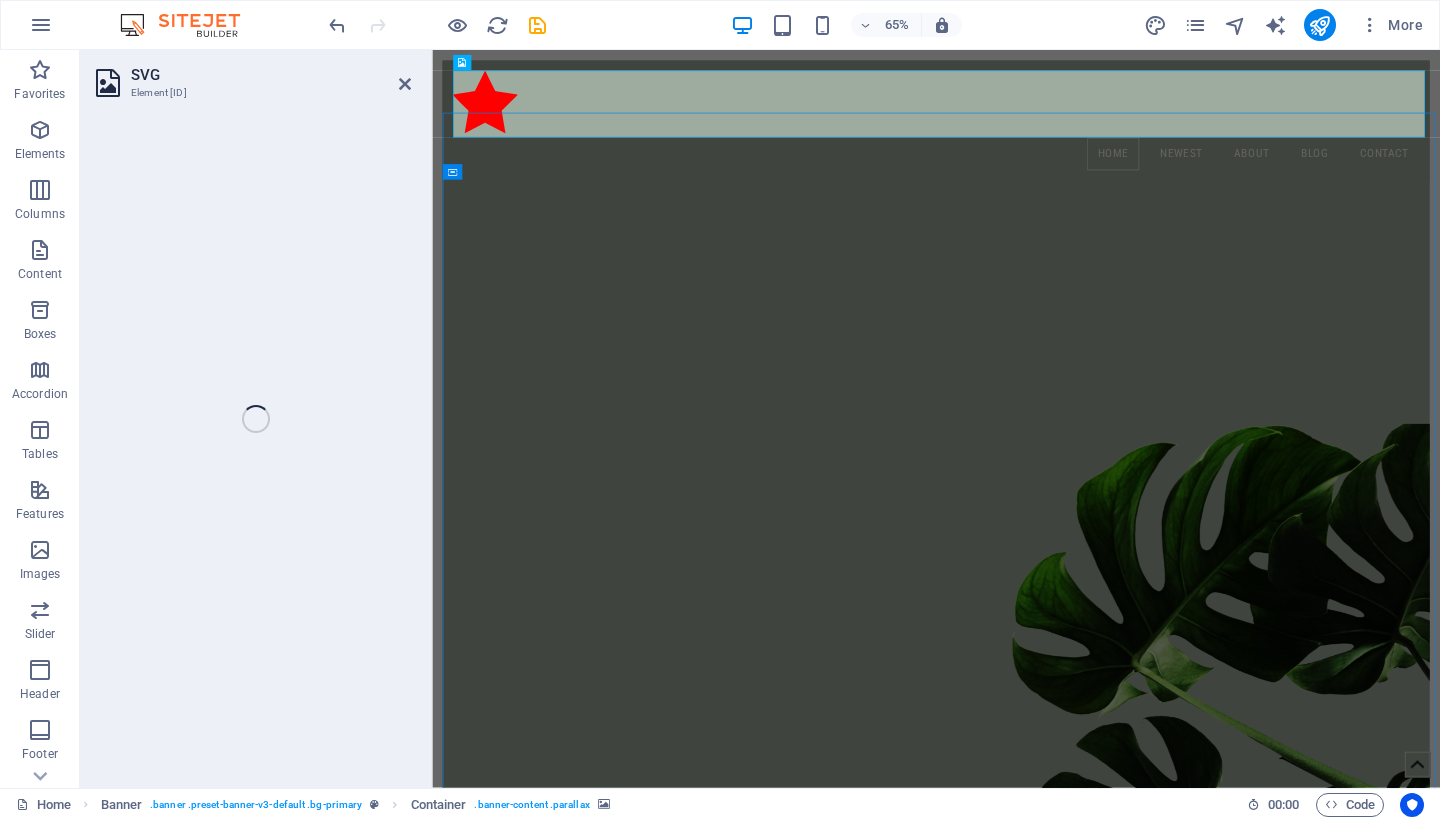select on "xMidYMid" 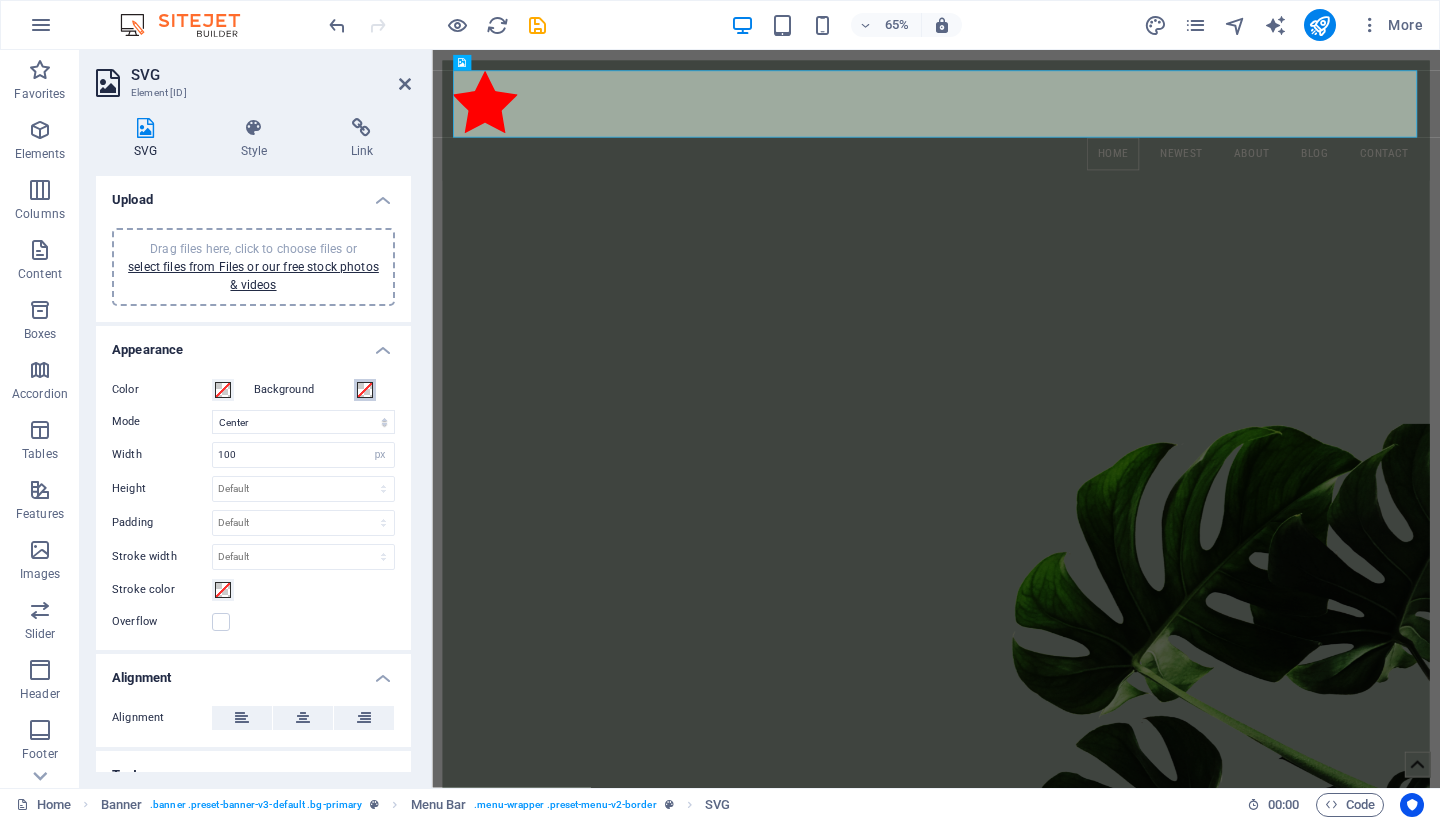 click at bounding box center (365, 390) 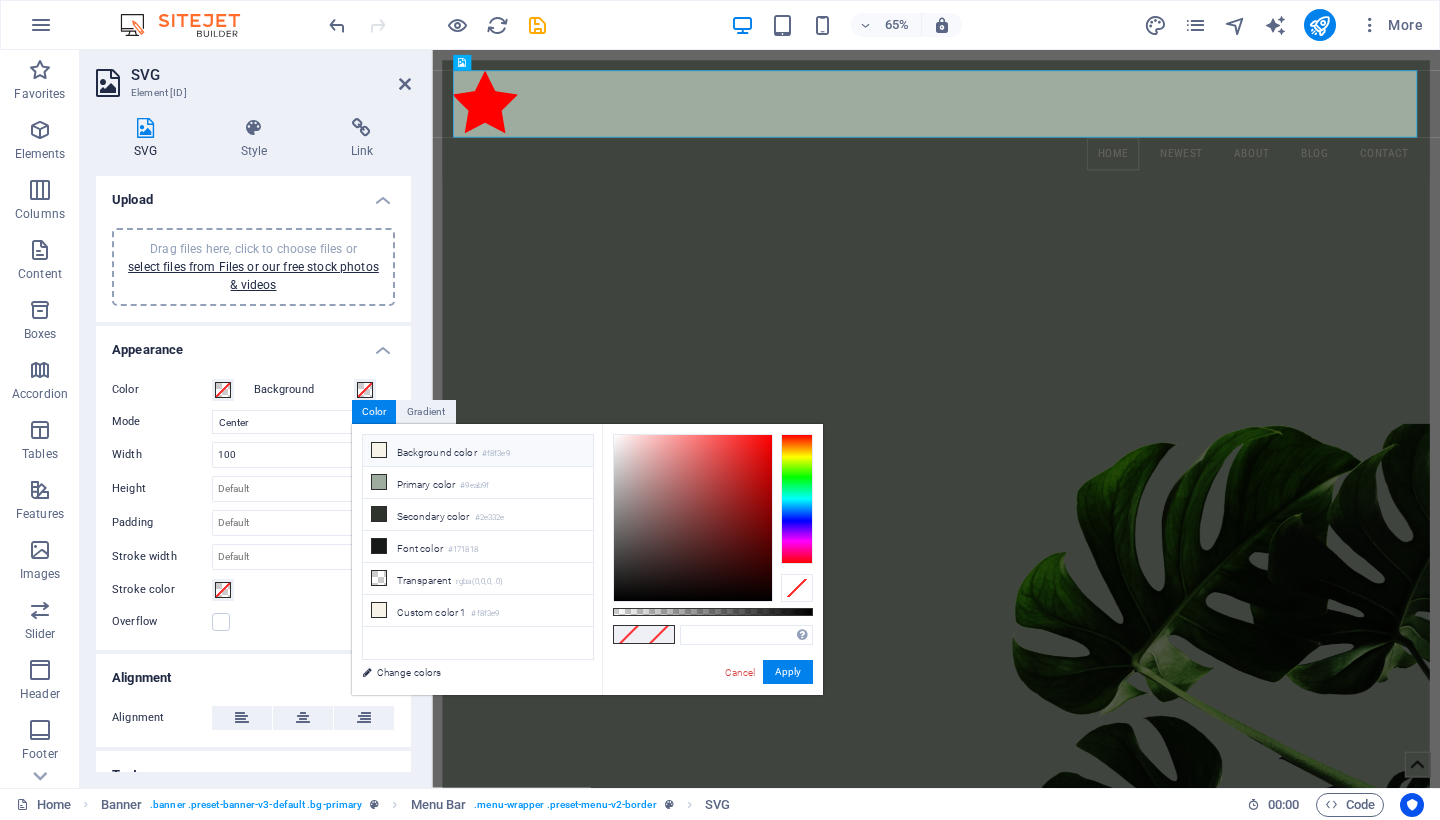 click at bounding box center (379, 450) 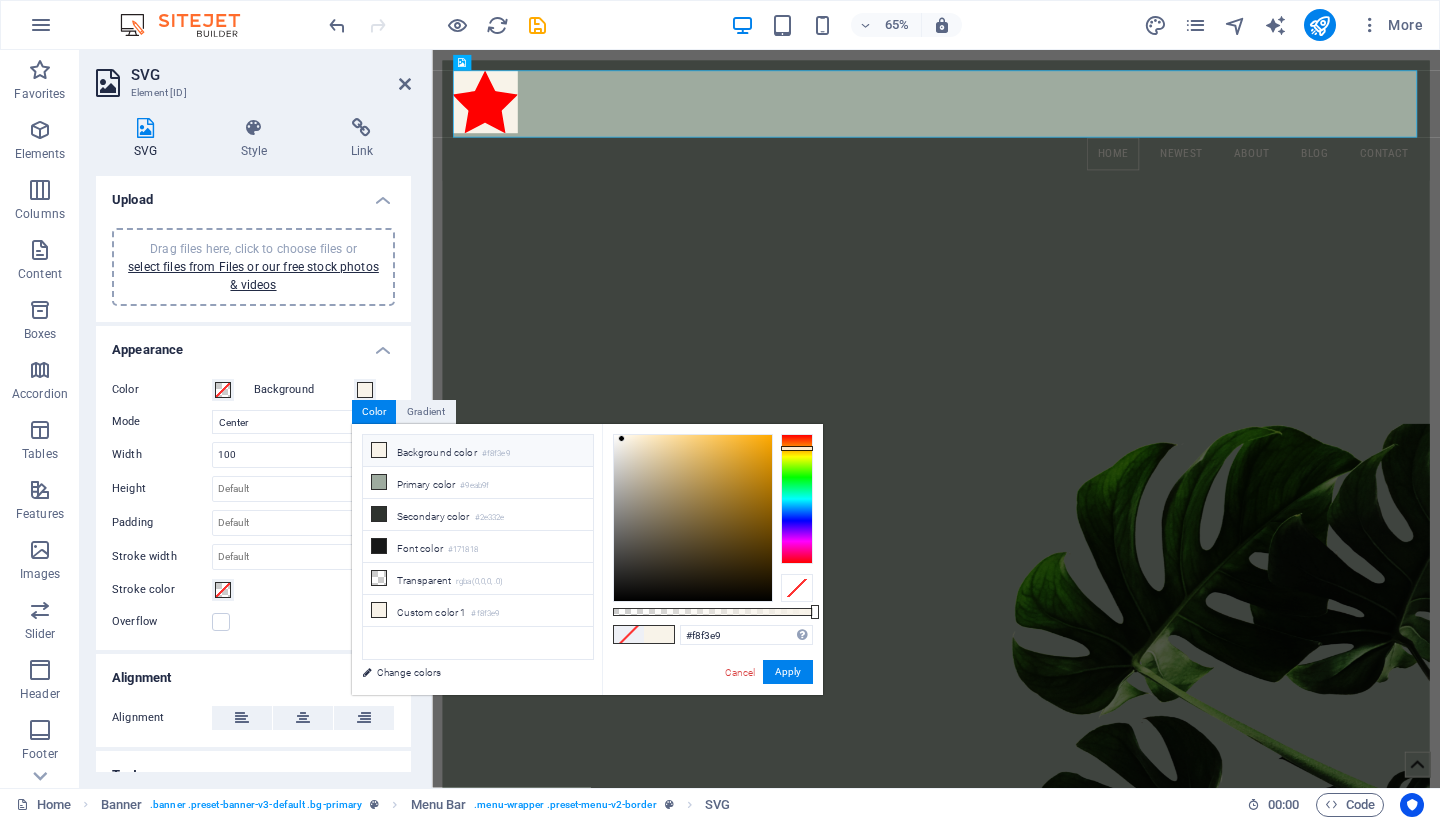 type on "#c0bbb2" 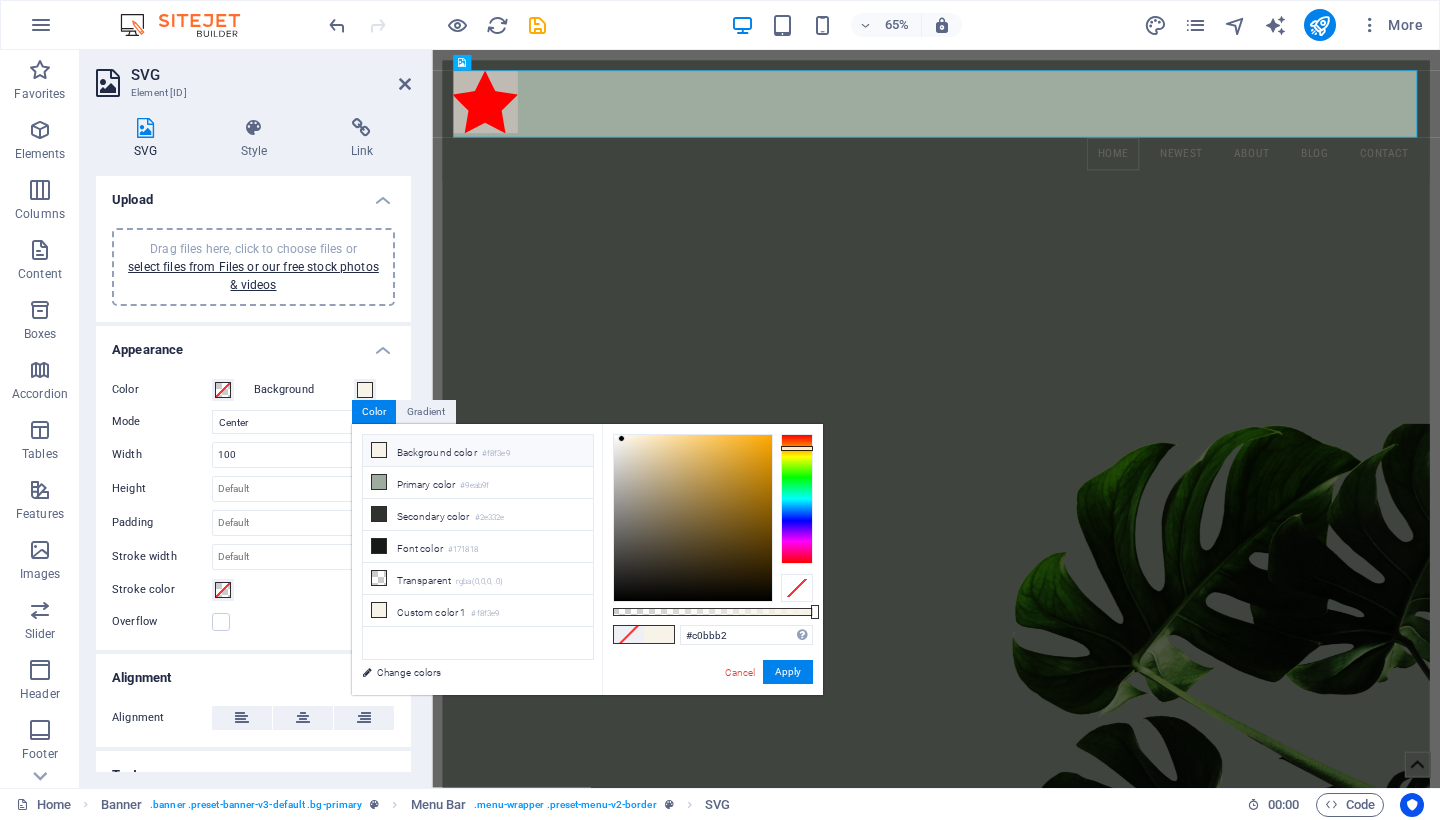 click at bounding box center (693, 518) 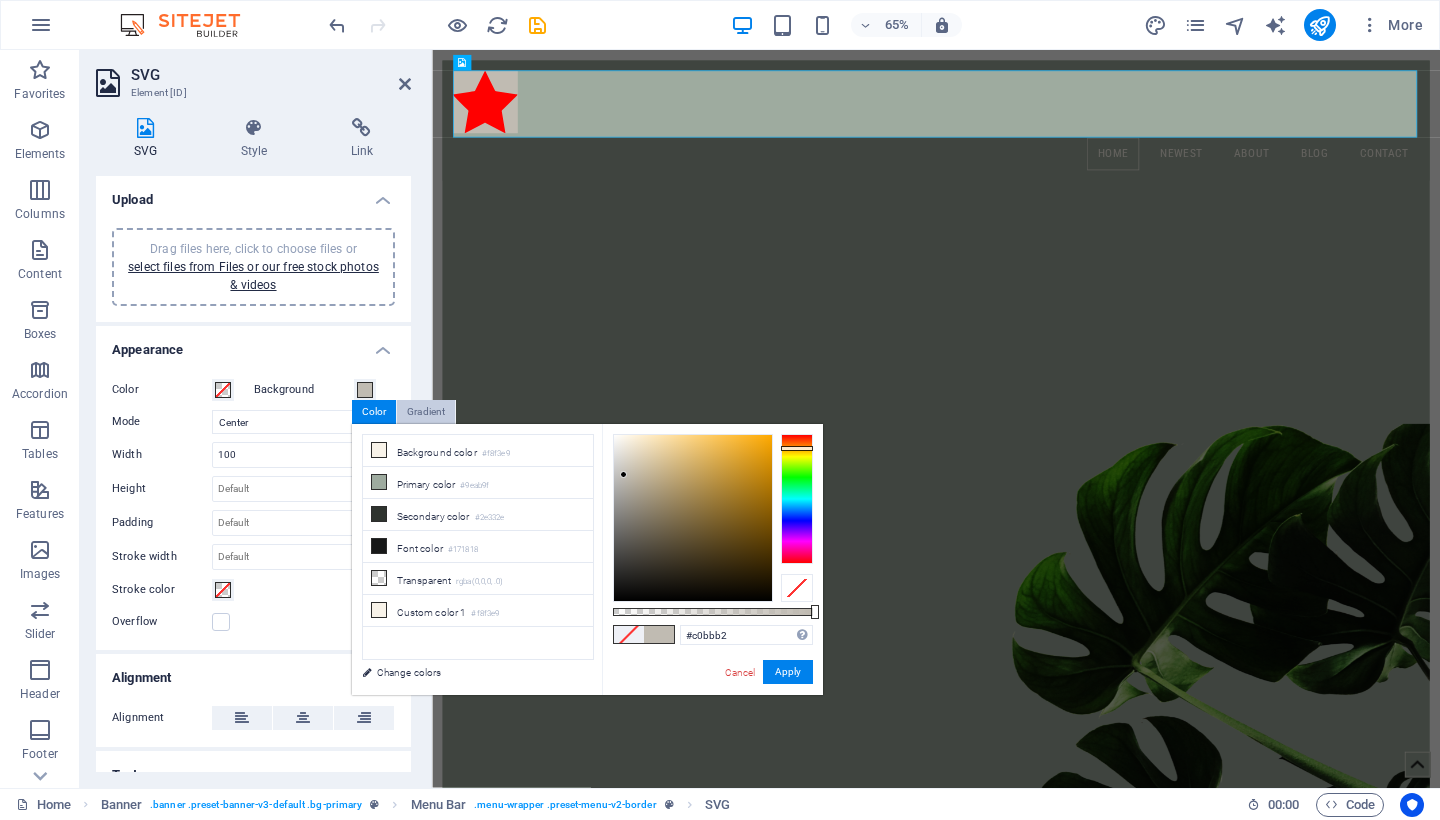 click on "Gradient" at bounding box center [426, 412] 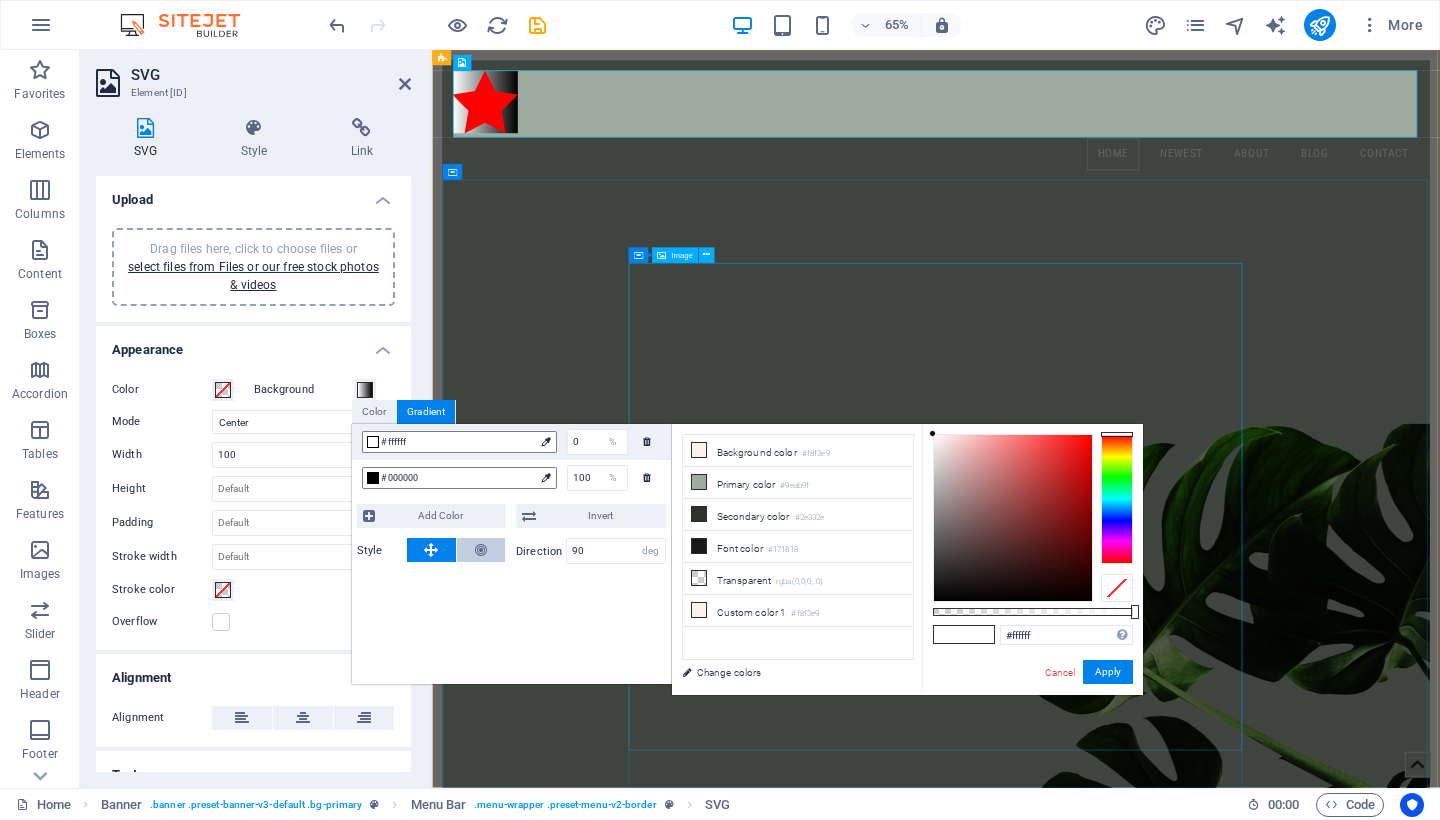 click at bounding box center [481, 550] 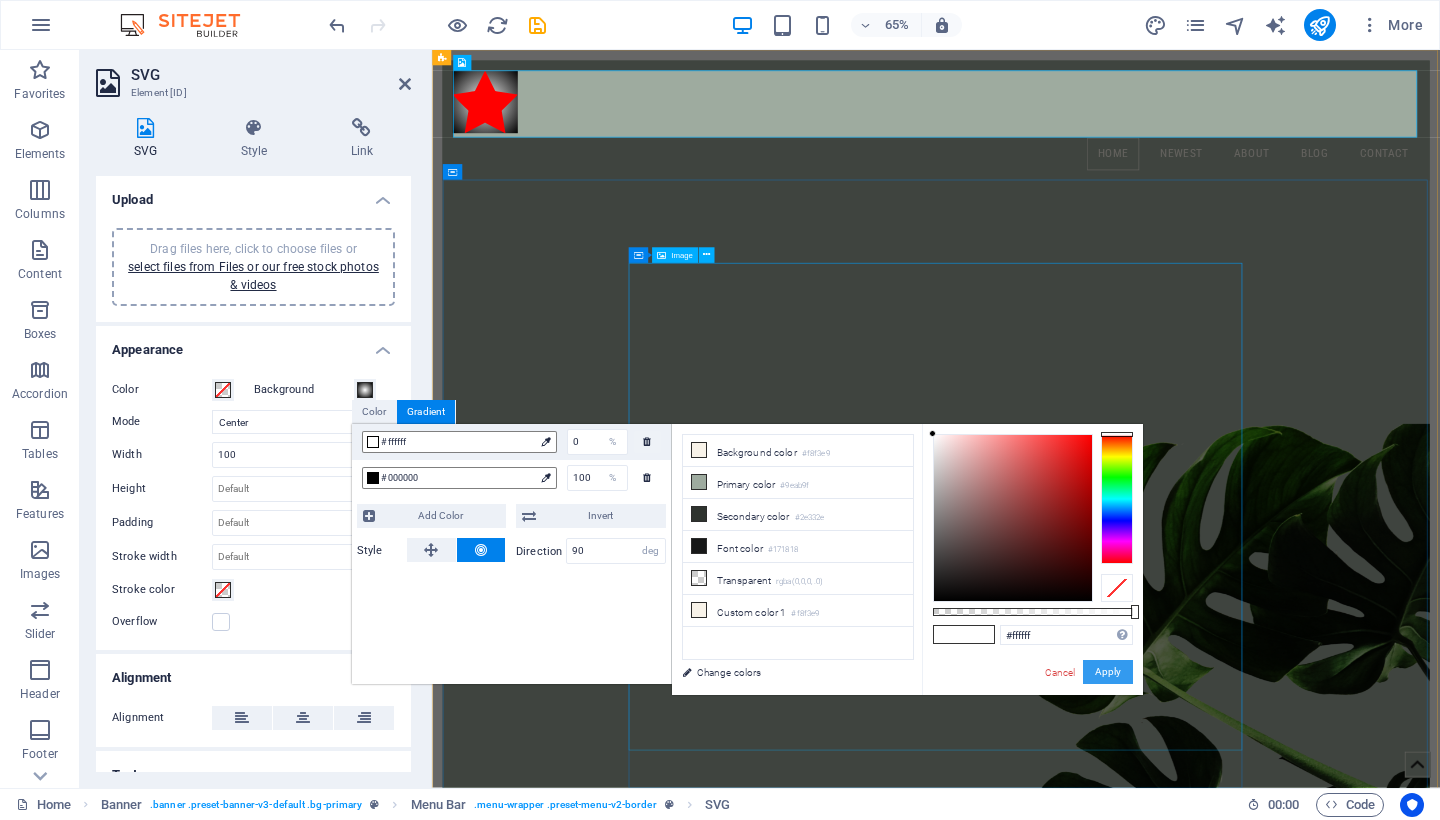 click on "Apply" at bounding box center (1108, 672) 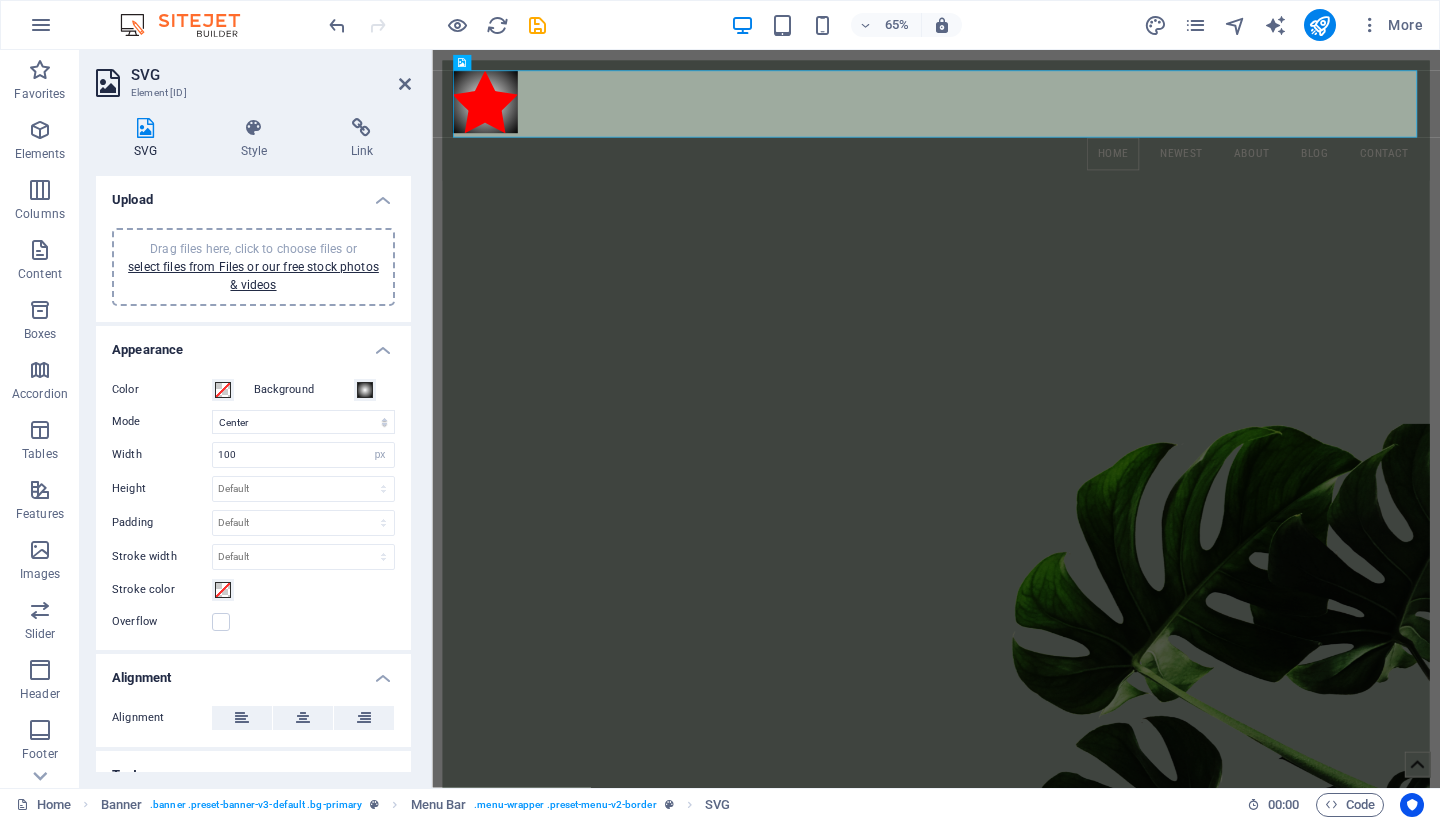 scroll, scrollTop: 0, scrollLeft: 0, axis: both 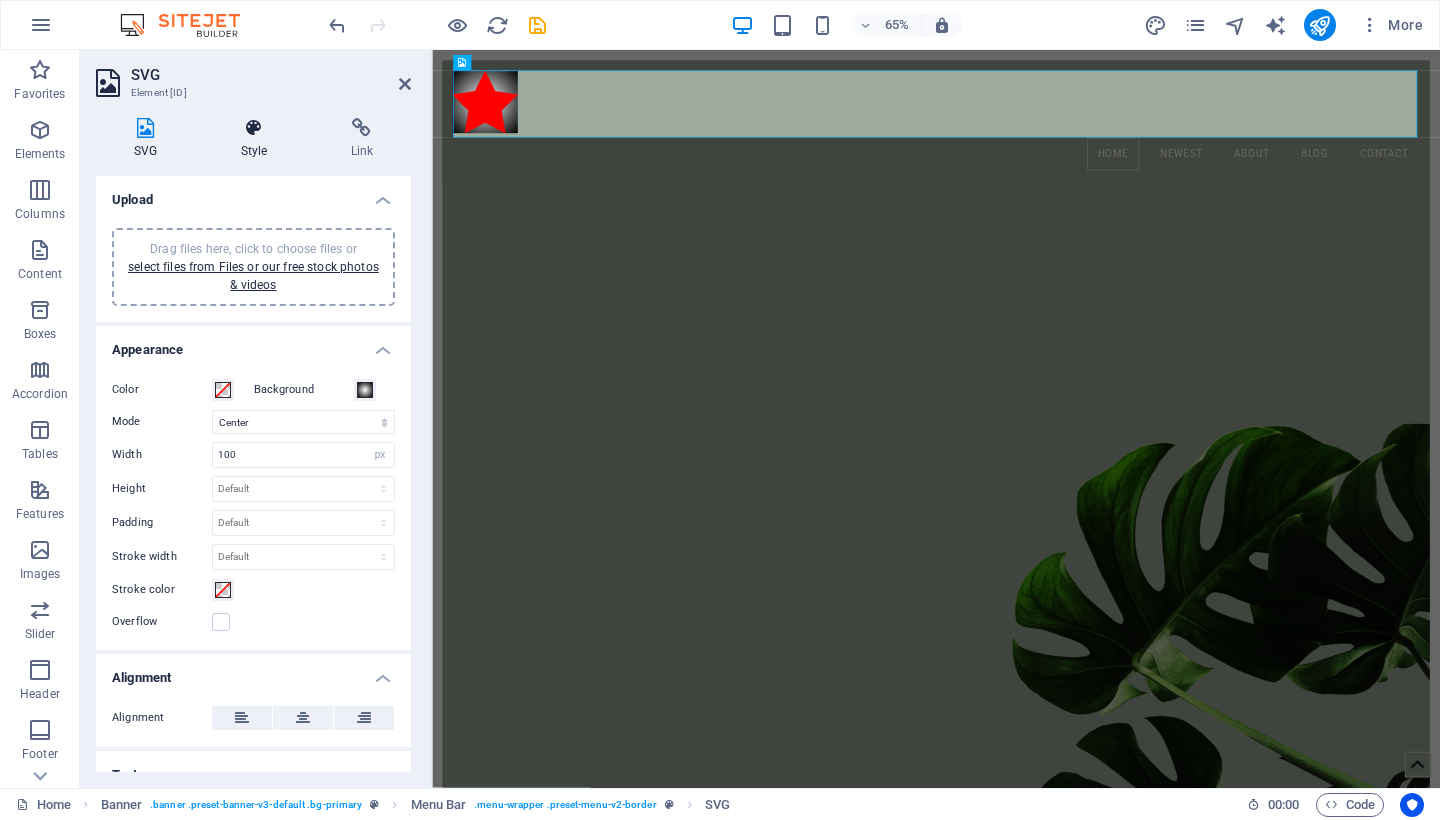 click at bounding box center [254, 128] 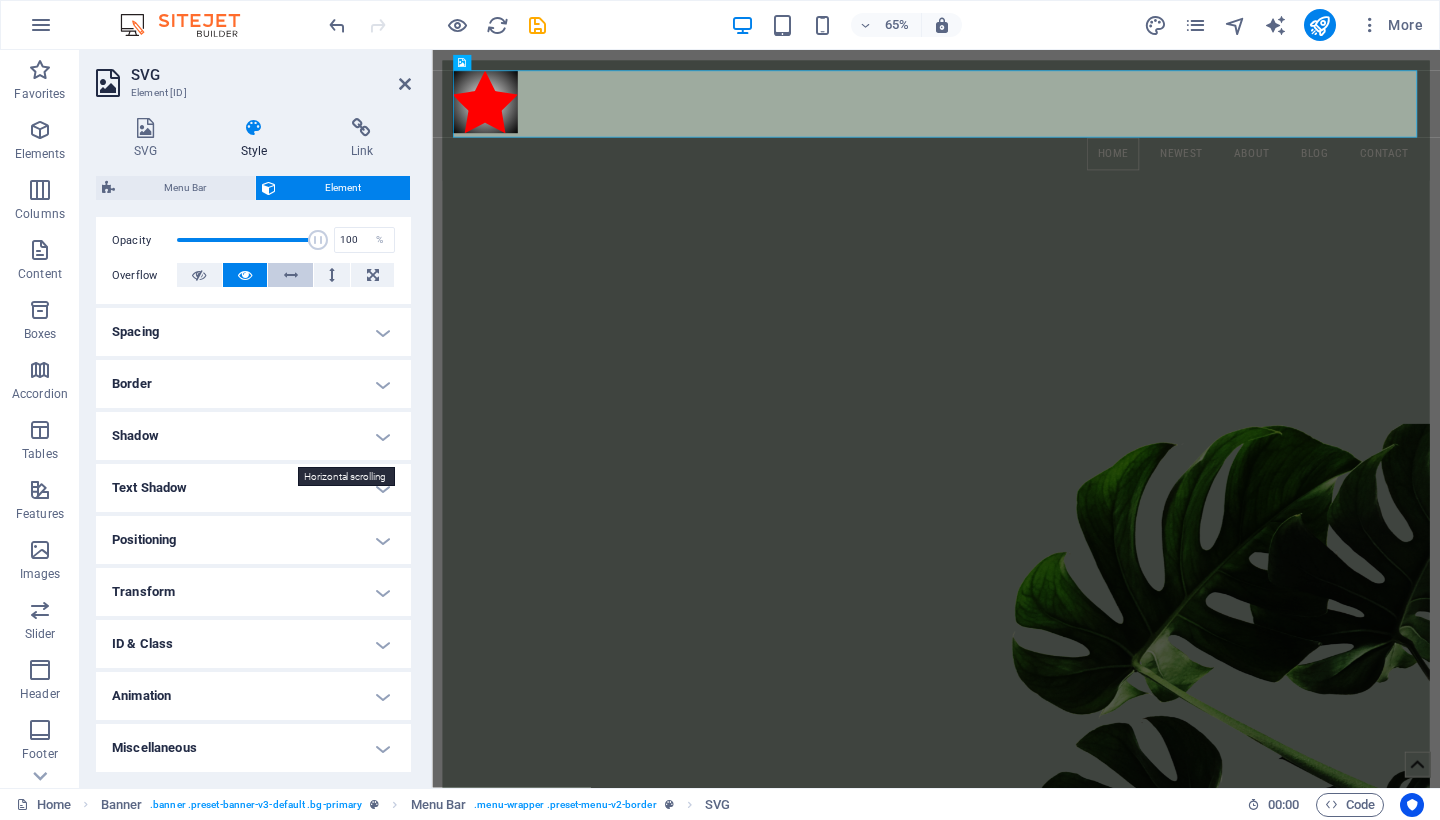 scroll, scrollTop: 289, scrollLeft: 0, axis: vertical 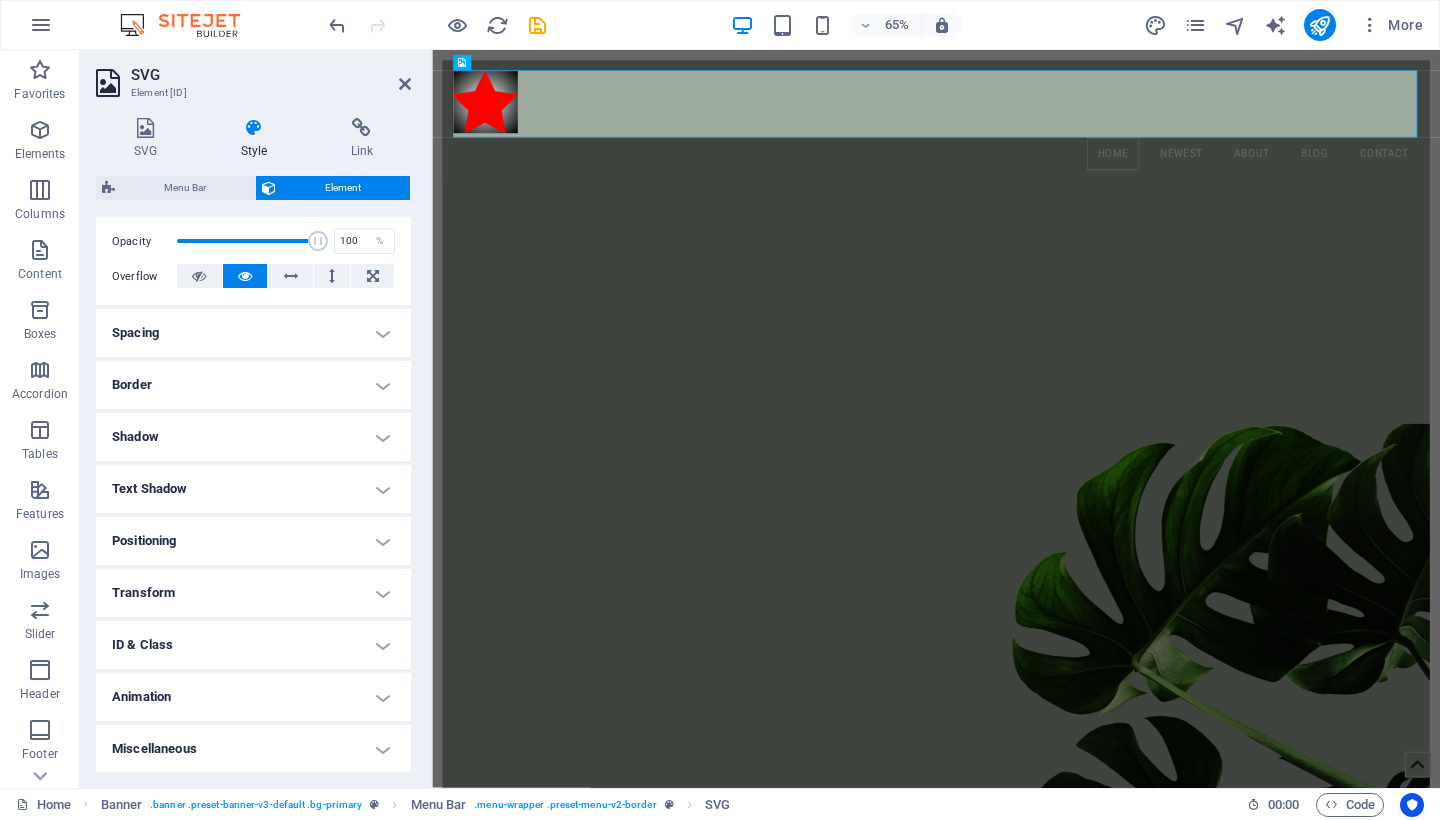 click on "Transform" at bounding box center [253, 593] 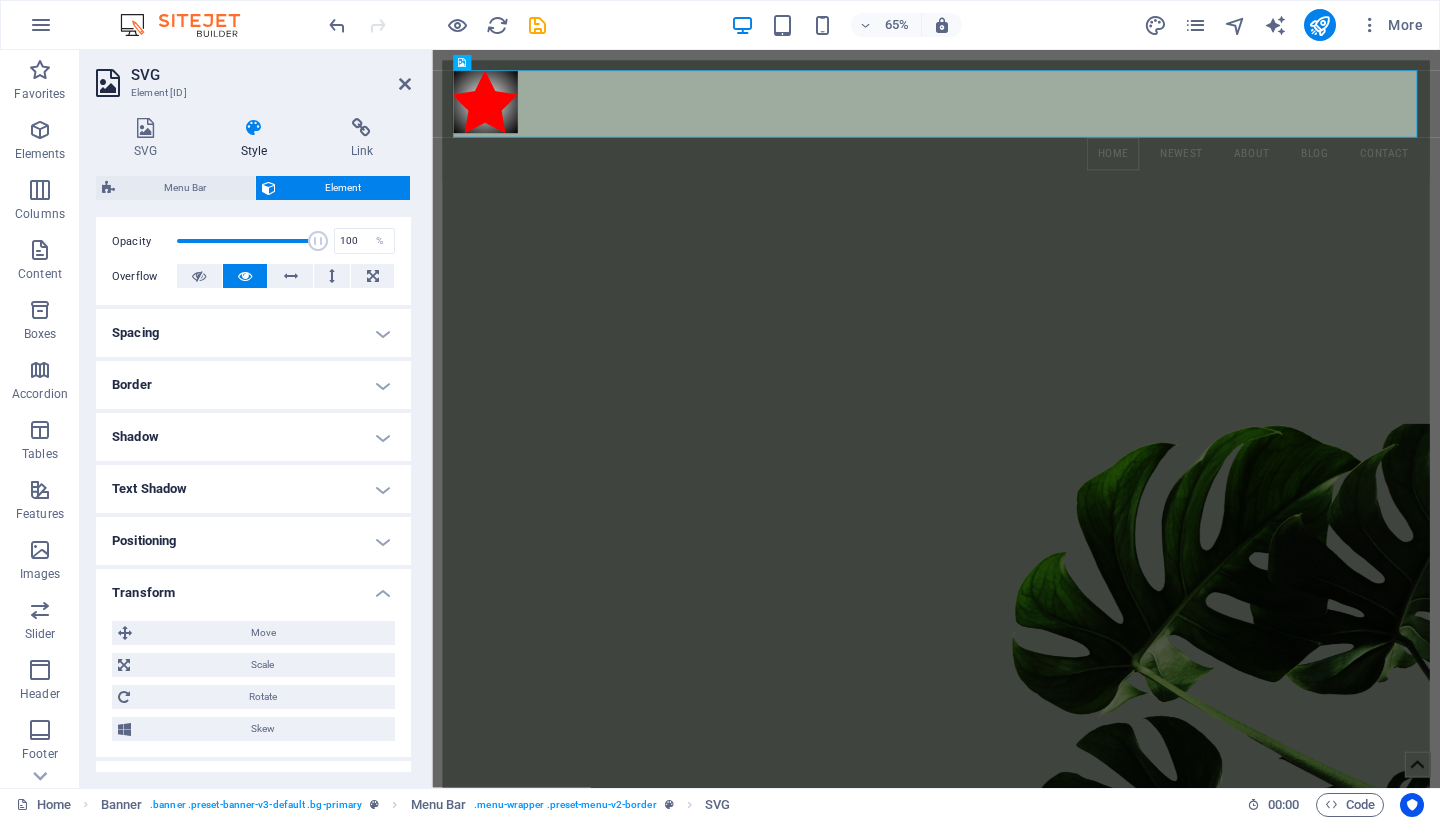 click on "Positioning" at bounding box center [253, 541] 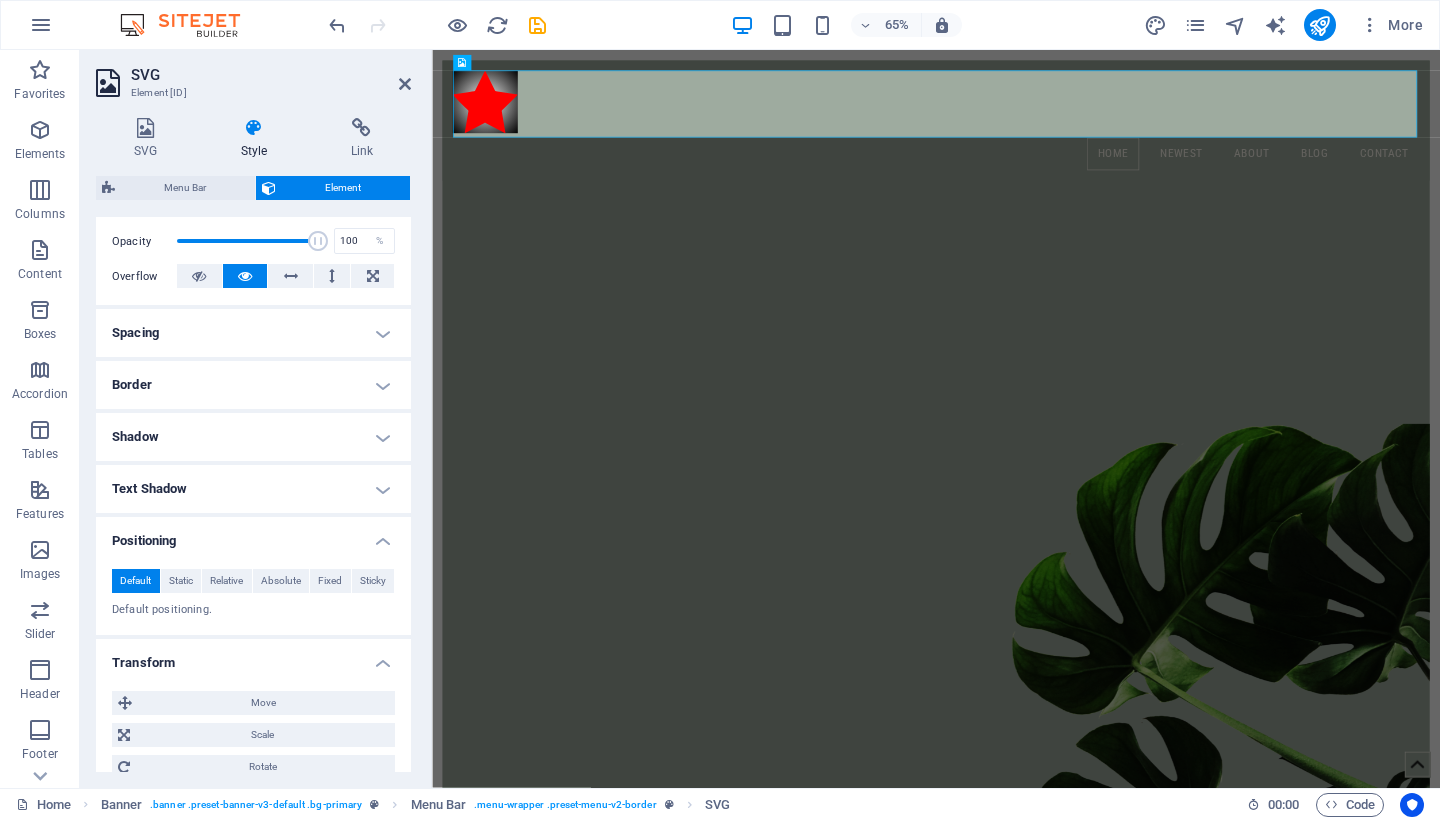 click on "Text Shadow" at bounding box center (253, 489) 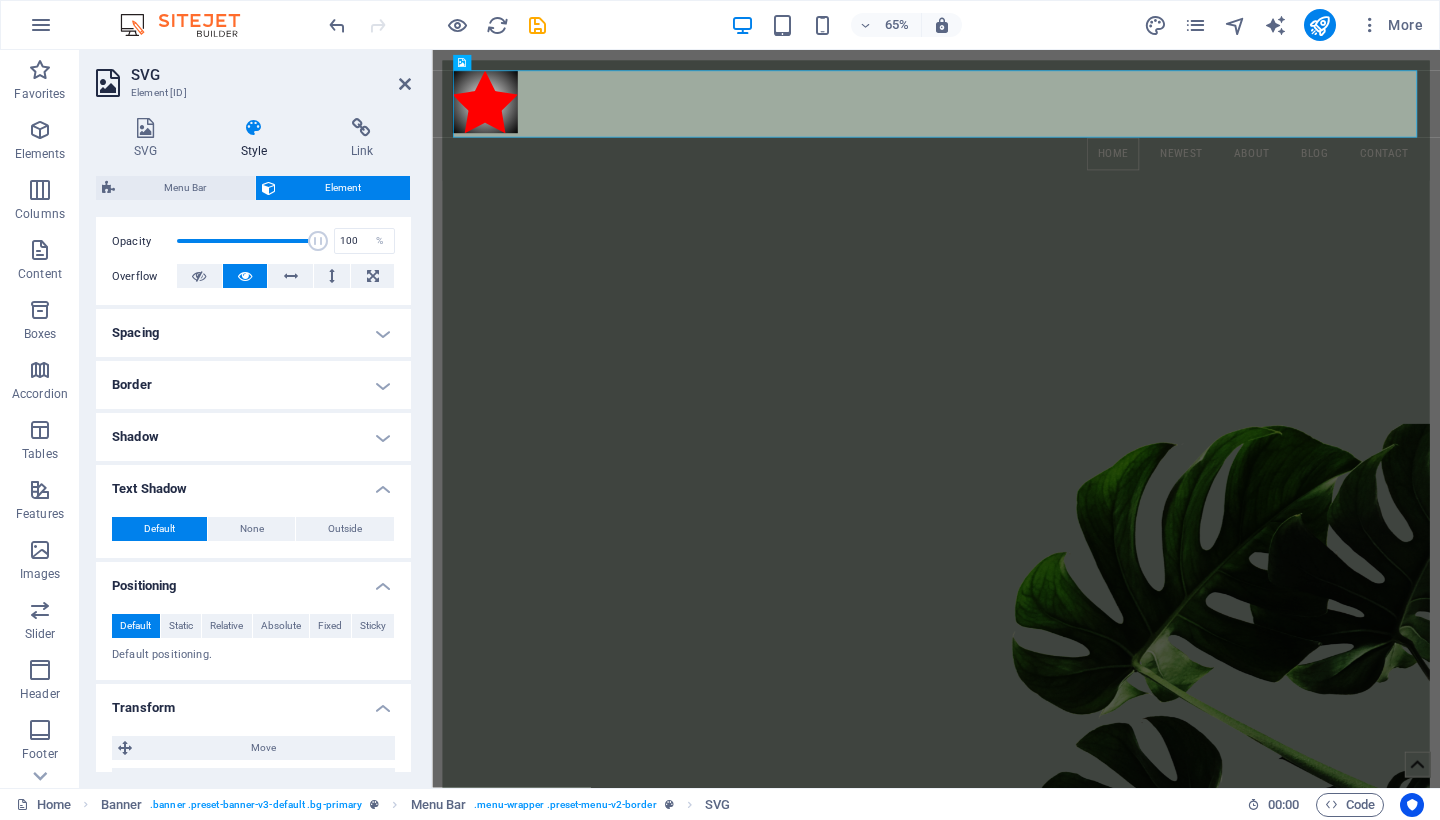 click on "Shadow" at bounding box center [253, 437] 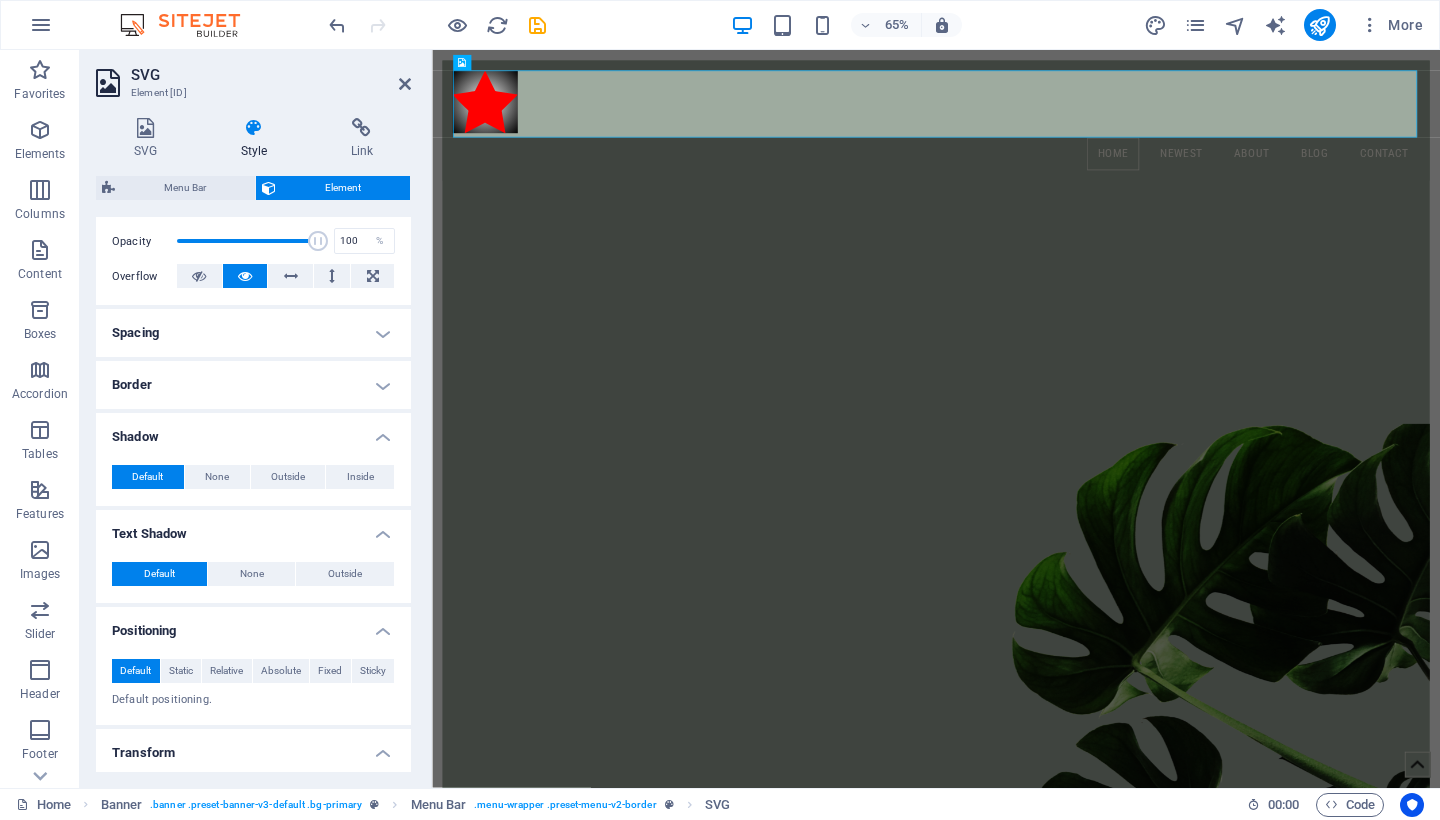 click on "Border" at bounding box center [253, 385] 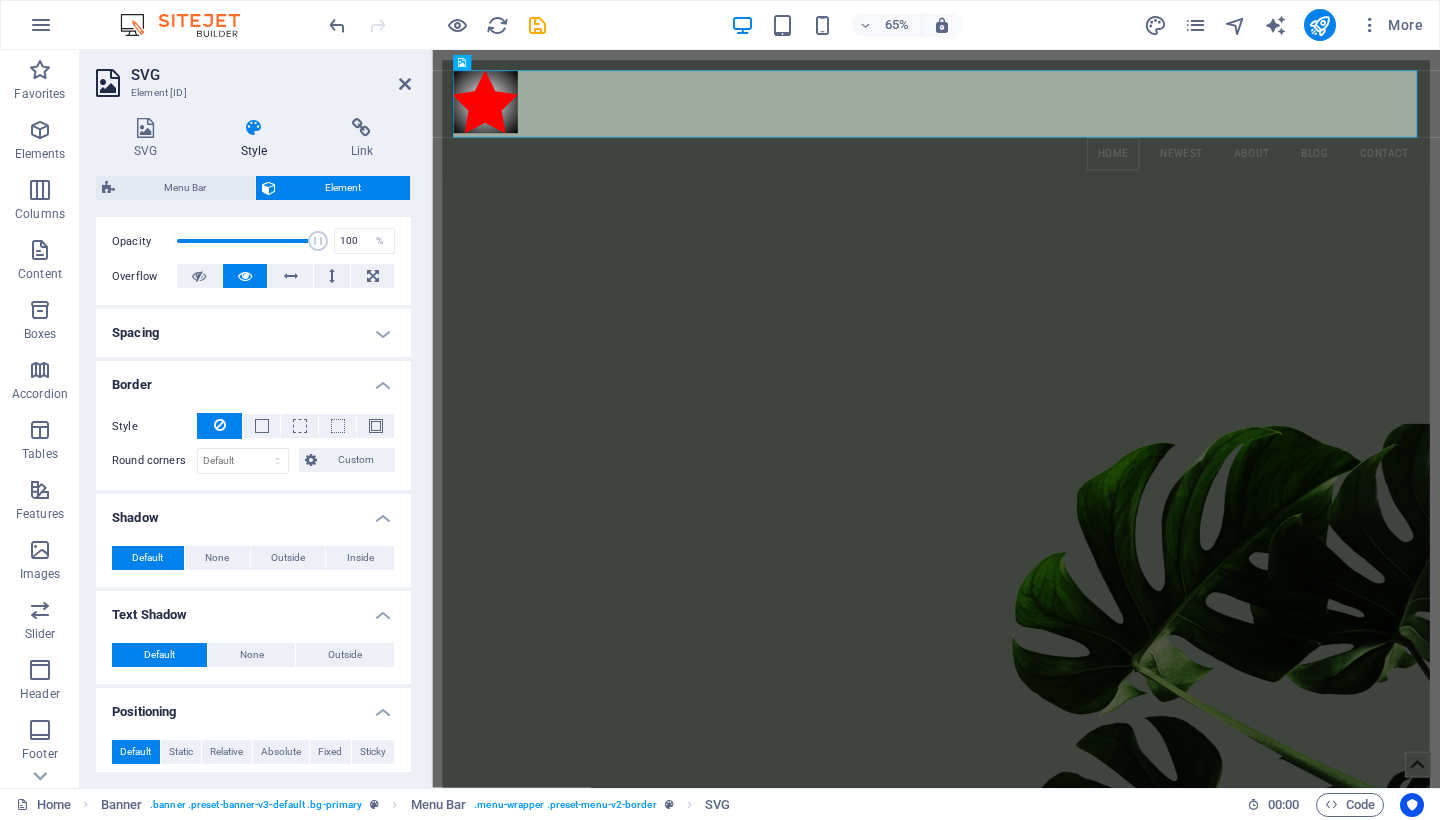 click on "Spacing" at bounding box center [253, 333] 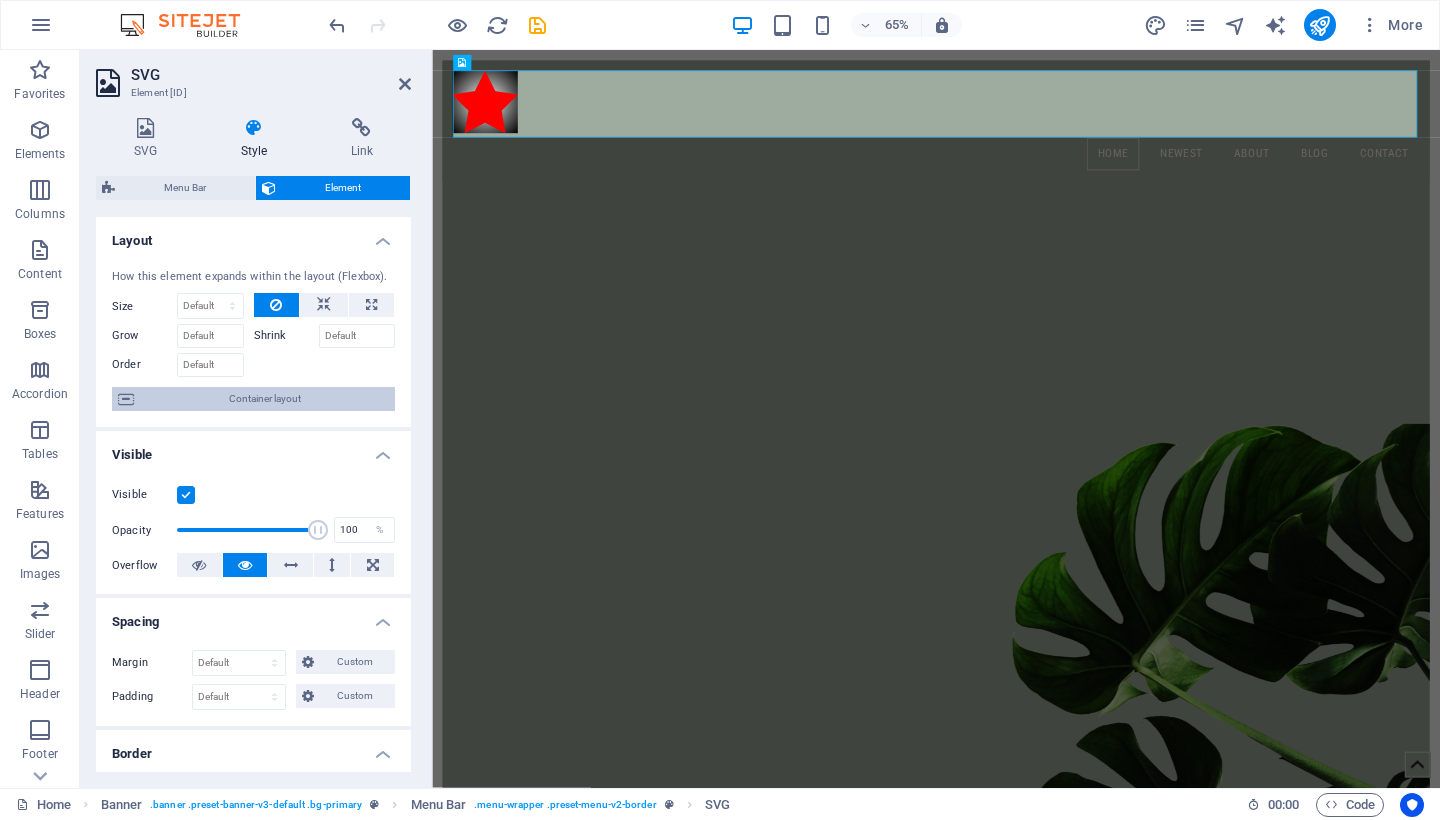scroll, scrollTop: 0, scrollLeft: 0, axis: both 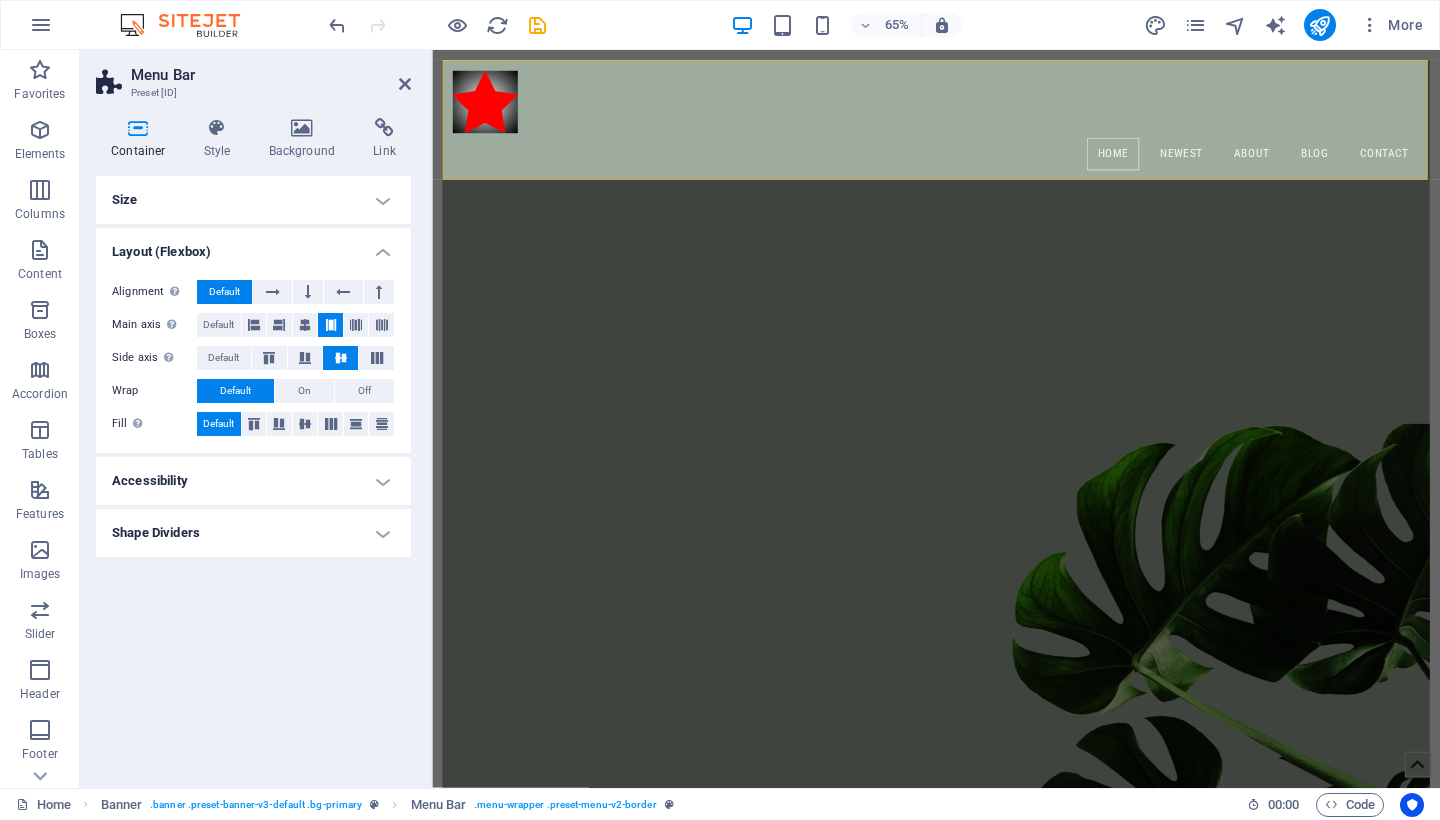 click on "Accessibility" at bounding box center [253, 481] 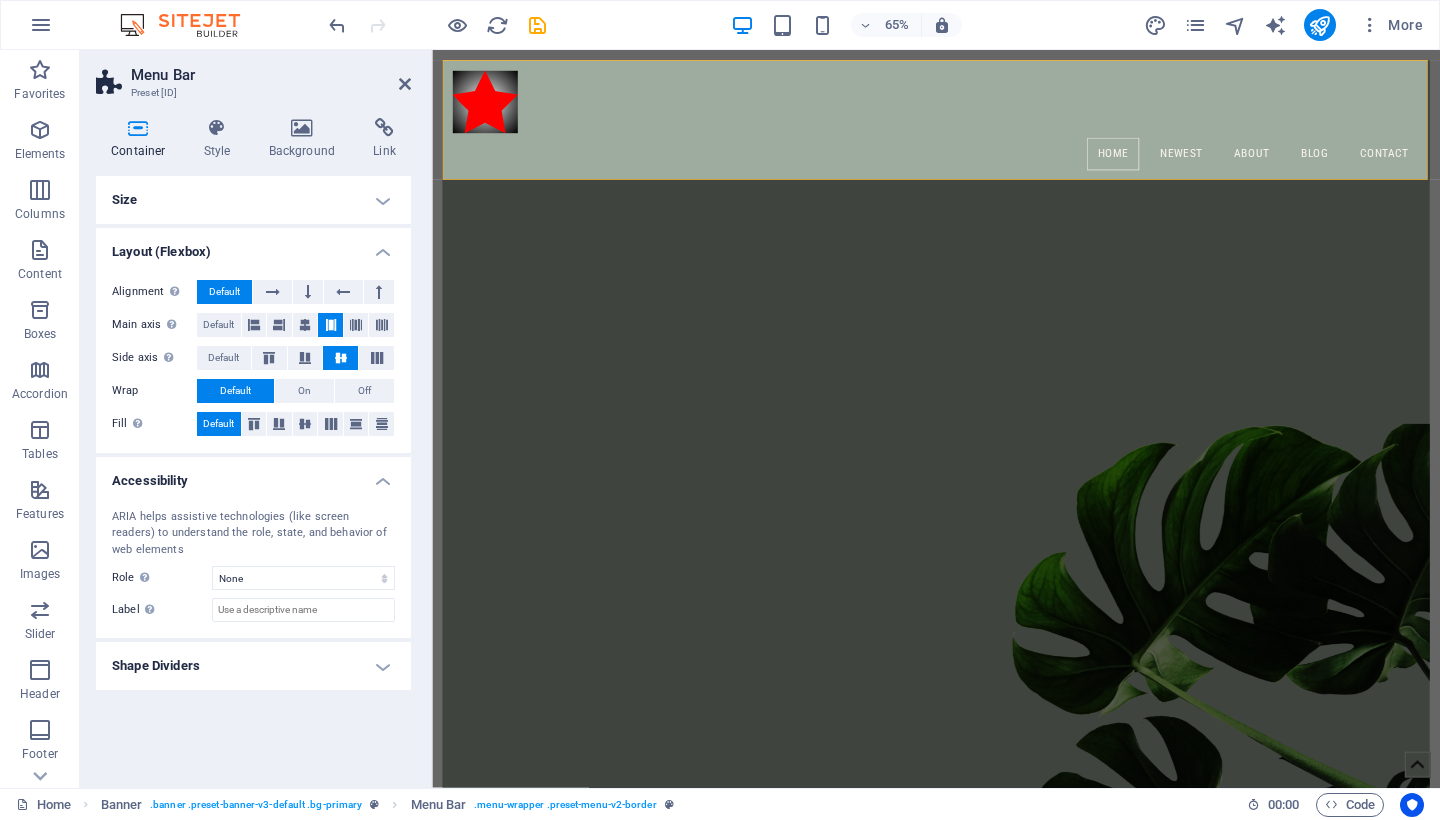 click on "Shape Dividers" at bounding box center (253, 666) 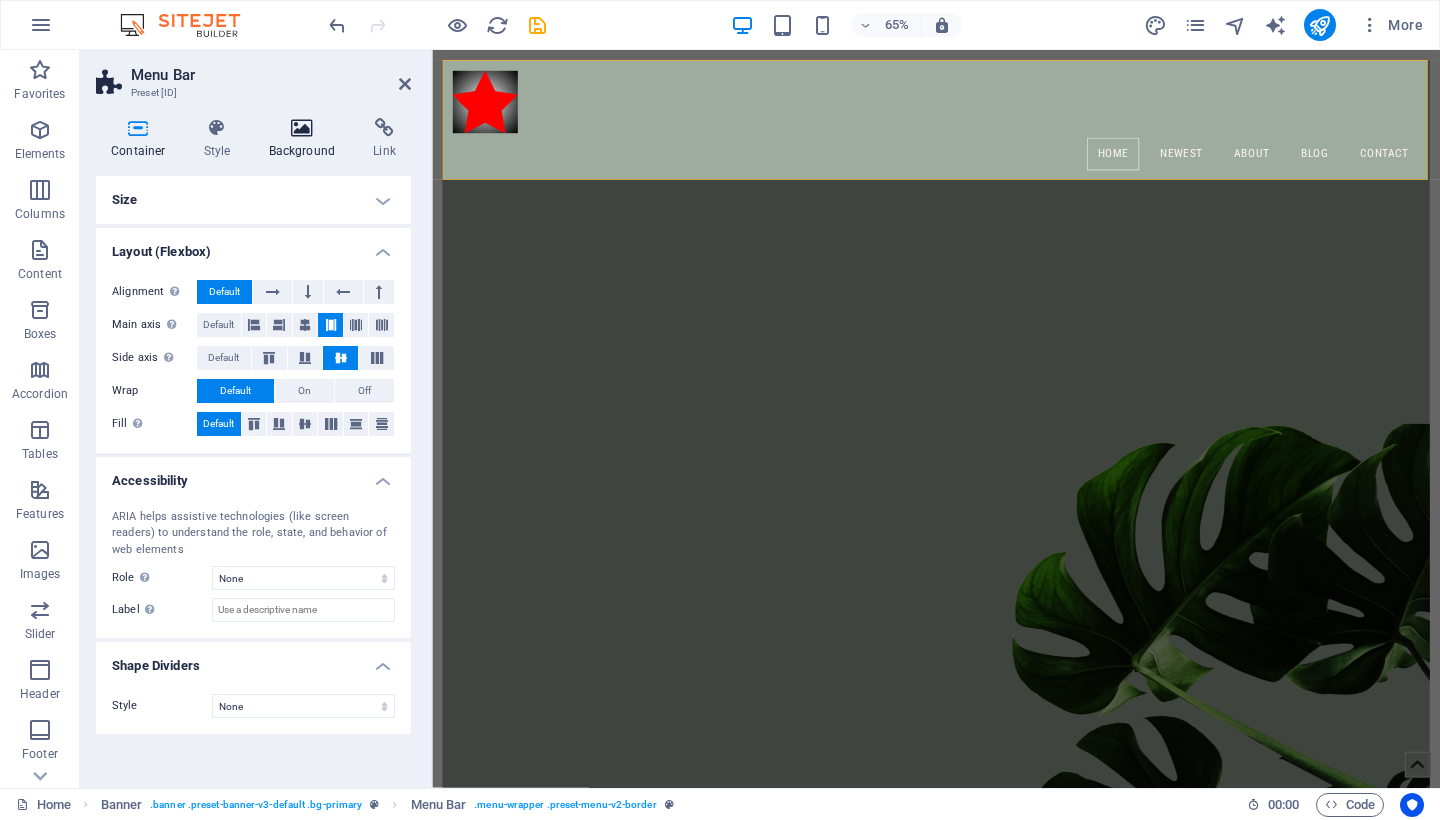 click at bounding box center (302, 128) 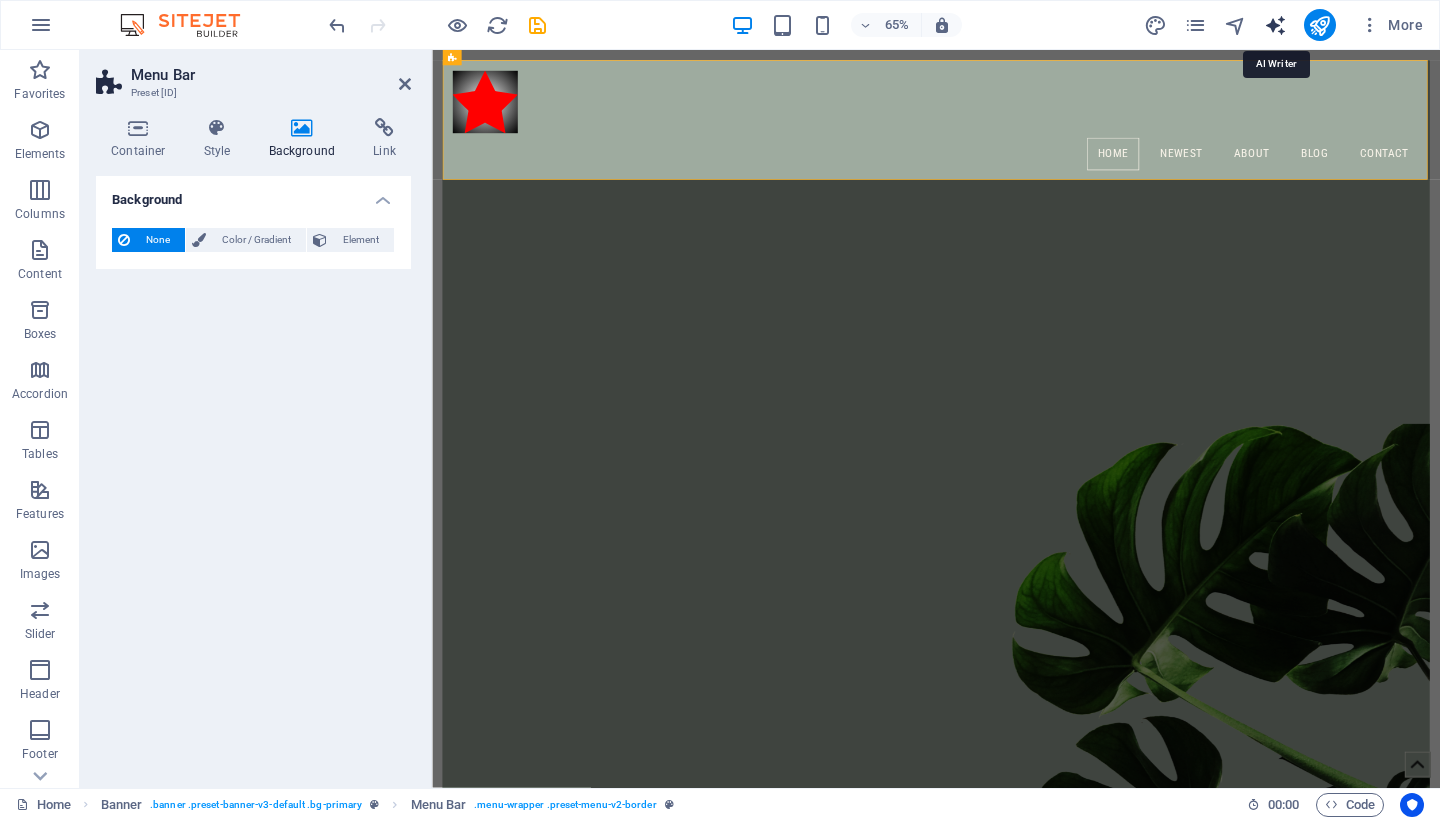click at bounding box center [1275, 25] 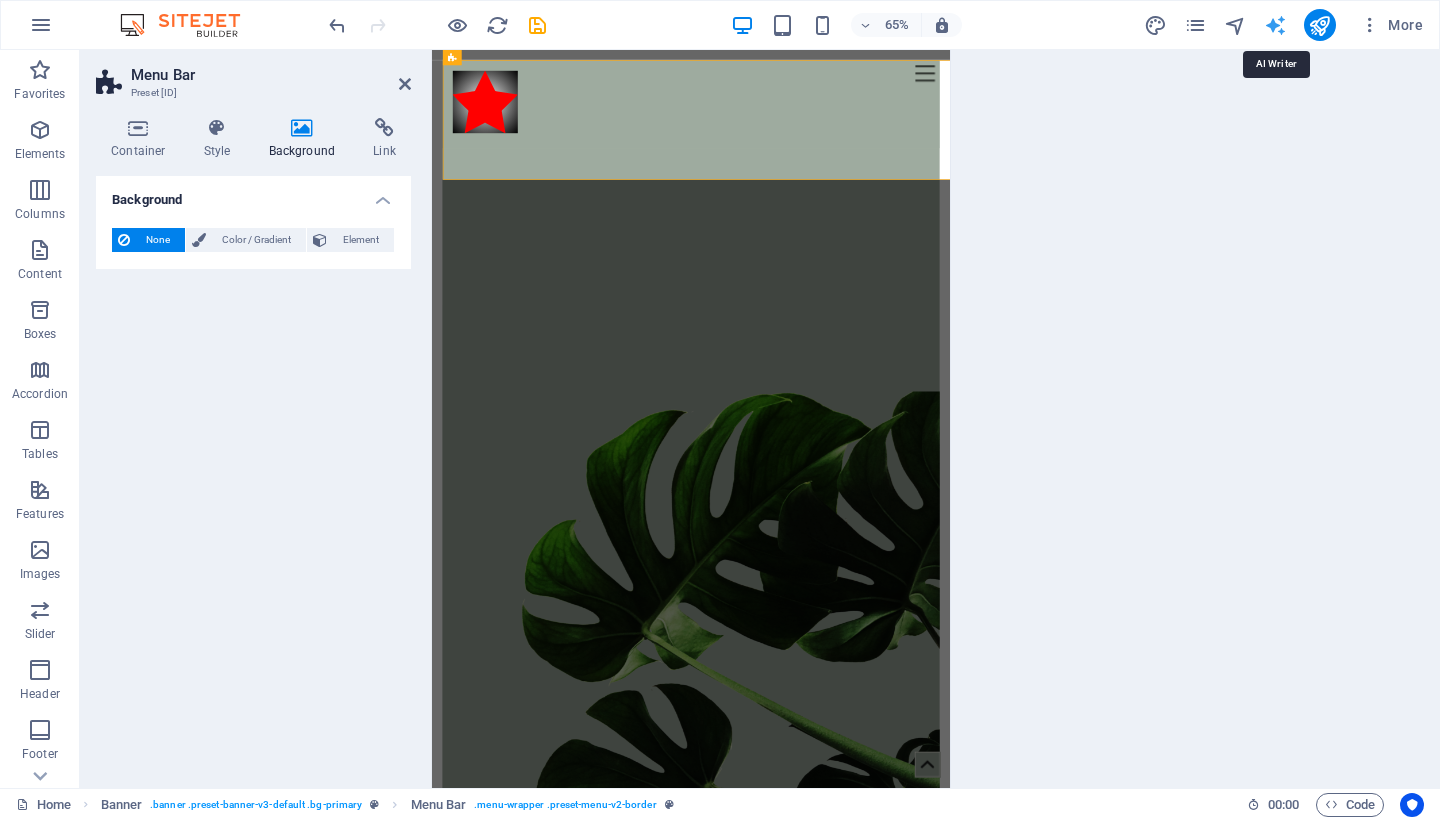 select on "English" 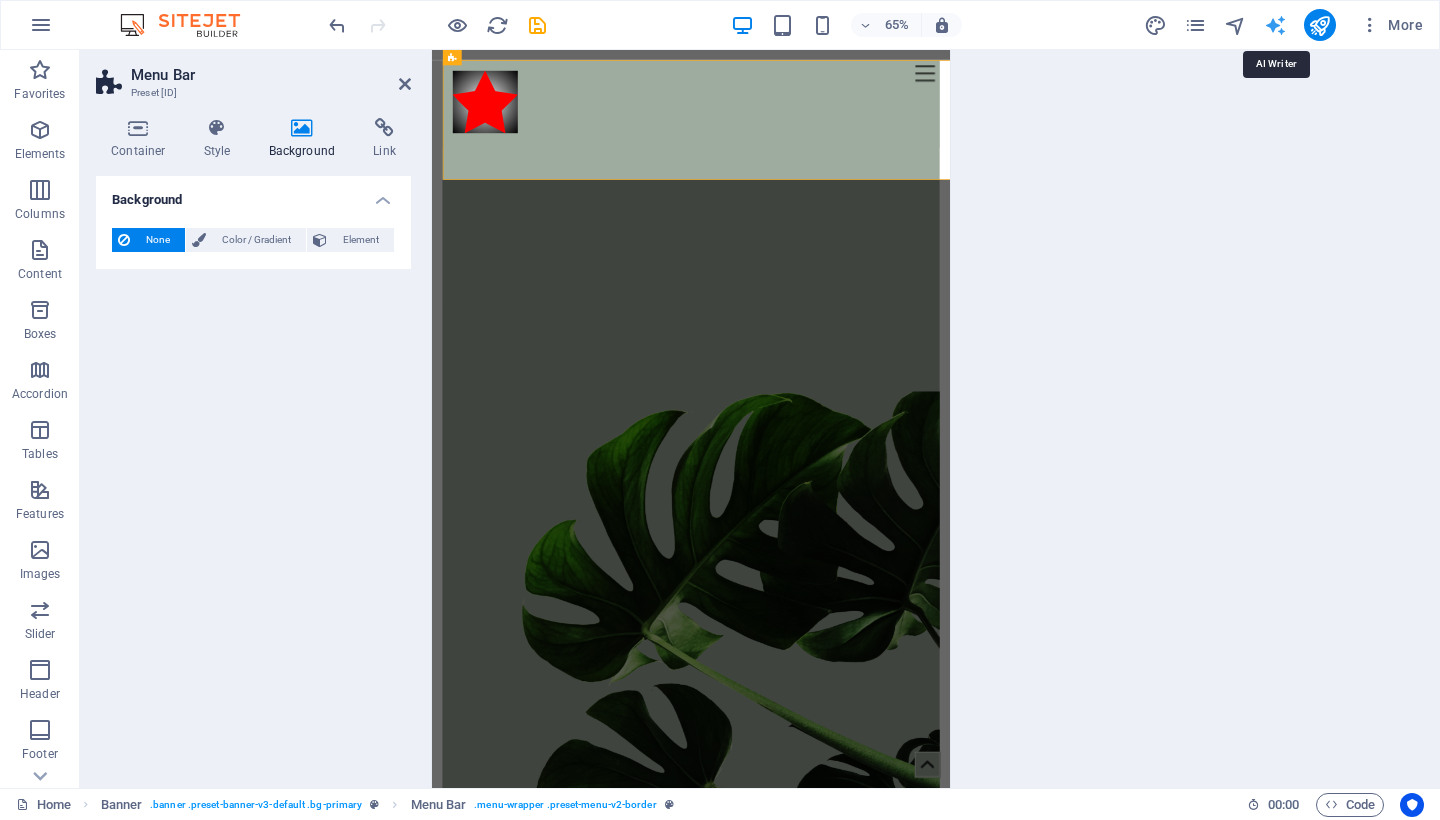 select on "English" 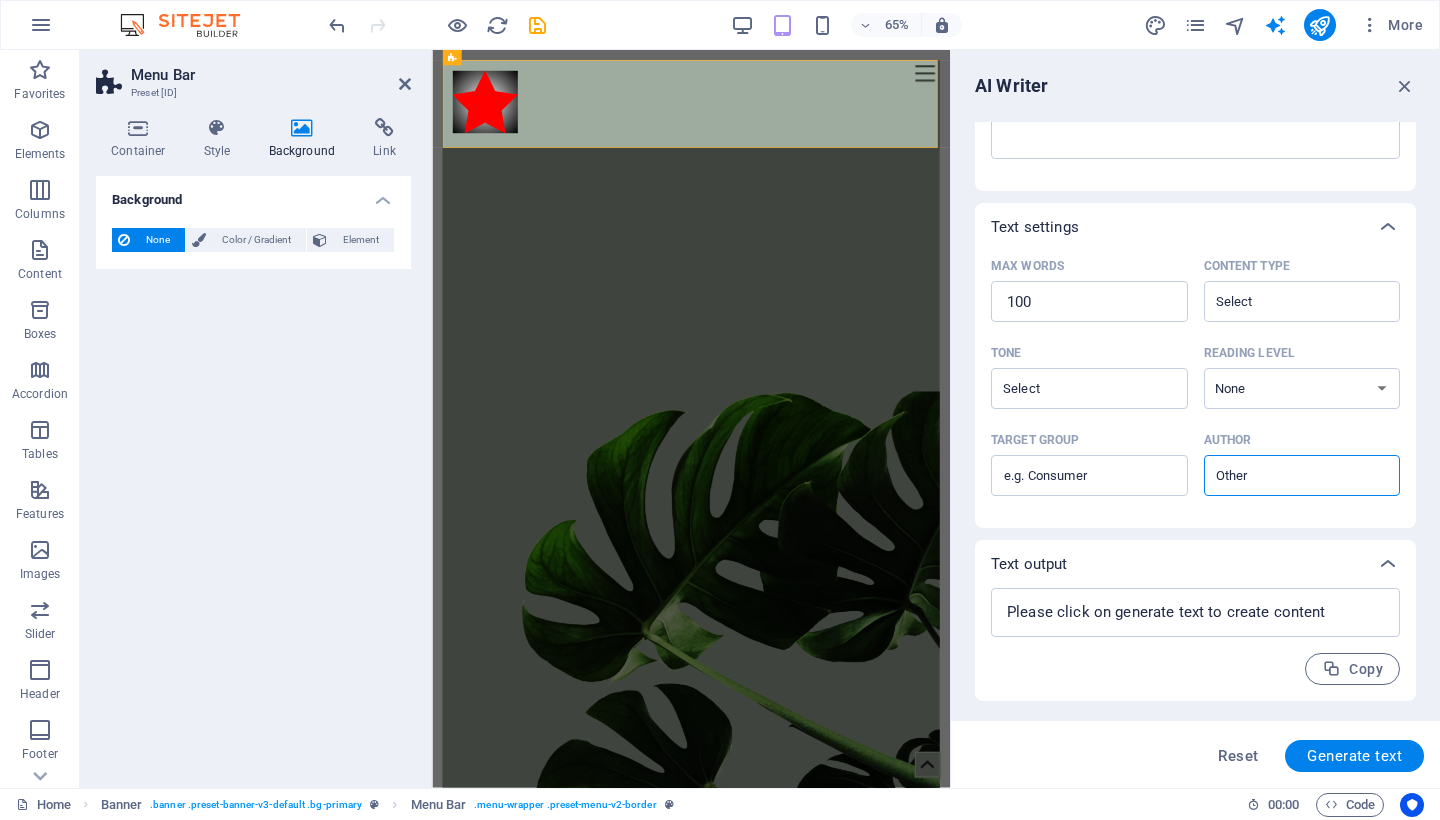scroll, scrollTop: 335, scrollLeft: 0, axis: vertical 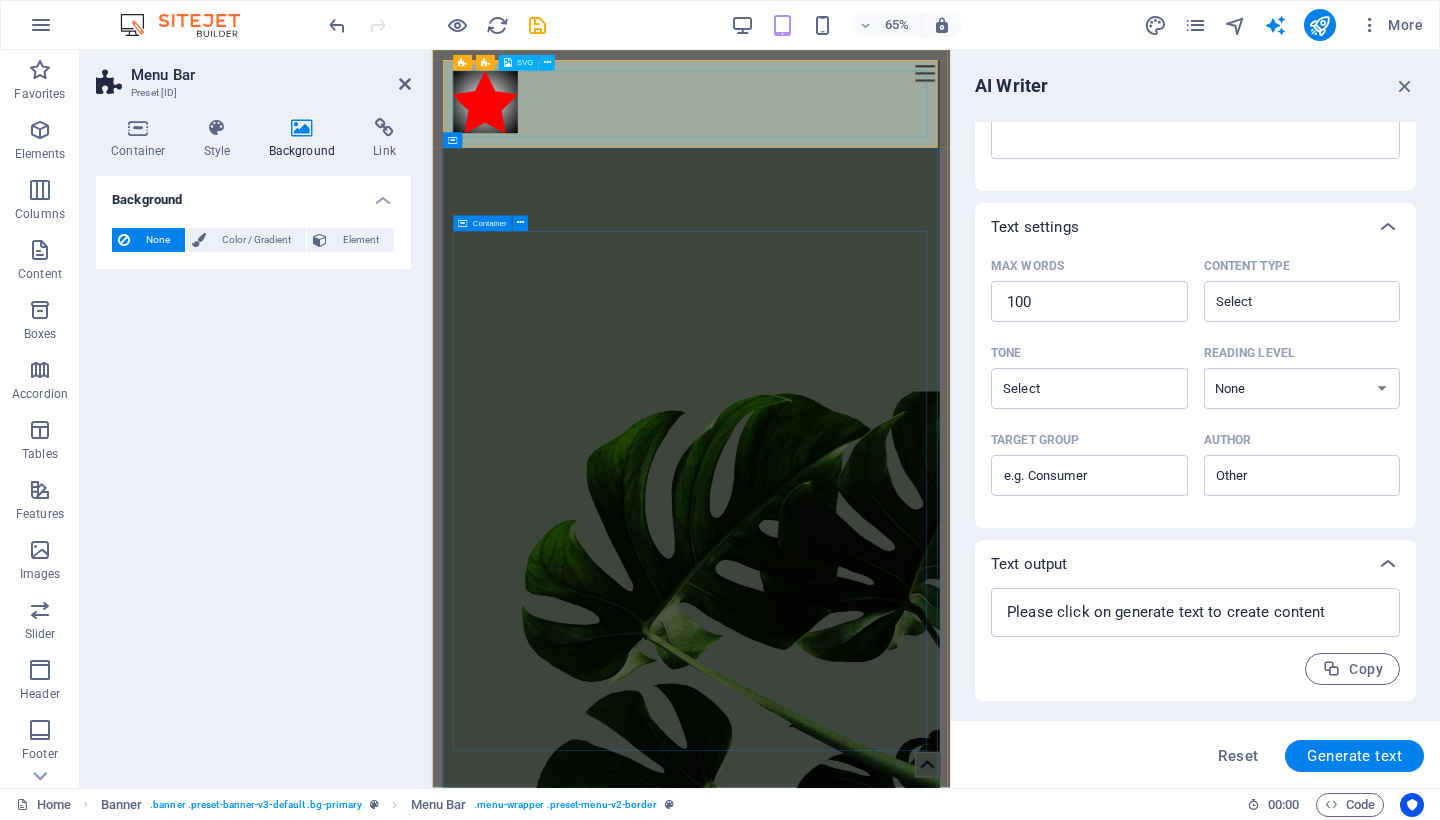 click at bounding box center [830, 133] 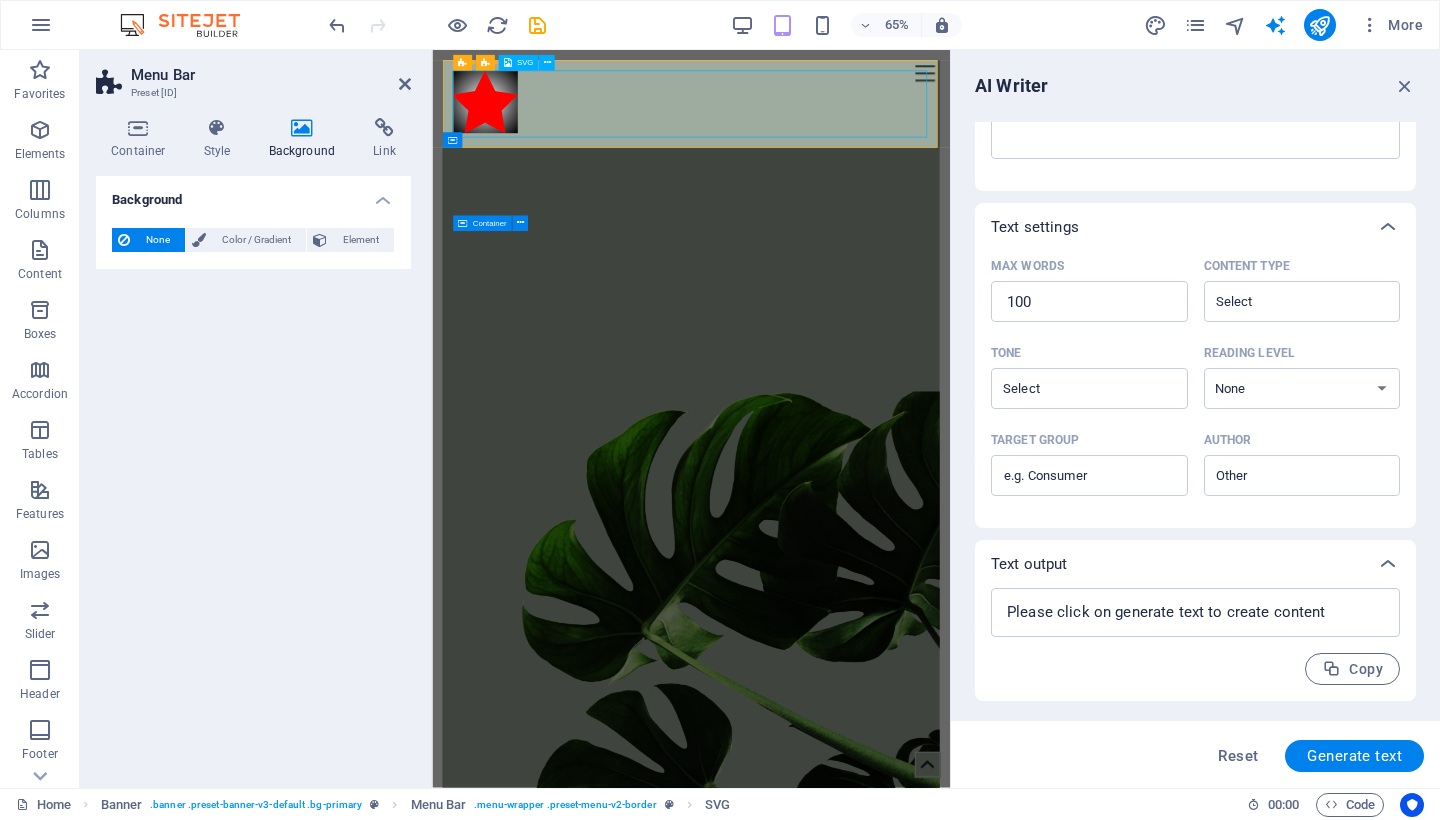click at bounding box center (830, 133) 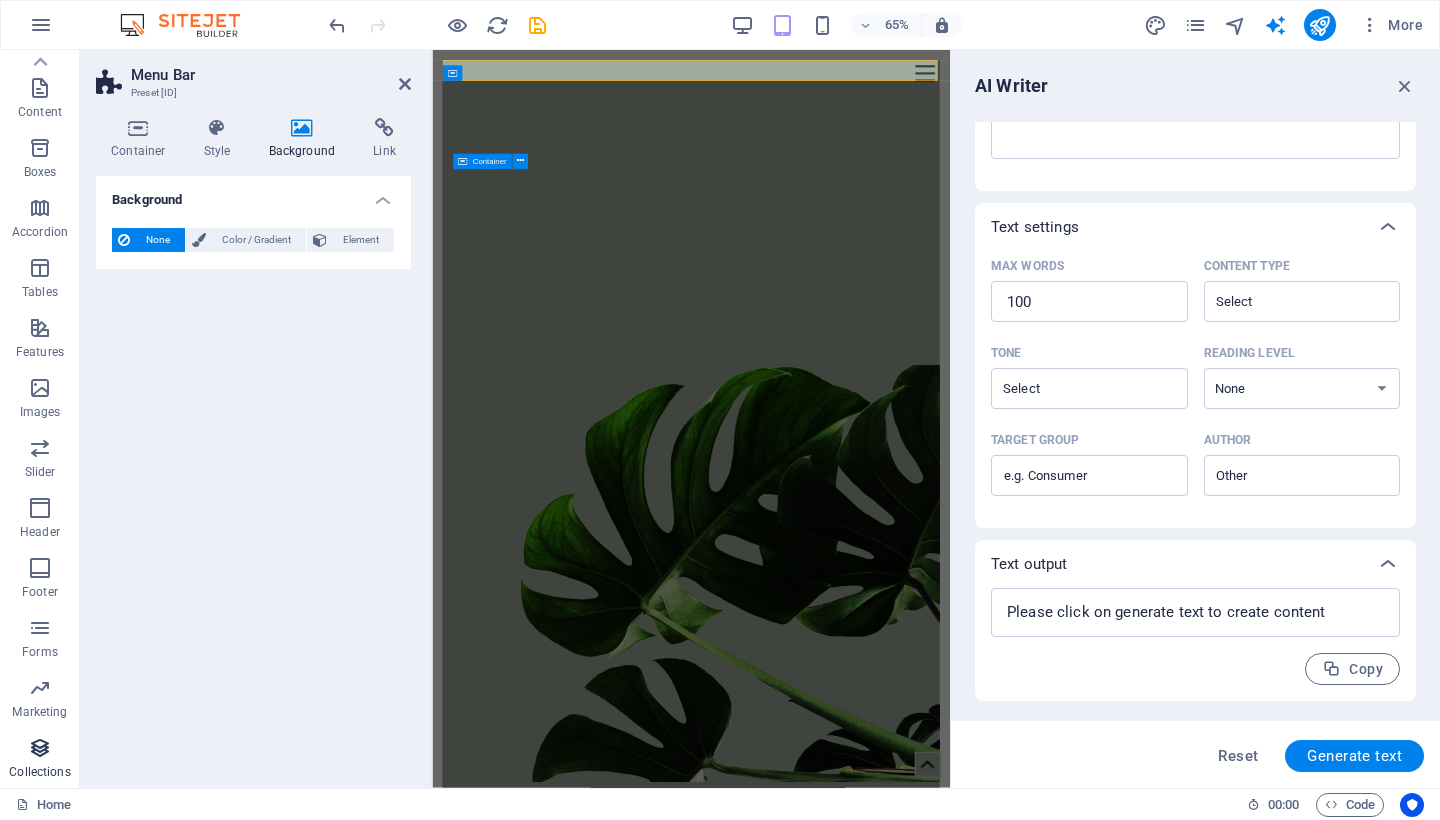 scroll, scrollTop: 162, scrollLeft: 0, axis: vertical 